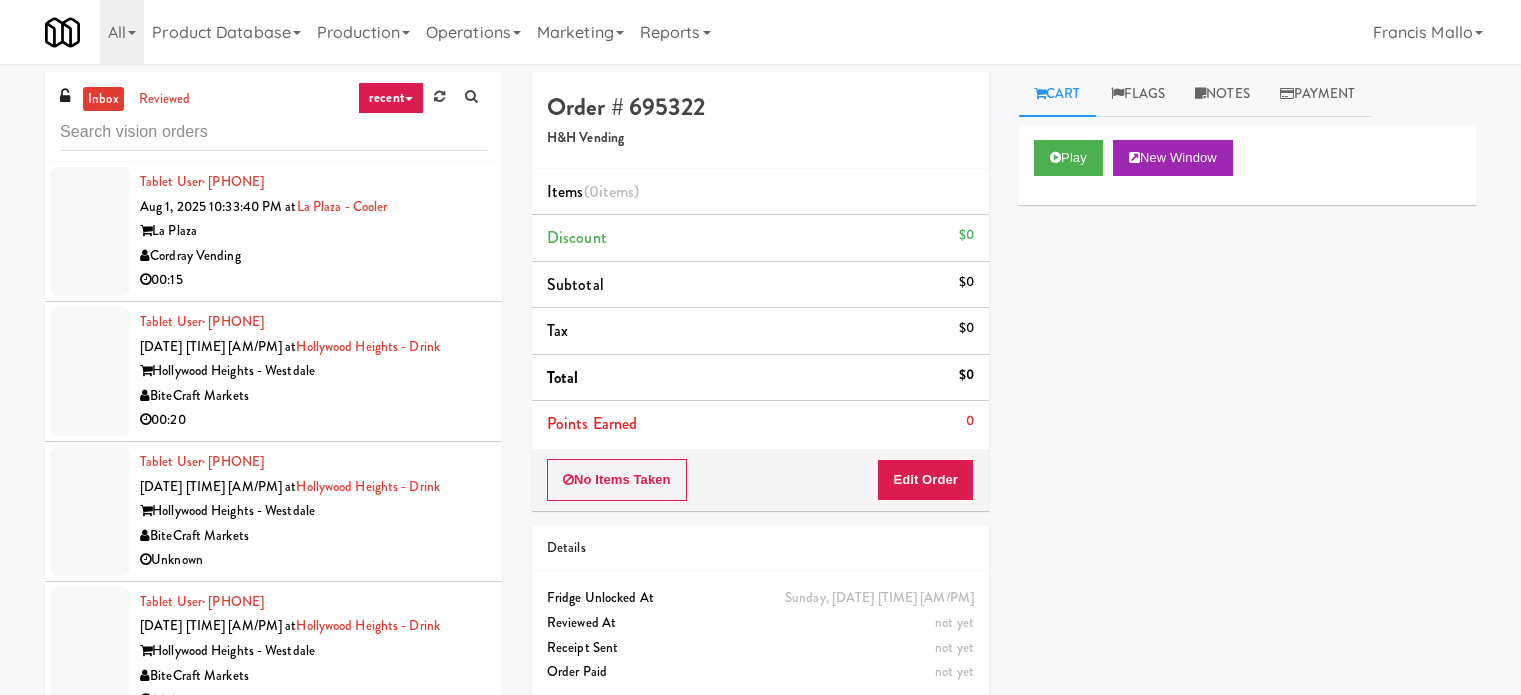 scroll, scrollTop: 81, scrollLeft: 0, axis: vertical 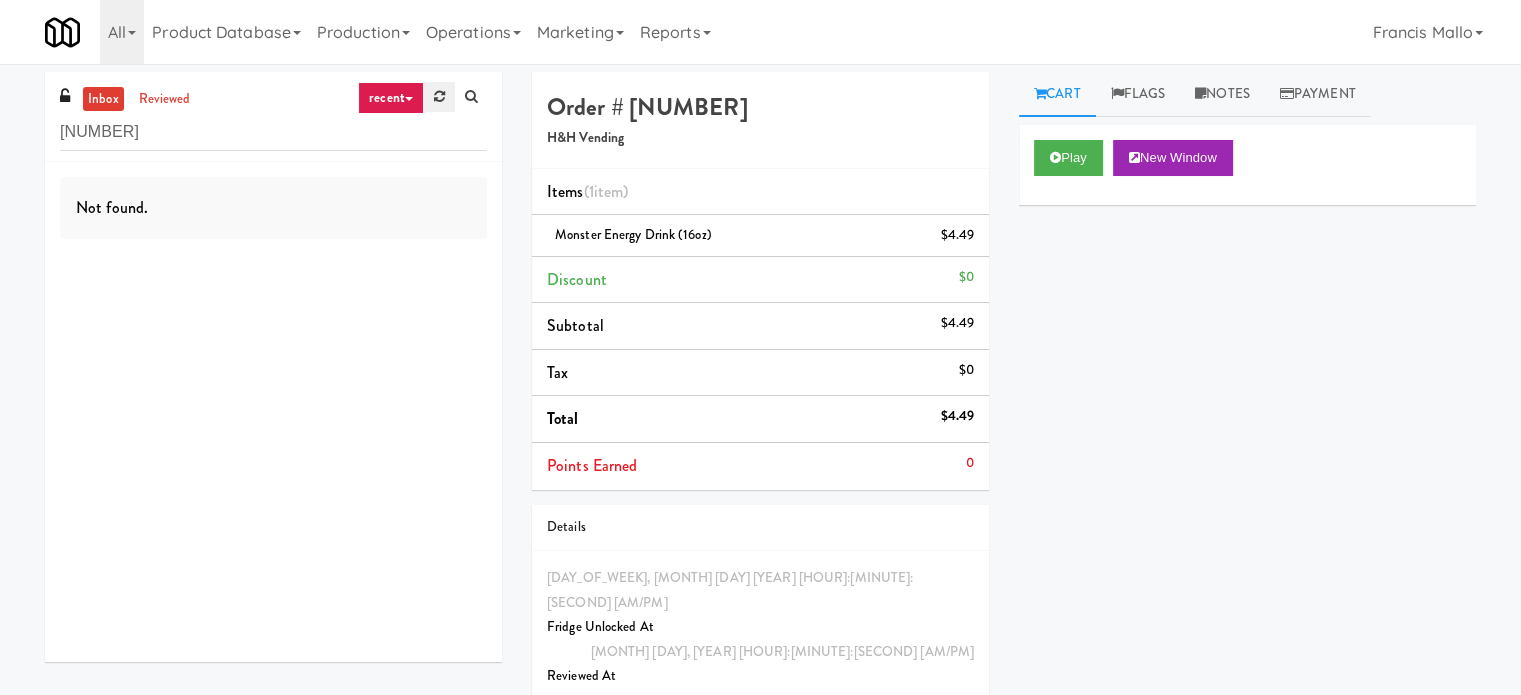 click at bounding box center (439, 97) 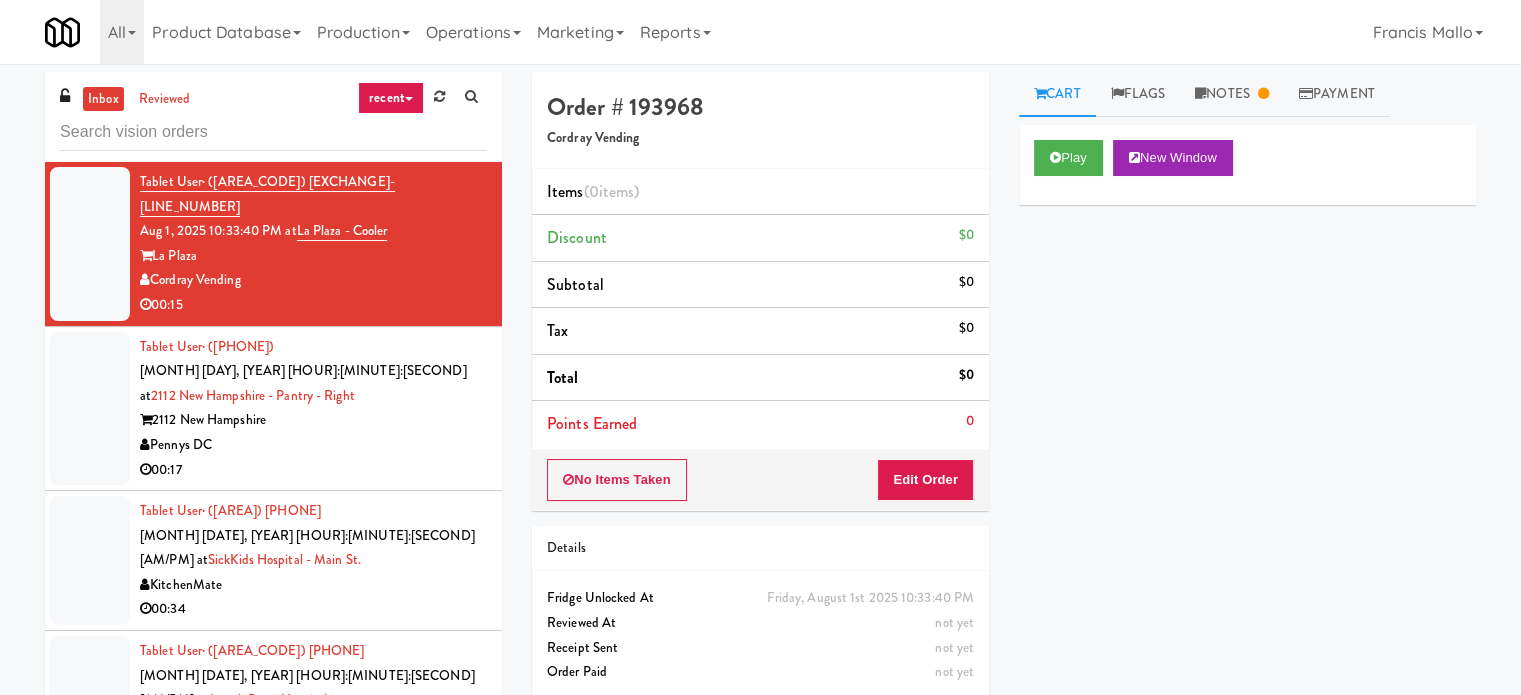 click on "2112 New Hampshire" at bounding box center [313, 420] 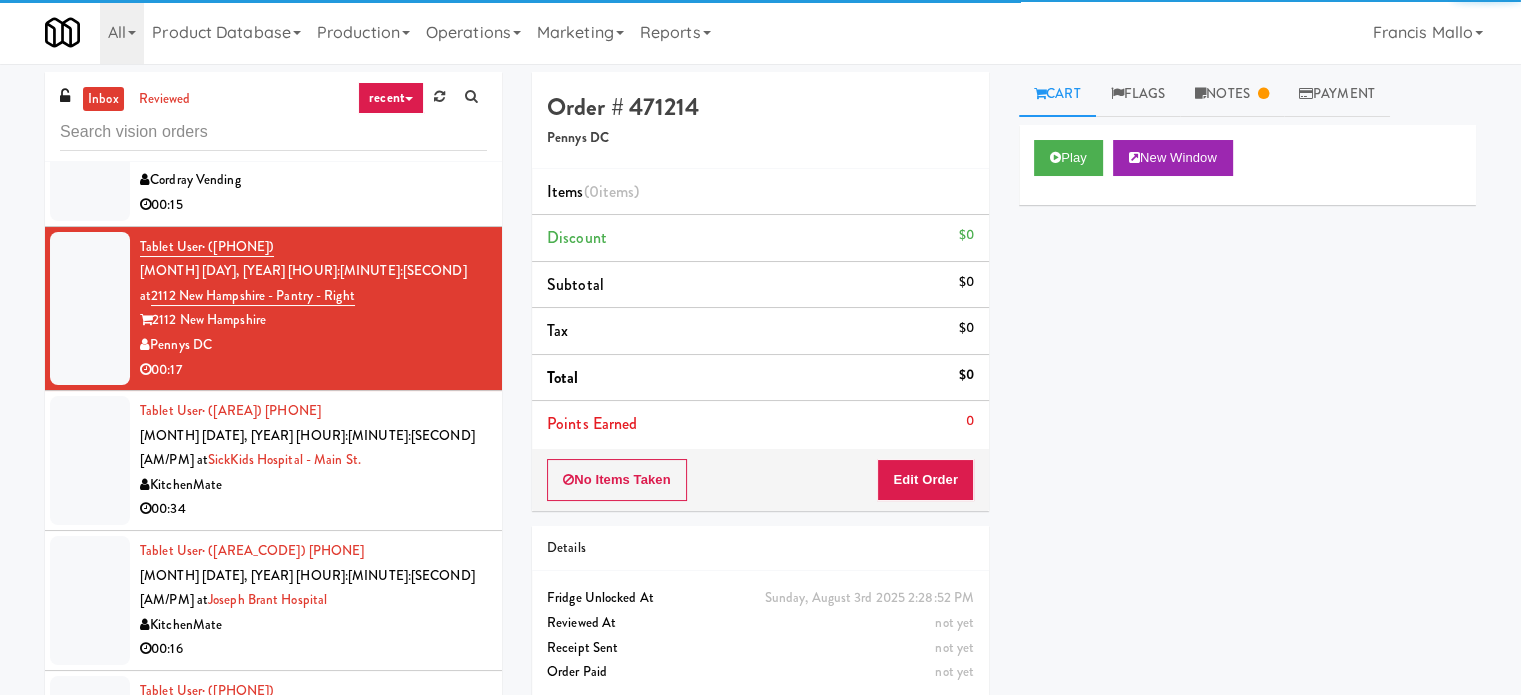 click on "00:34" at bounding box center [313, 509] 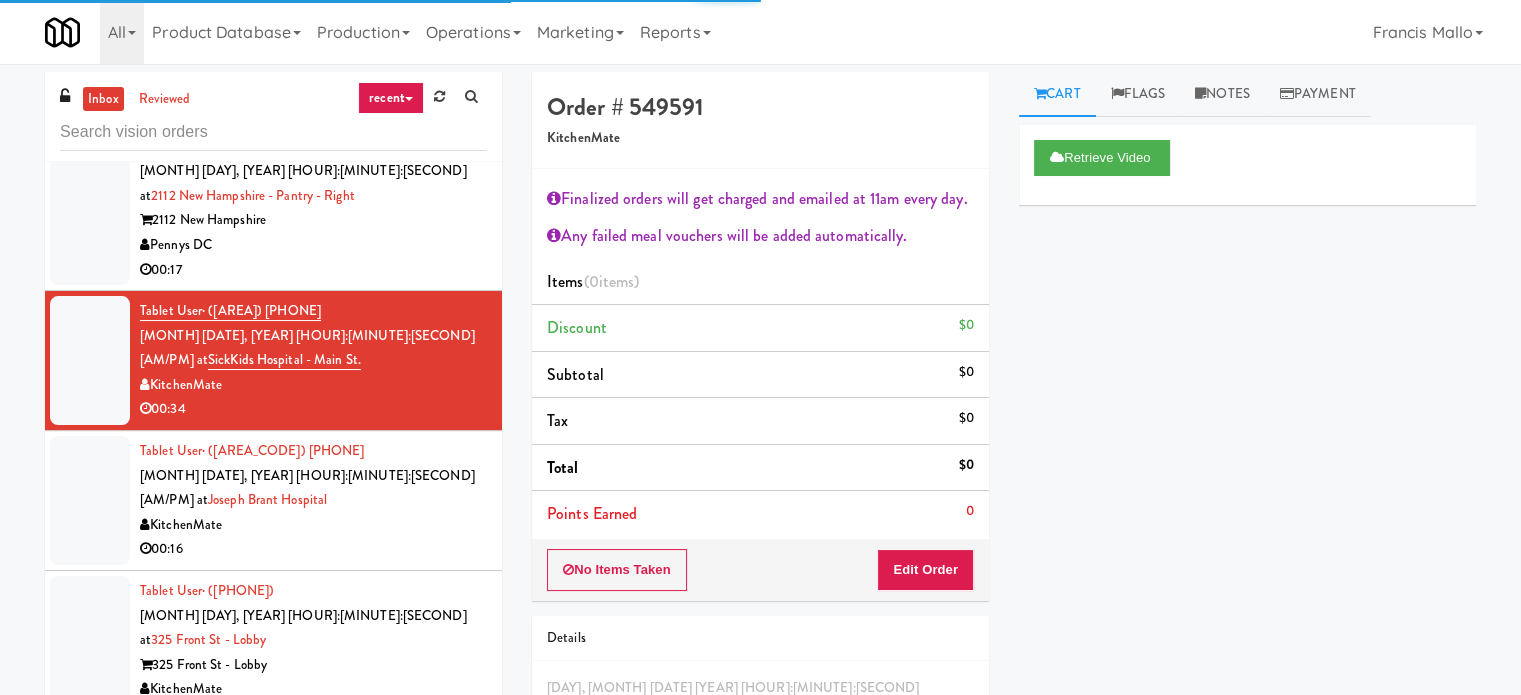 click on "KitchenMate" at bounding box center (313, 525) 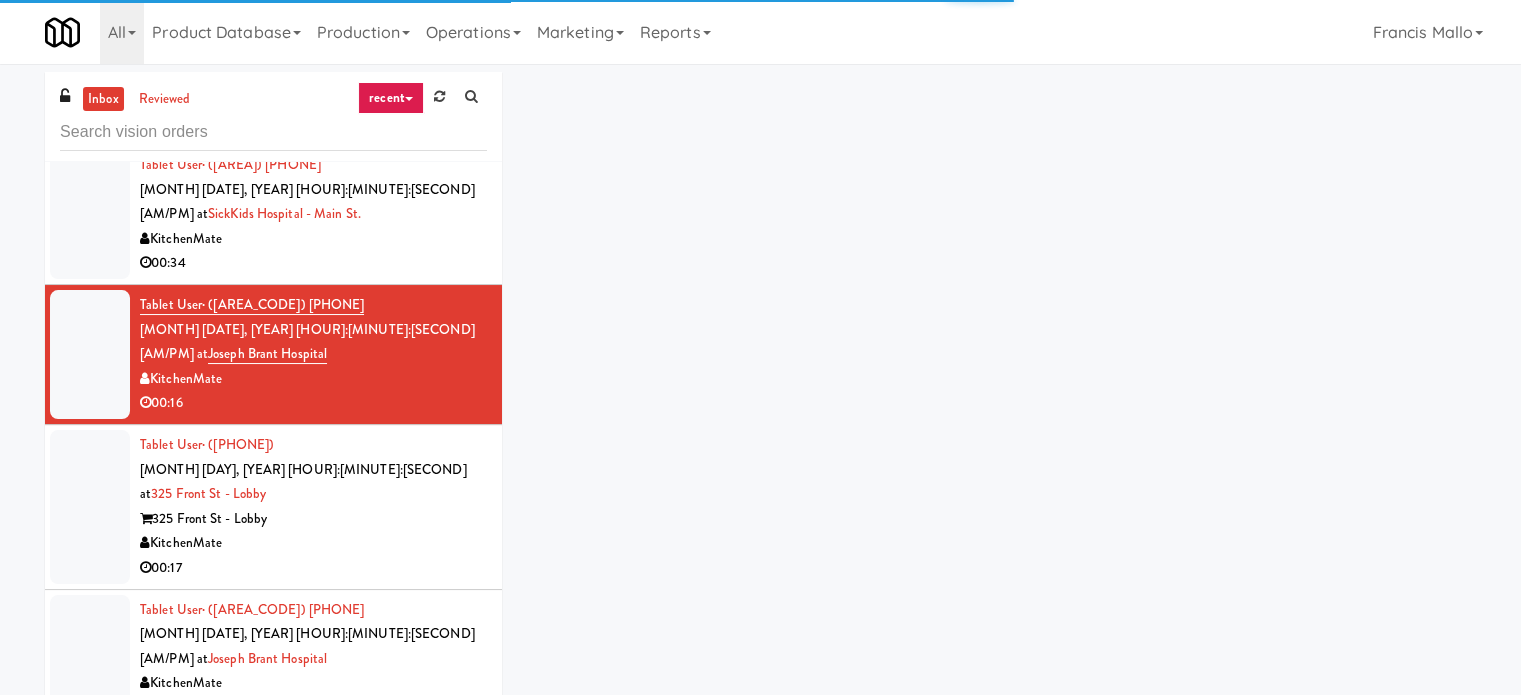 scroll, scrollTop: 400, scrollLeft: 0, axis: vertical 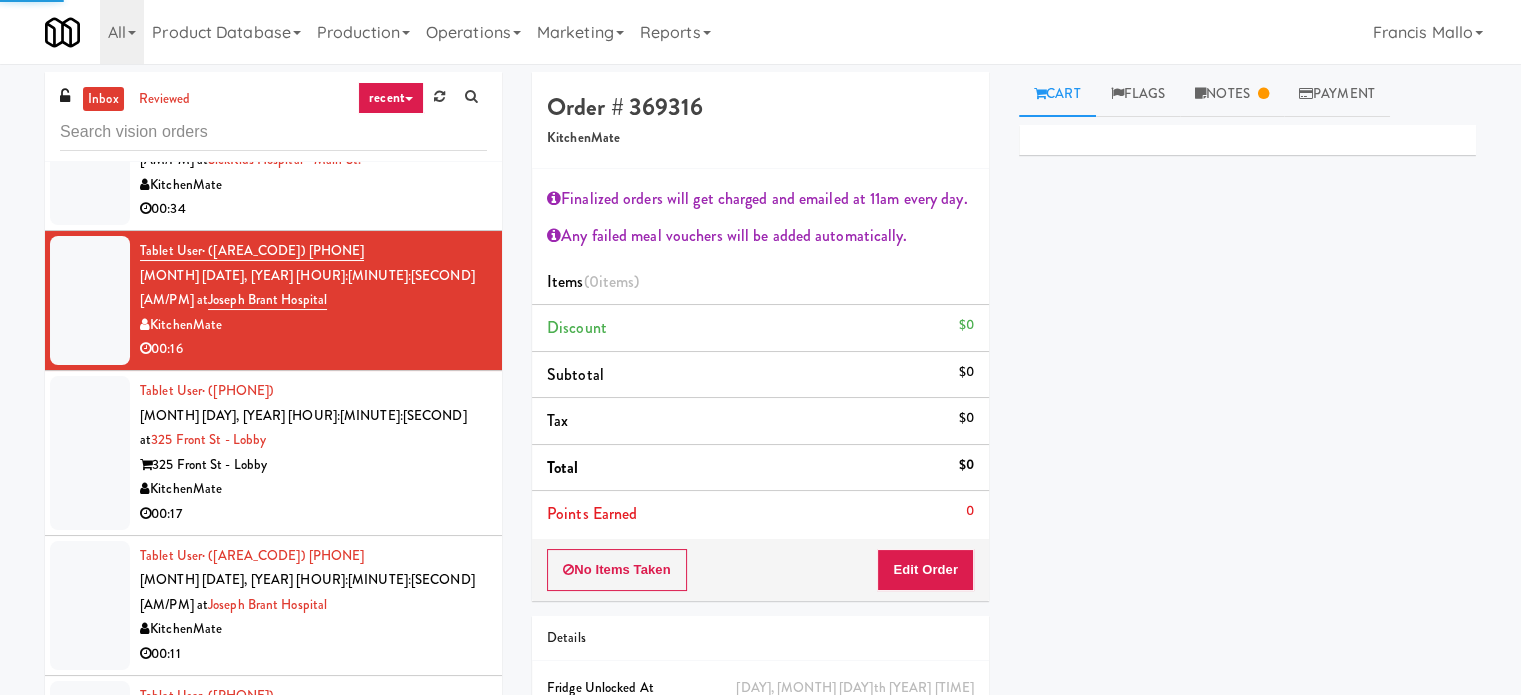 click on "KitchenMate" at bounding box center [313, 489] 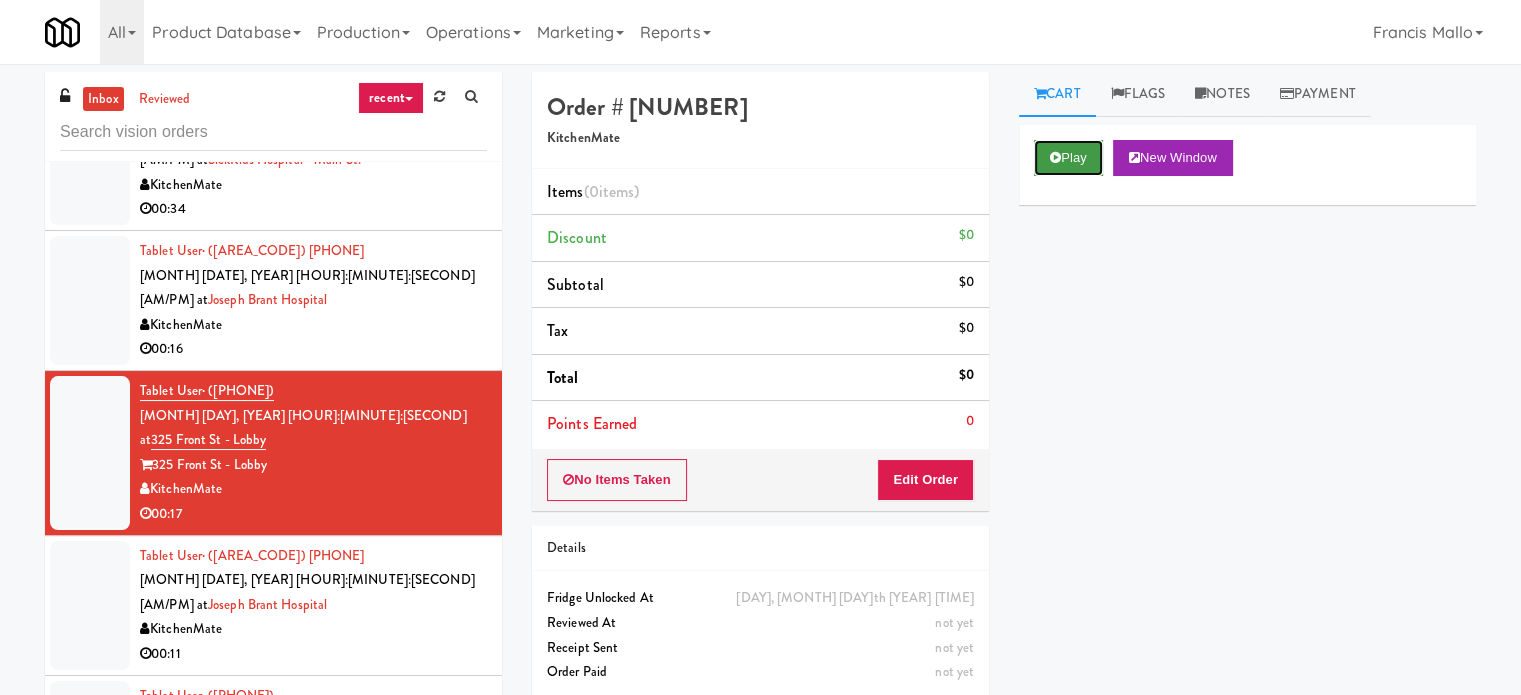 click on "Play" at bounding box center (1068, 158) 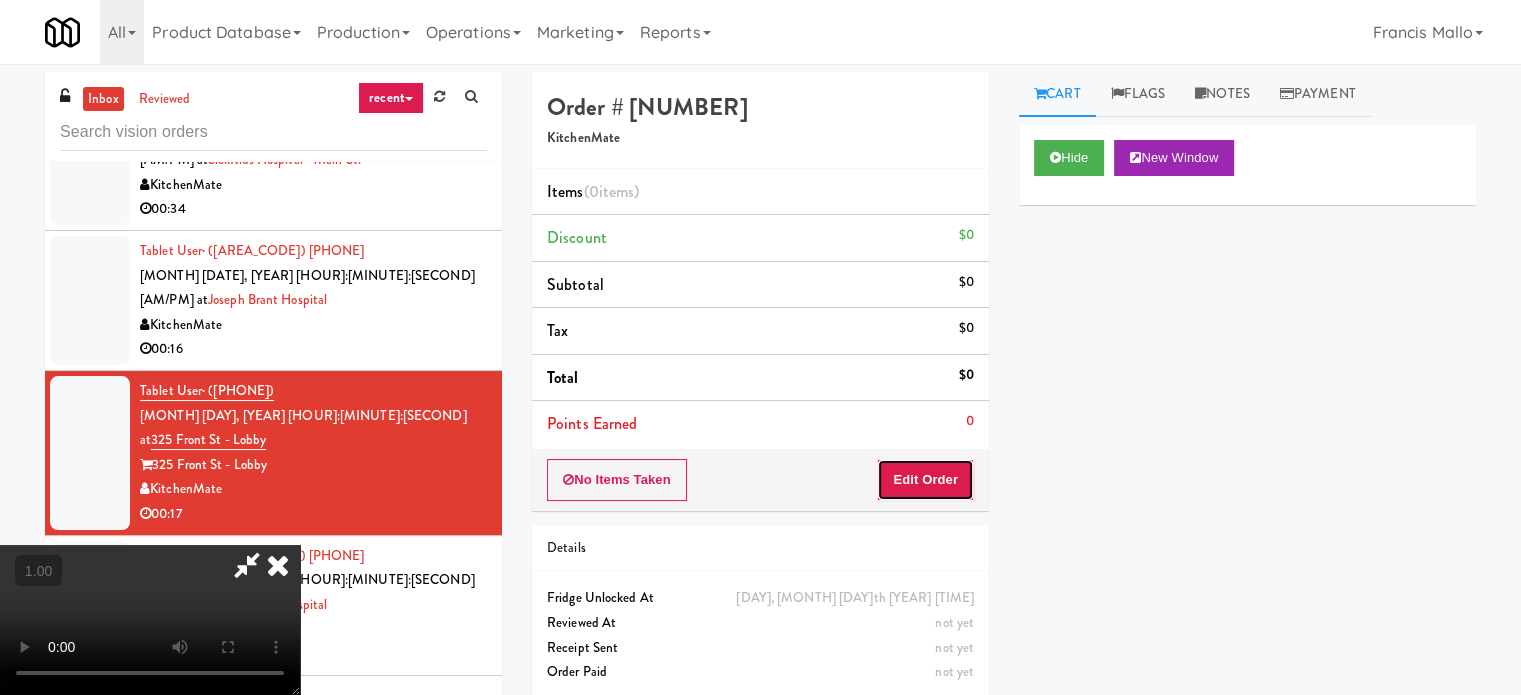 click on "Edit Order" at bounding box center [925, 480] 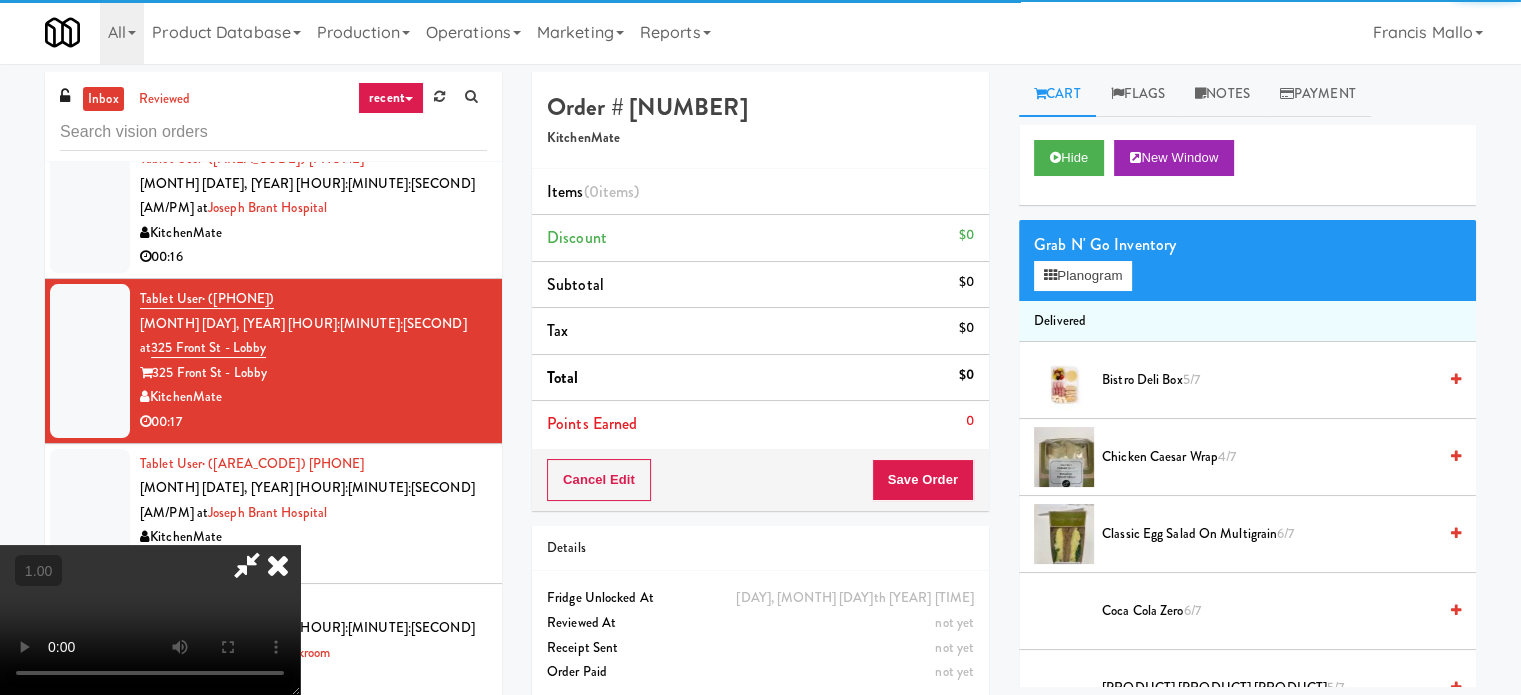 scroll, scrollTop: 500, scrollLeft: 0, axis: vertical 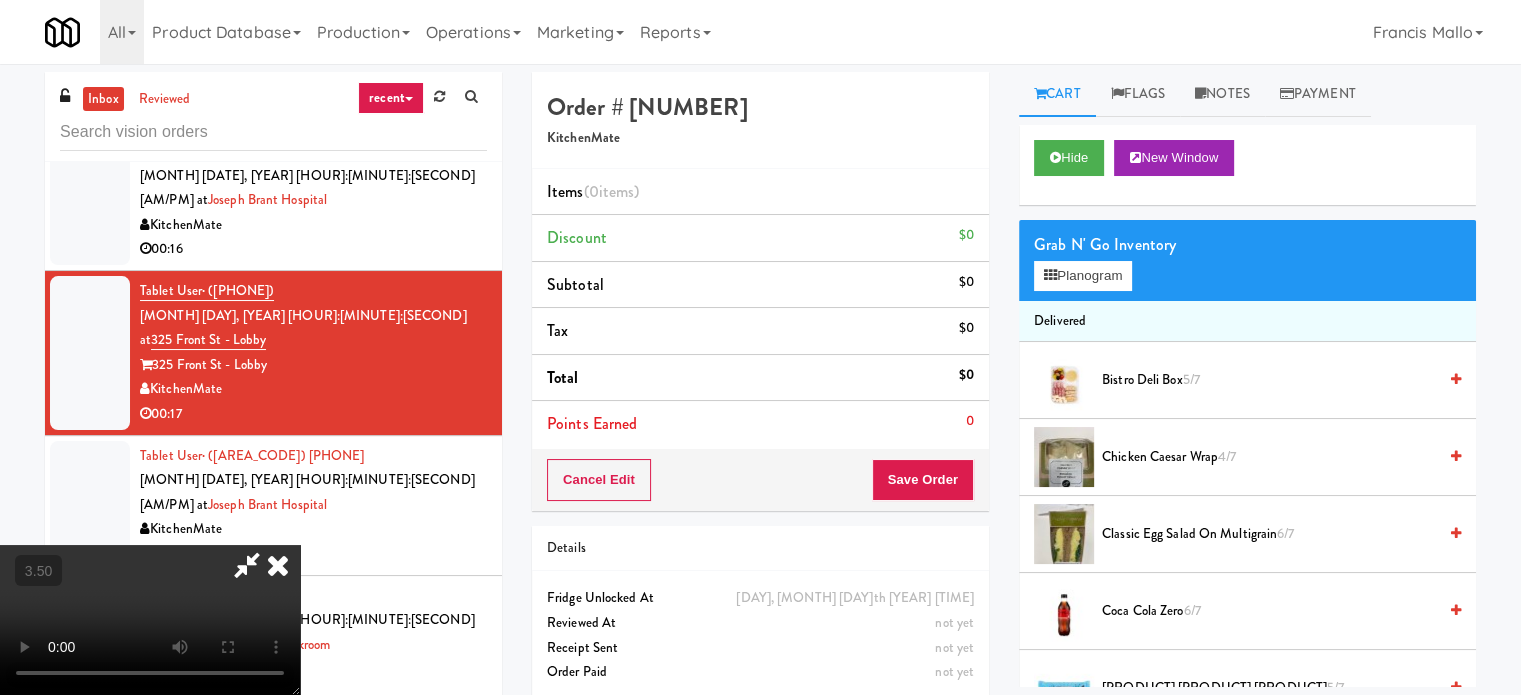 click at bounding box center [150, 620] 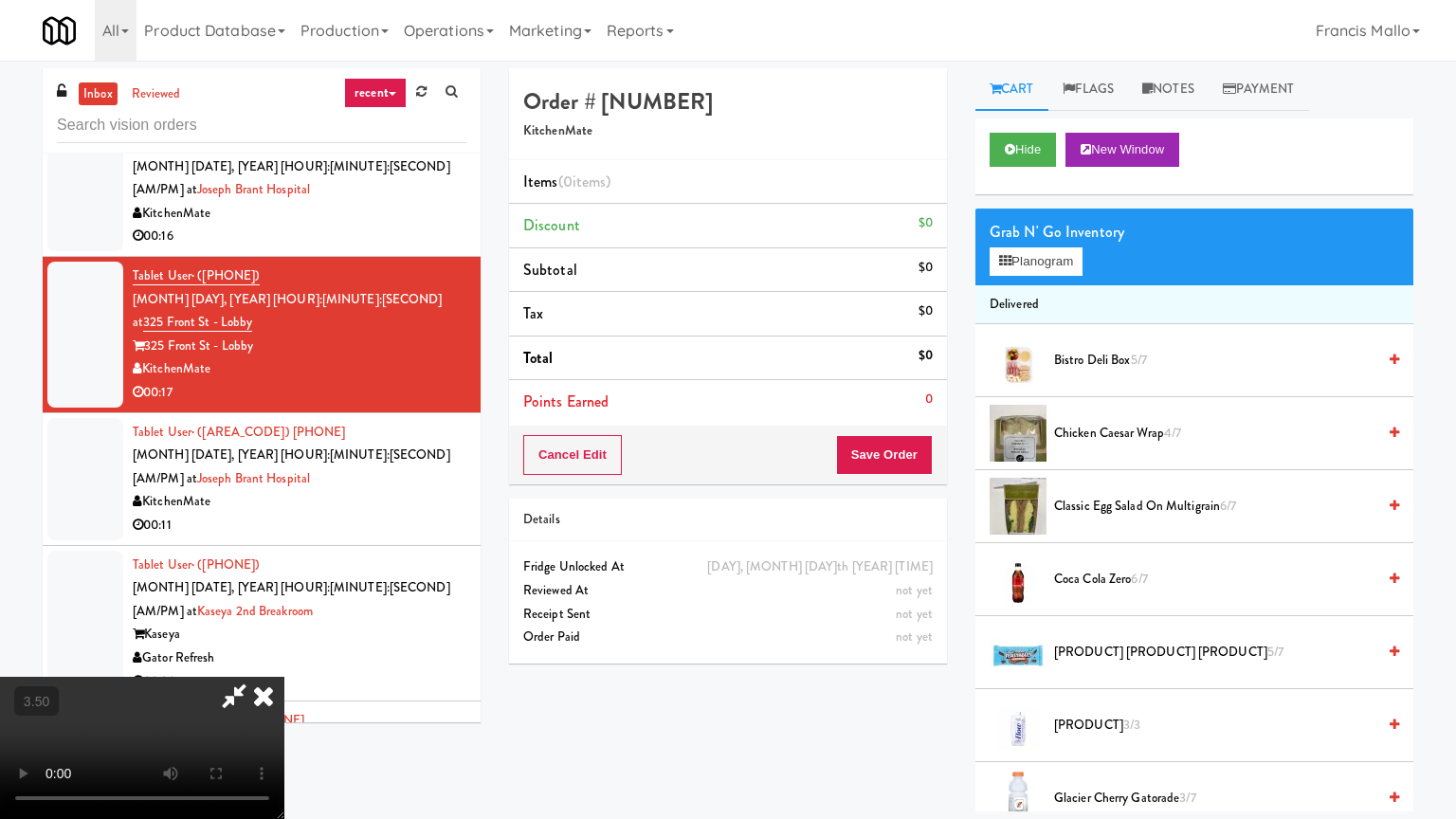 type 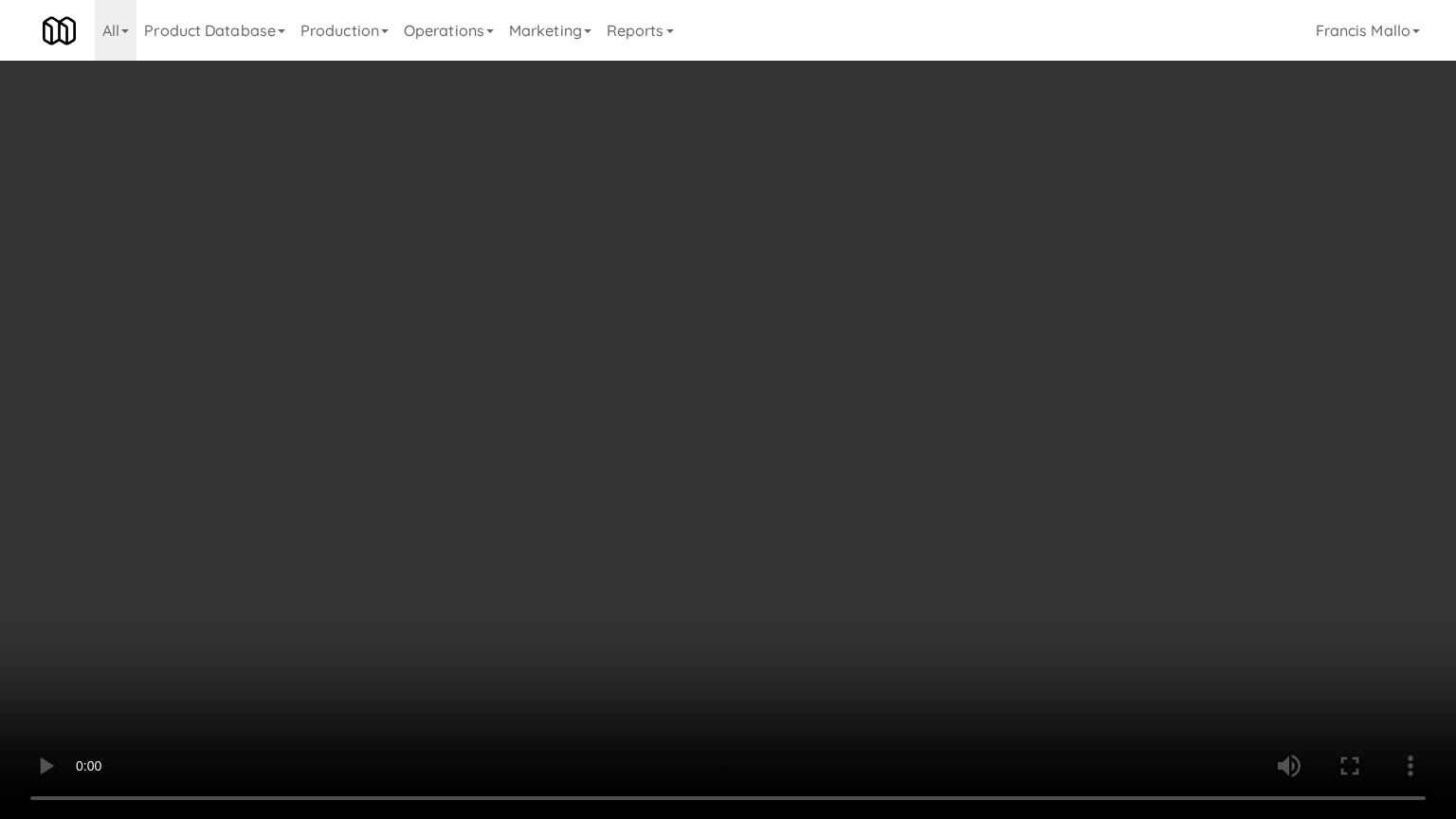 click at bounding box center [728, 410] 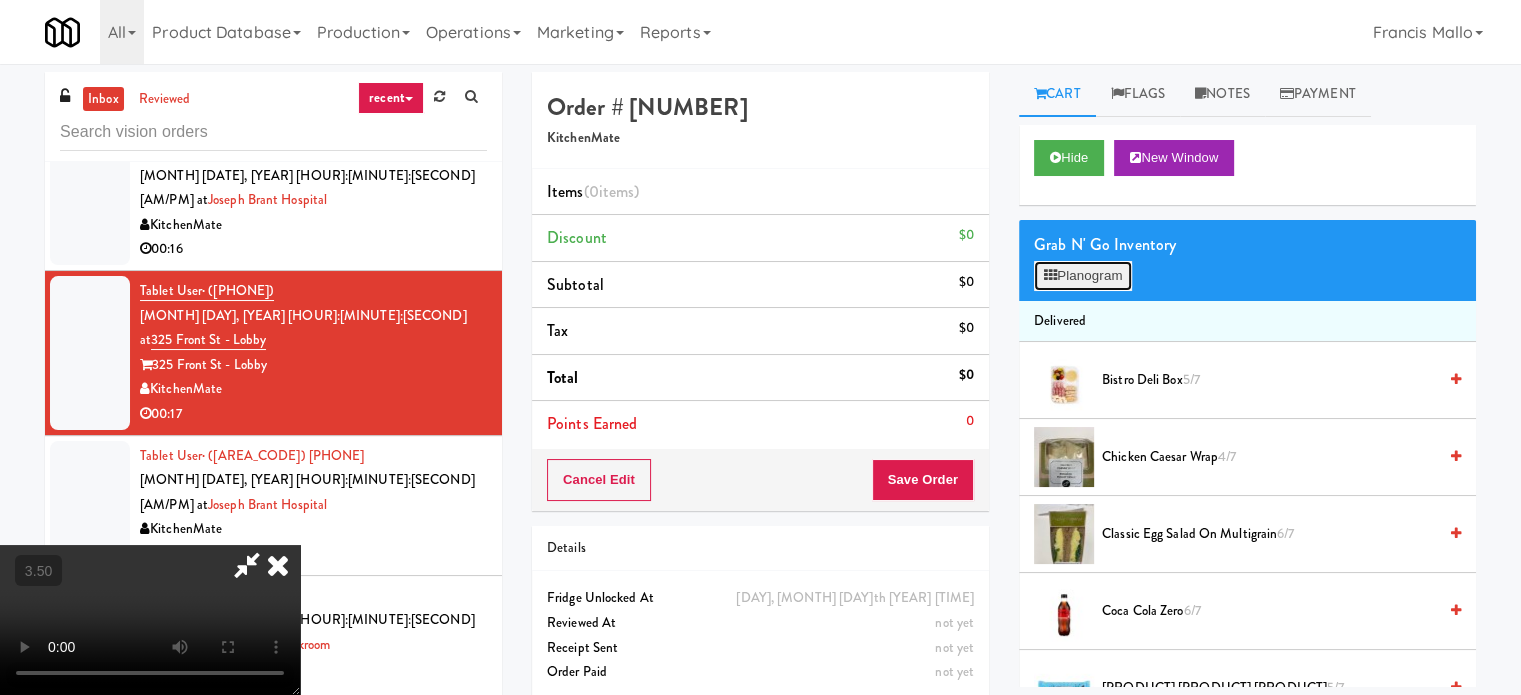 click on "Planogram" at bounding box center (1083, 276) 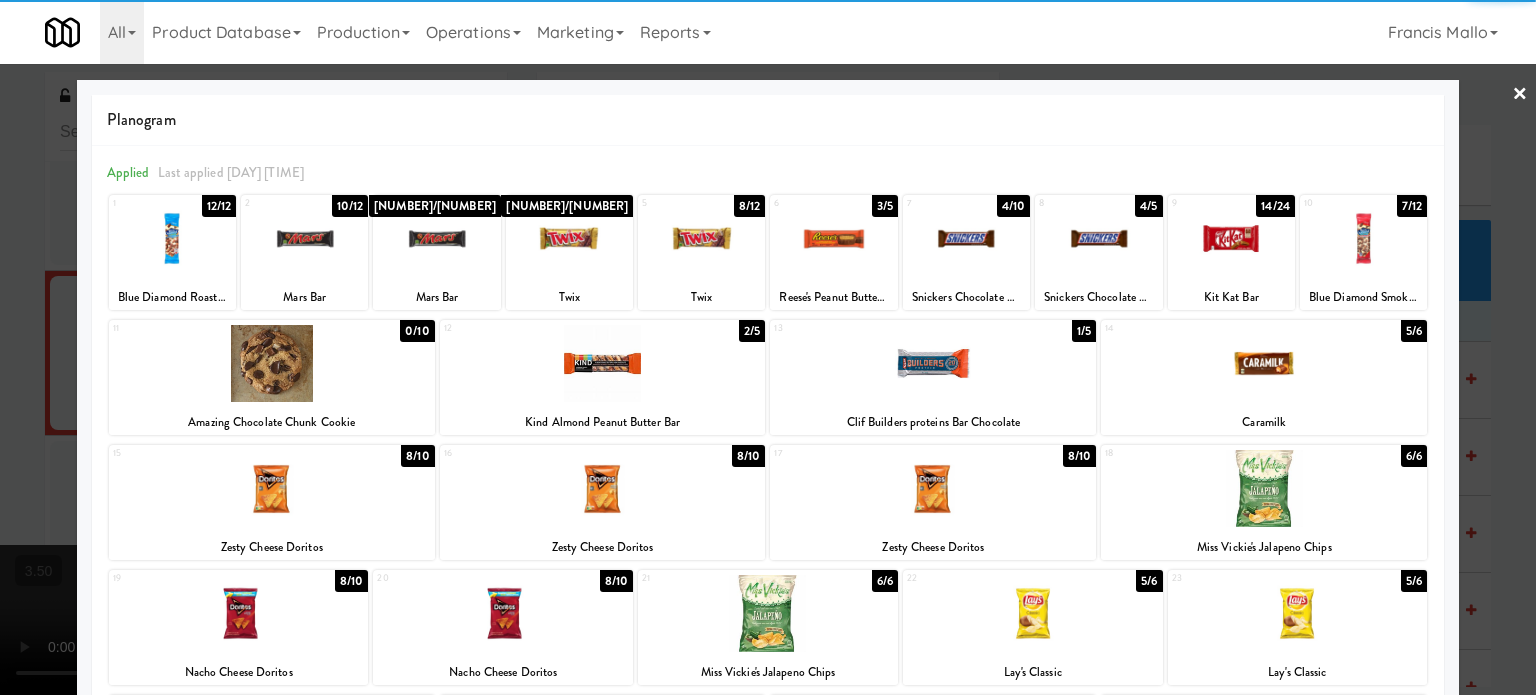 click on "11 0/10 Amazing Chocolate Chunk Cookie" at bounding box center [272, 377] 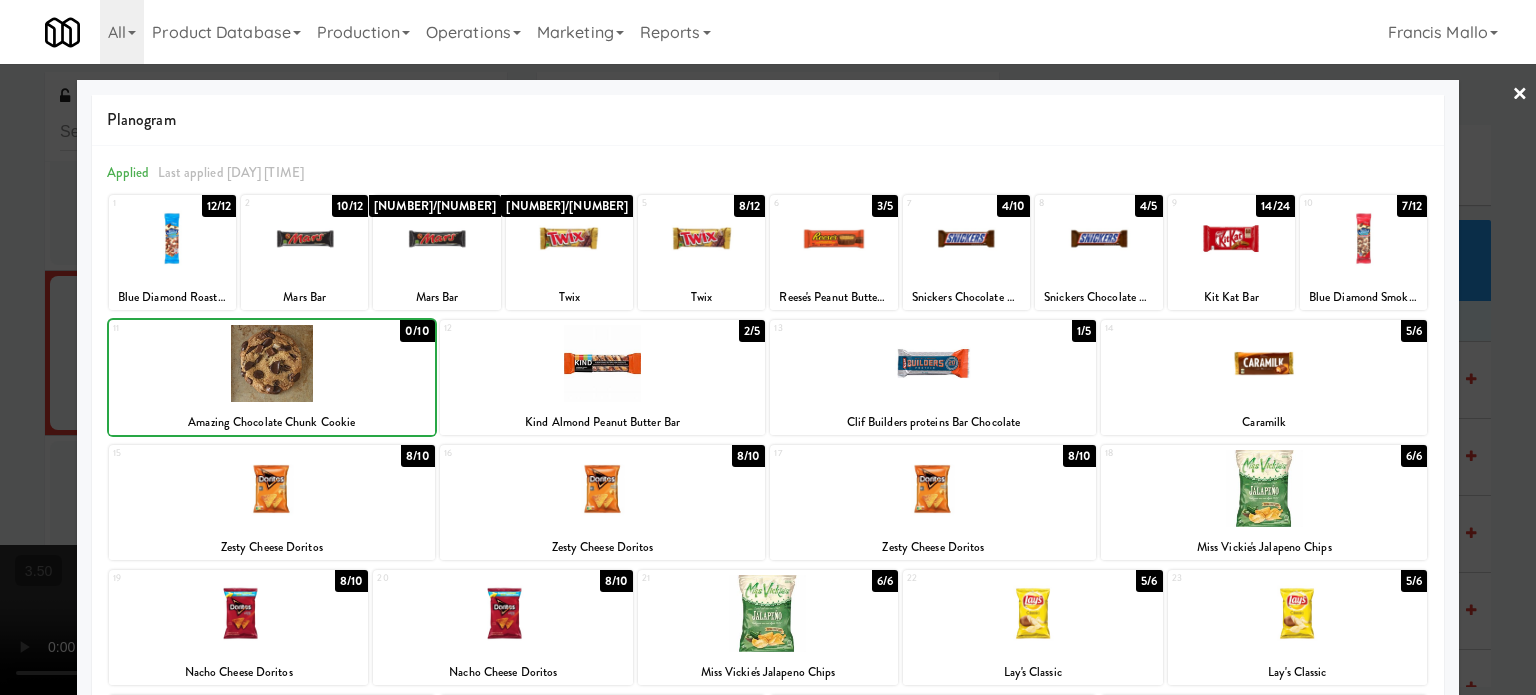 drag, startPoint x: 4, startPoint y: 411, endPoint x: 48, endPoint y: 407, distance: 44.181442 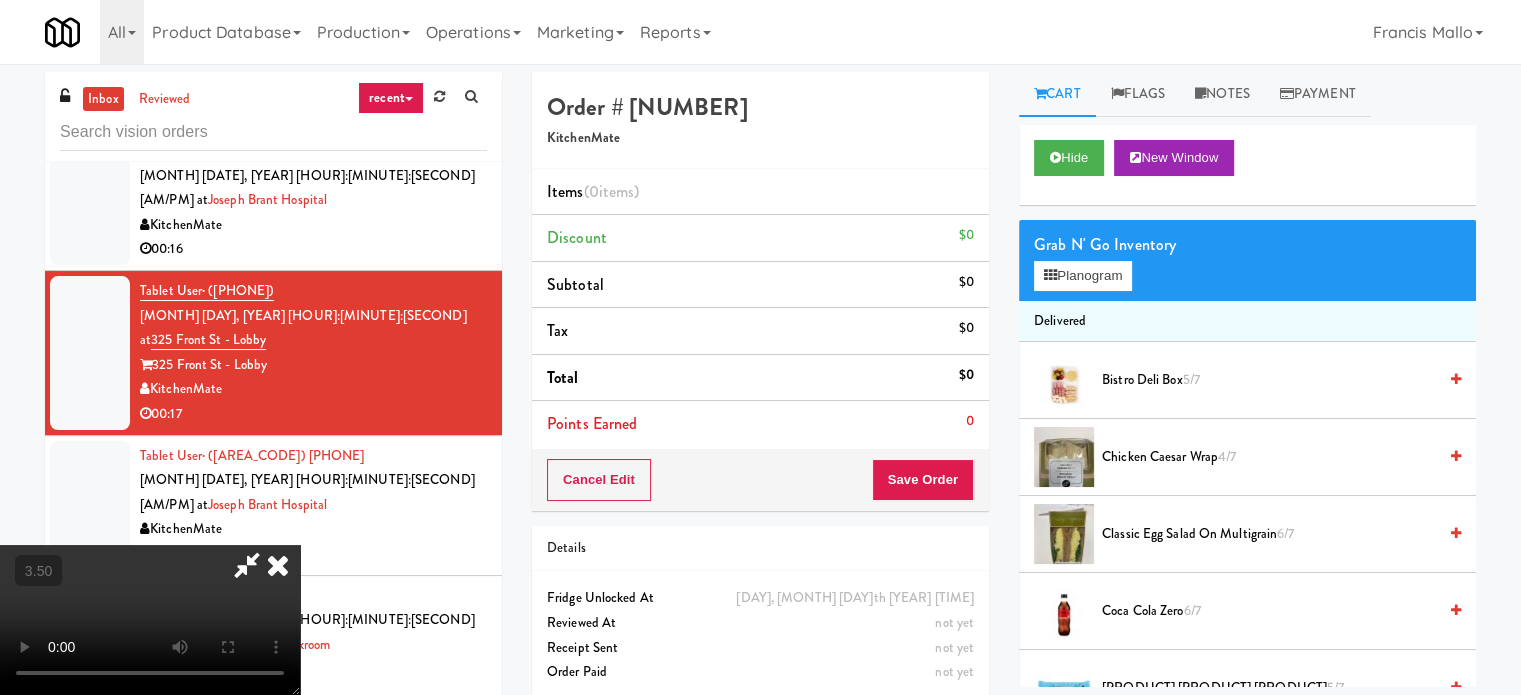 click at bounding box center [150, 620] 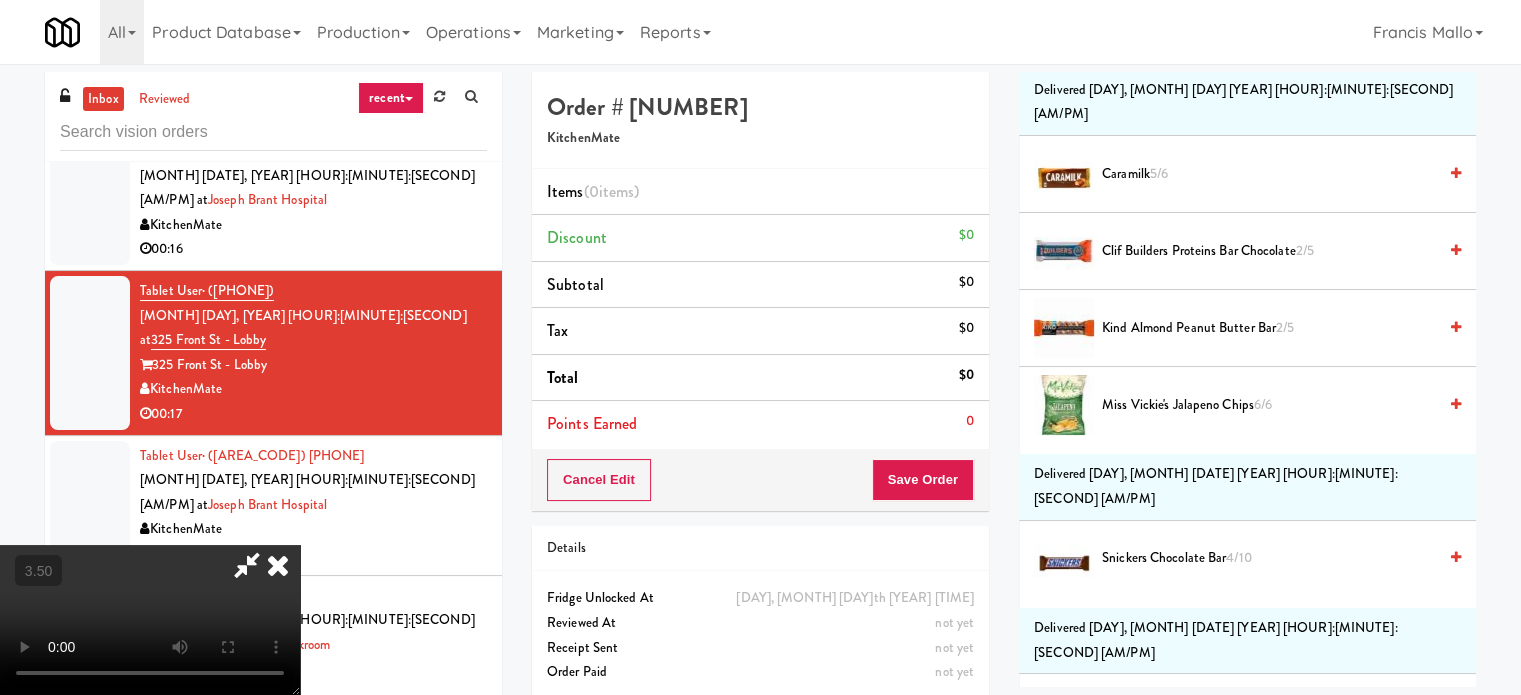 scroll, scrollTop: 1600, scrollLeft: 0, axis: vertical 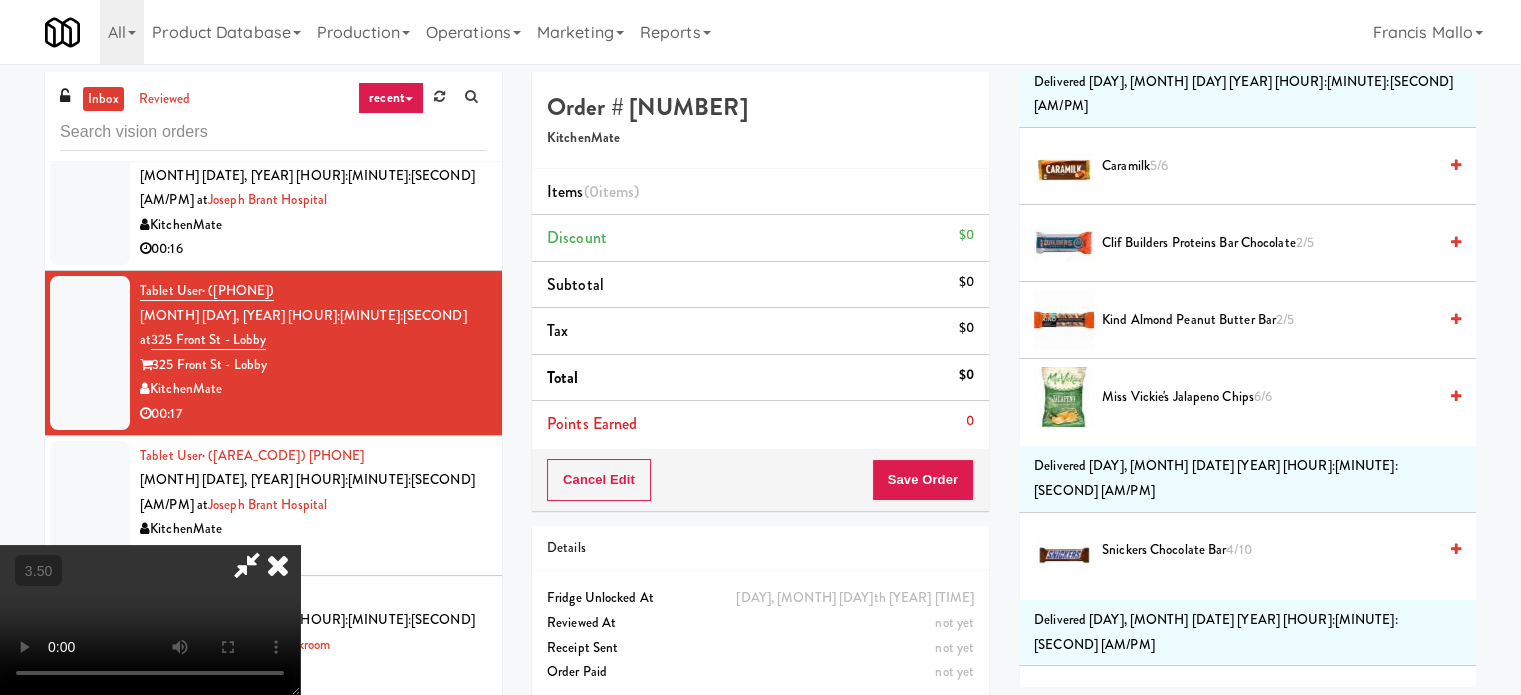 click on "Miss Vickie's Jalapeno Chips  6/6" at bounding box center (1269, 397) 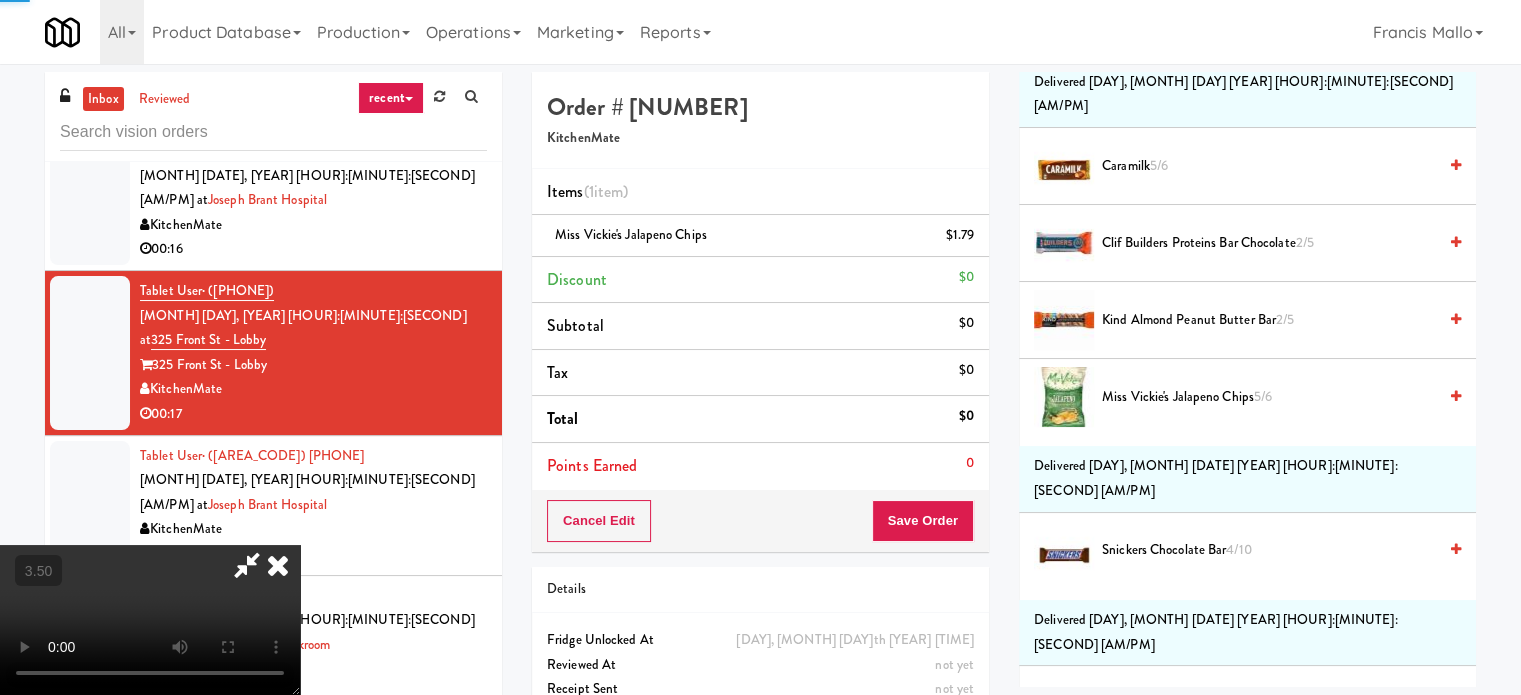 click at bounding box center [150, 620] 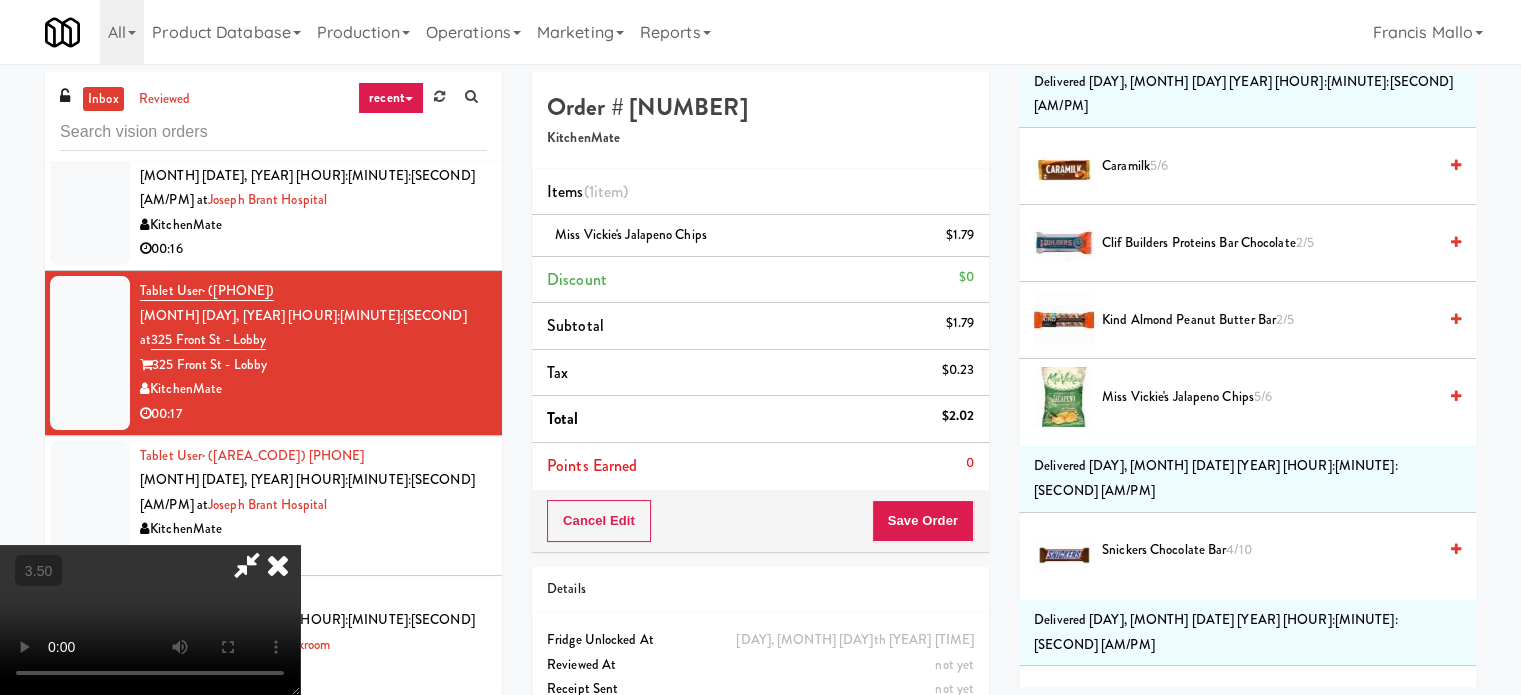 click at bounding box center (150, 620) 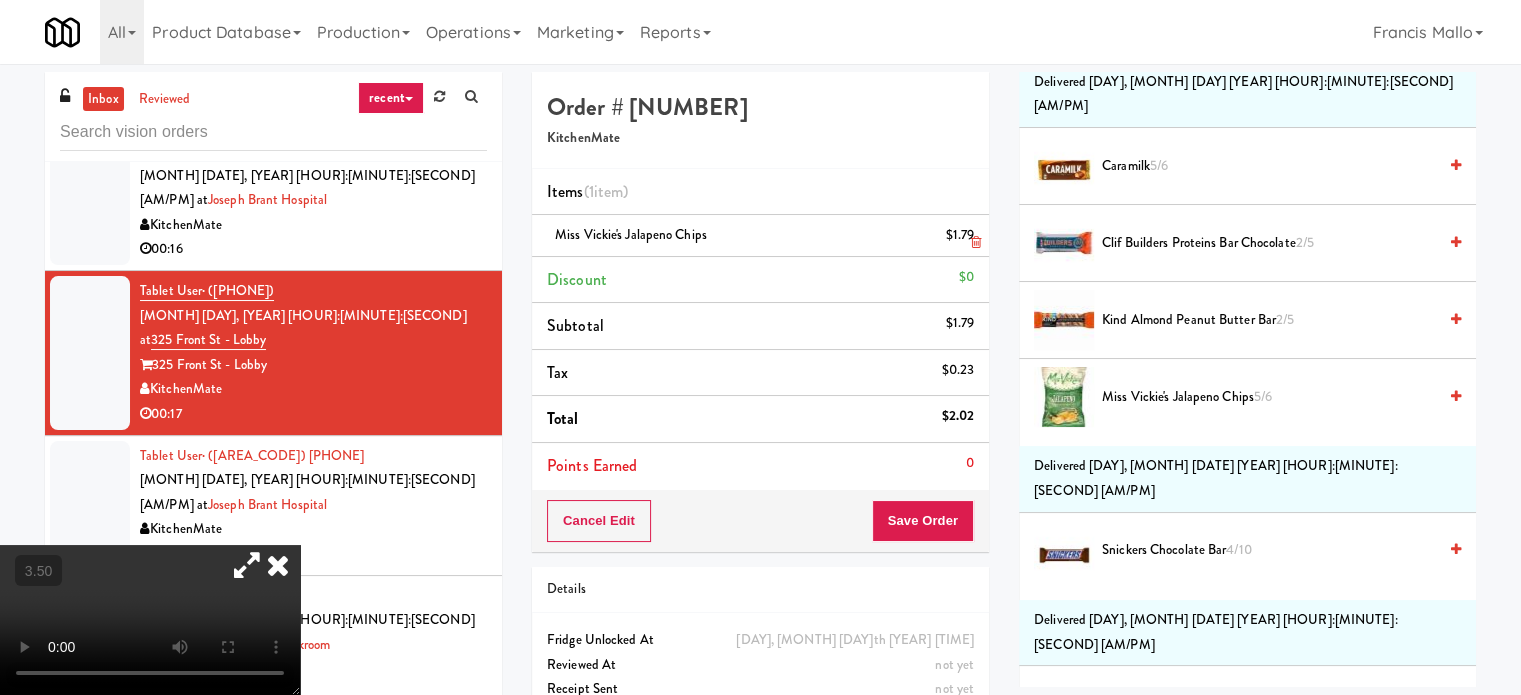 click at bounding box center (976, 242) 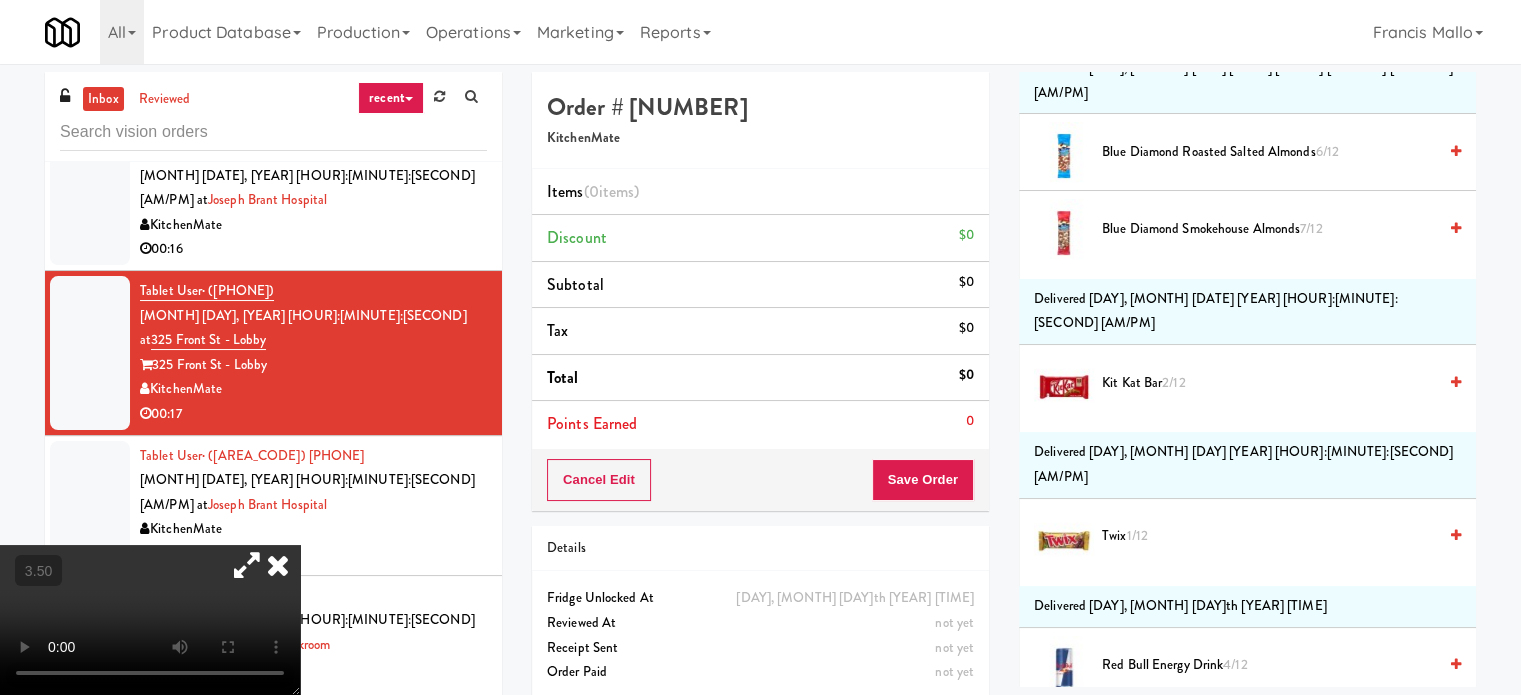 scroll, scrollTop: 4998, scrollLeft: 0, axis: vertical 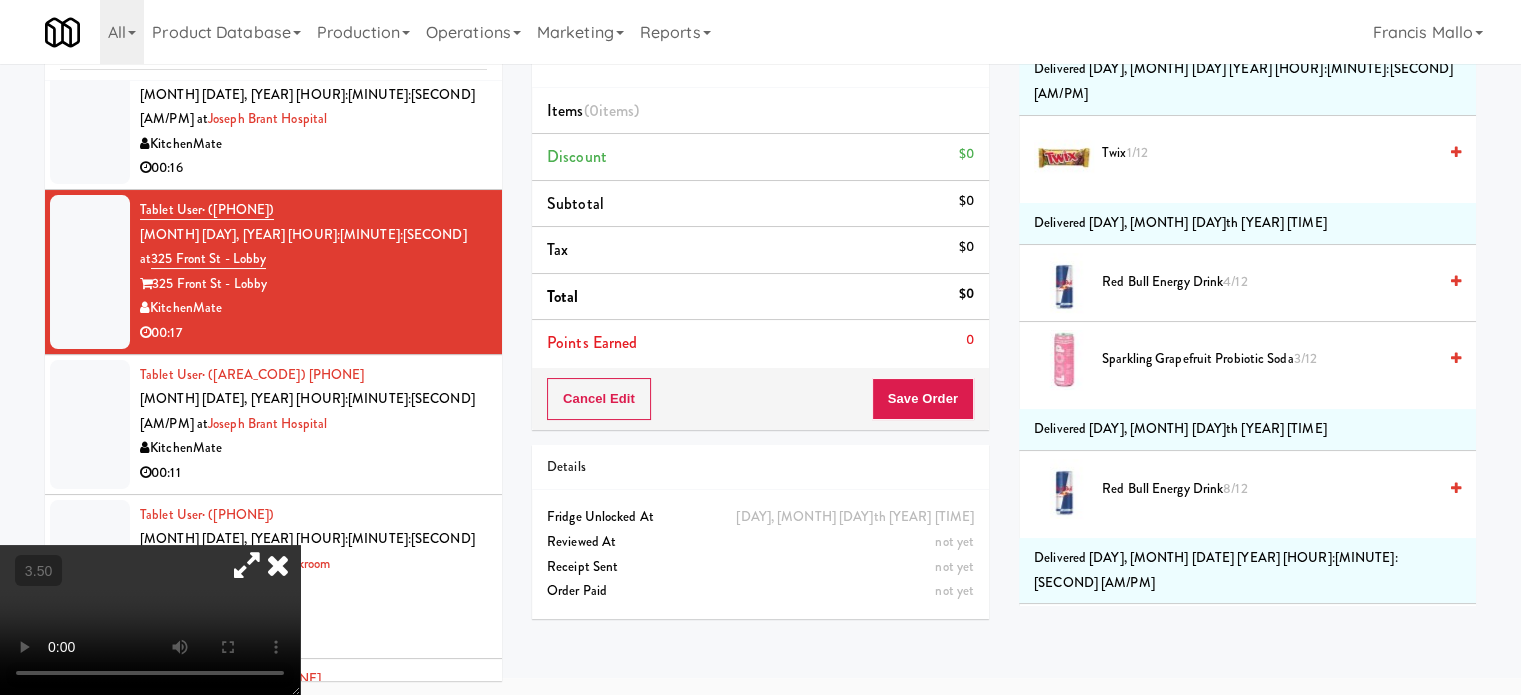 click on "Include sold out items" at bounding box center (1113, 725) 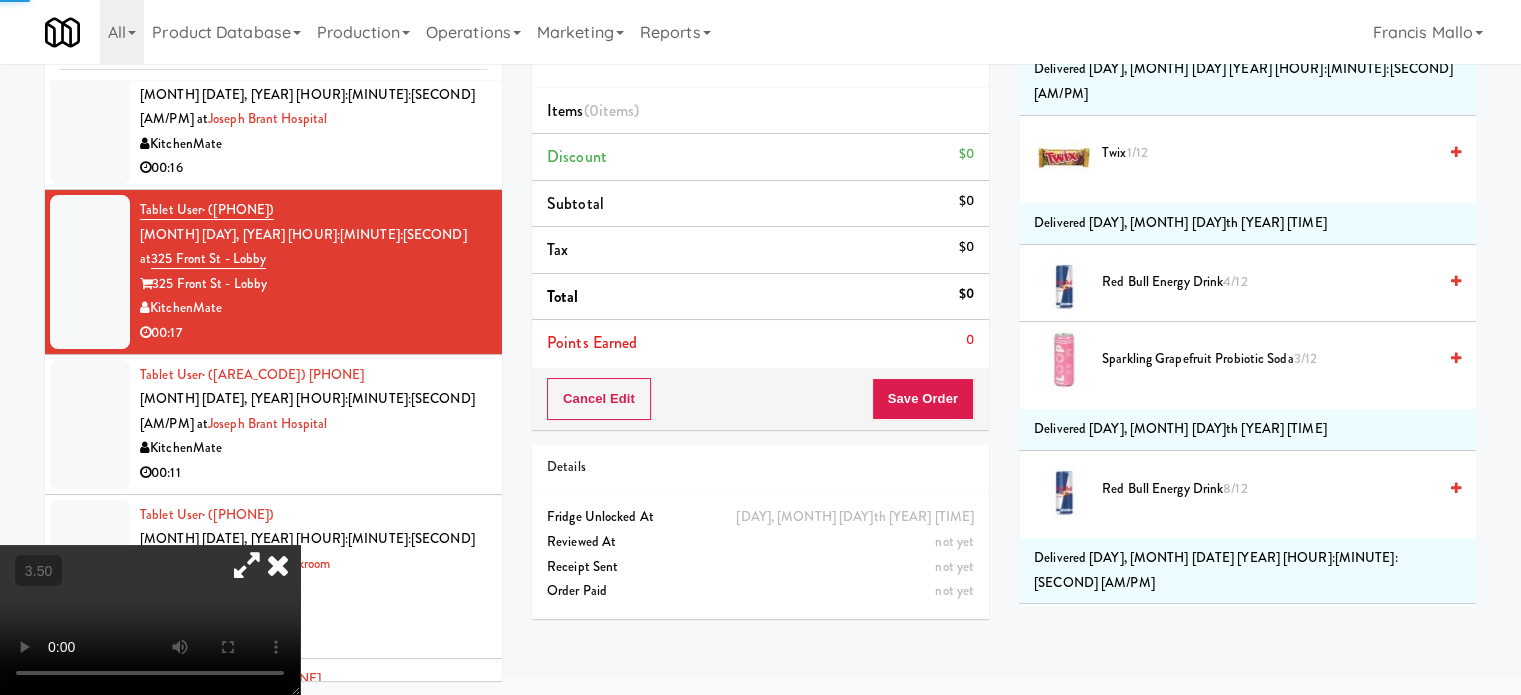 drag, startPoint x: 341, startPoint y: 523, endPoint x: 361, endPoint y: 519, distance: 20.396078 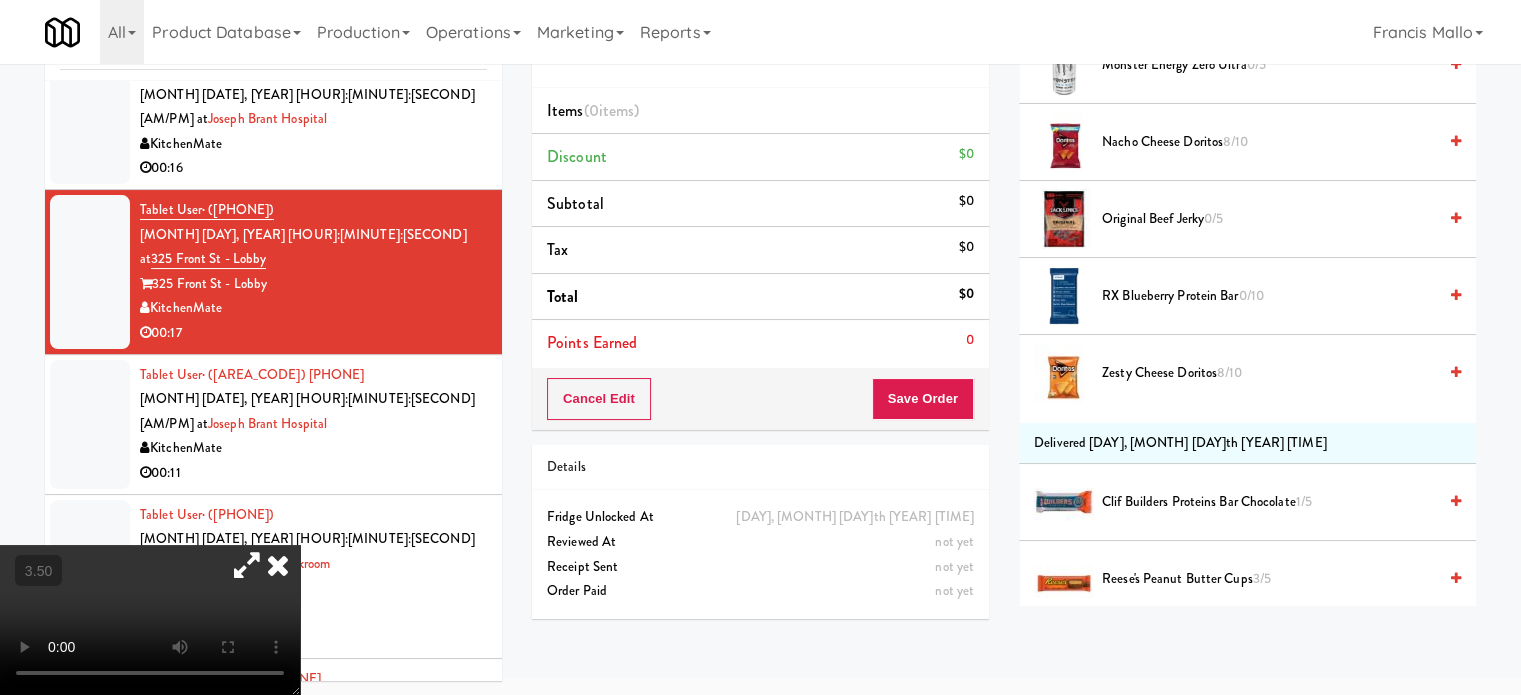 scroll, scrollTop: 3298, scrollLeft: 0, axis: vertical 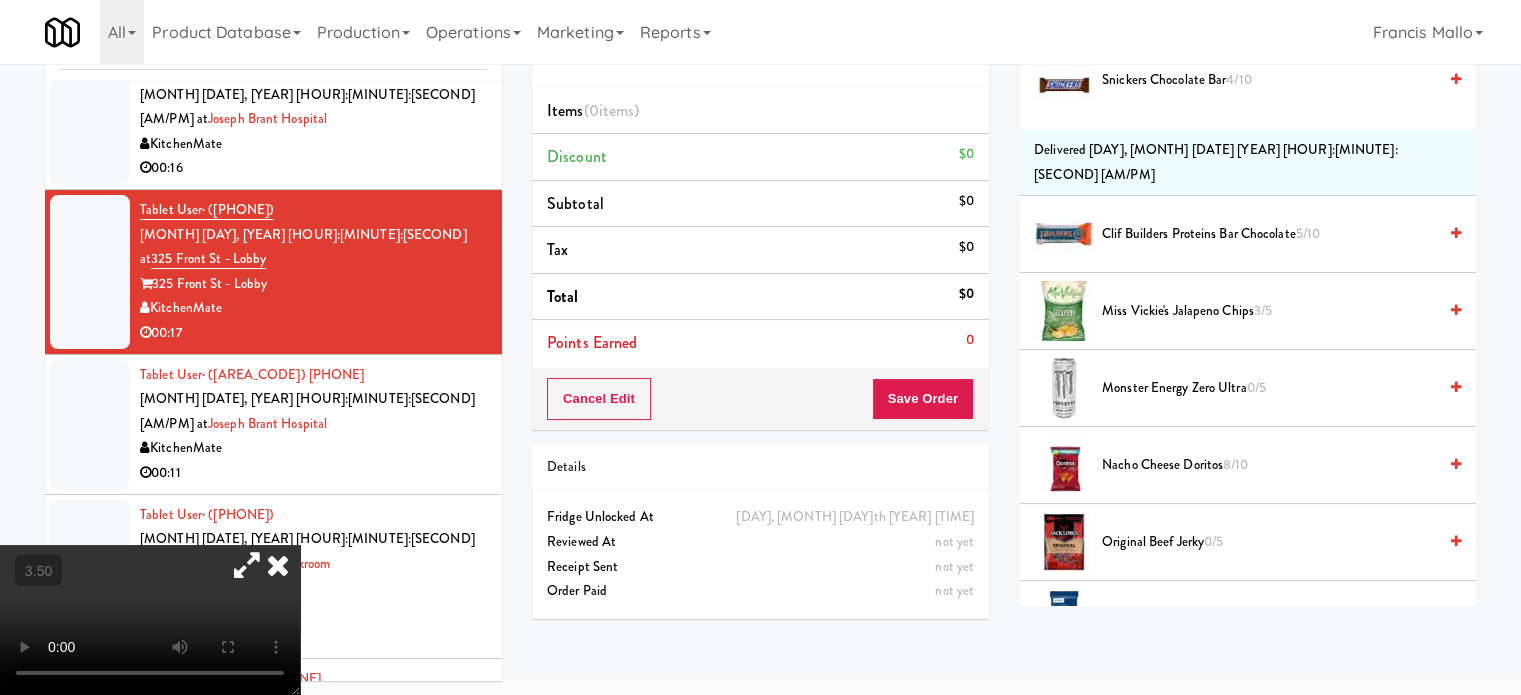 drag, startPoint x: 327, startPoint y: 531, endPoint x: 338, endPoint y: 529, distance: 11.18034 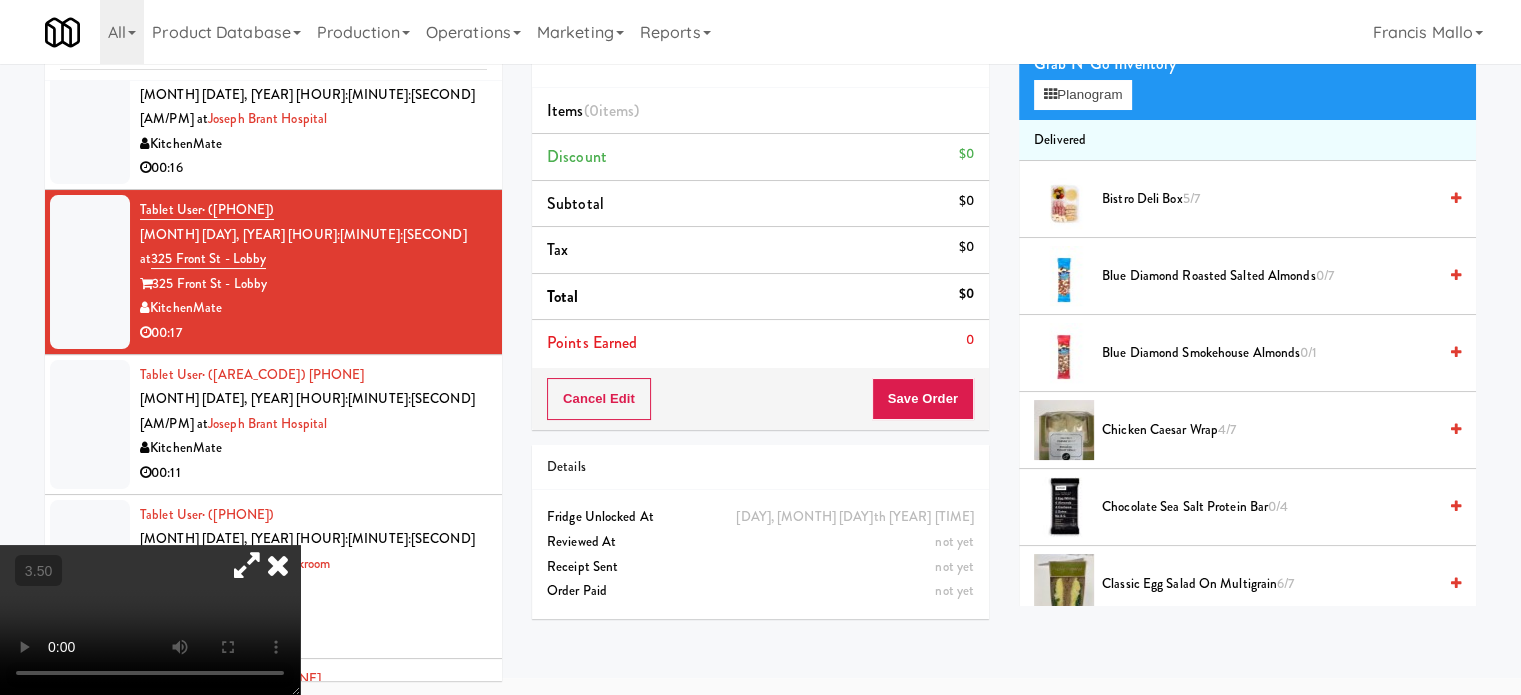 scroll, scrollTop: 98, scrollLeft: 0, axis: vertical 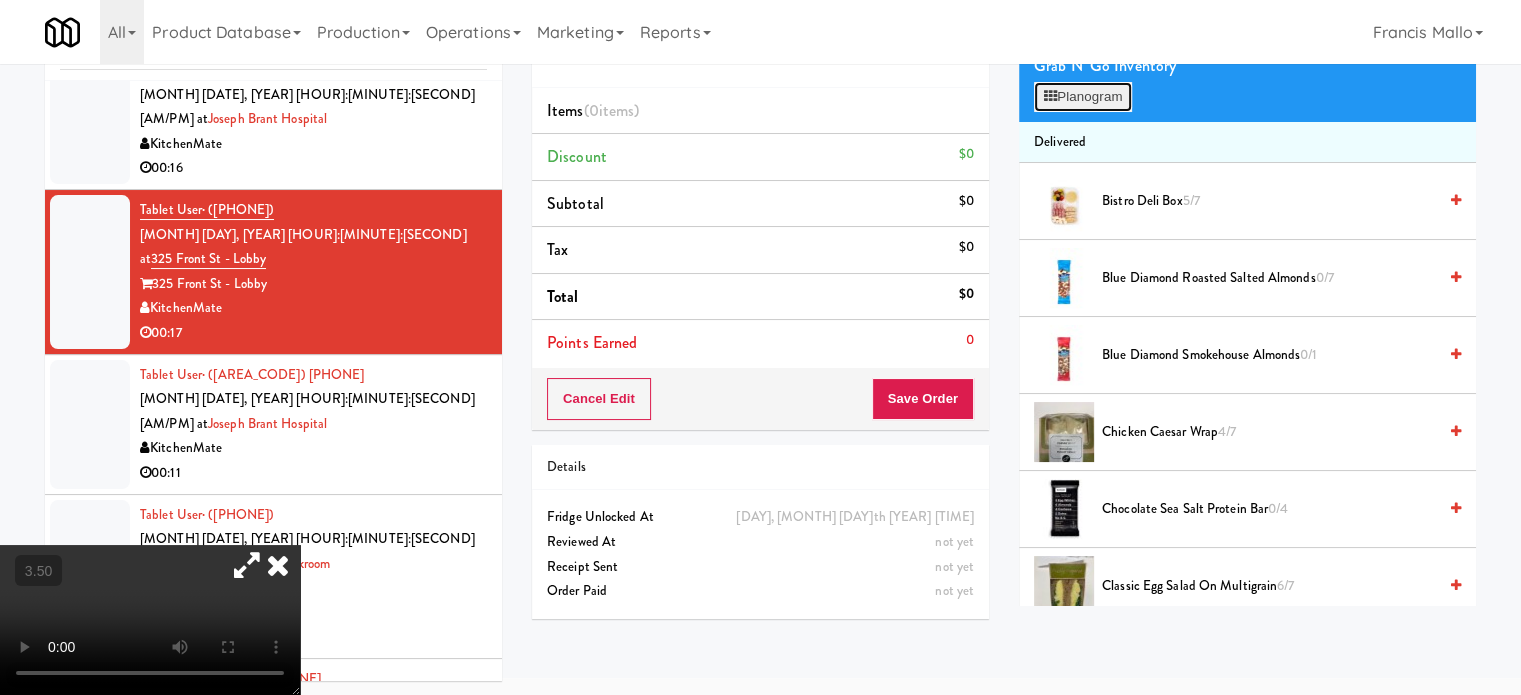click on "Planogram" at bounding box center [1083, 97] 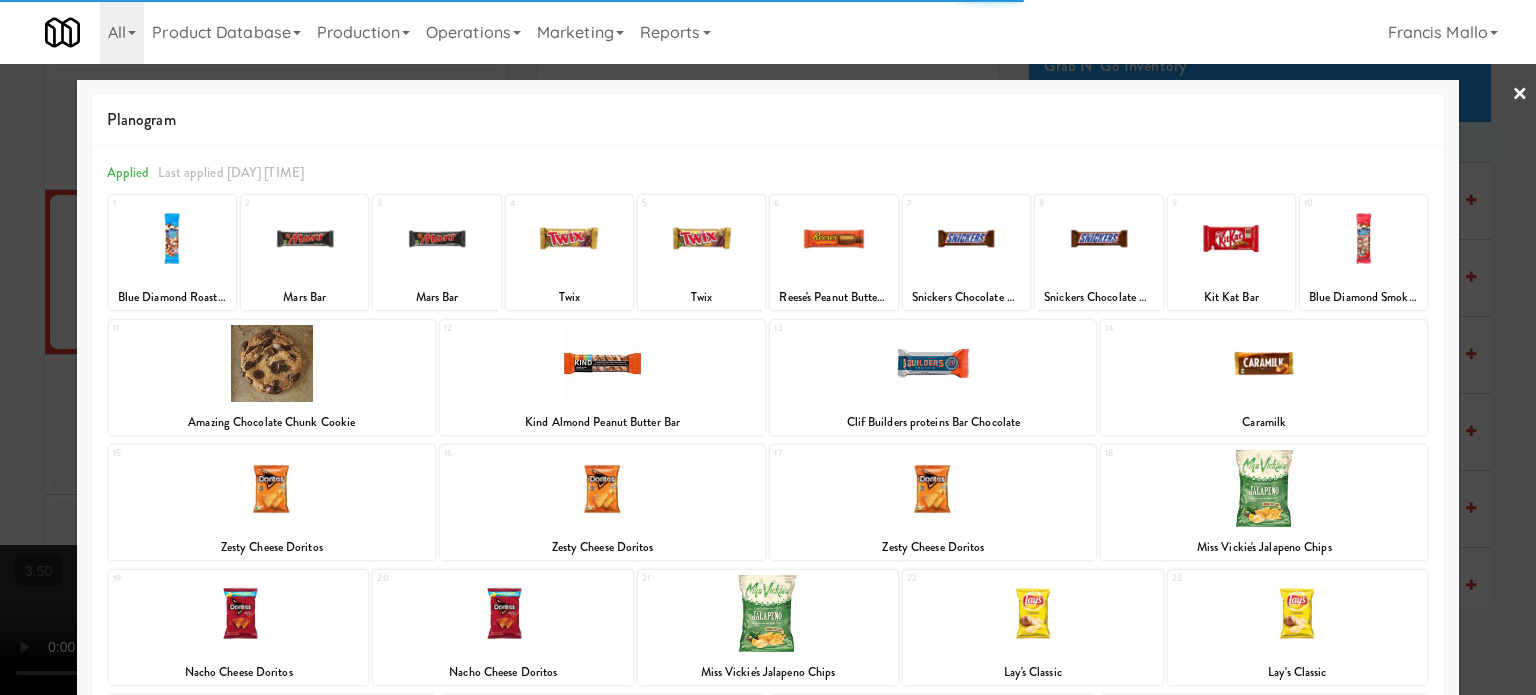 click at bounding box center (272, 363) 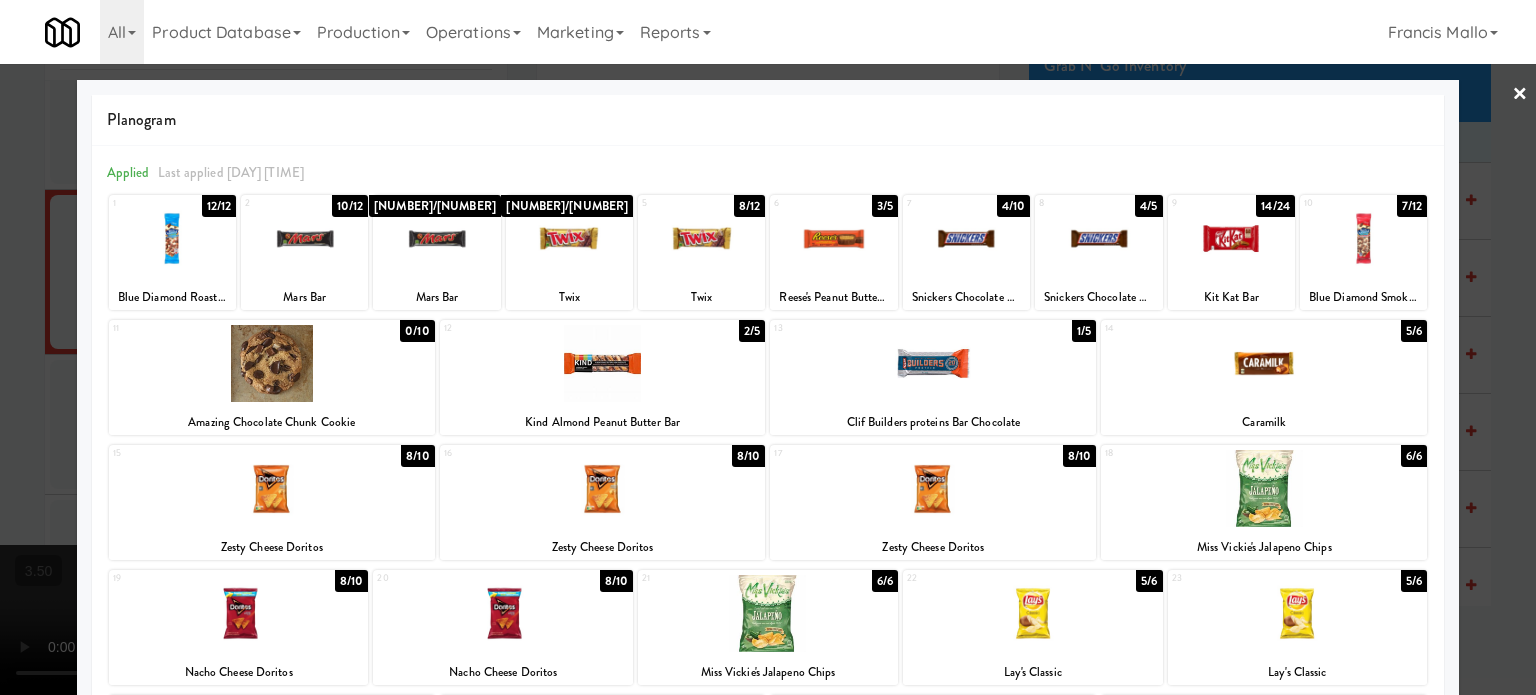 click at bounding box center (272, 363) 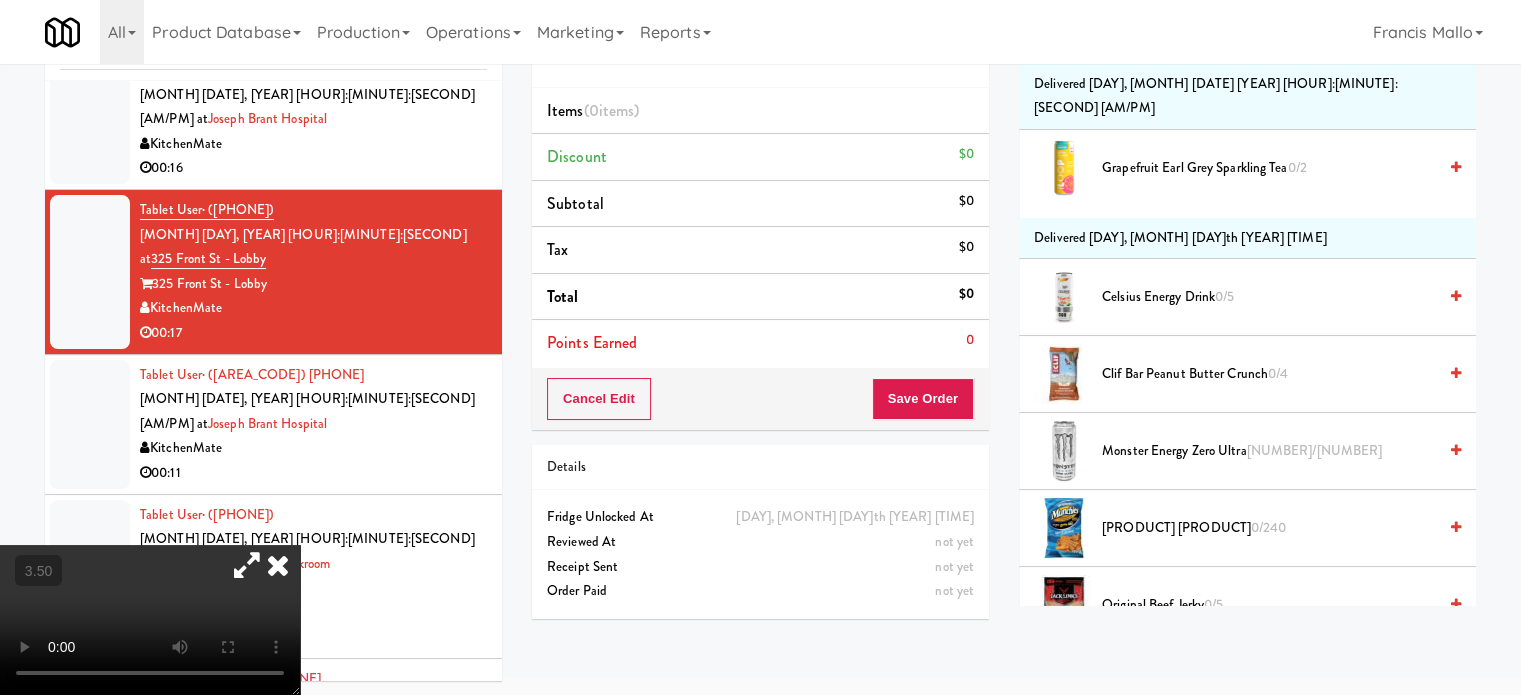 scroll, scrollTop: 12716, scrollLeft: 0, axis: vertical 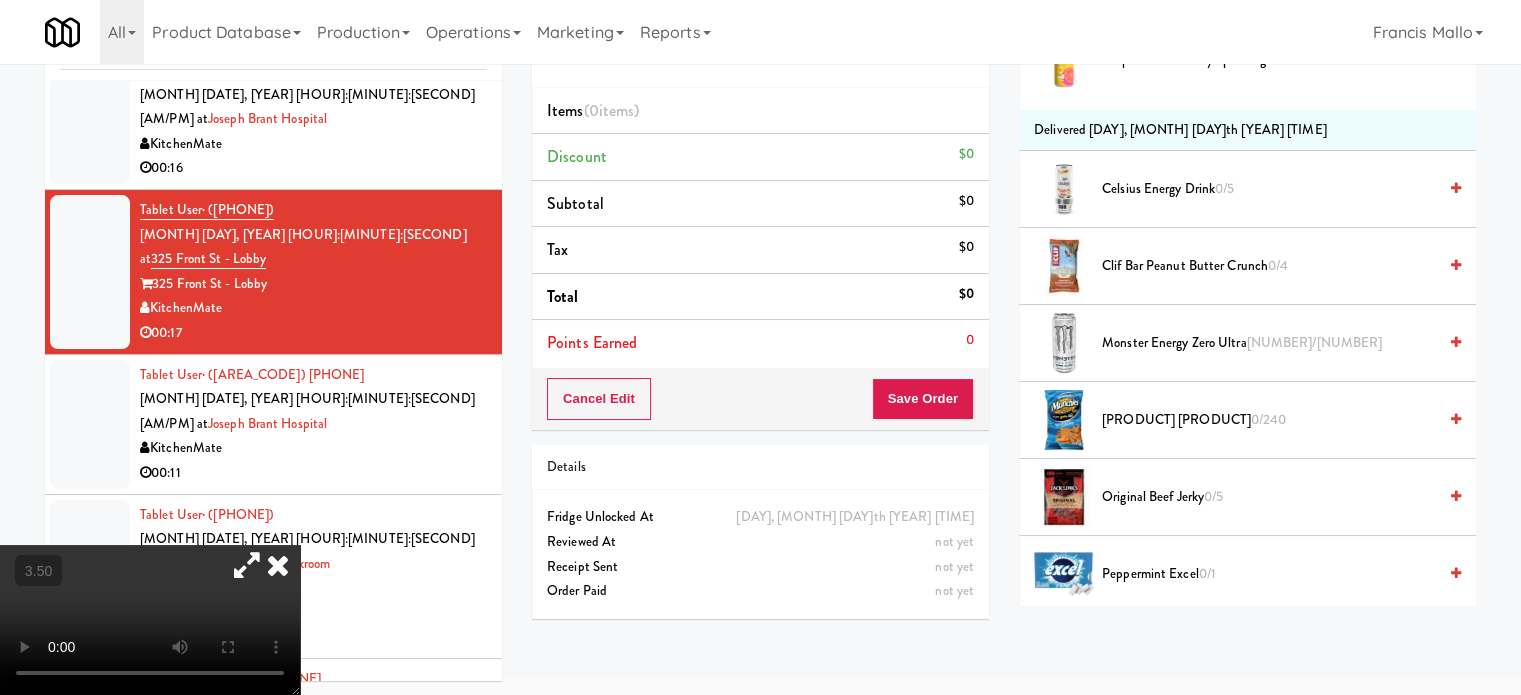 click on "Include expired items" at bounding box center [1111, 1000] 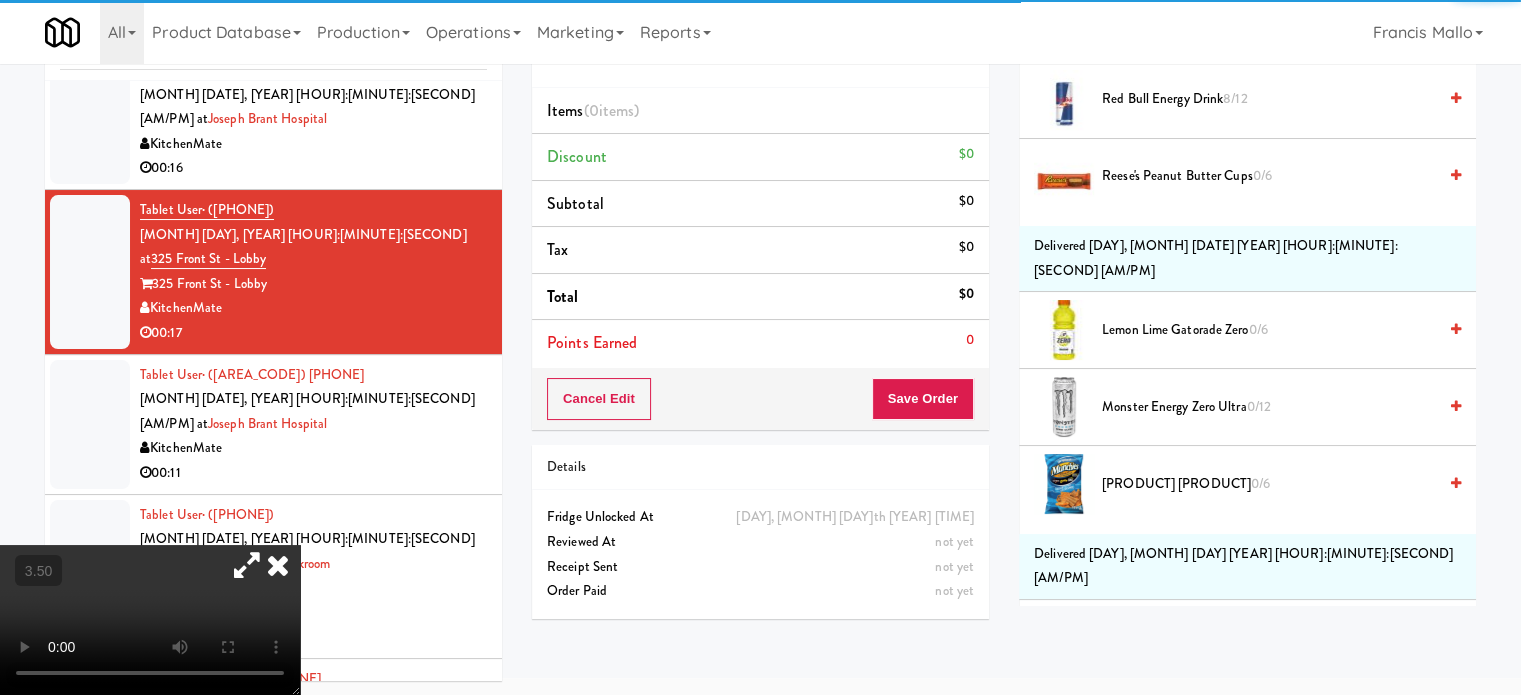 scroll, scrollTop: 19937, scrollLeft: 0, axis: vertical 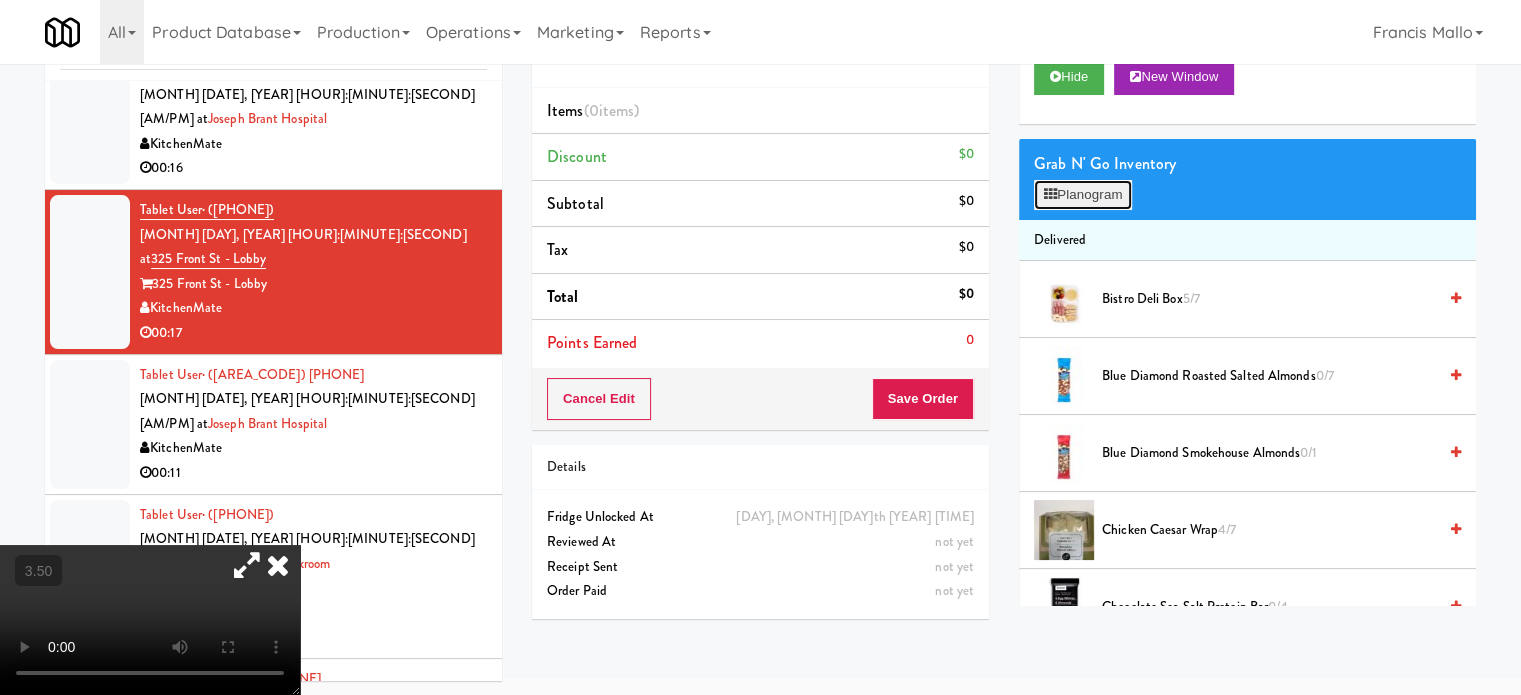 click on "Planogram" at bounding box center (1083, 195) 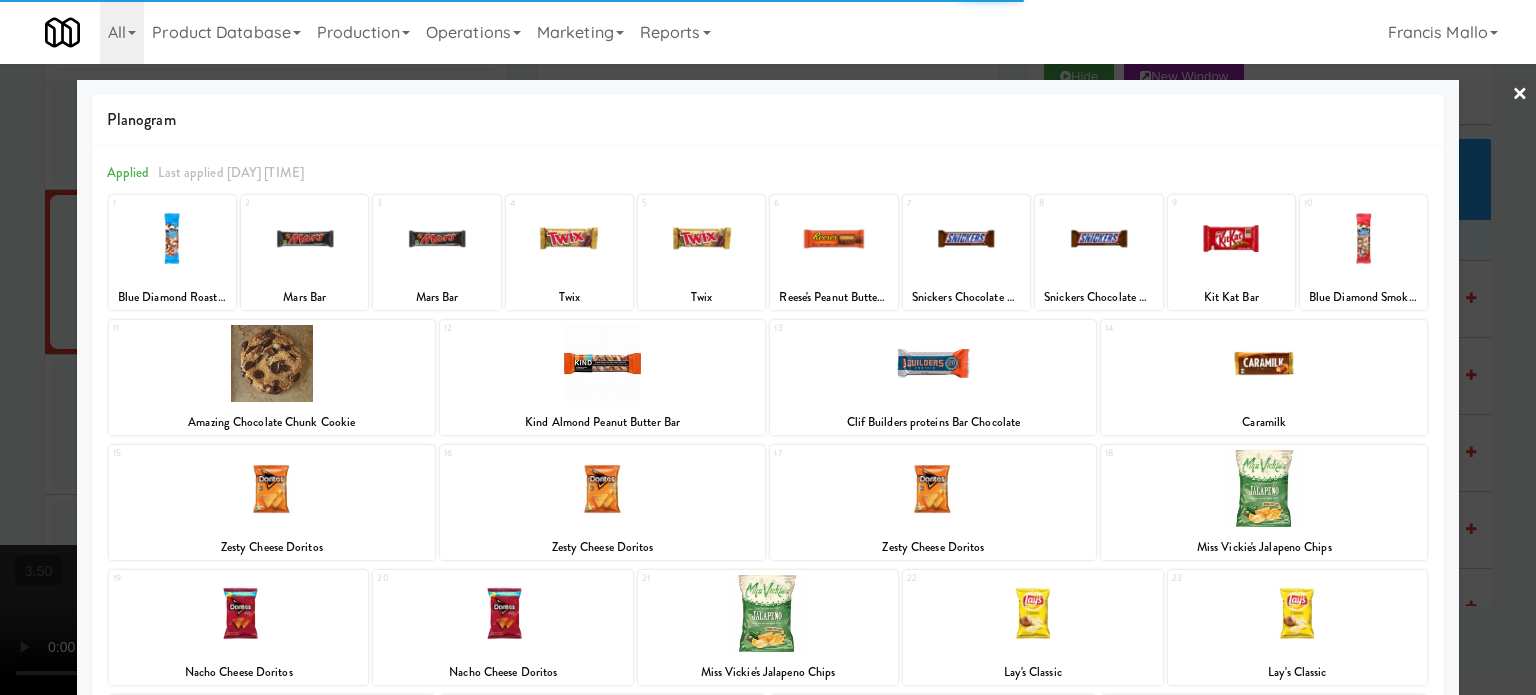 click at bounding box center (272, 363) 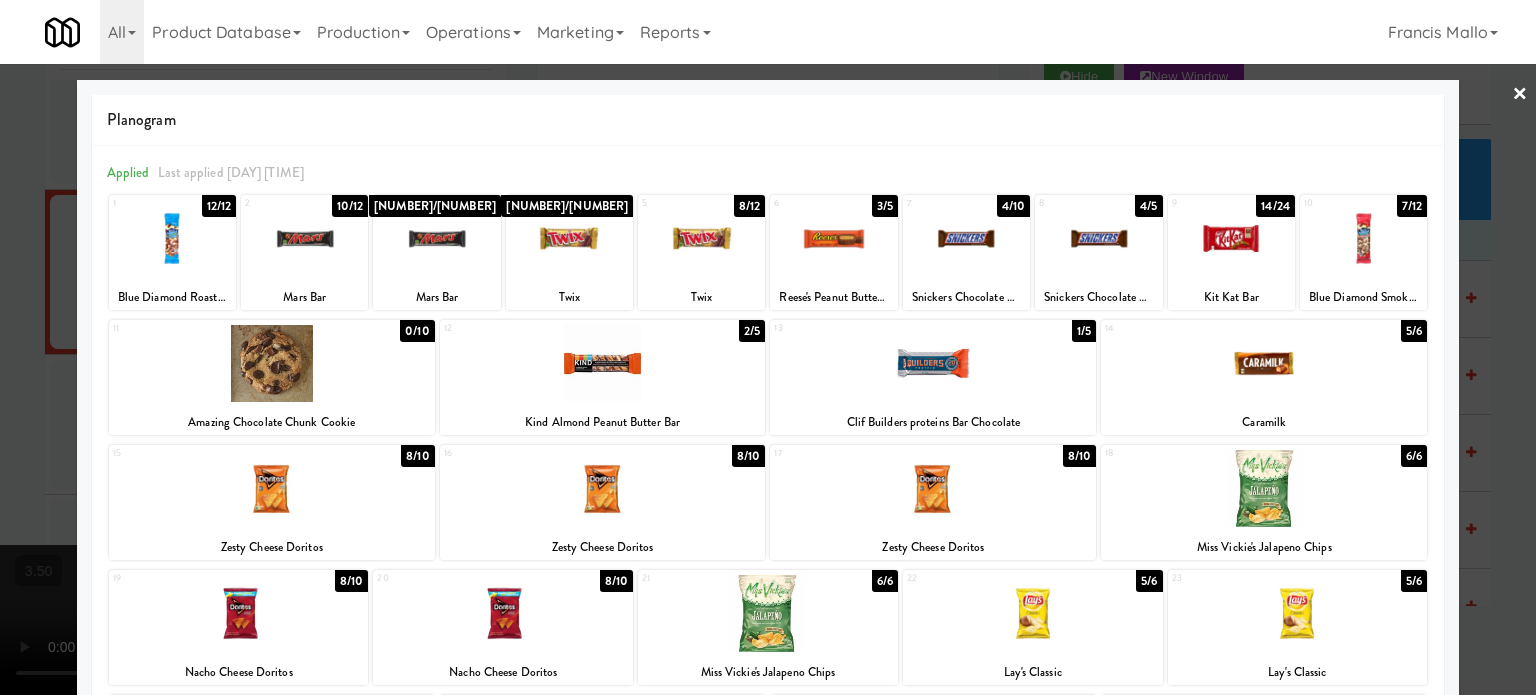 click at bounding box center (272, 363) 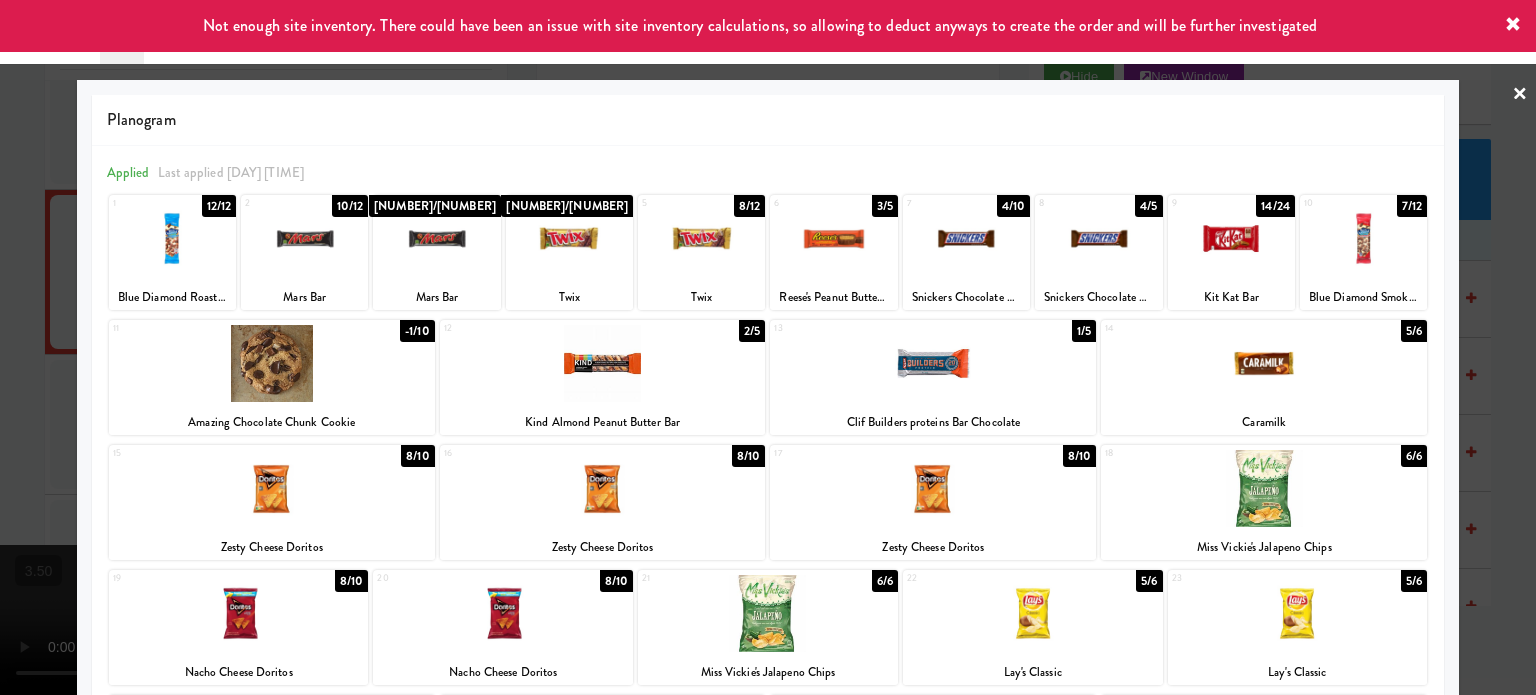 click at bounding box center (768, 347) 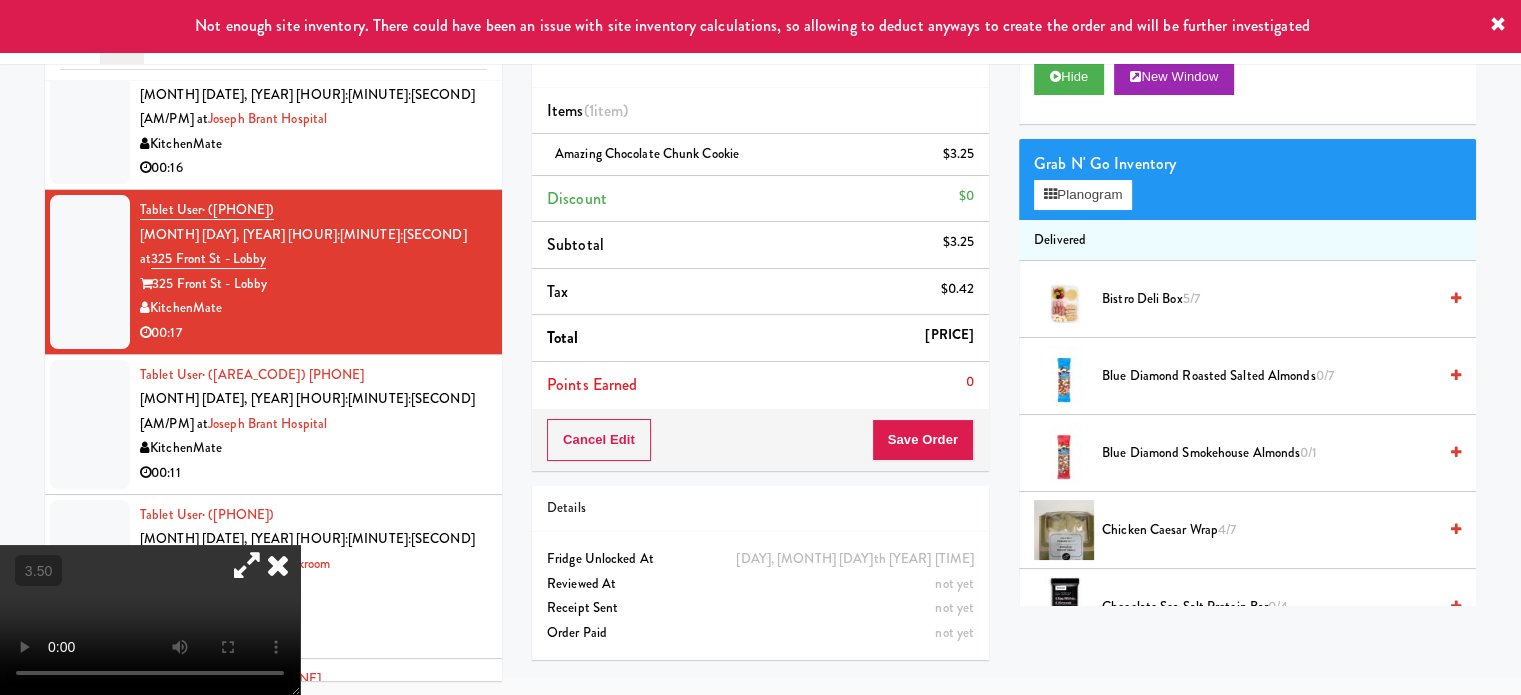 scroll, scrollTop: 64, scrollLeft: 0, axis: vertical 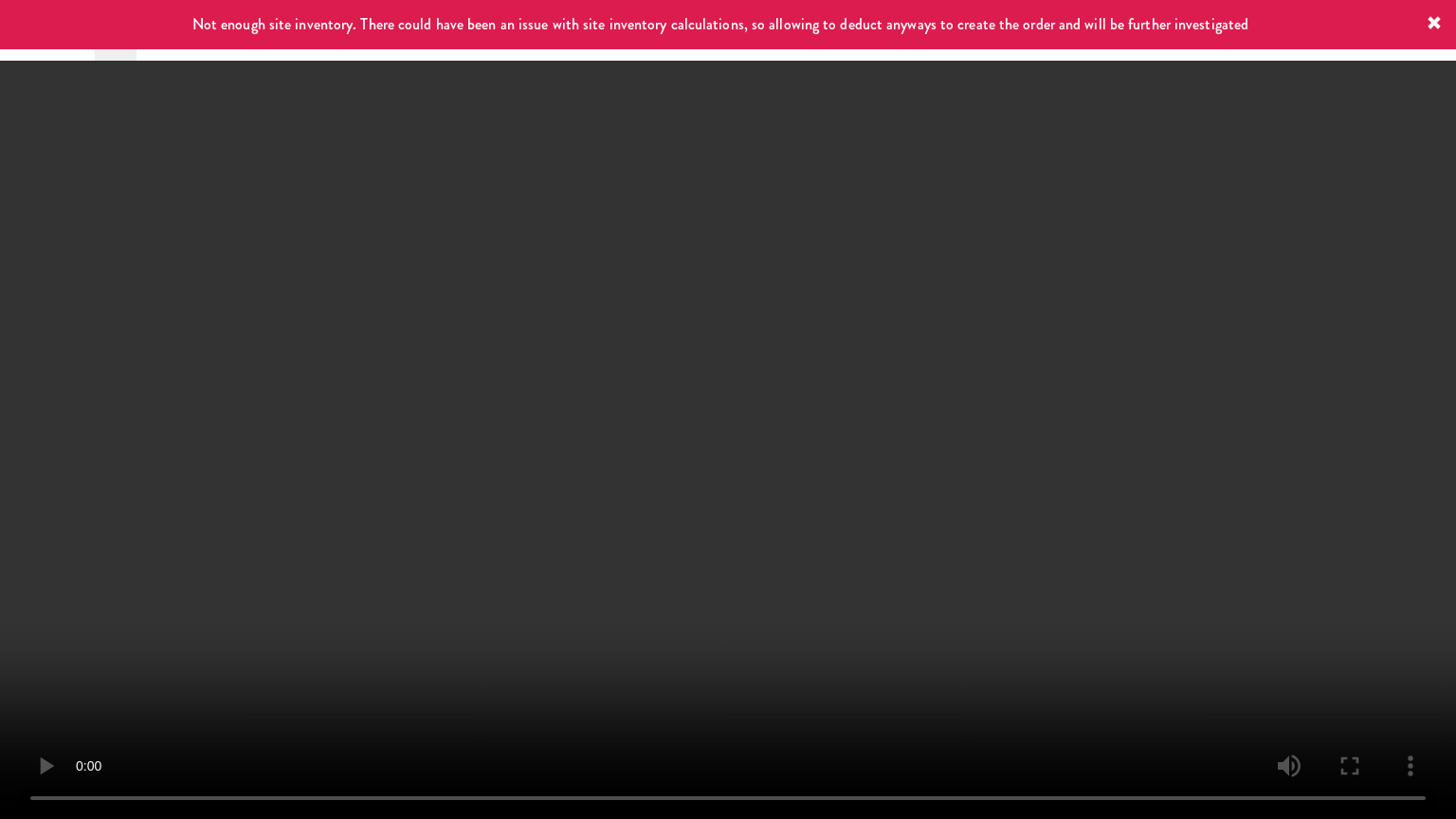 click at bounding box center [728, 410] 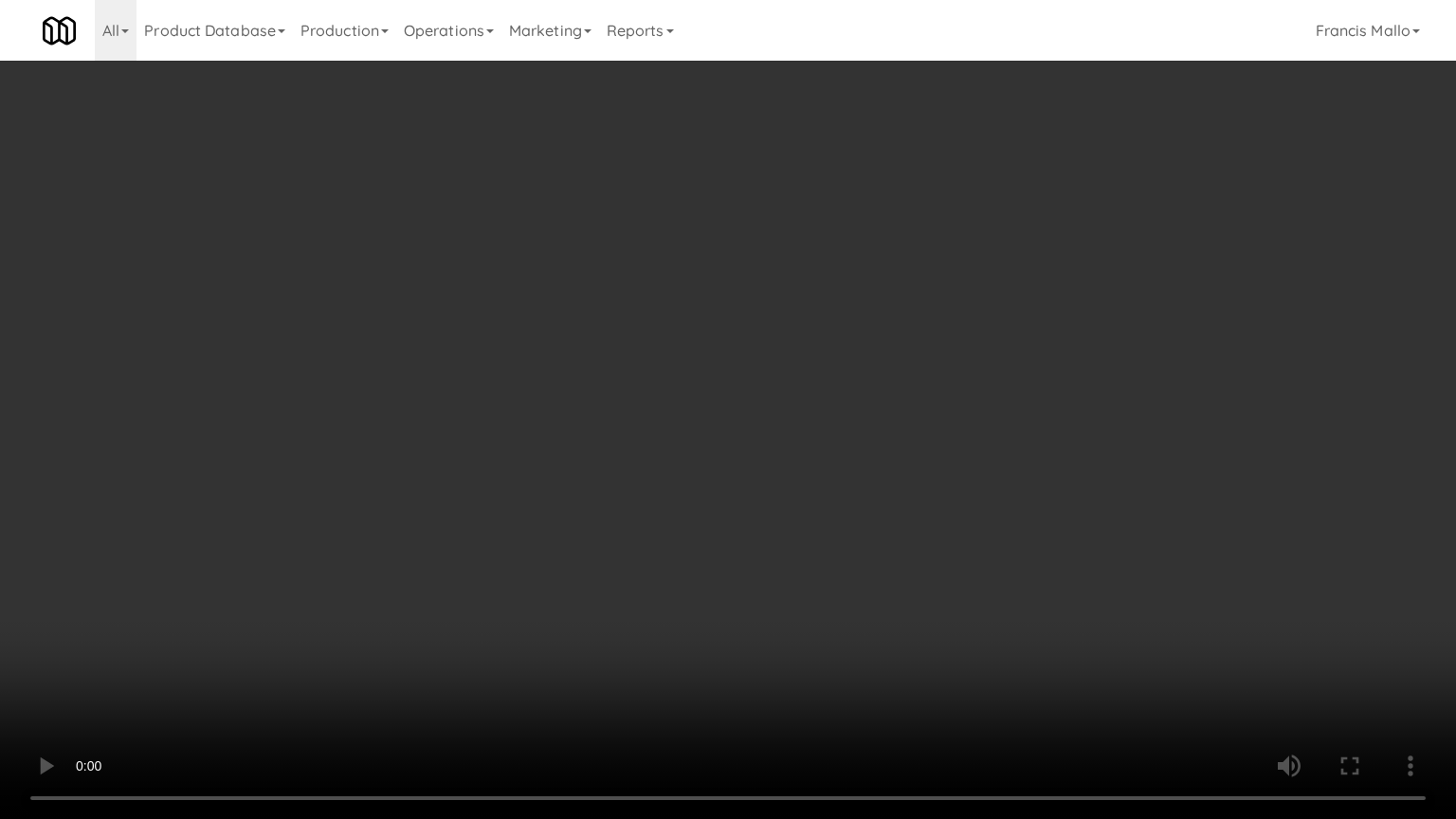 drag, startPoint x: 457, startPoint y: 573, endPoint x: 857, endPoint y: 633, distance: 404.475 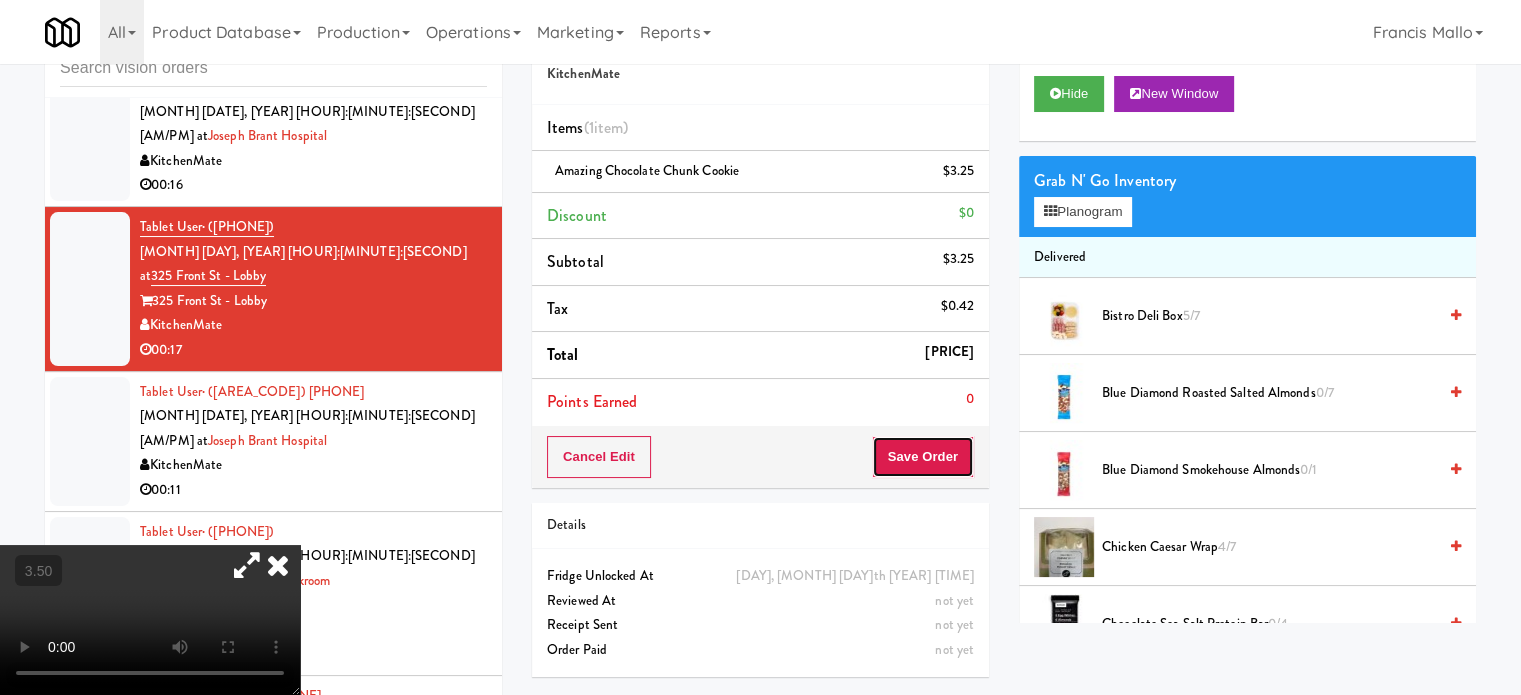 click on "Save Order" at bounding box center (923, 457) 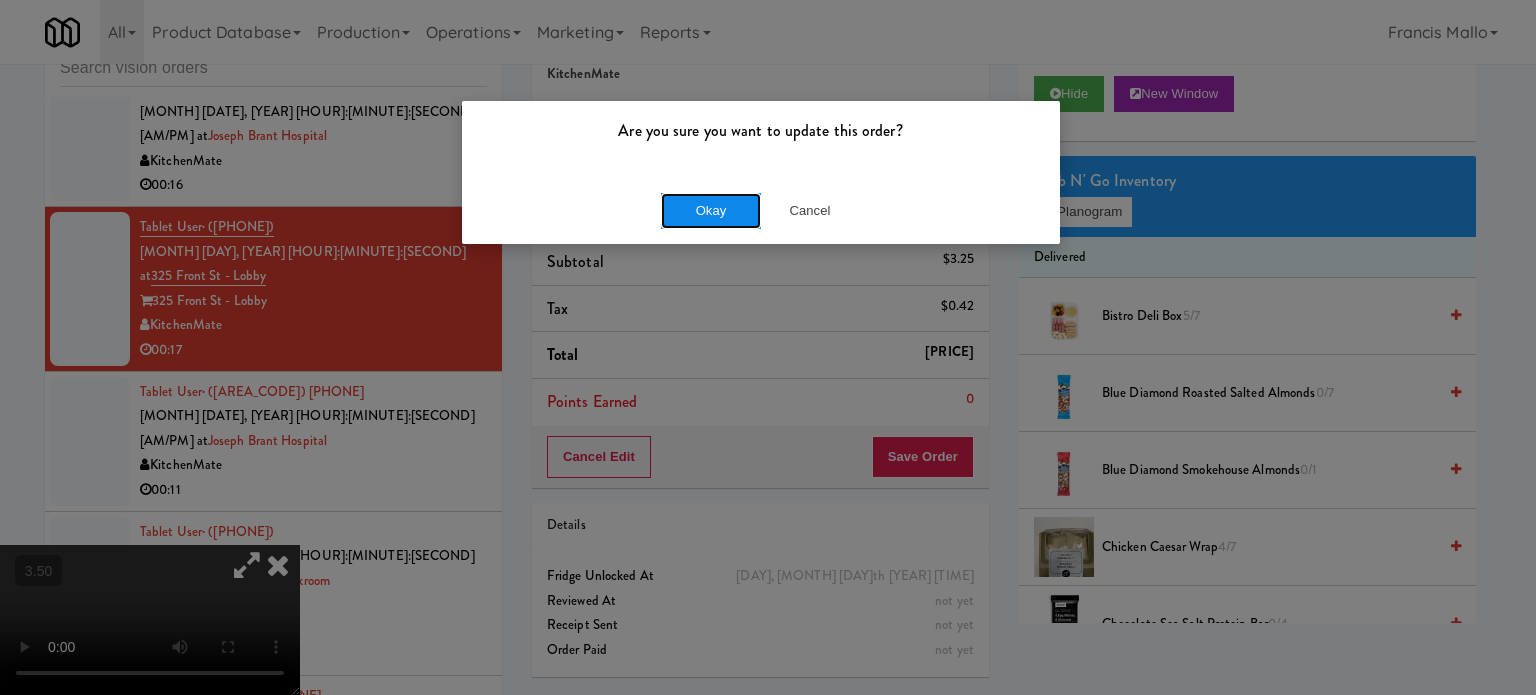 click on "Okay" at bounding box center (711, 211) 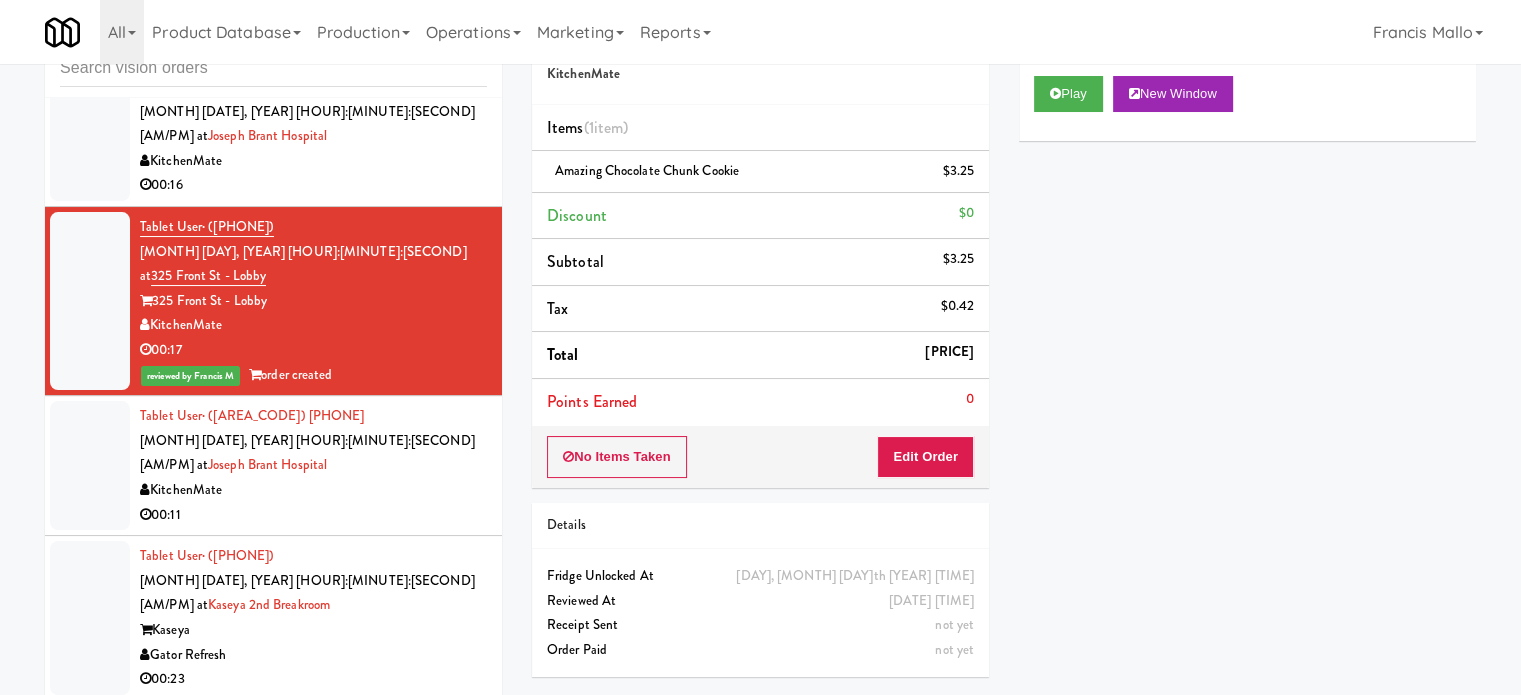 click on "00:11" at bounding box center (313, 515) 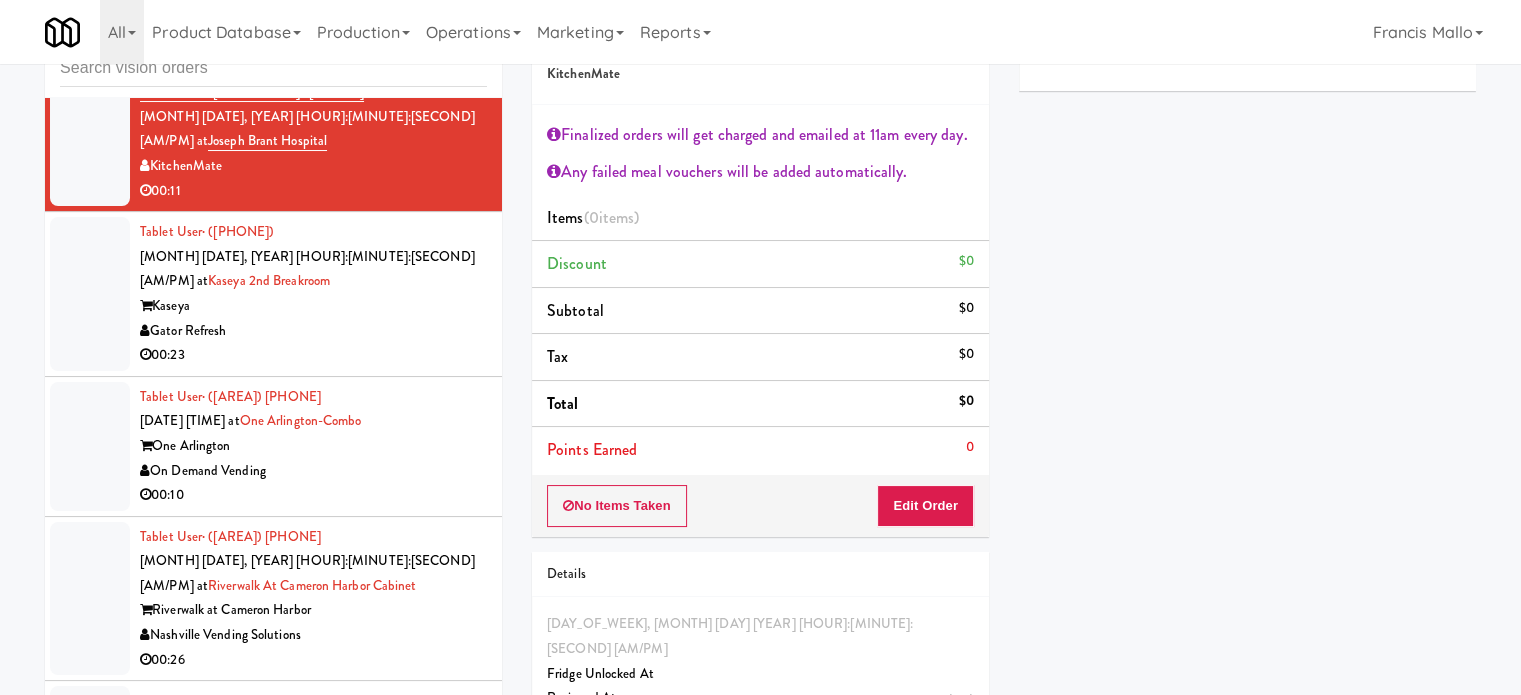 click on "00:10" at bounding box center [313, 495] 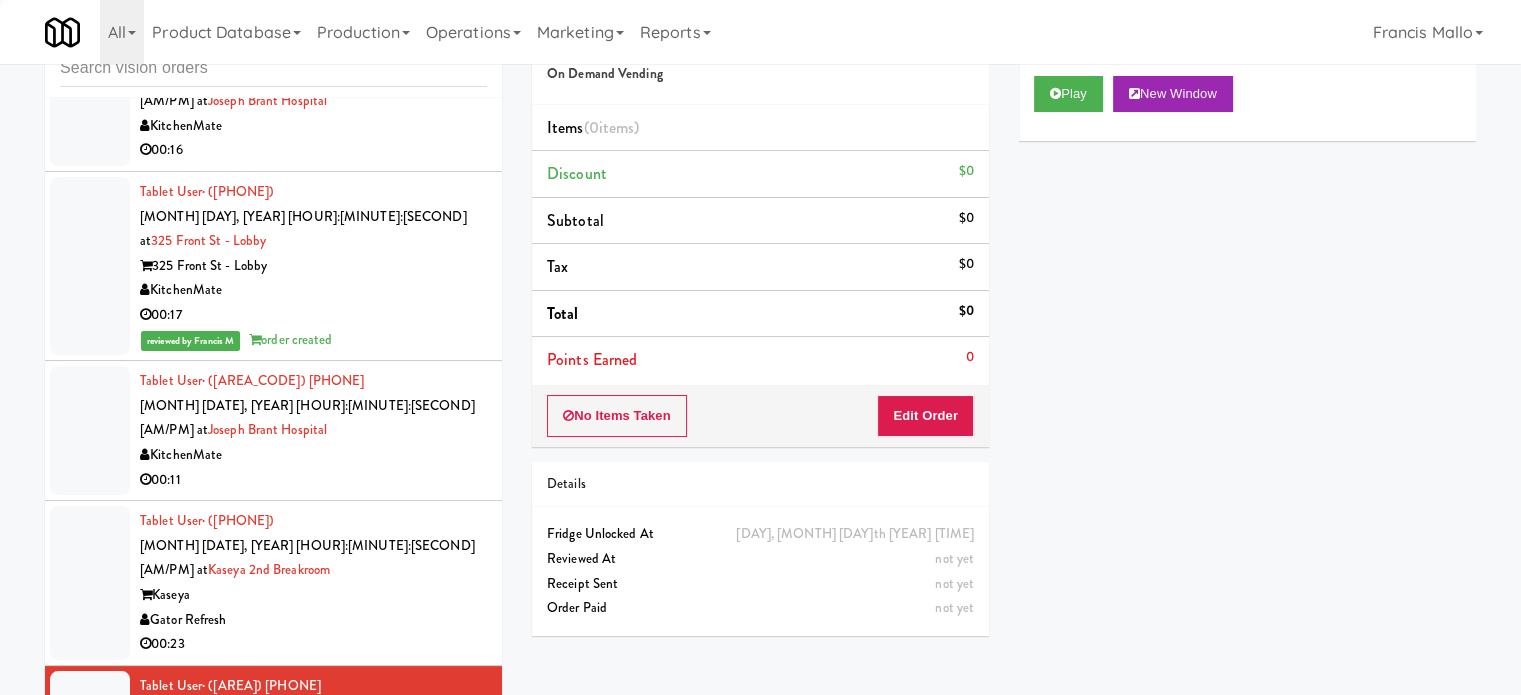 scroll, scrollTop: 524, scrollLeft: 0, axis: vertical 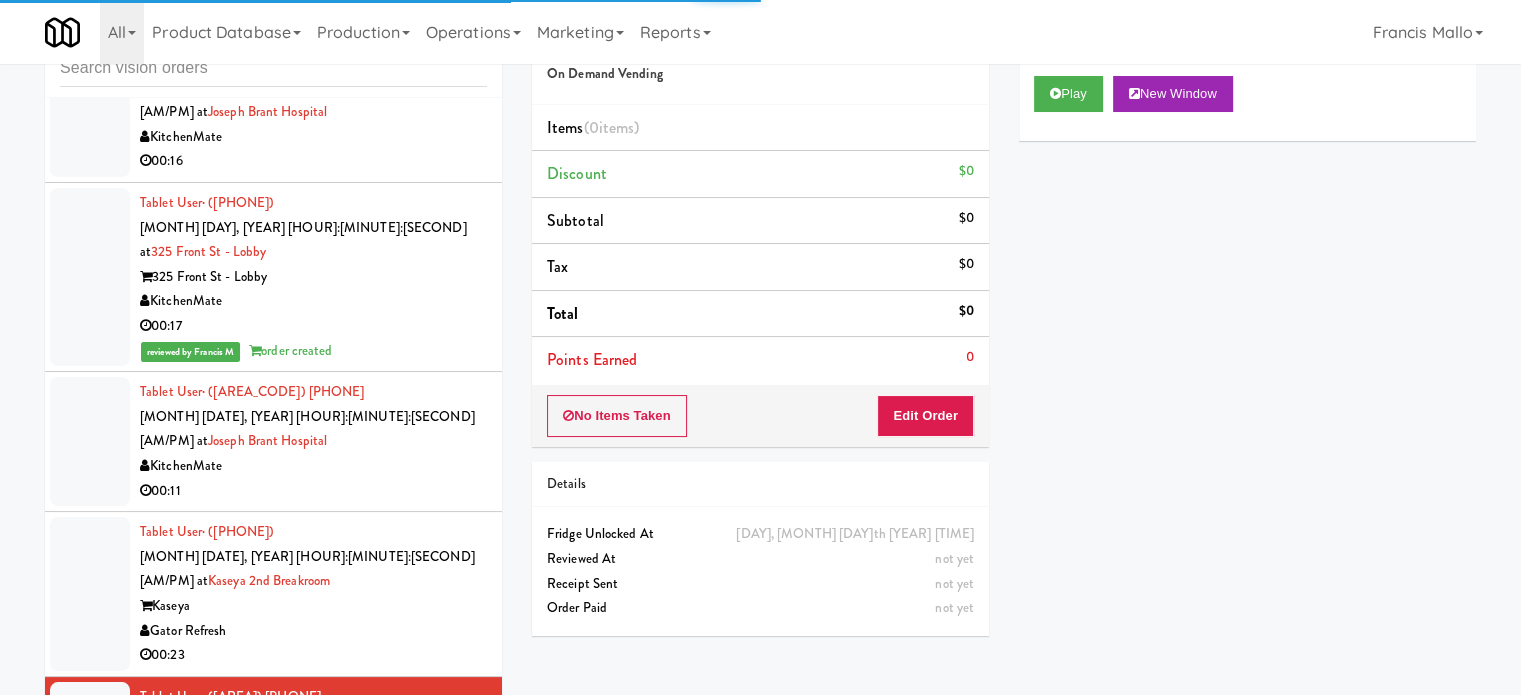 click on "Tablet User  · (585) 435-0145 Aug 4, 2025 3:19:58 AM at  Kaseya 2nd Breakroom  Kaseya  Gator Refresh  00:23" at bounding box center [313, 594] 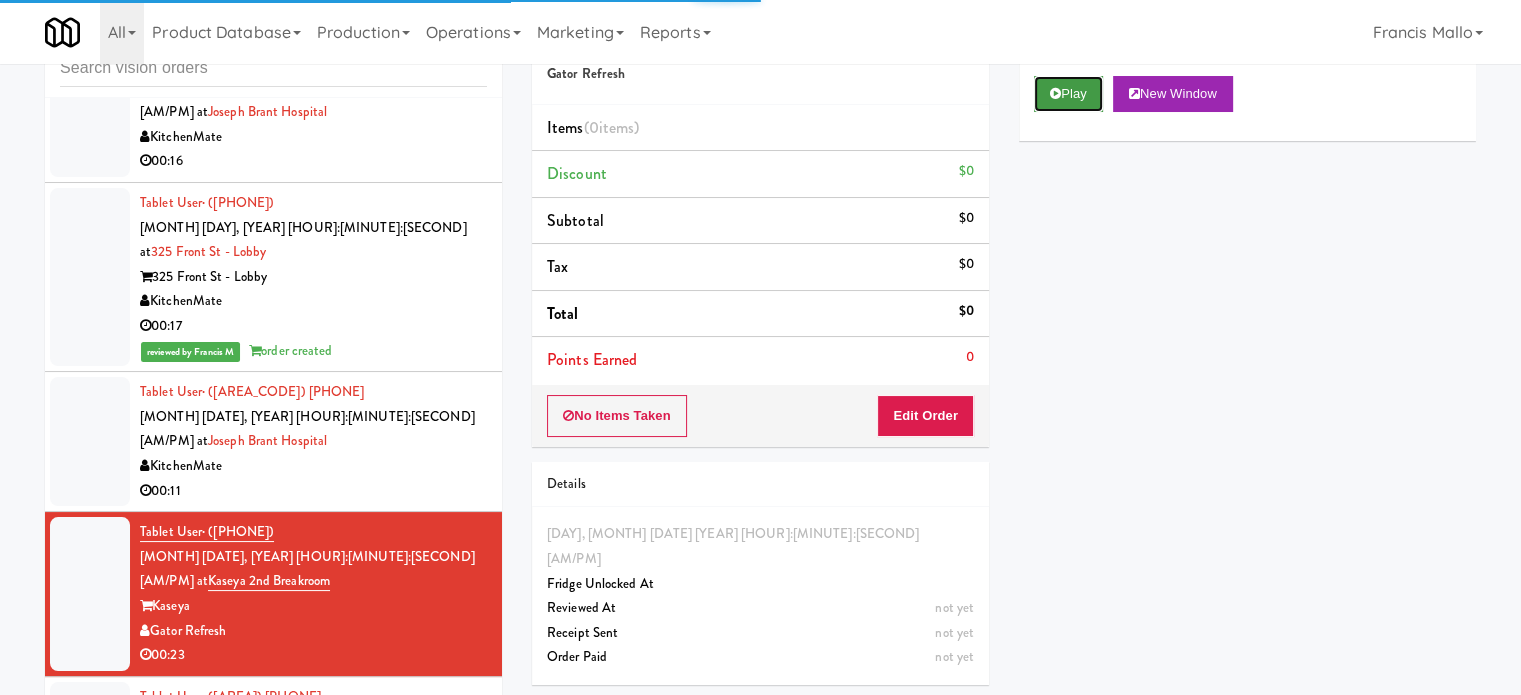click on "Play" at bounding box center [1068, 94] 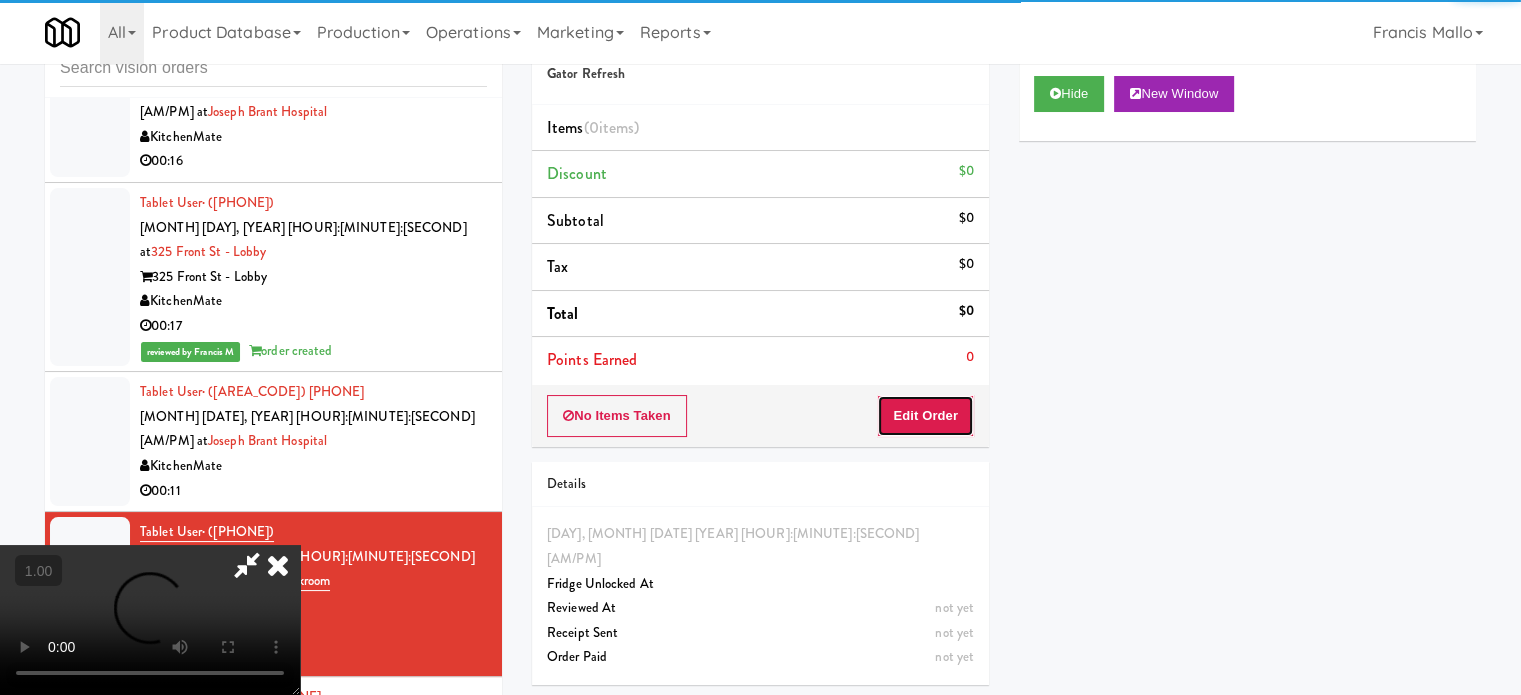 click on "Edit Order" at bounding box center [925, 416] 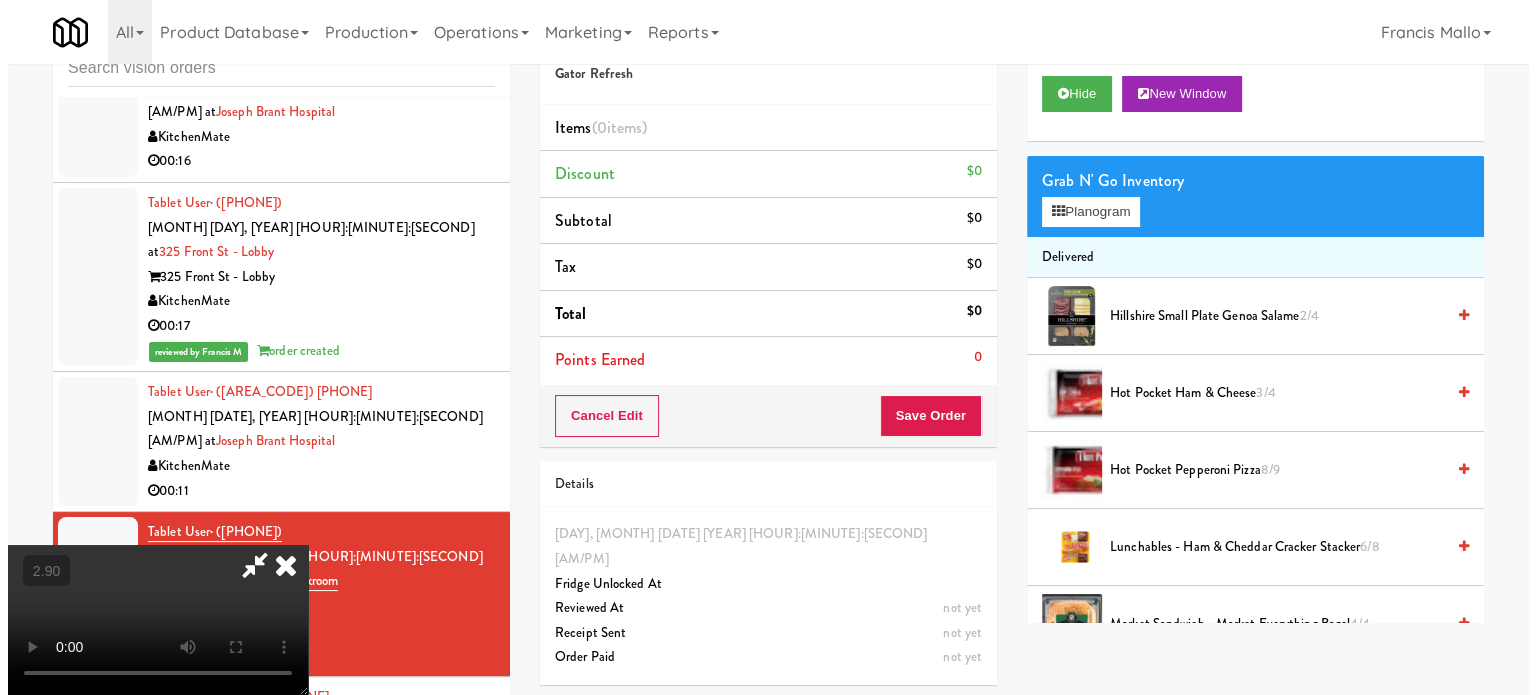 scroll, scrollTop: 316, scrollLeft: 0, axis: vertical 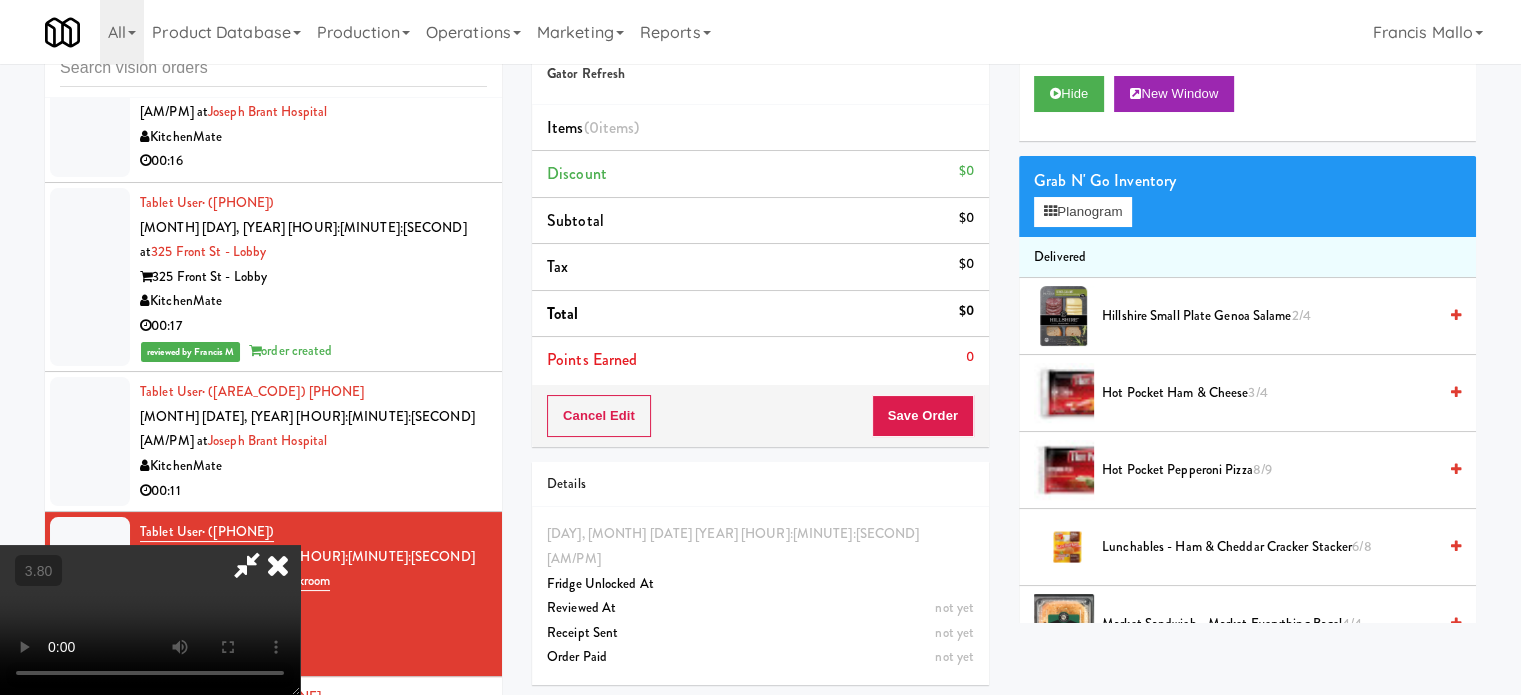 click at bounding box center (150, 620) 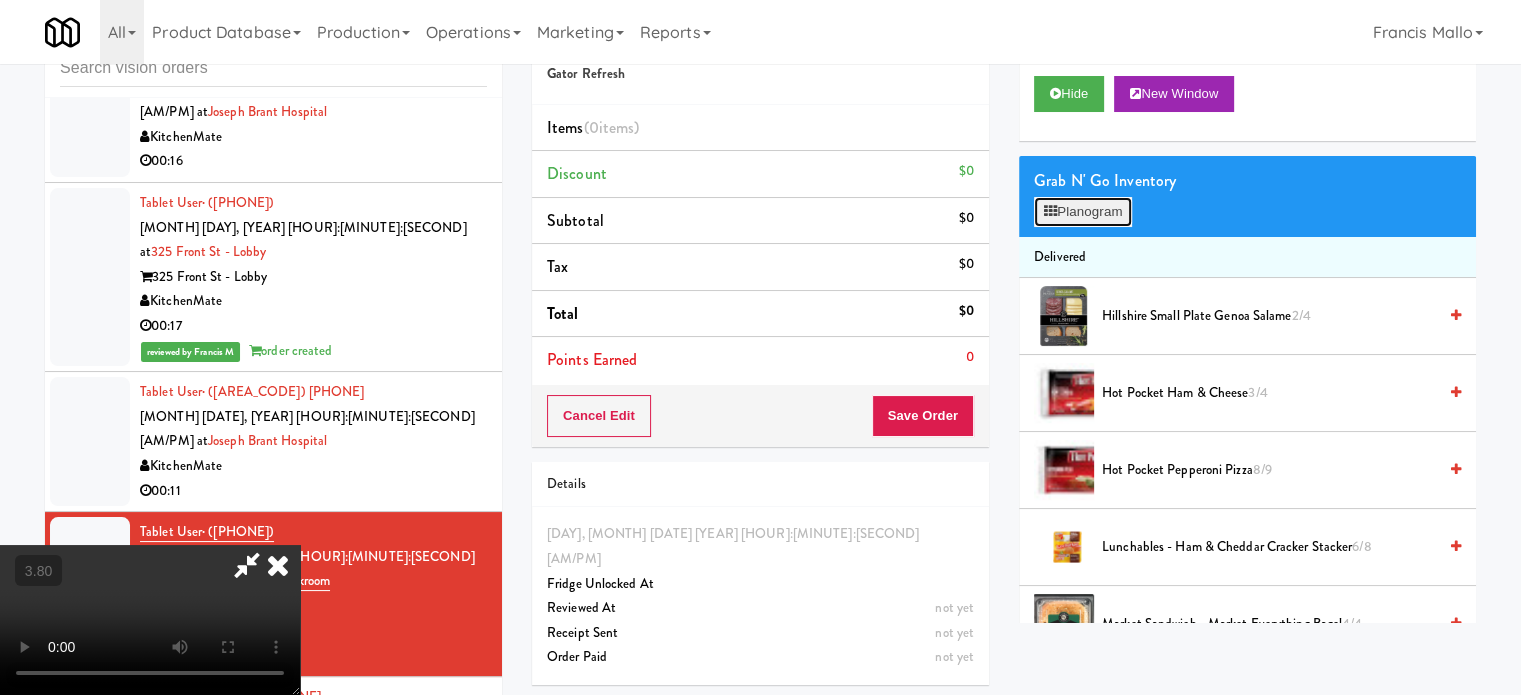 click on "Planogram" at bounding box center (1083, 212) 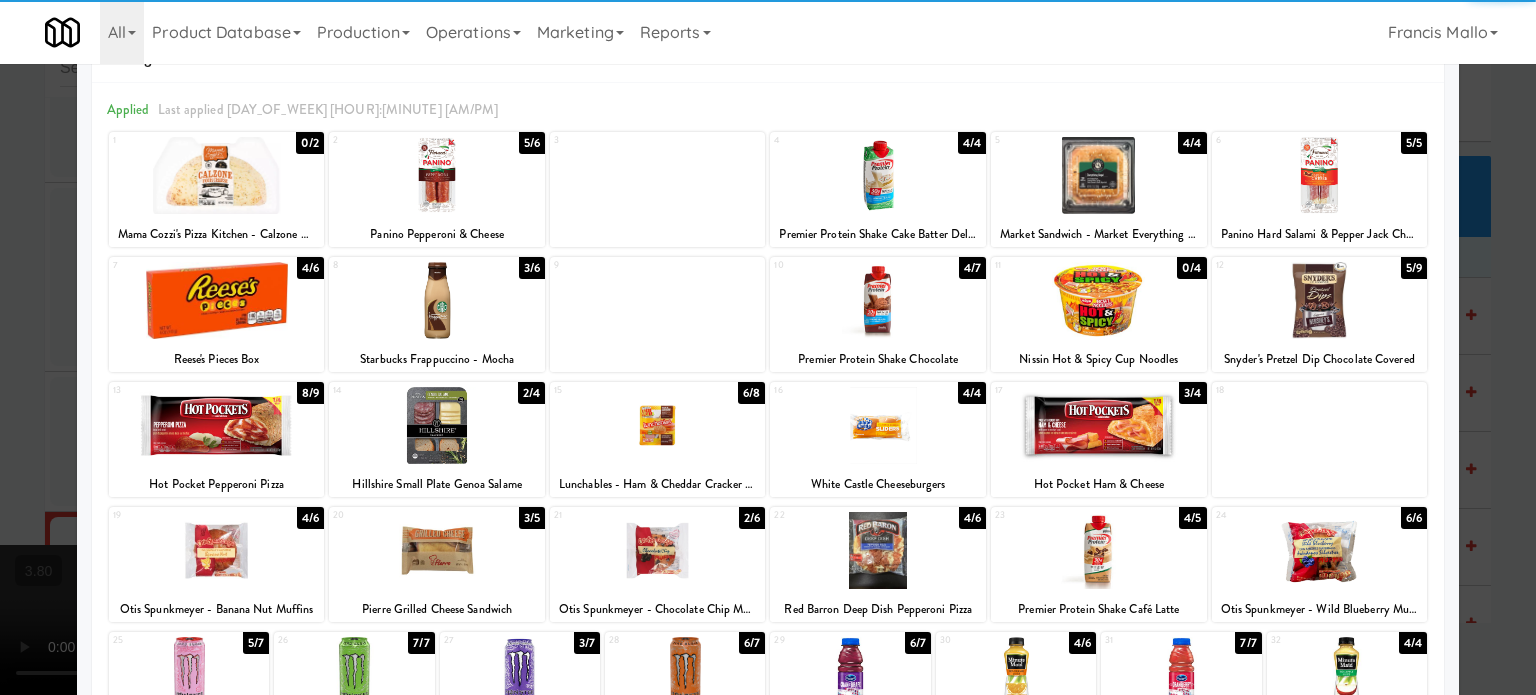 scroll, scrollTop: 200, scrollLeft: 0, axis: vertical 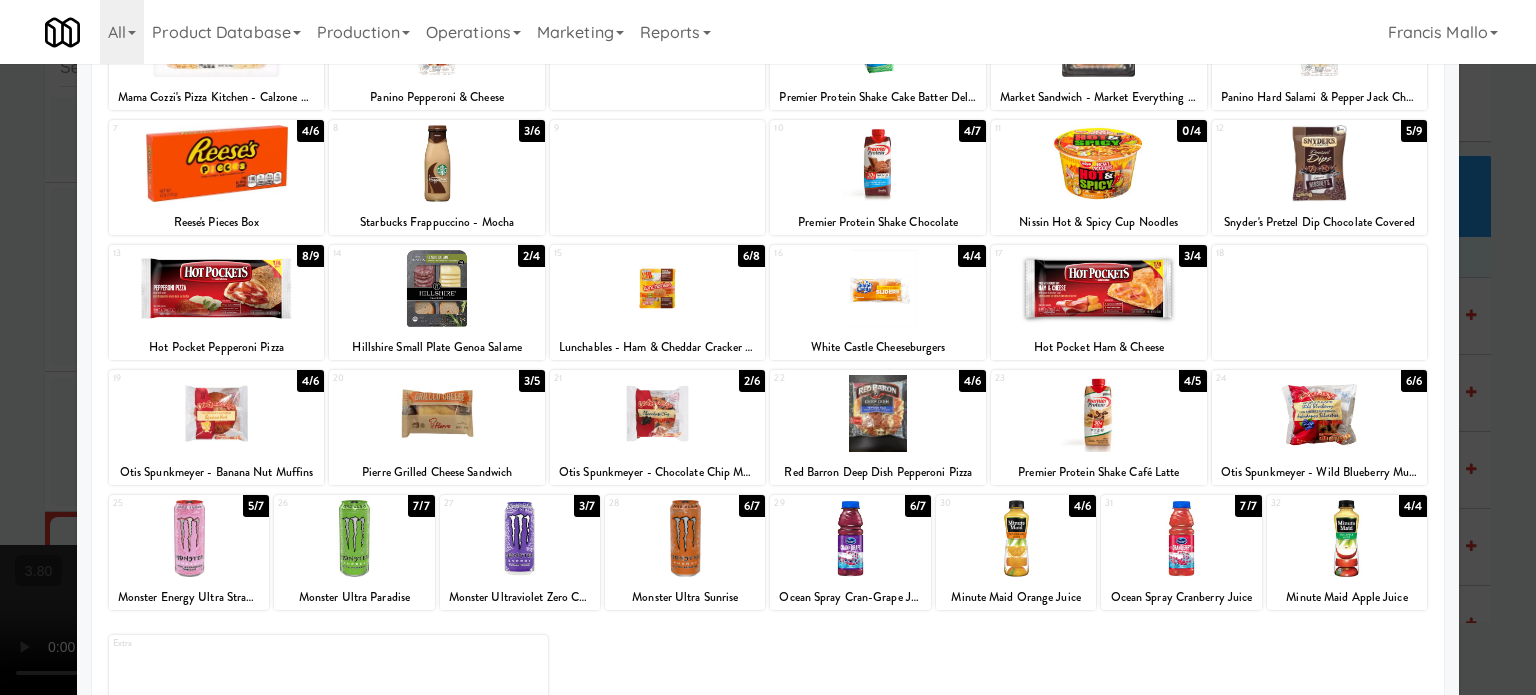 click at bounding box center (658, 413) 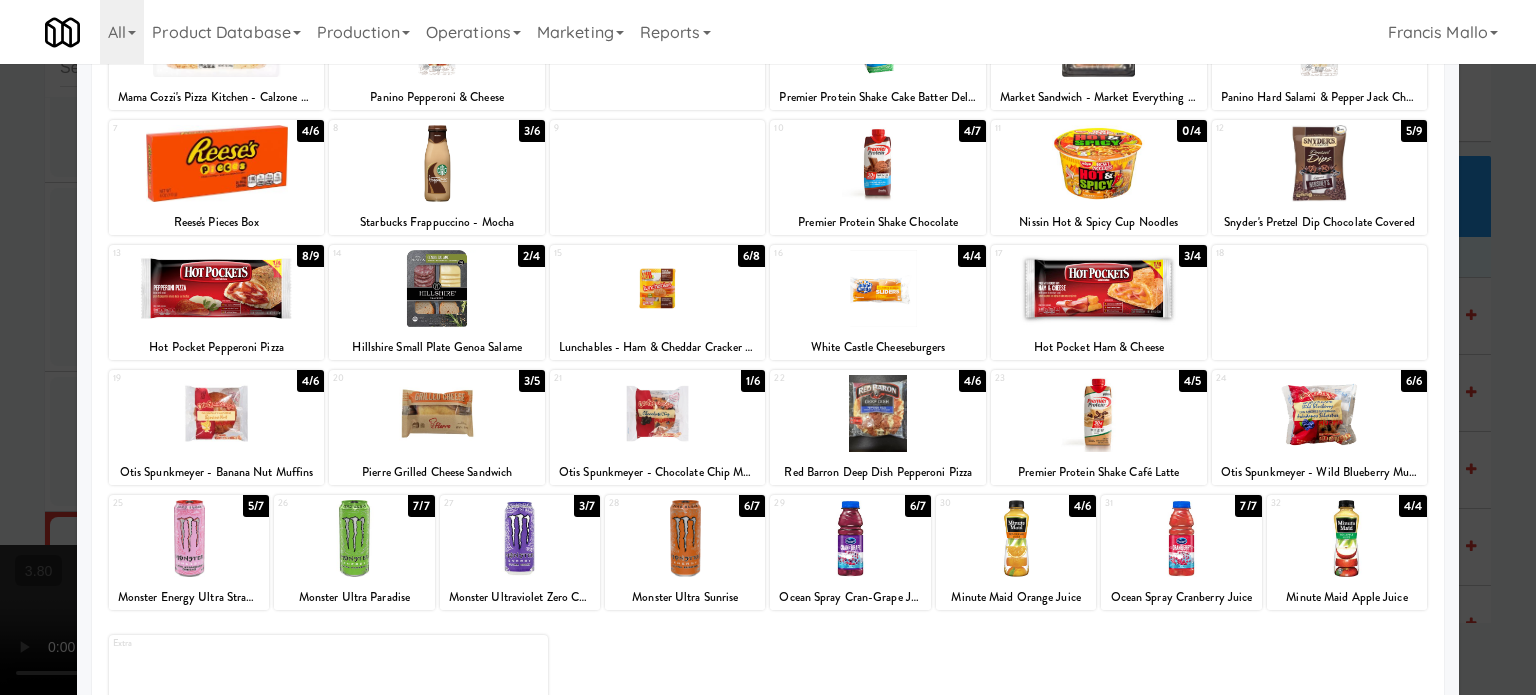 click at bounding box center (768, 347) 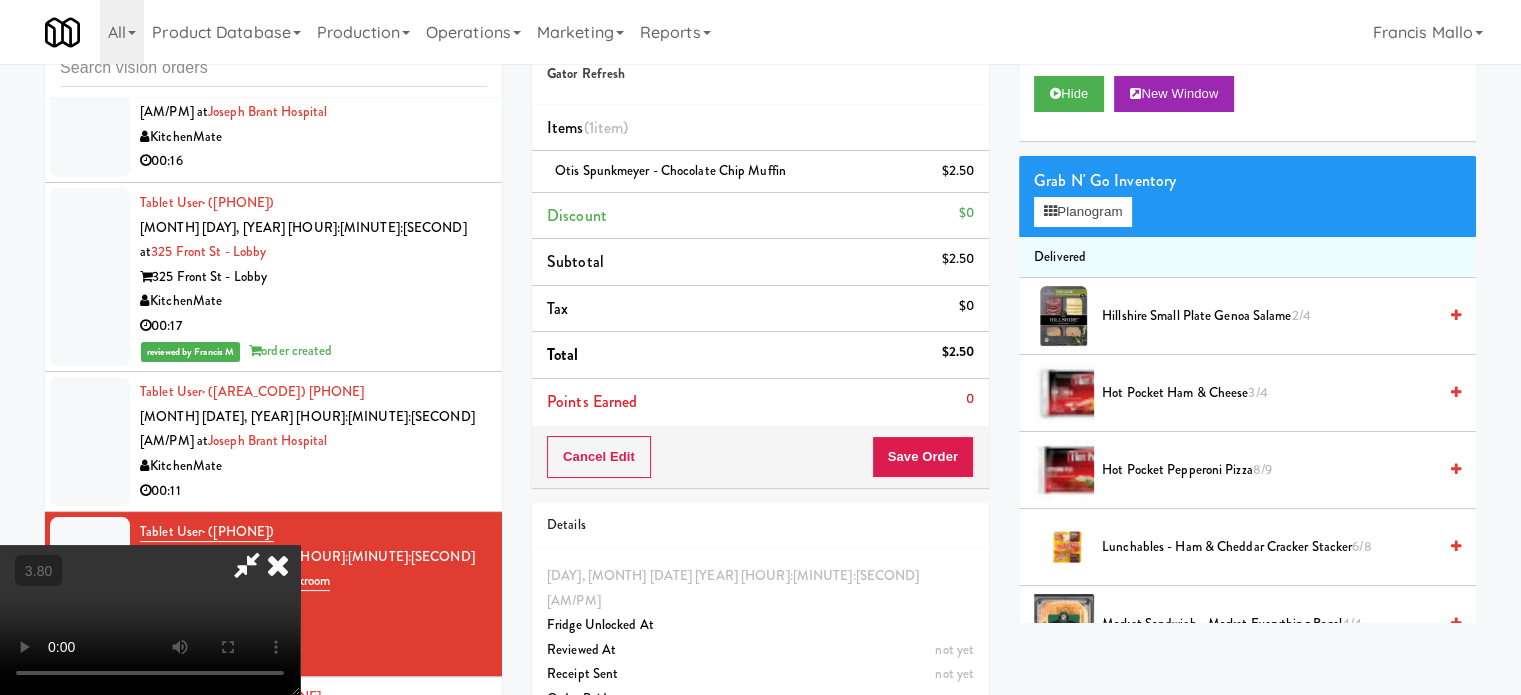 click at bounding box center (150, 620) 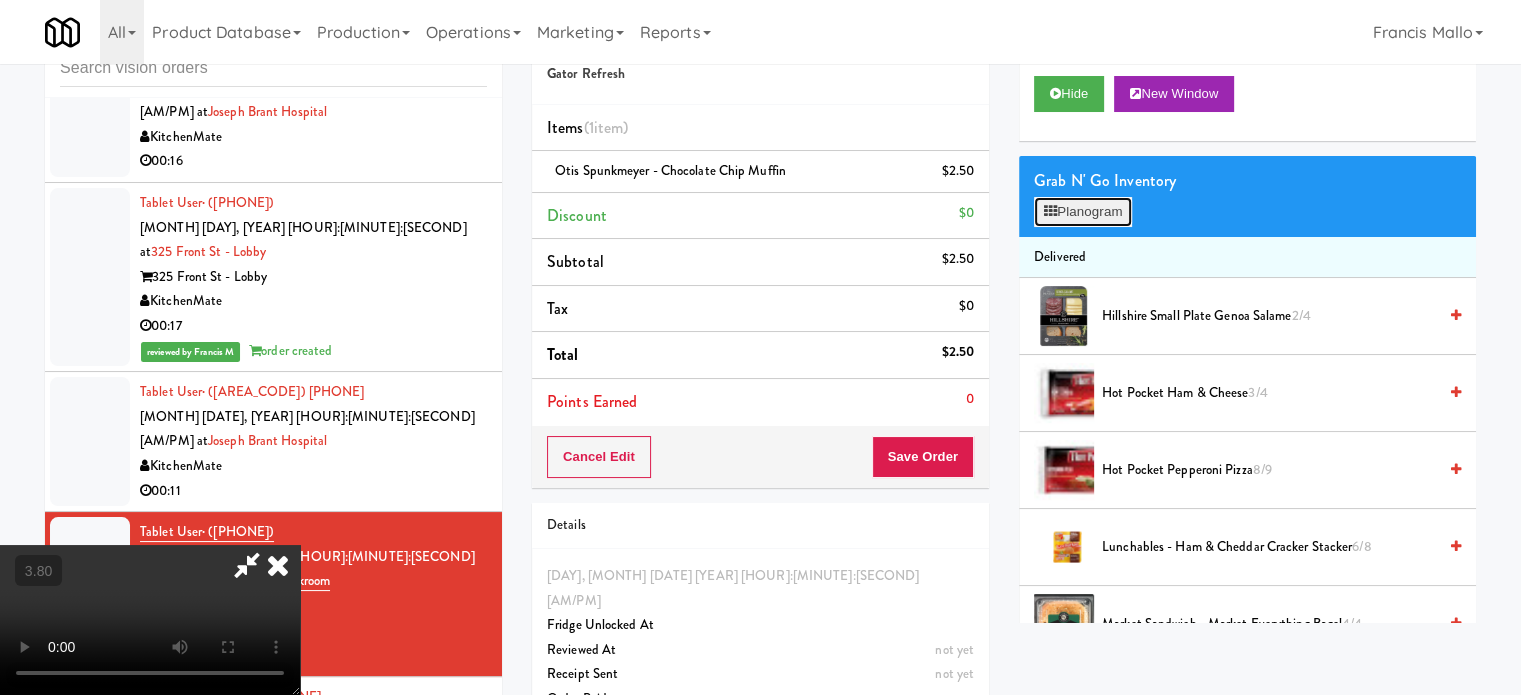 click on "Planogram" at bounding box center (1083, 212) 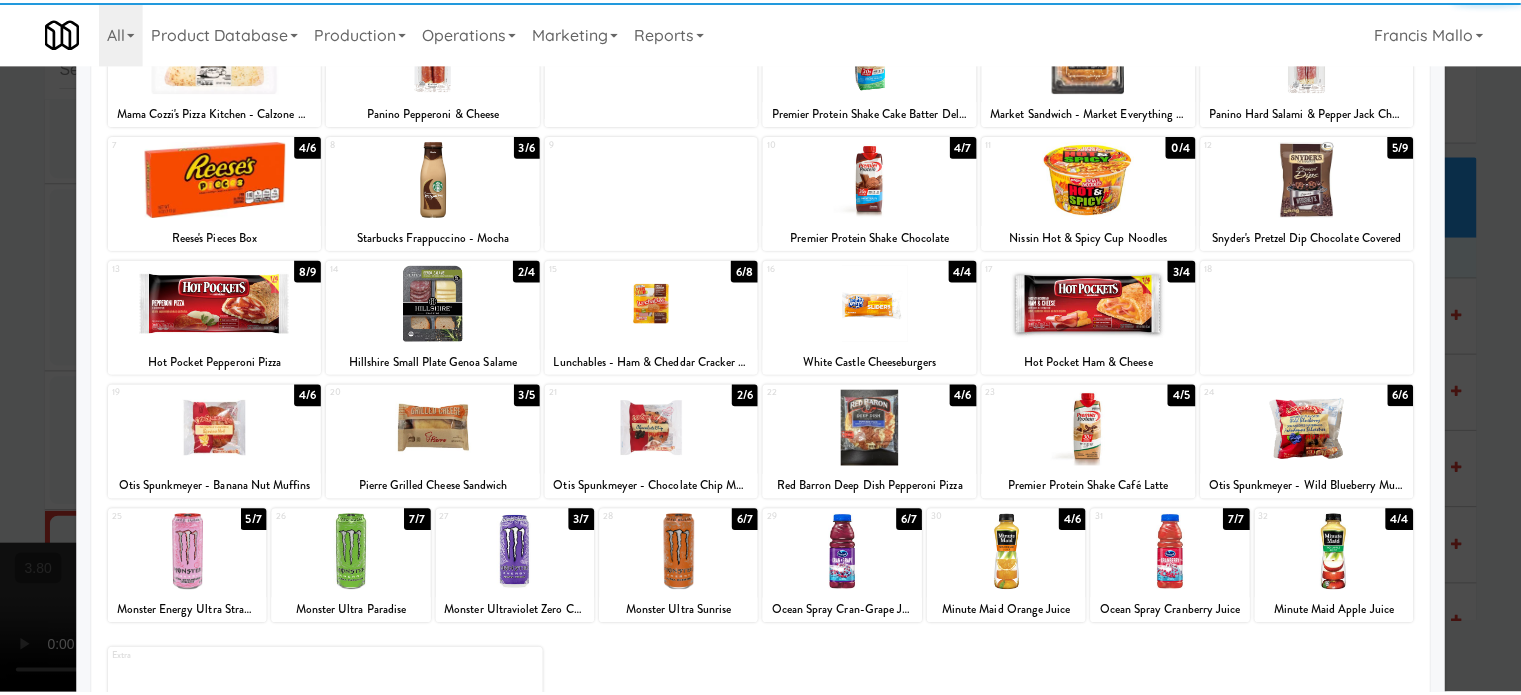 scroll, scrollTop: 200, scrollLeft: 0, axis: vertical 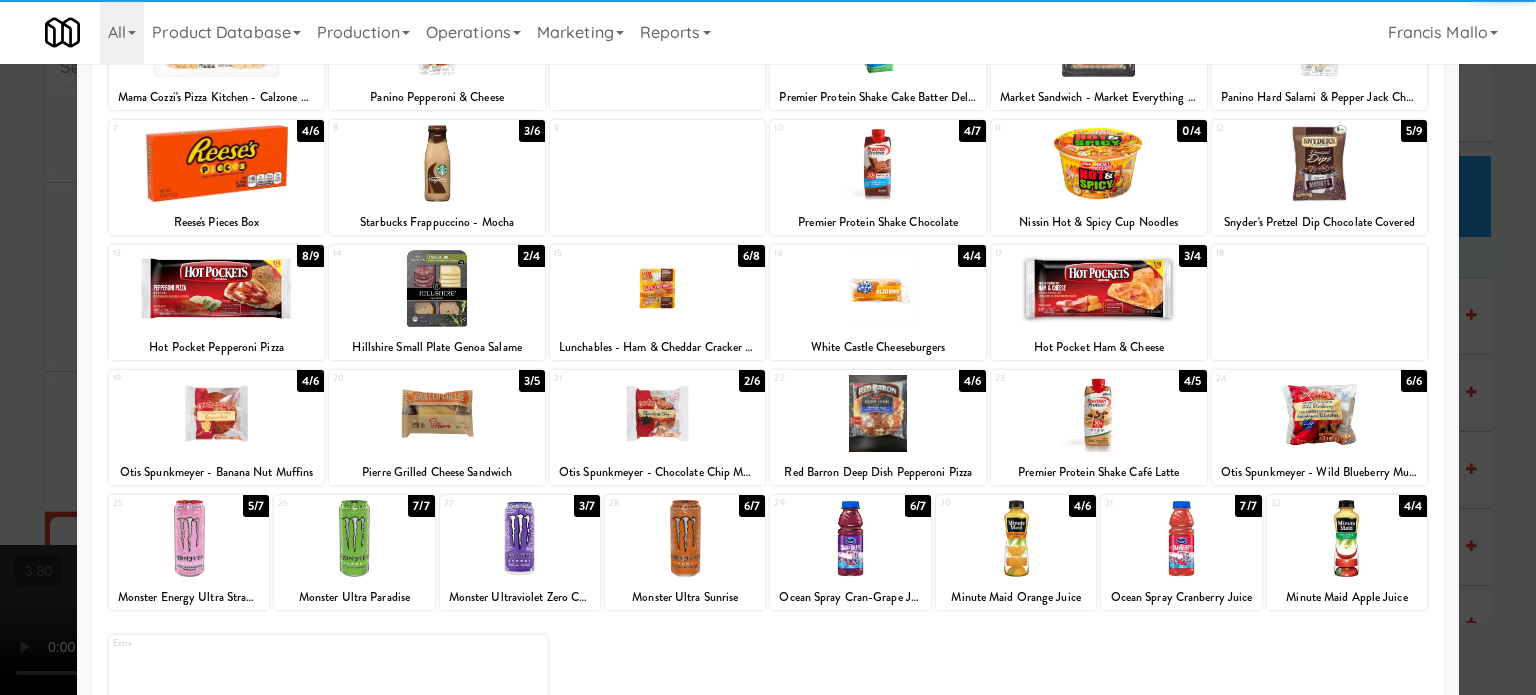 click at bounding box center (658, 413) 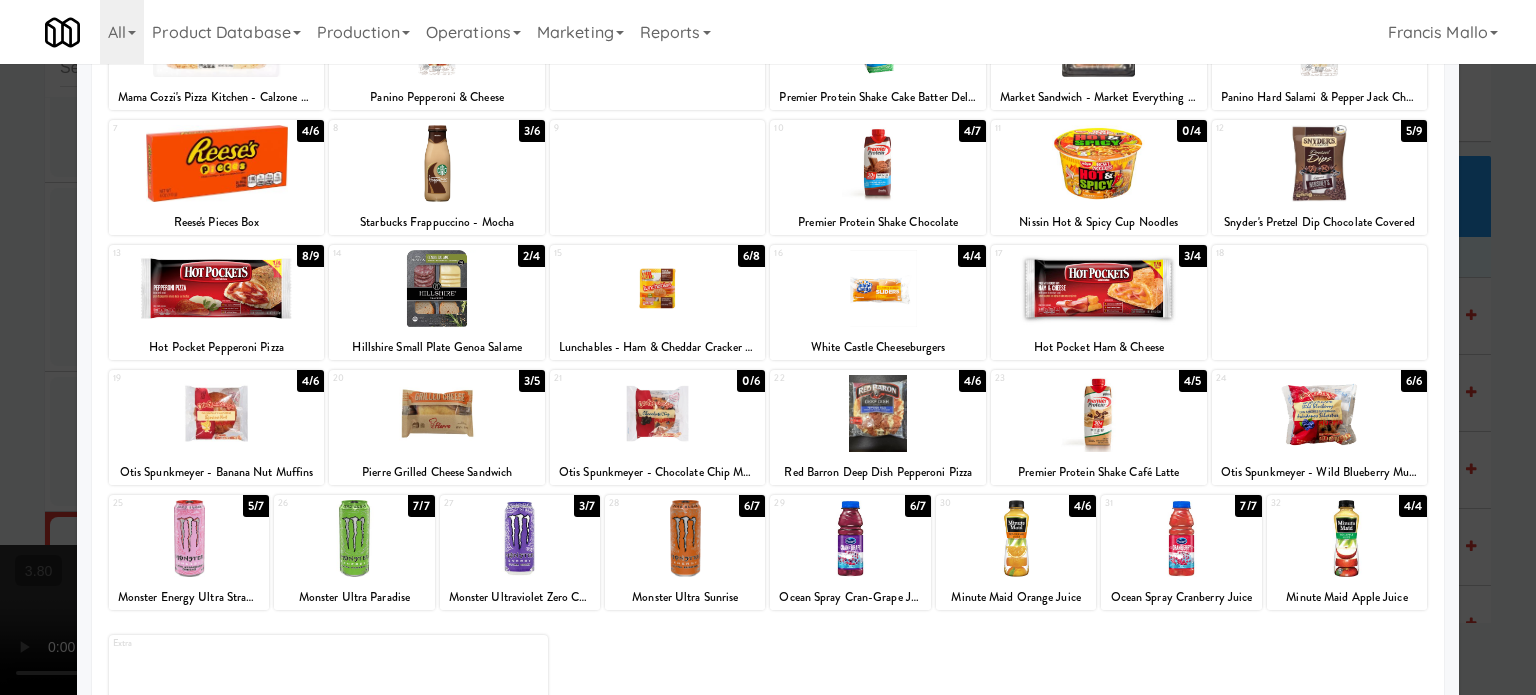 click at bounding box center (768, 347) 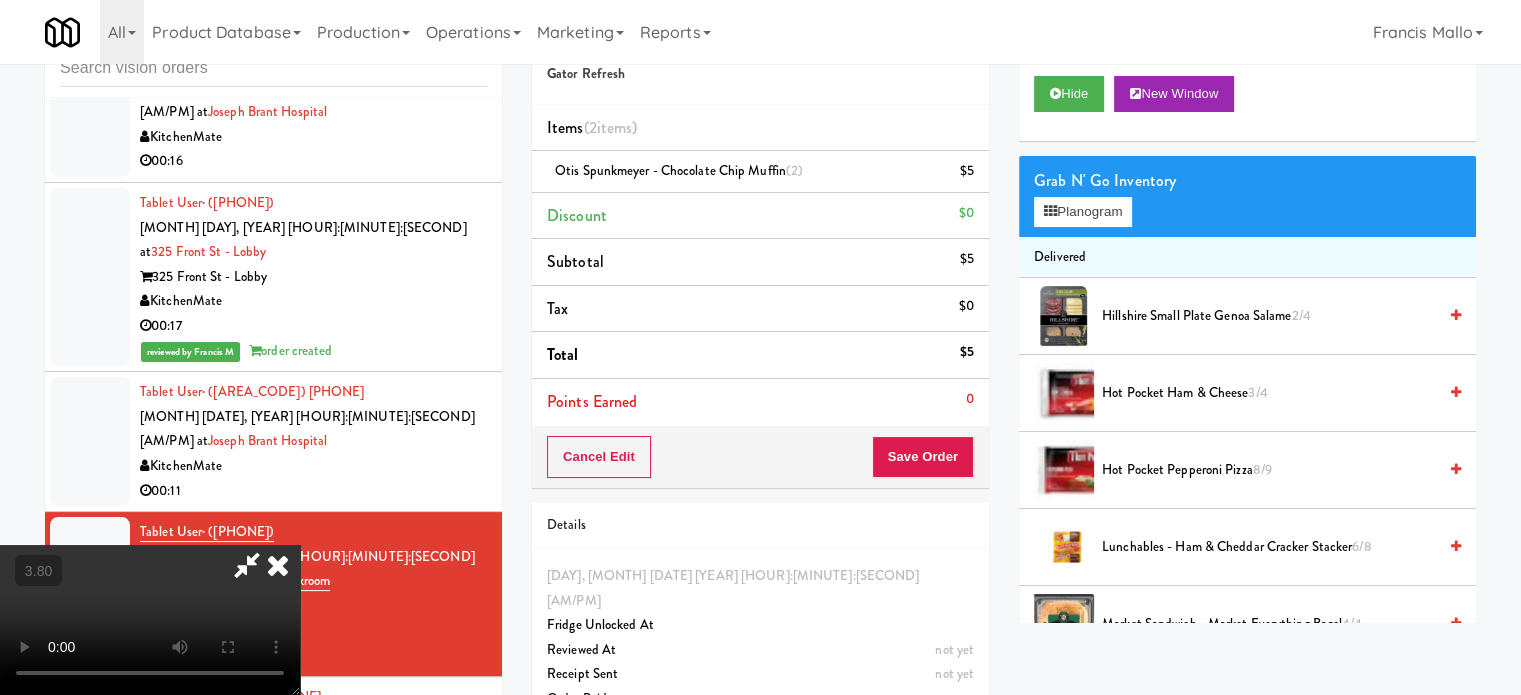 click at bounding box center (150, 620) 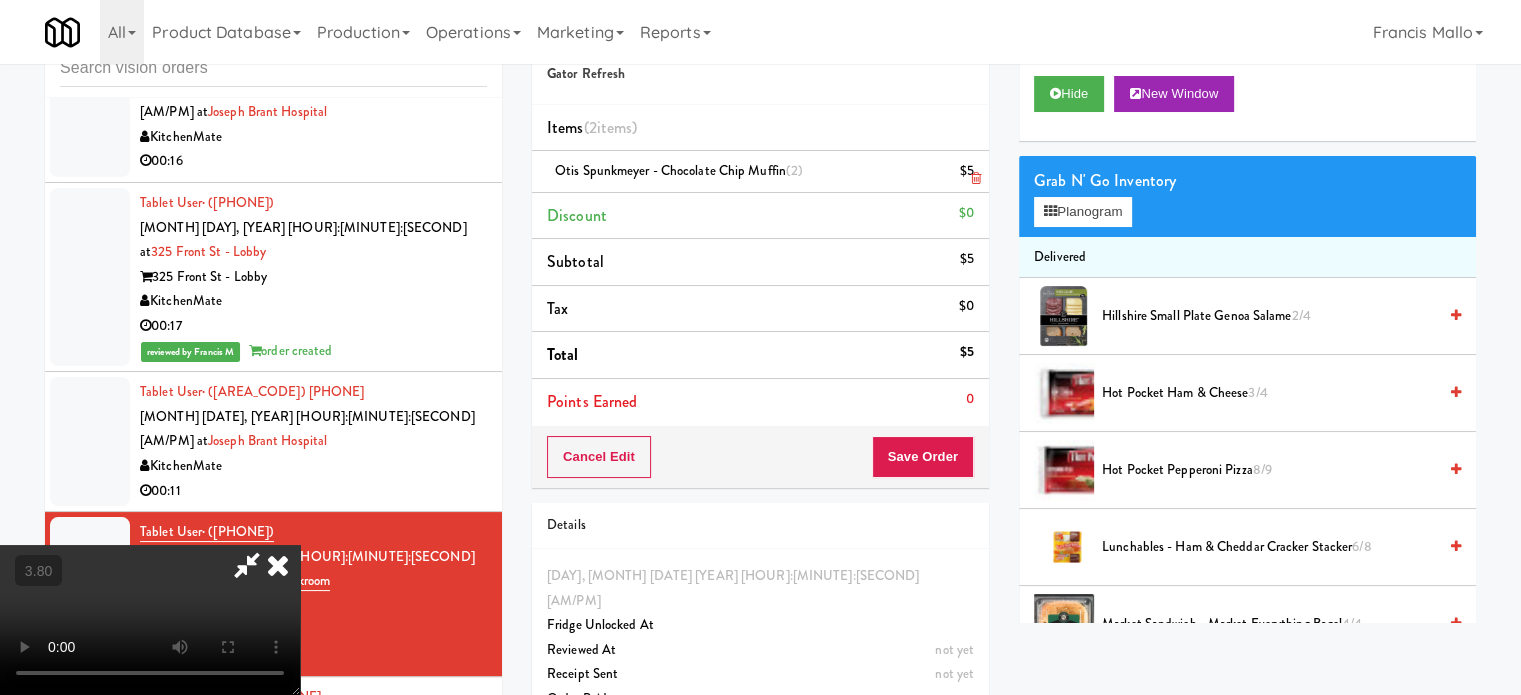 click at bounding box center (976, 178) 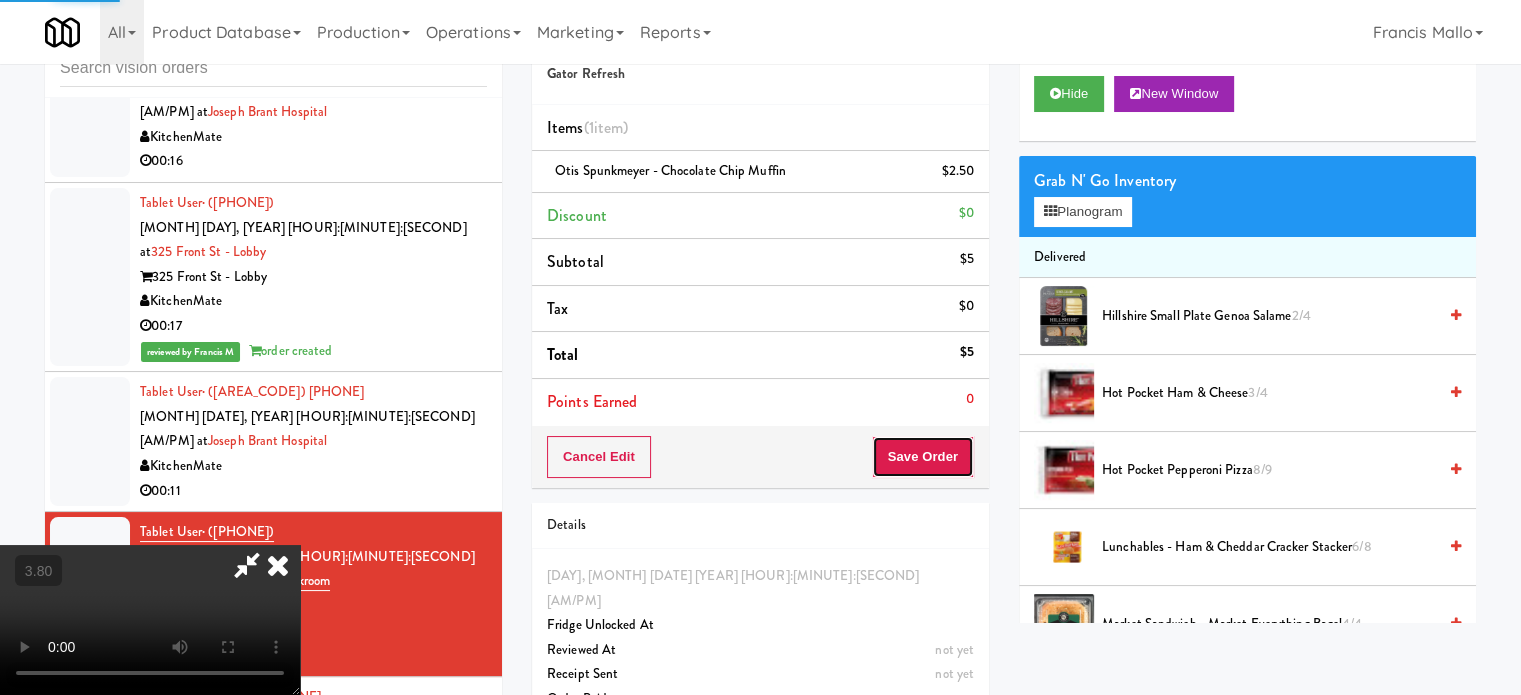 click on "Save Order" at bounding box center (923, 457) 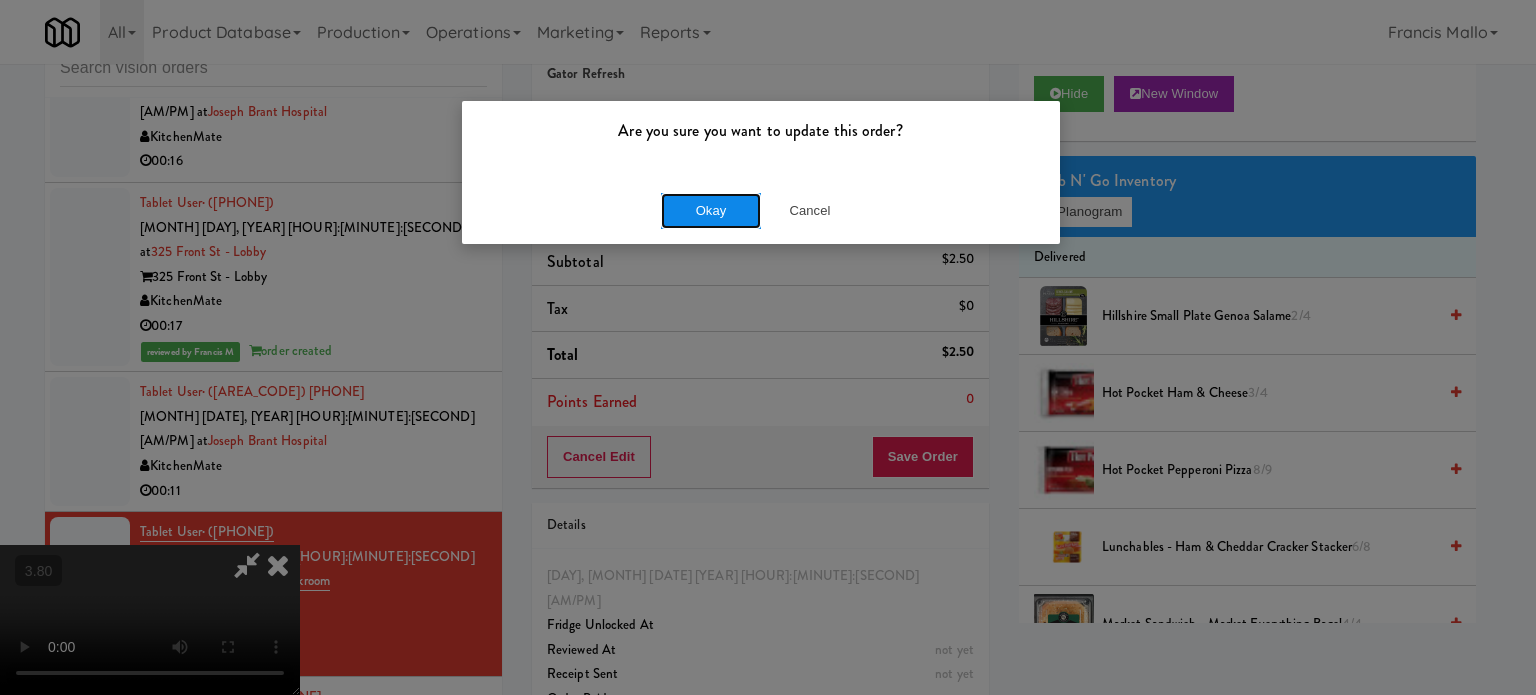 click on "Okay" at bounding box center [711, 211] 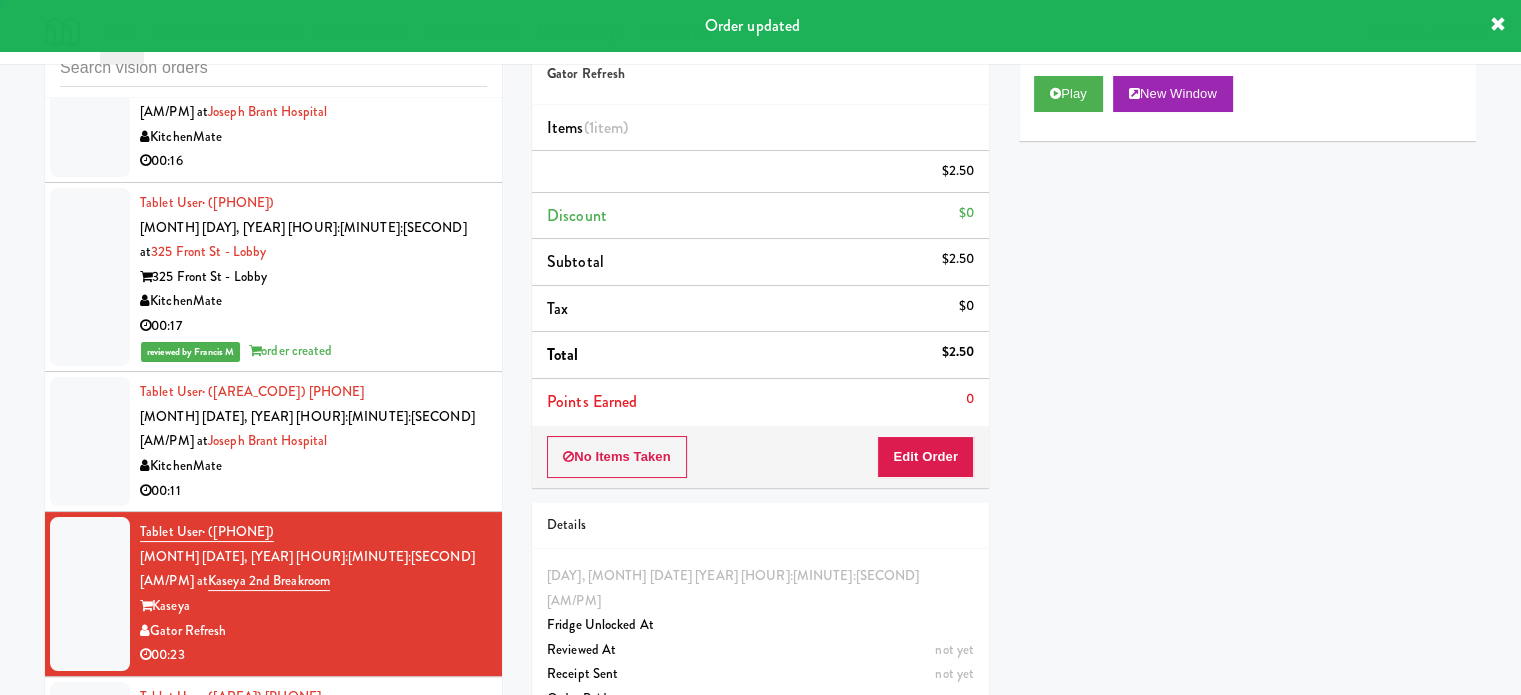 scroll, scrollTop: 0, scrollLeft: 0, axis: both 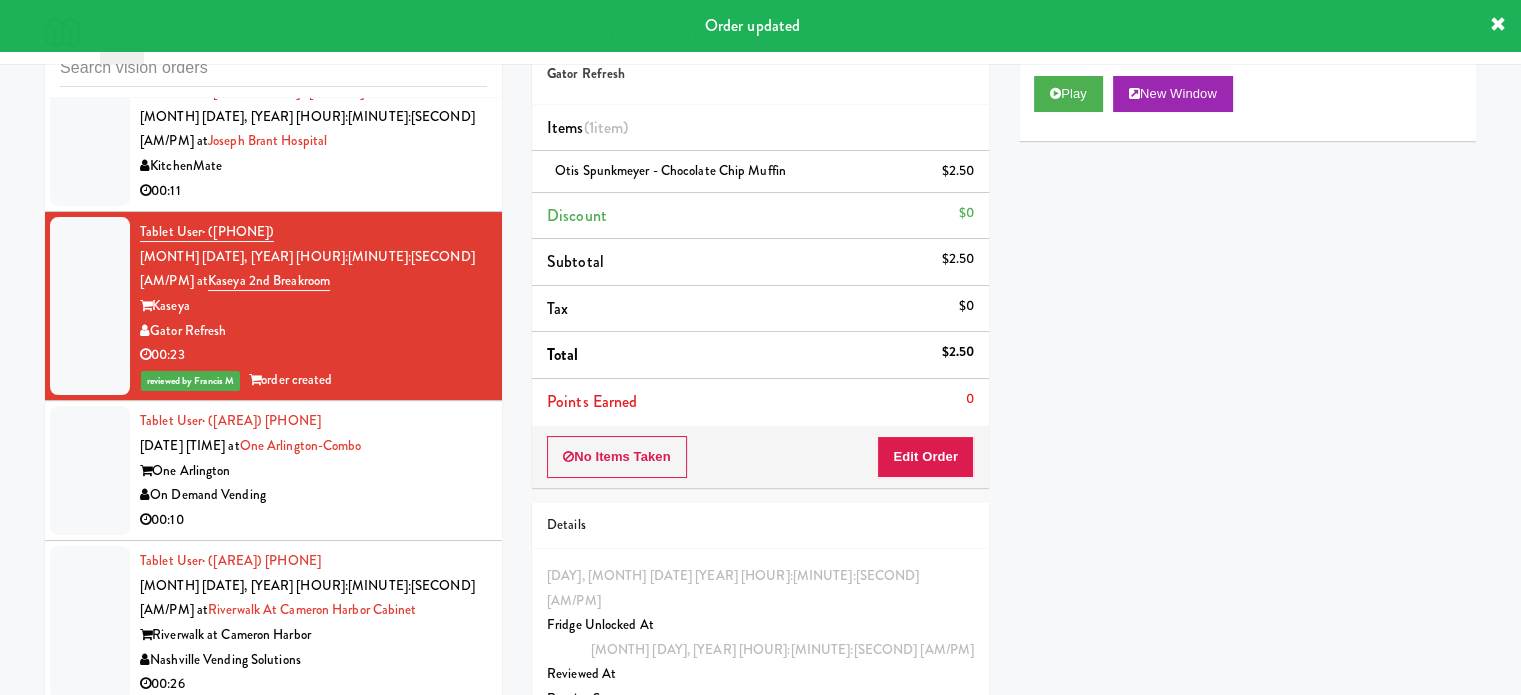 click on "00:10" at bounding box center [313, 520] 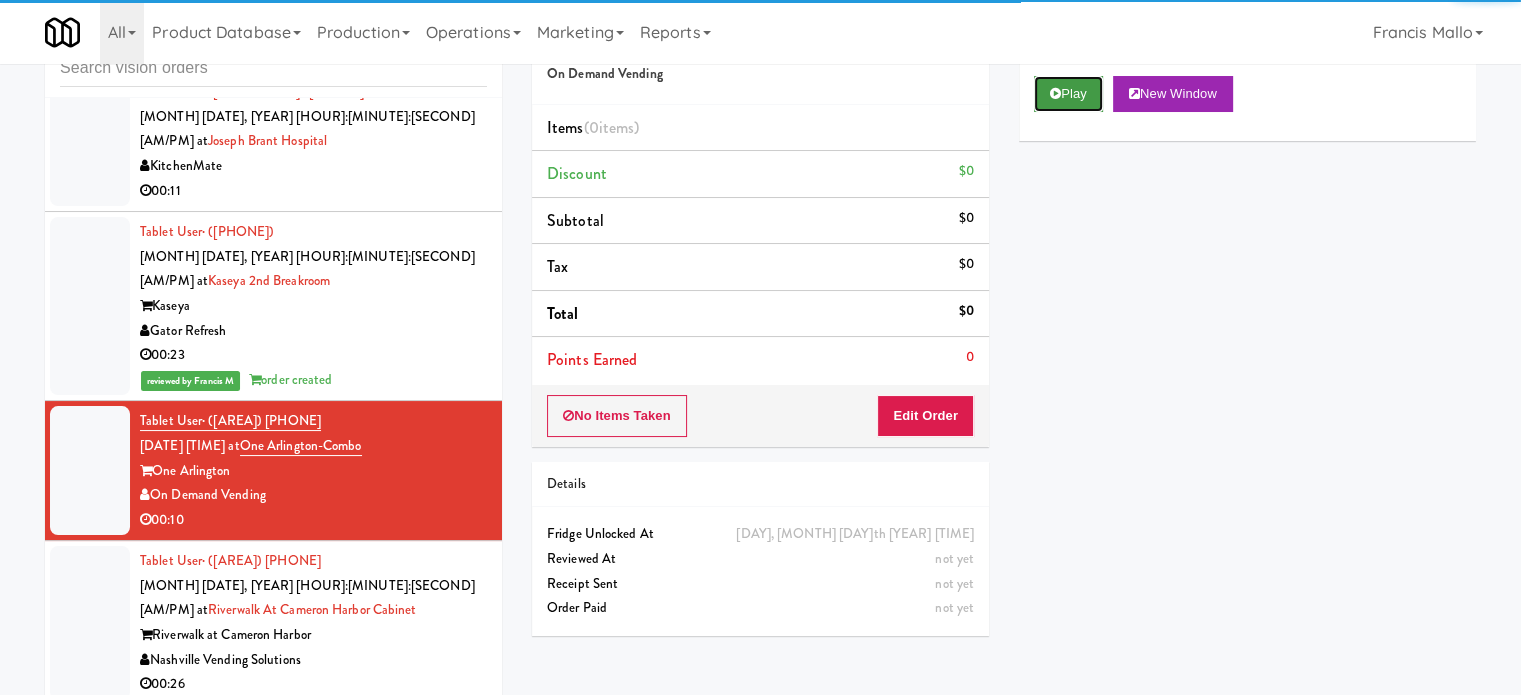 click on "Play" at bounding box center (1068, 94) 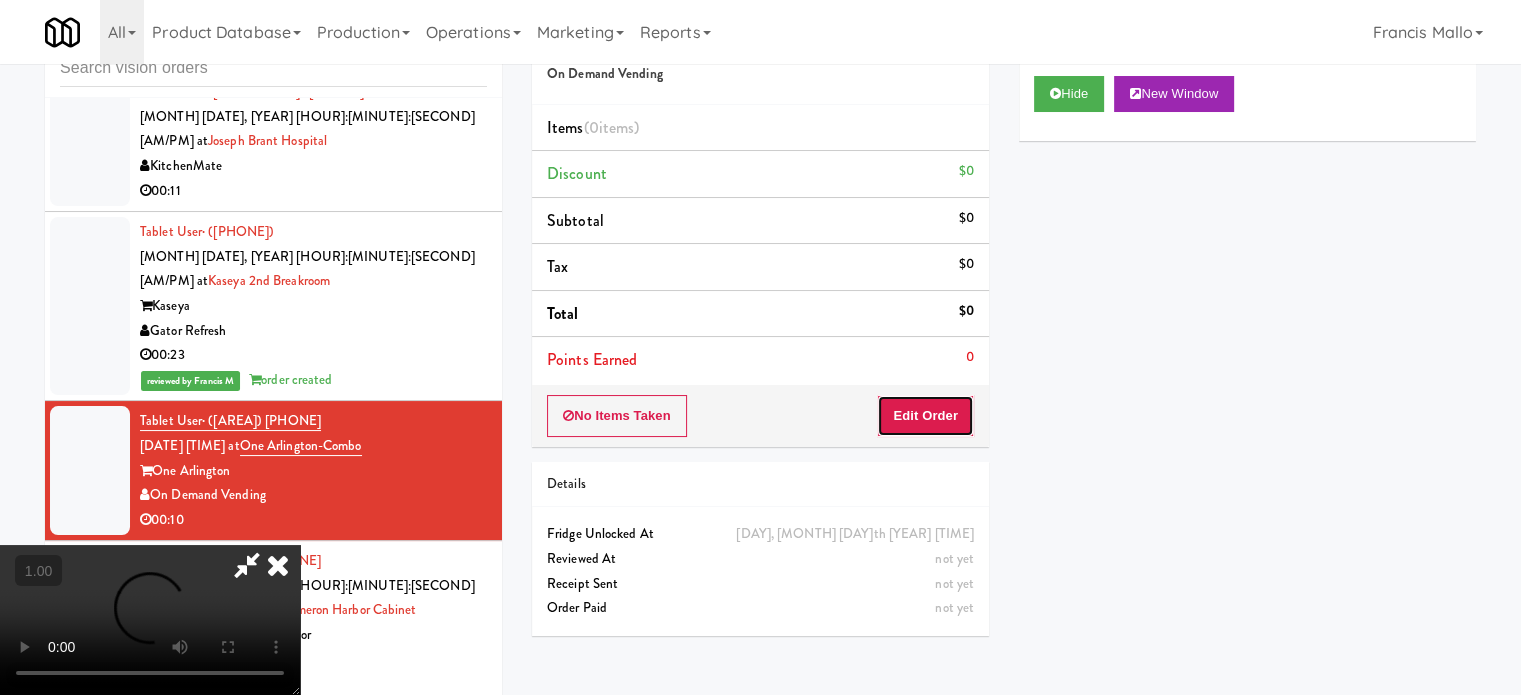 click on "Edit Order" at bounding box center [925, 416] 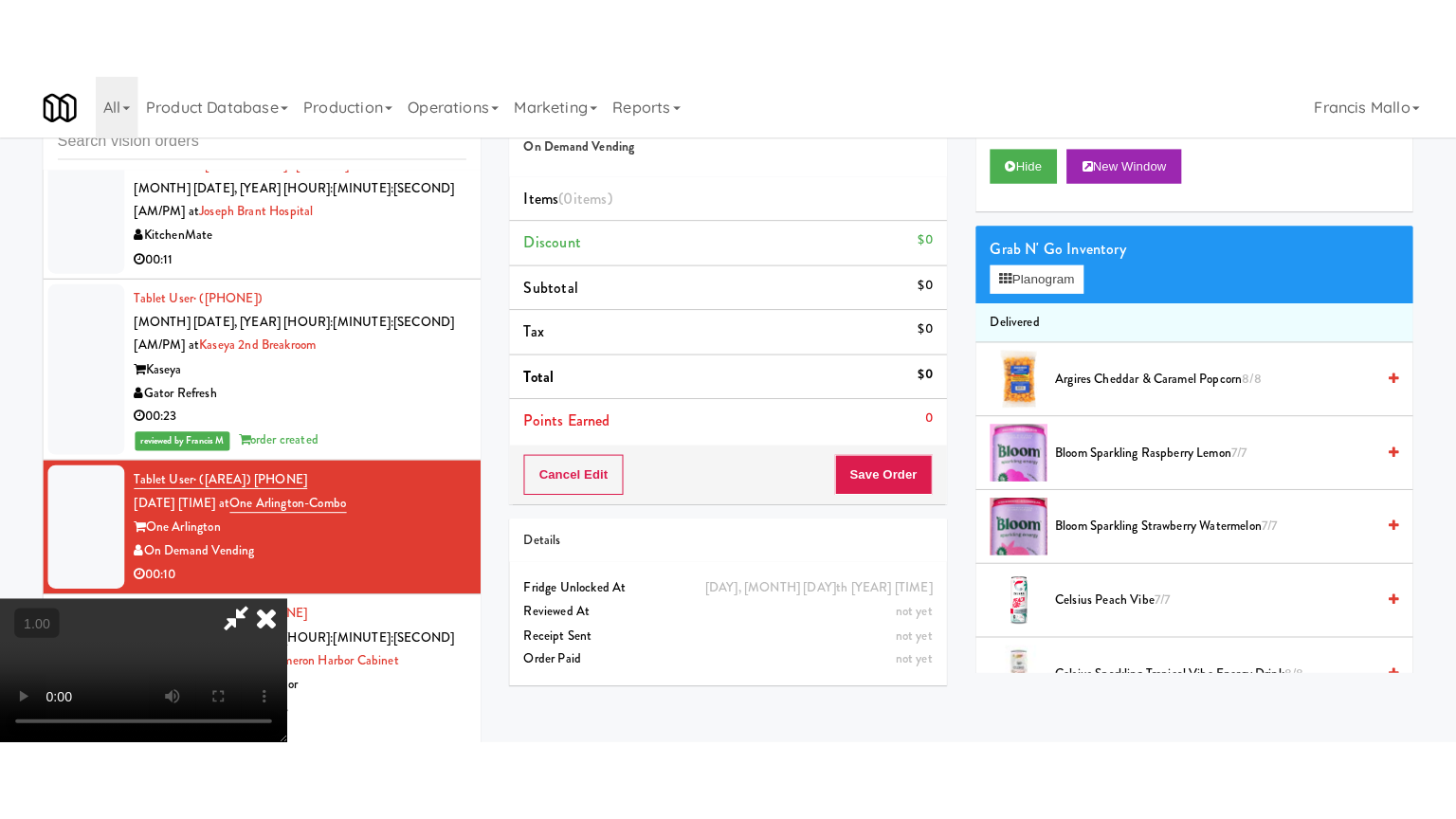 scroll, scrollTop: 300, scrollLeft: 0, axis: vertical 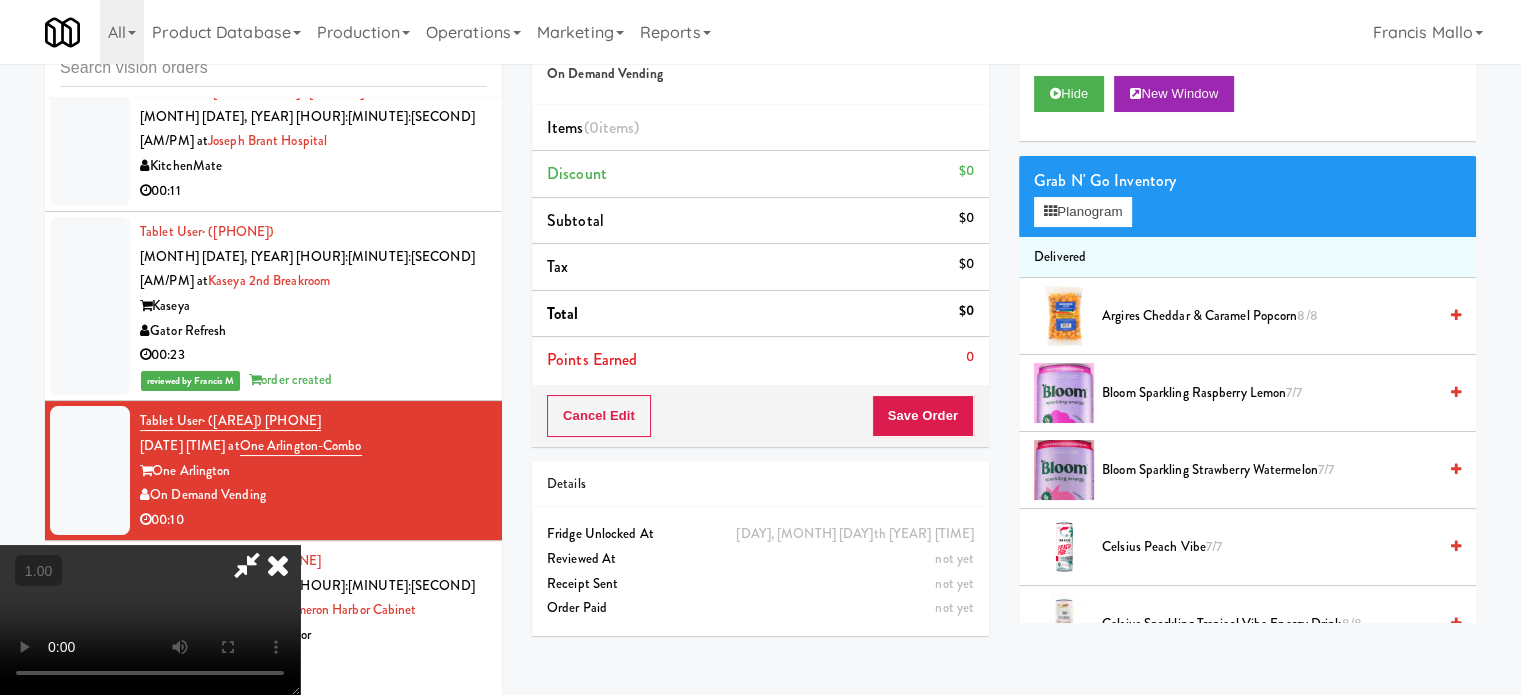 type 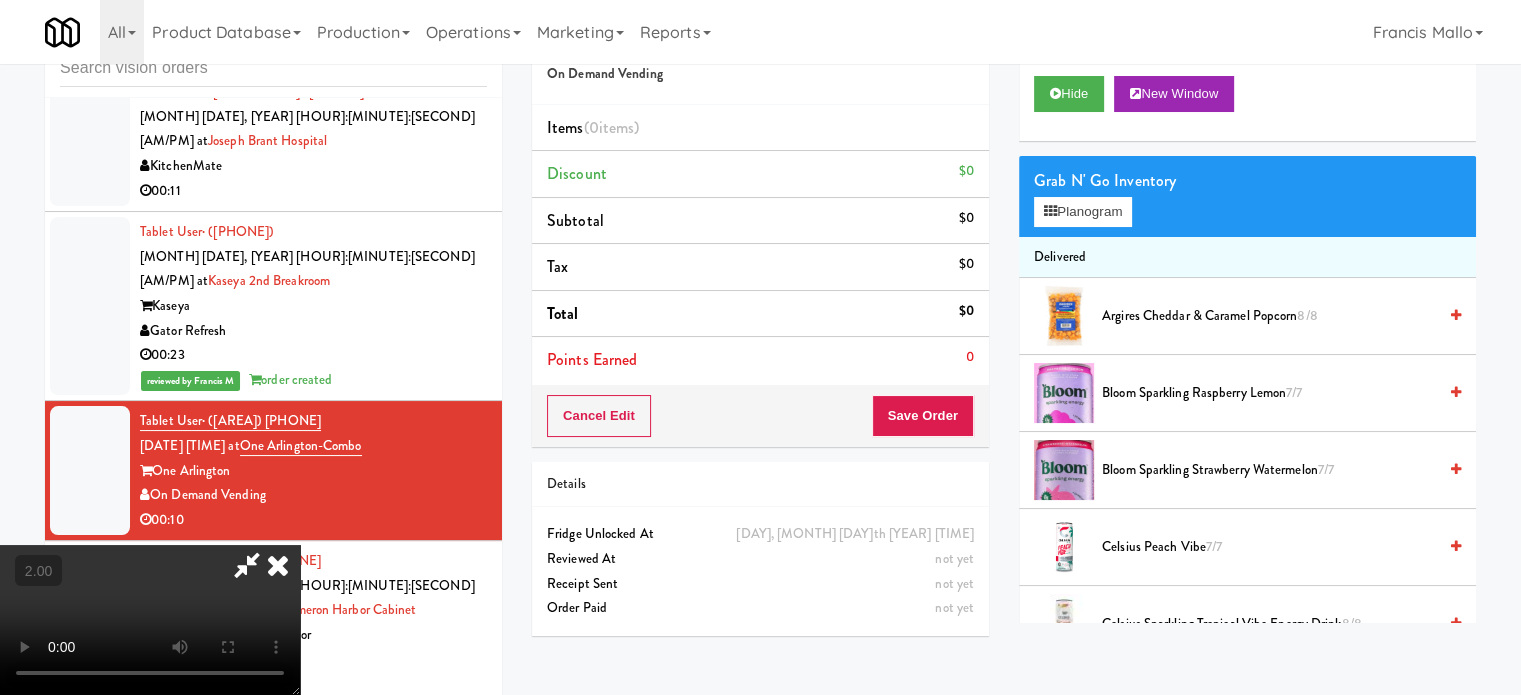 click at bounding box center [150, 620] 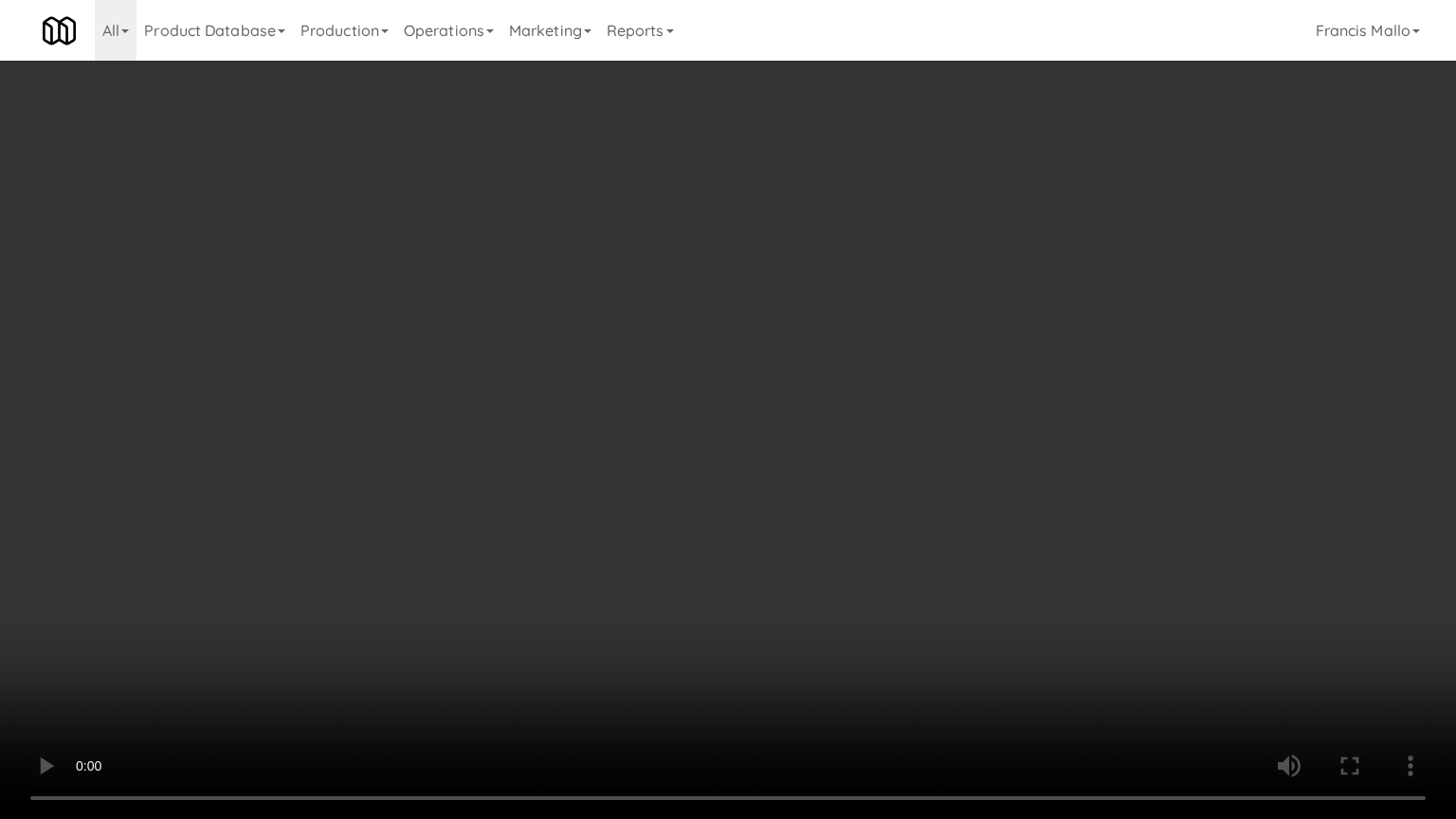 click at bounding box center [728, 410] 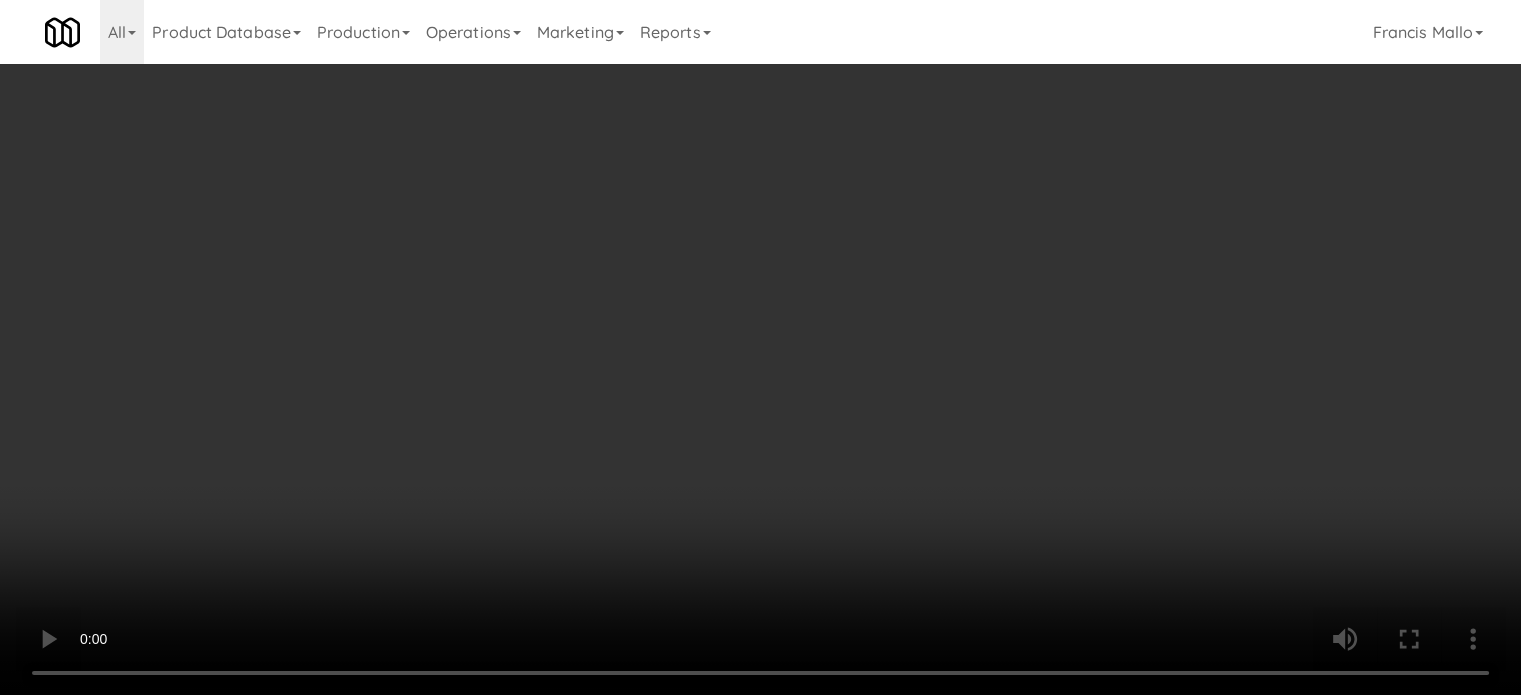 scroll, scrollTop: 900, scrollLeft: 0, axis: vertical 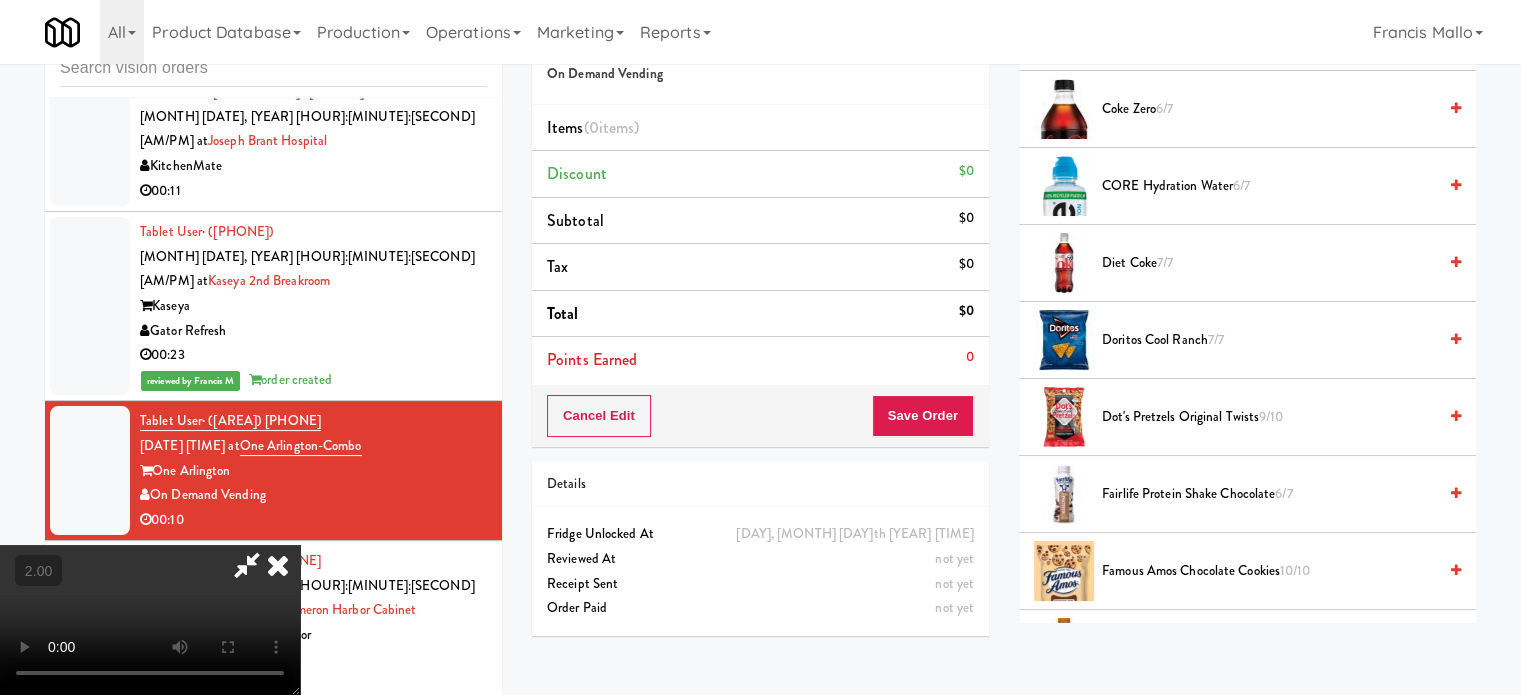 click on "Fairlife Protein Shake Chocolate  6/7" at bounding box center (1269, 494) 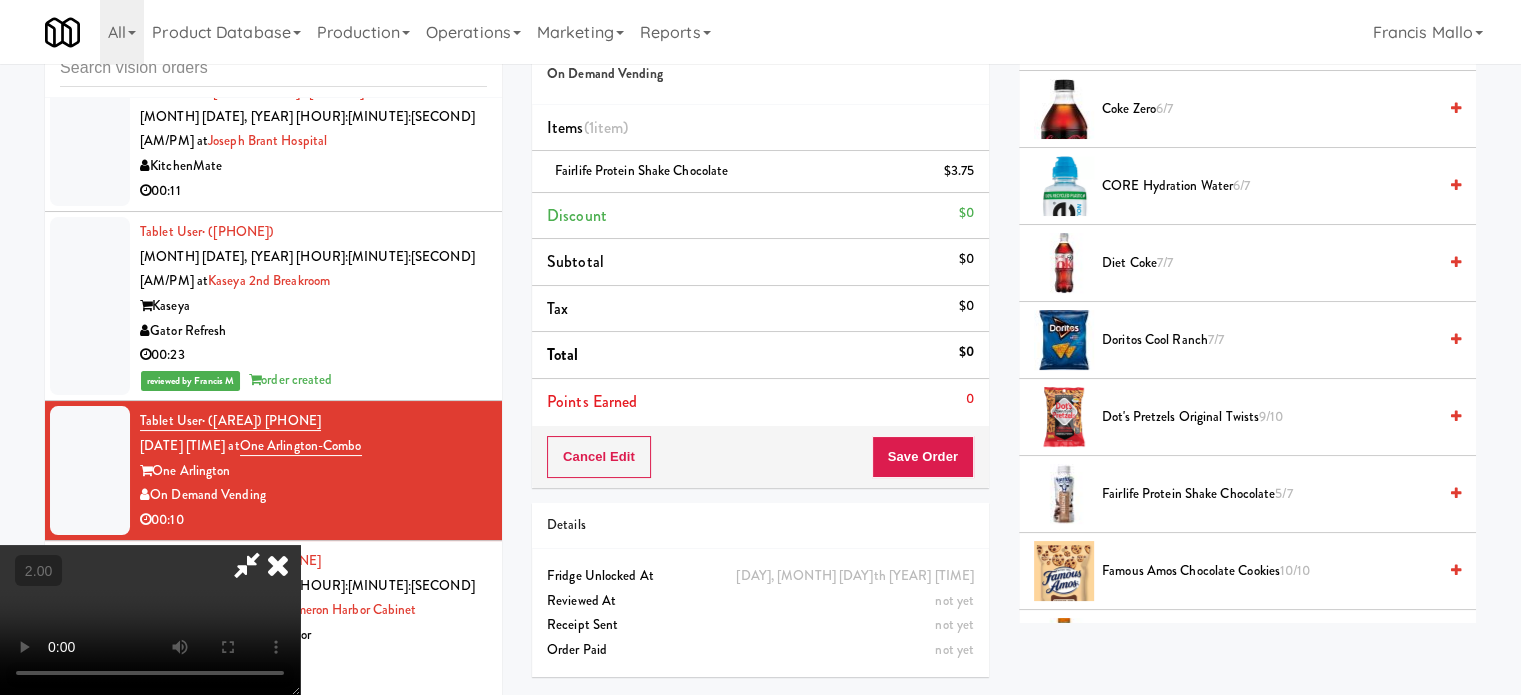 click at bounding box center (150, 620) 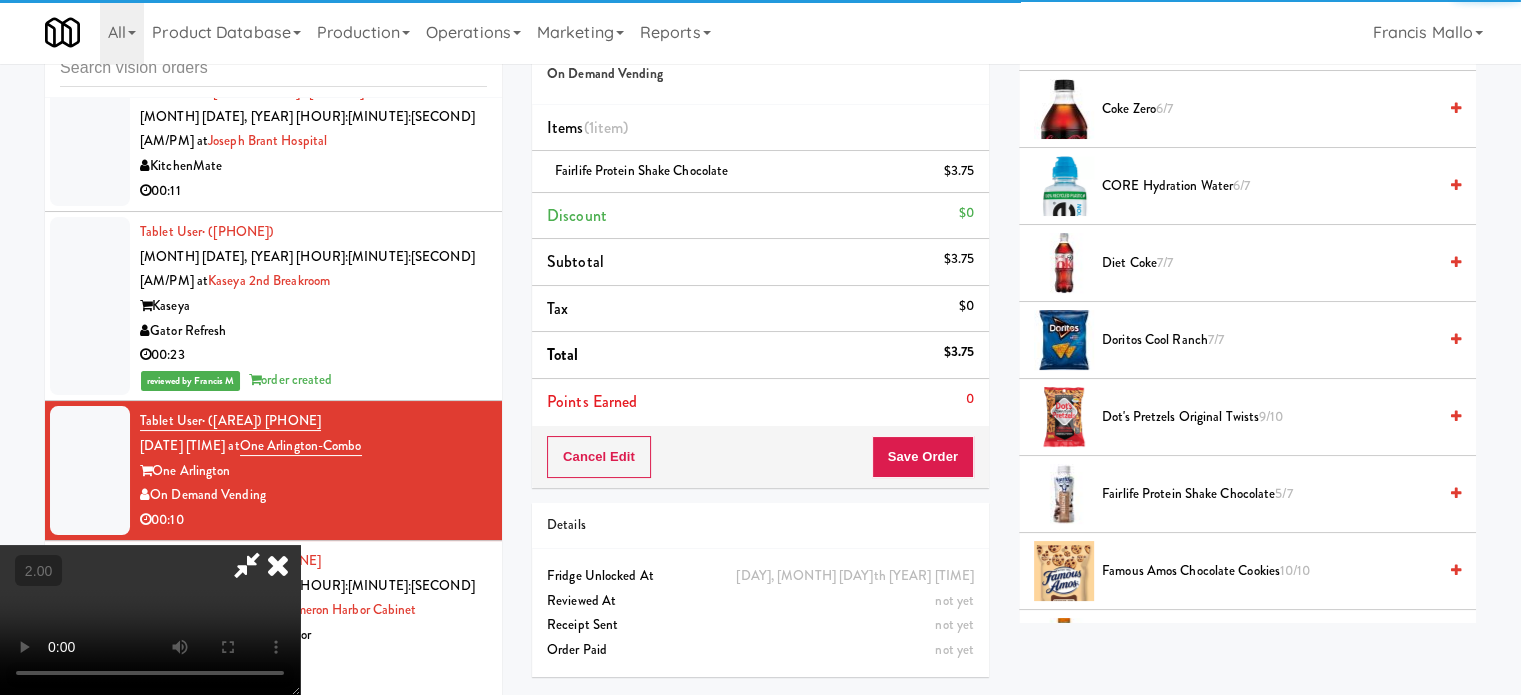 click at bounding box center [150, 620] 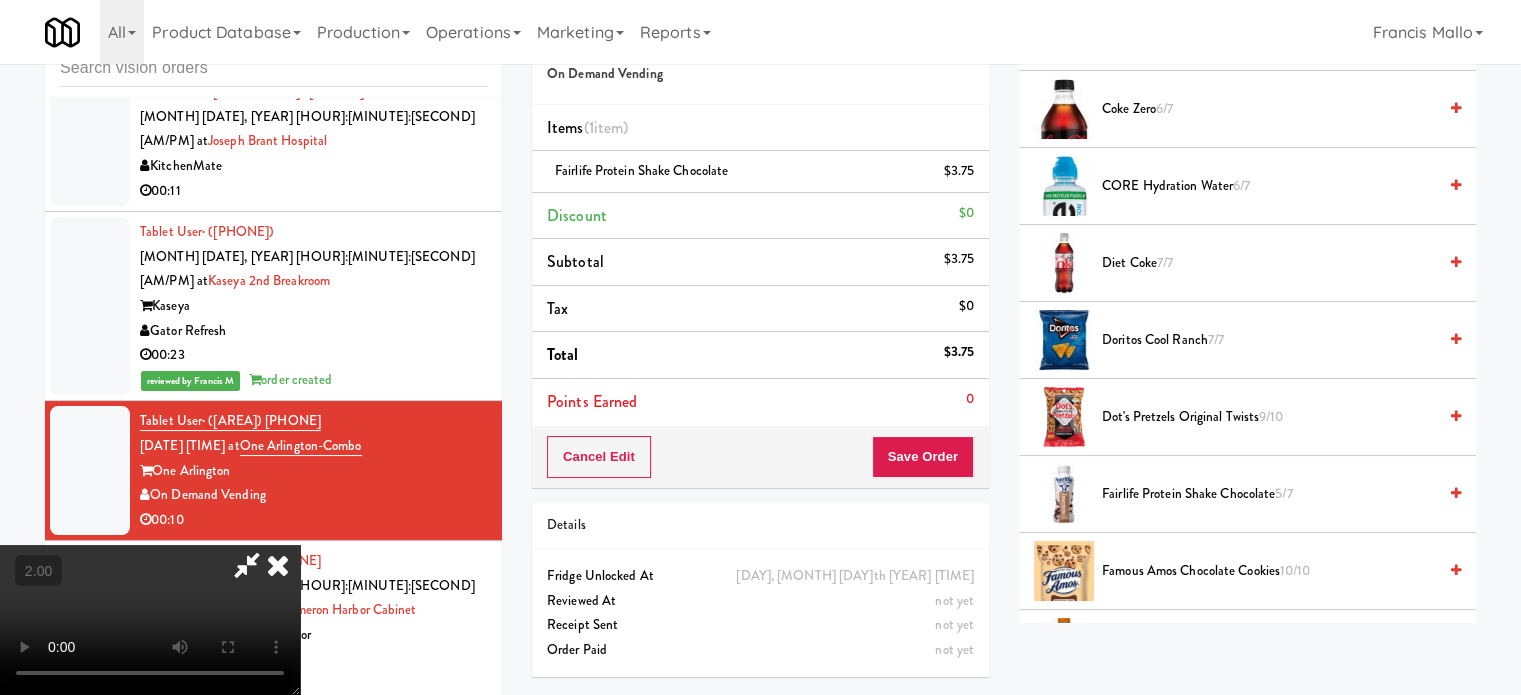 click at bounding box center (150, 620) 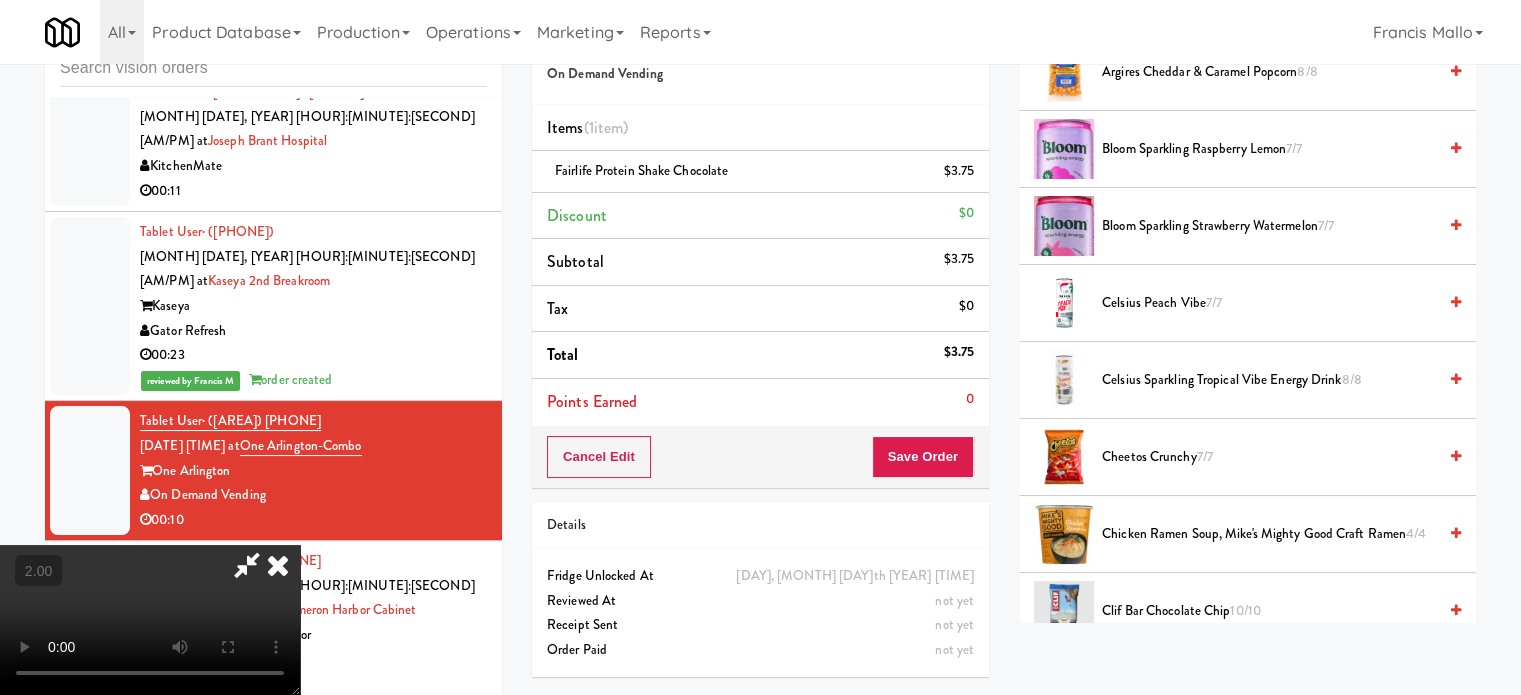 scroll, scrollTop: 0, scrollLeft: 0, axis: both 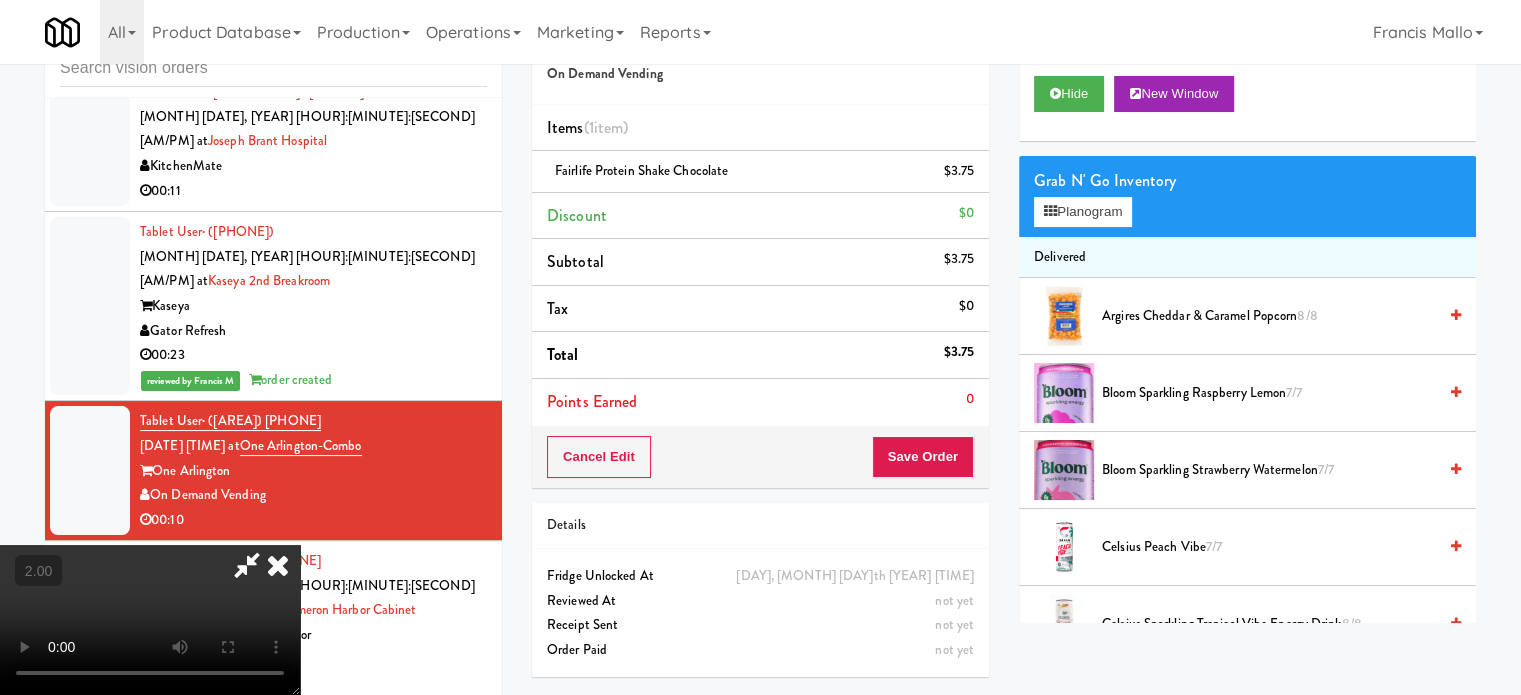 click at bounding box center [150, 620] 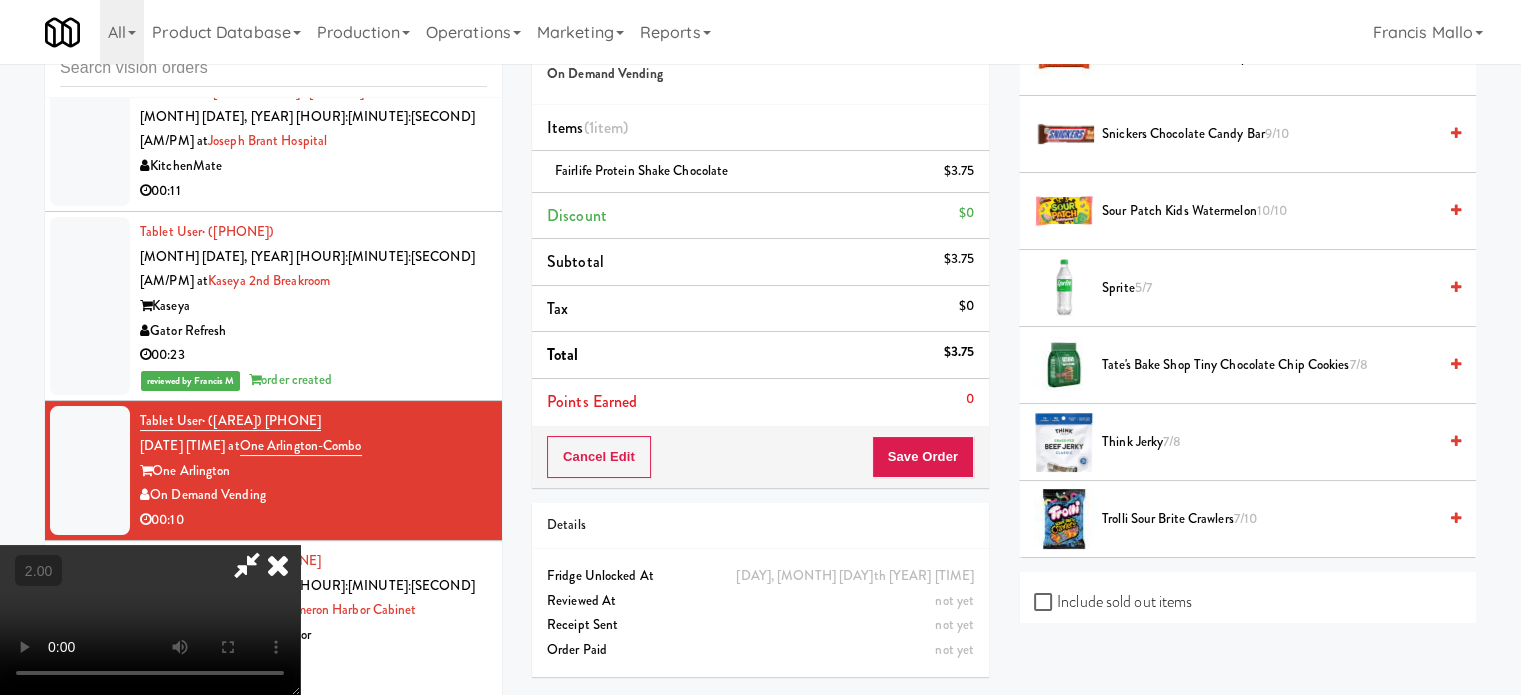 scroll, scrollTop: 2500, scrollLeft: 0, axis: vertical 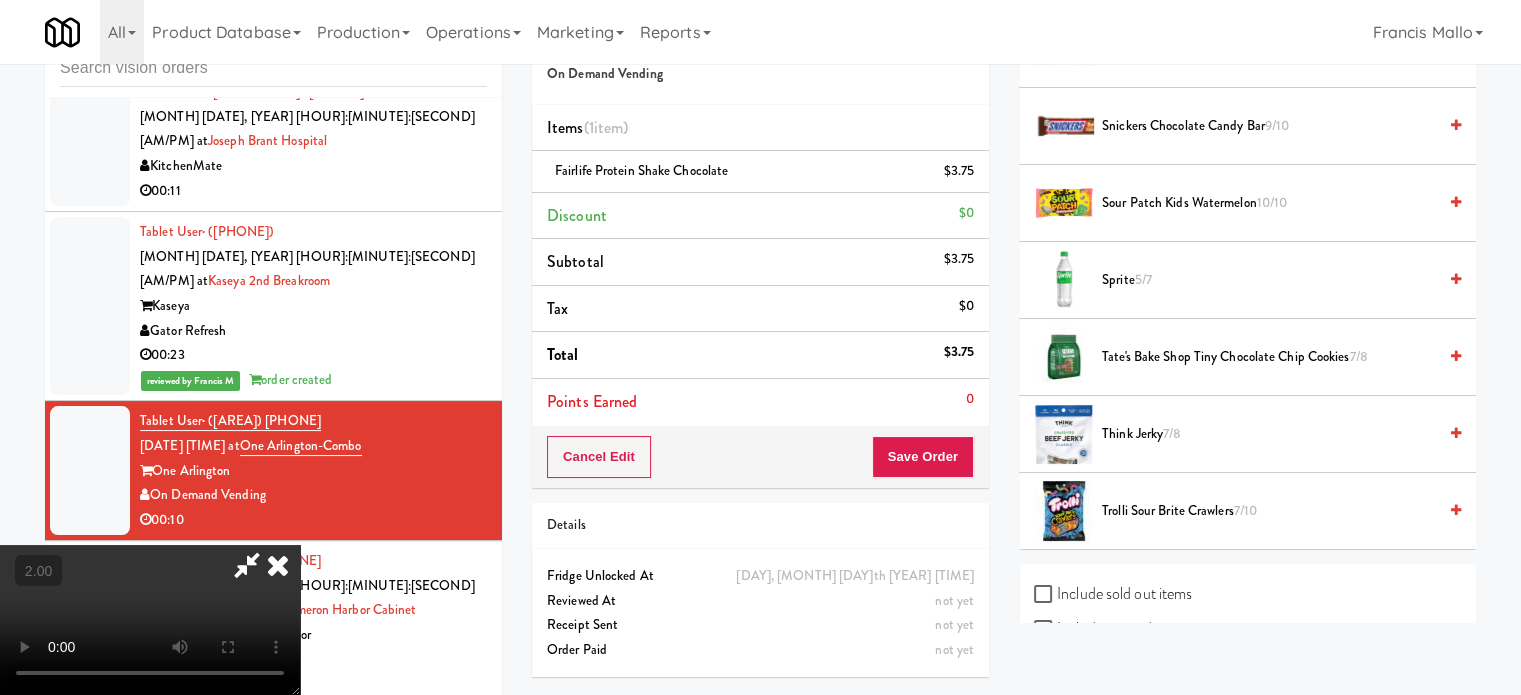 click on "Think Jerky   7/8" at bounding box center [1269, 434] 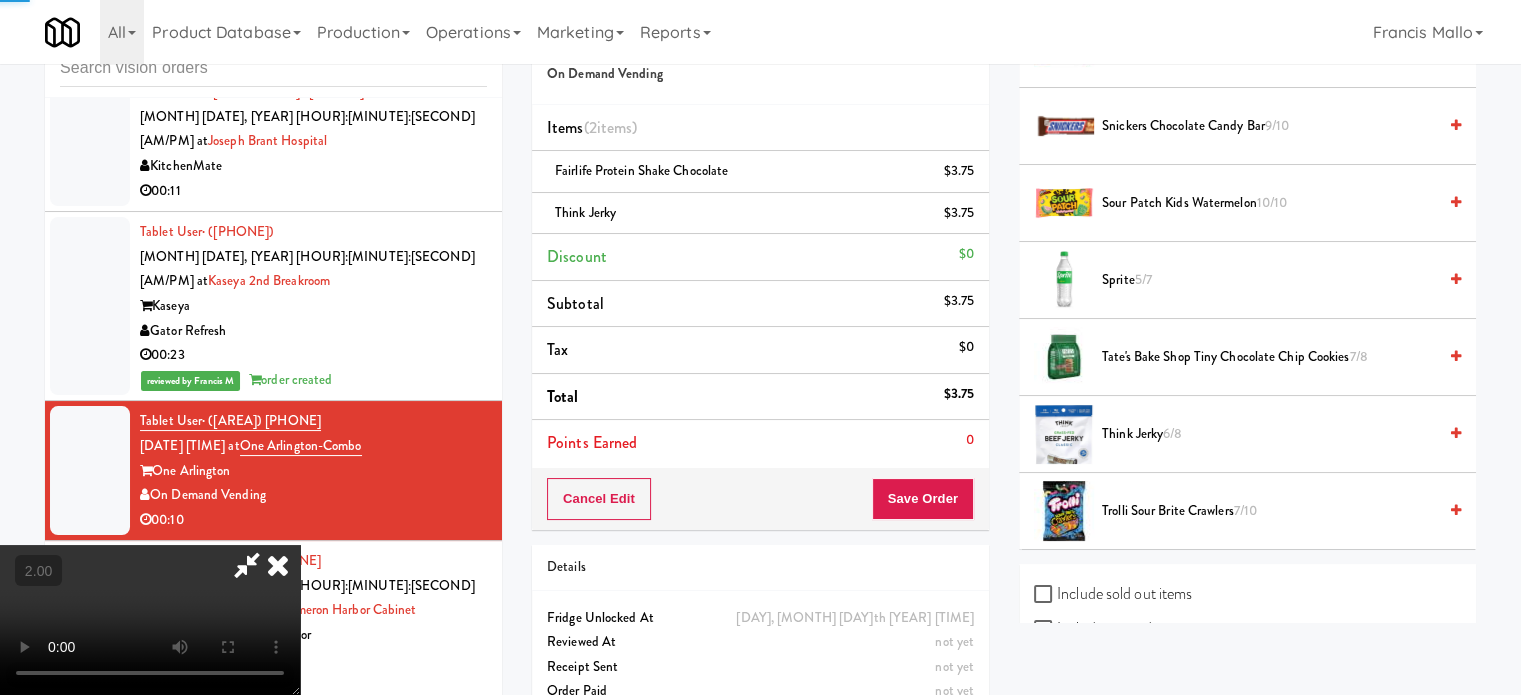 drag, startPoint x: 658, startPoint y: 455, endPoint x: 713, endPoint y: 467, distance: 56.293873 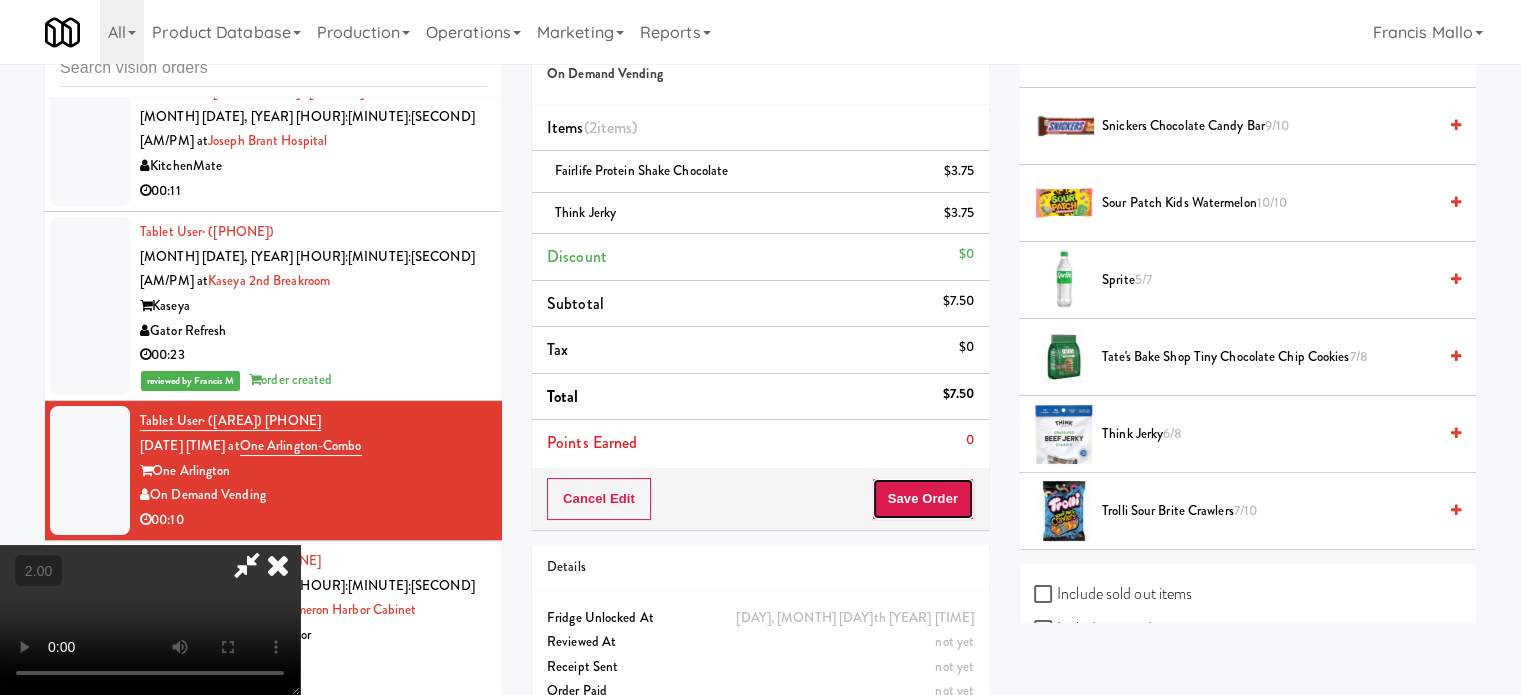 click on "Save Order" at bounding box center [923, 499] 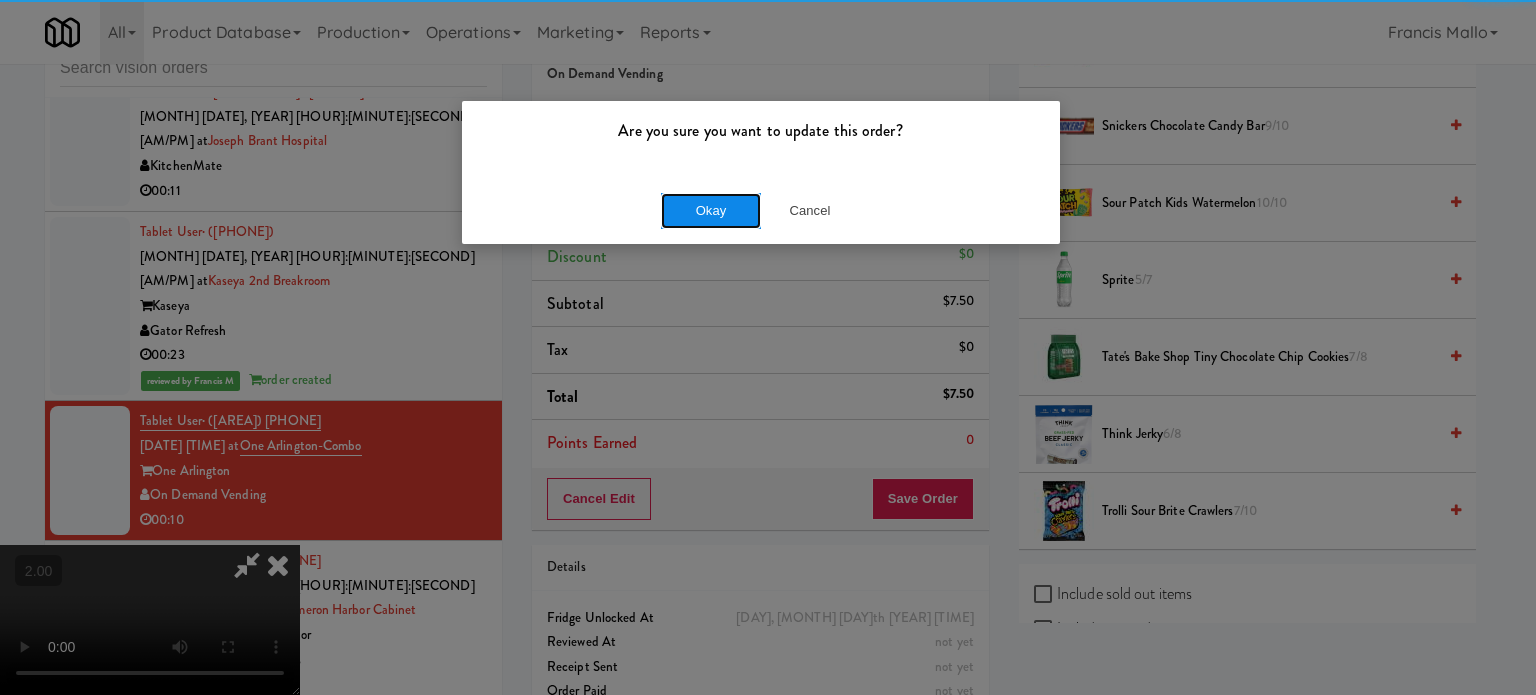 click on "Okay" at bounding box center [711, 211] 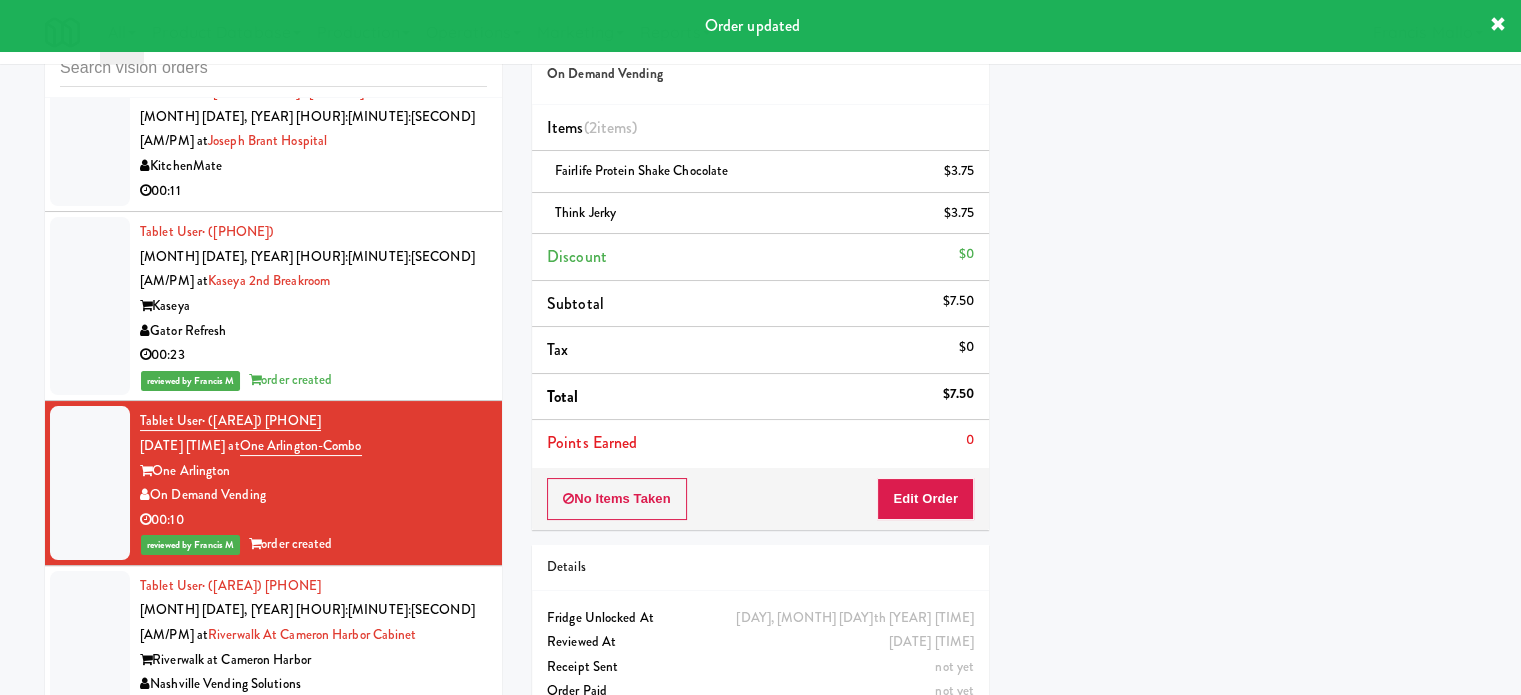 scroll, scrollTop: 187, scrollLeft: 0, axis: vertical 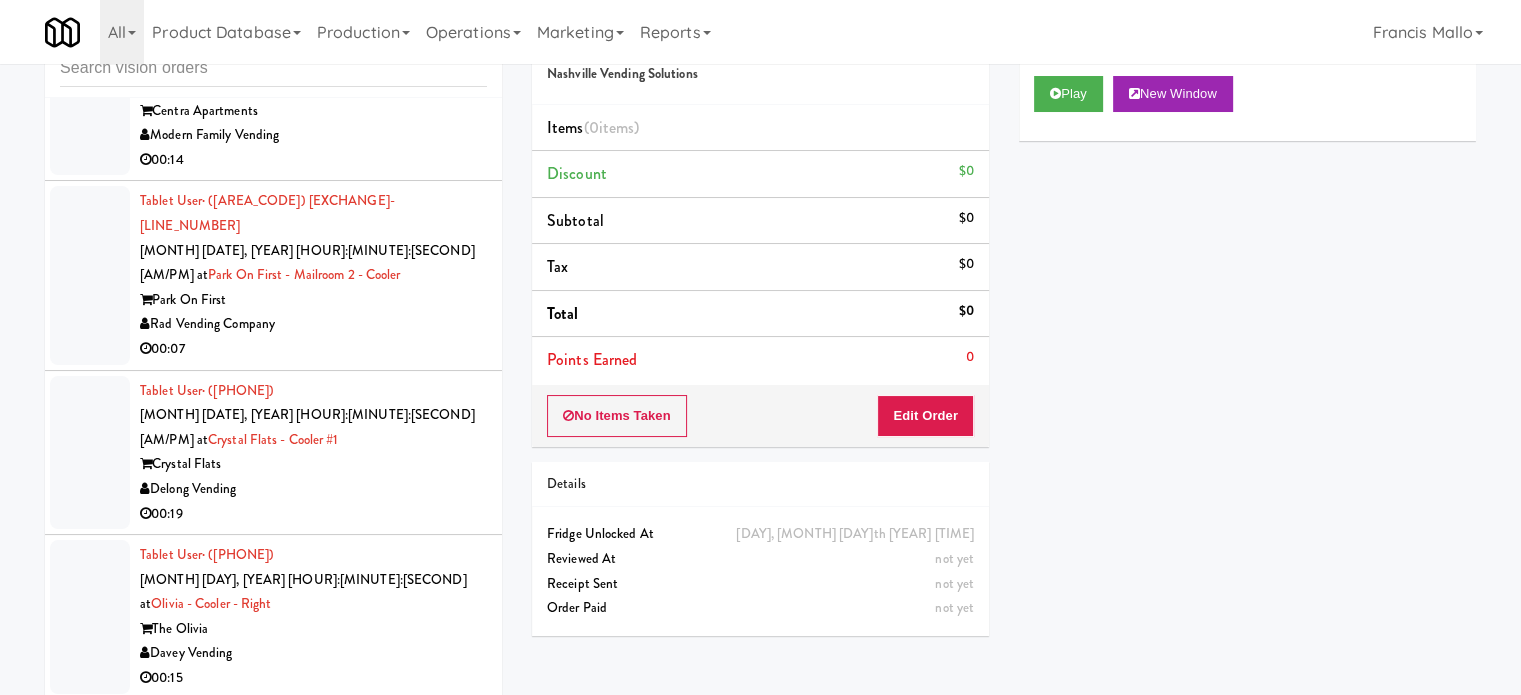 click on "Vasara Apartments" at bounding box center (313, 1147) 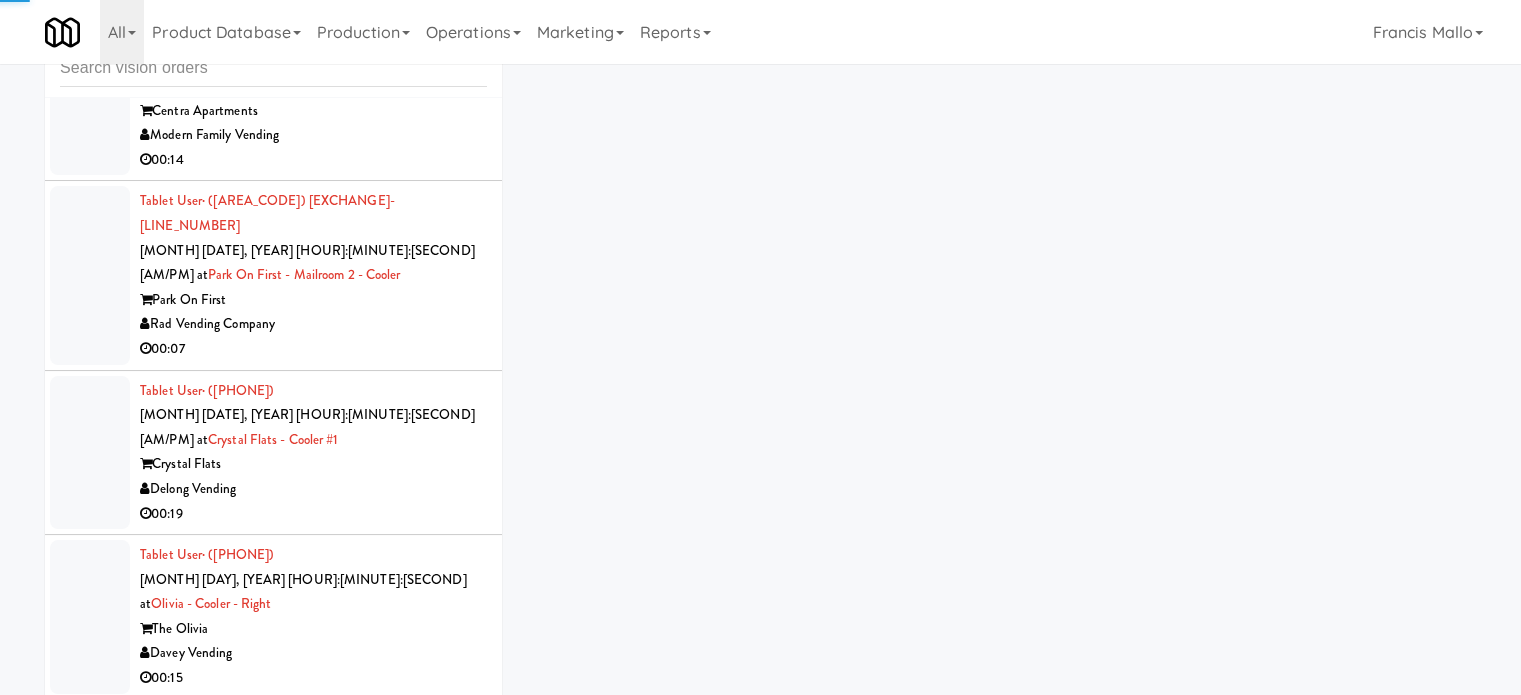 click on "00:10" at bounding box center [313, 1032] 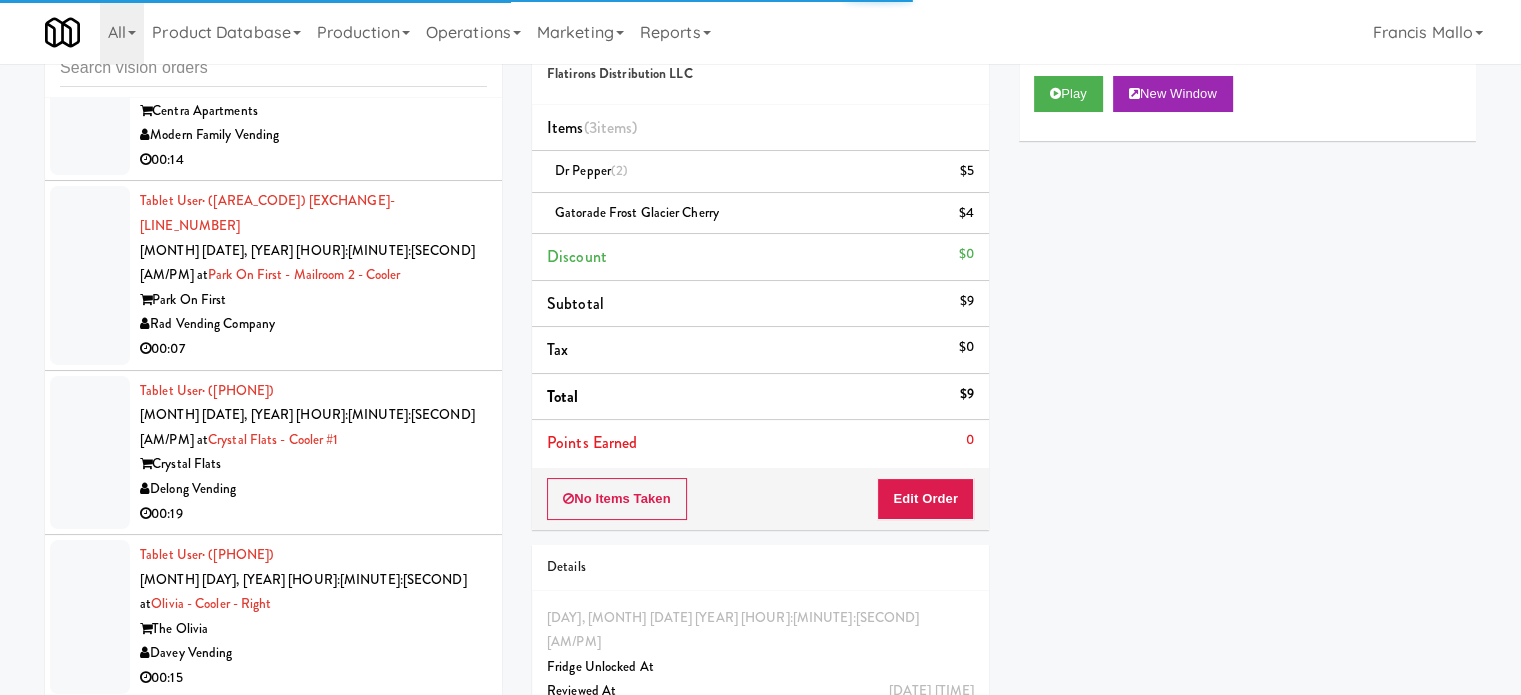 click on "Cordray Vending" at bounding box center [313, 843] 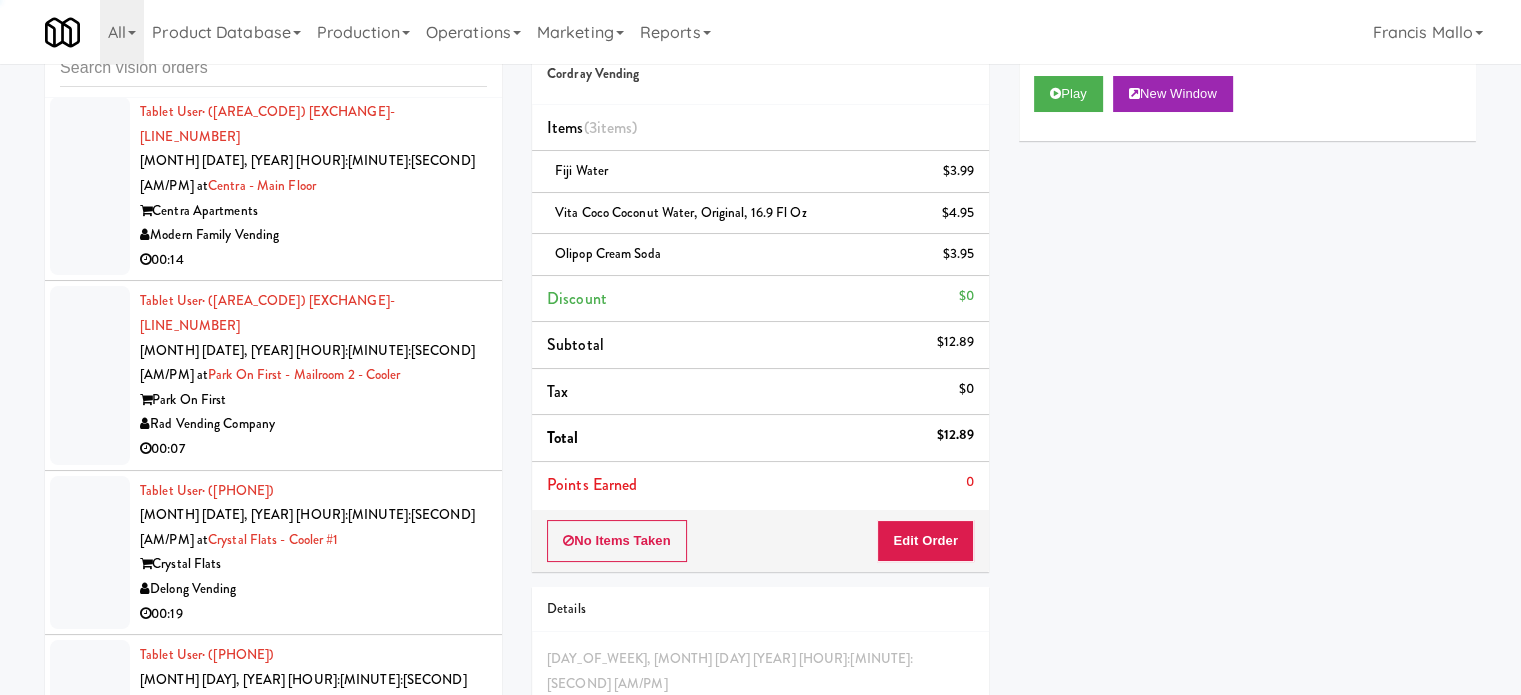 click on "Davey Vending" at bounding box center [313, 753] 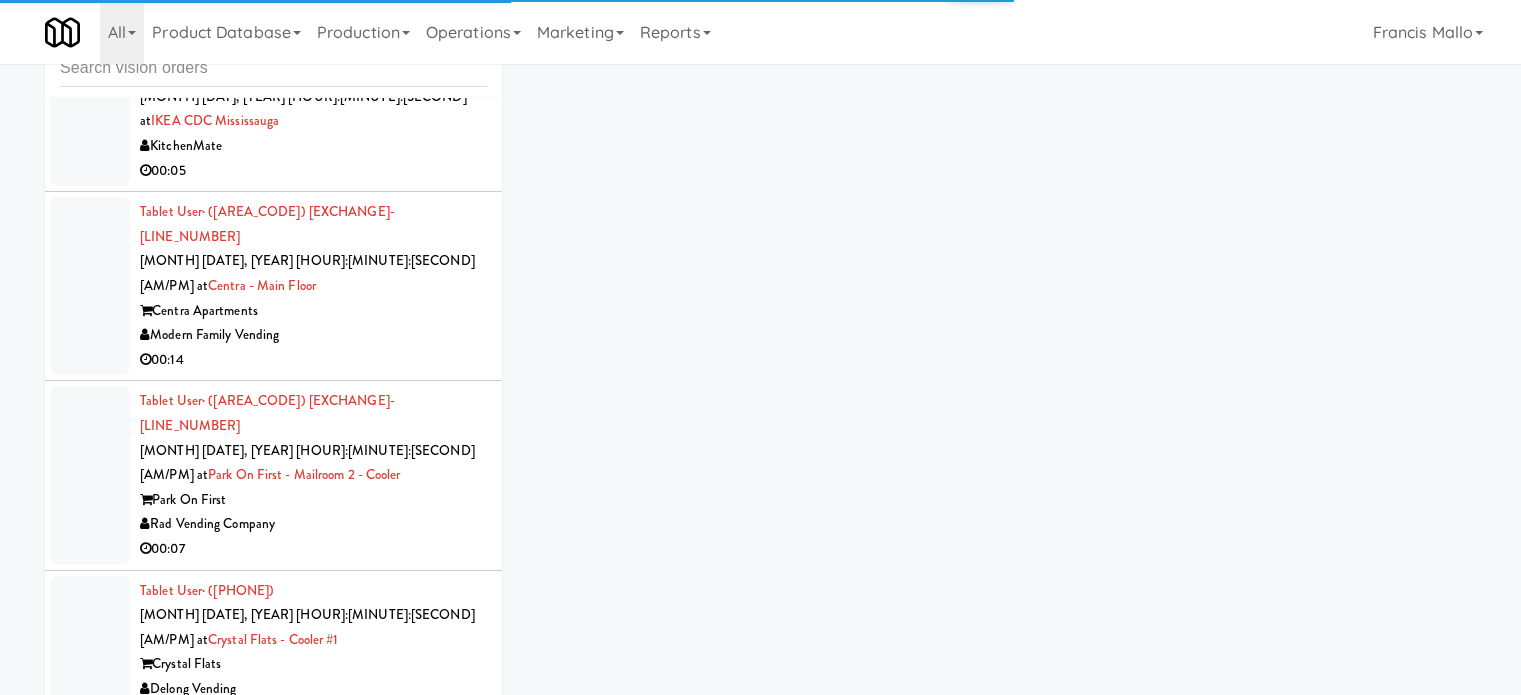 click on "Delong Vending" at bounding box center (313, 689) 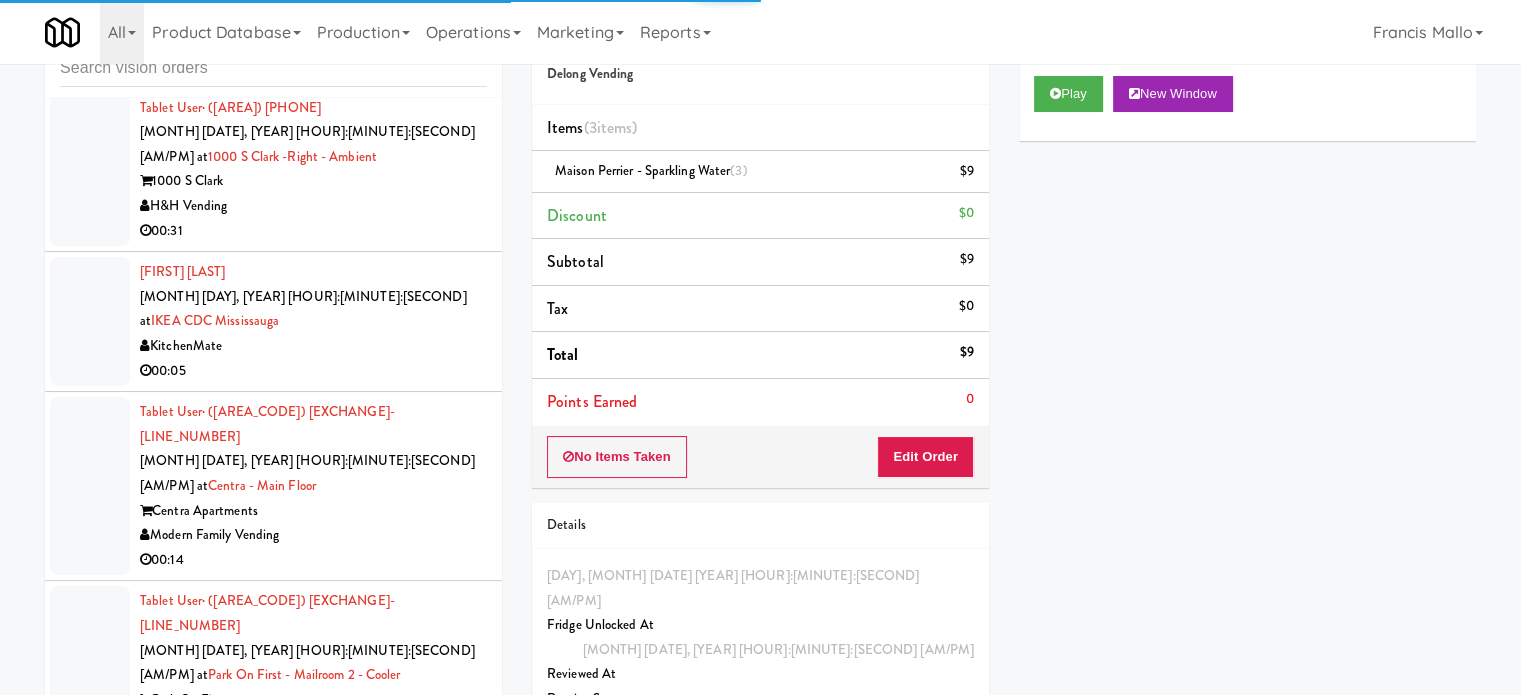 click on "Rad Vending Company" at bounding box center [313, 724] 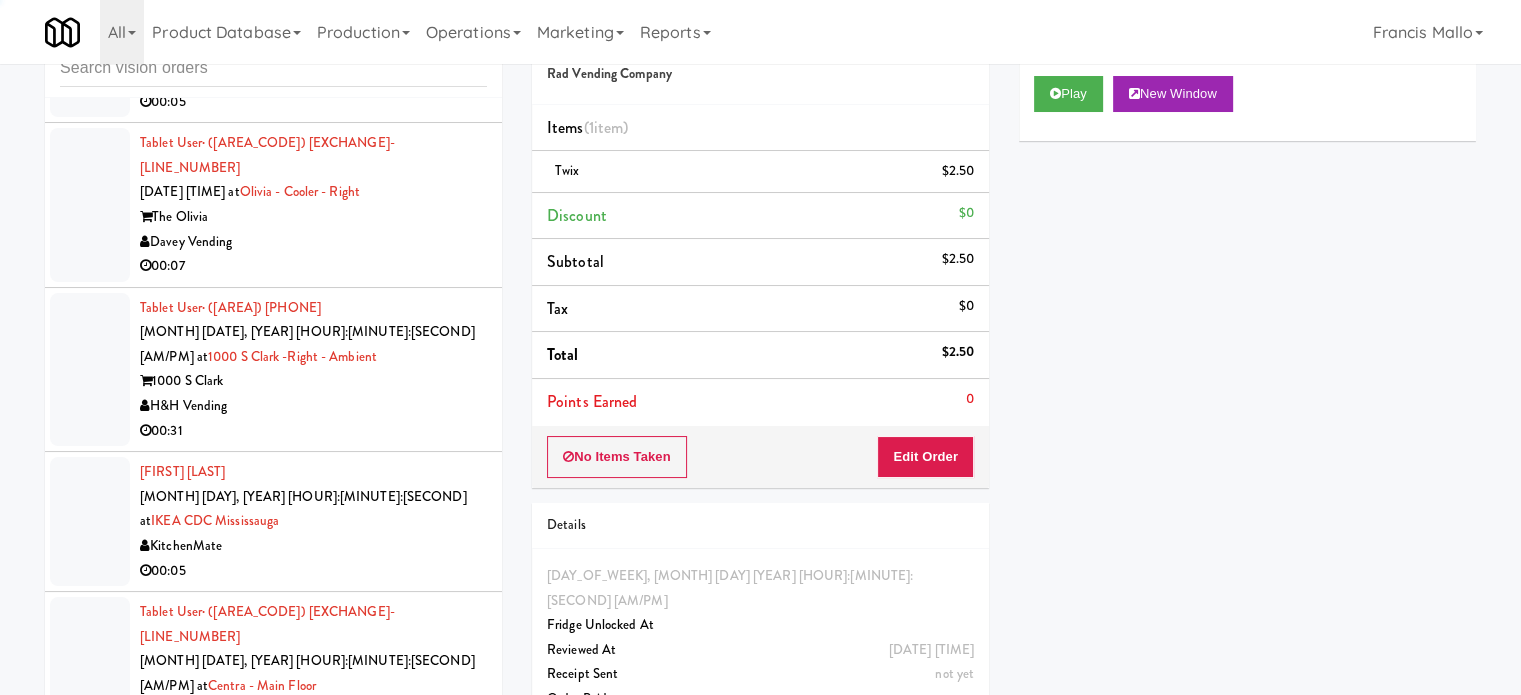 click on "Centra Apartments" at bounding box center (313, 711) 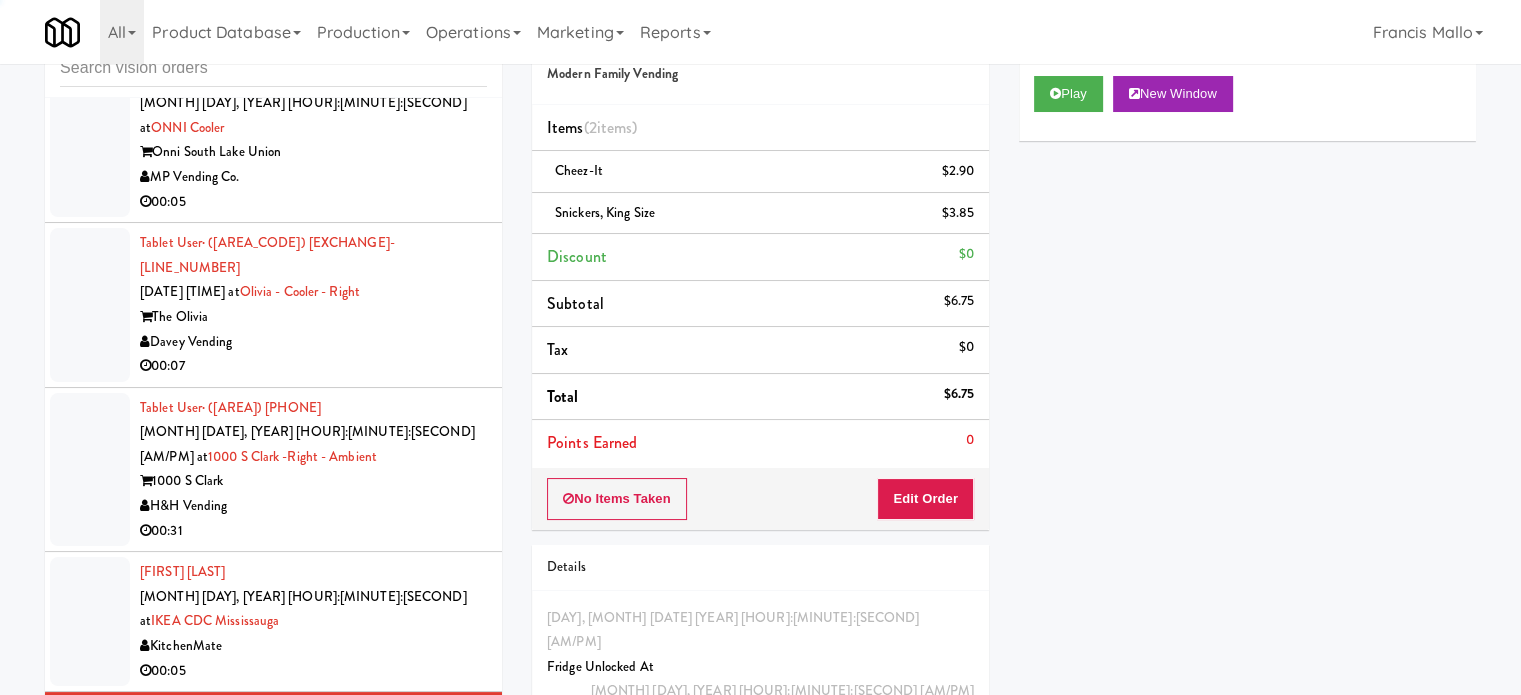 click on "00:05" at bounding box center (313, 671) 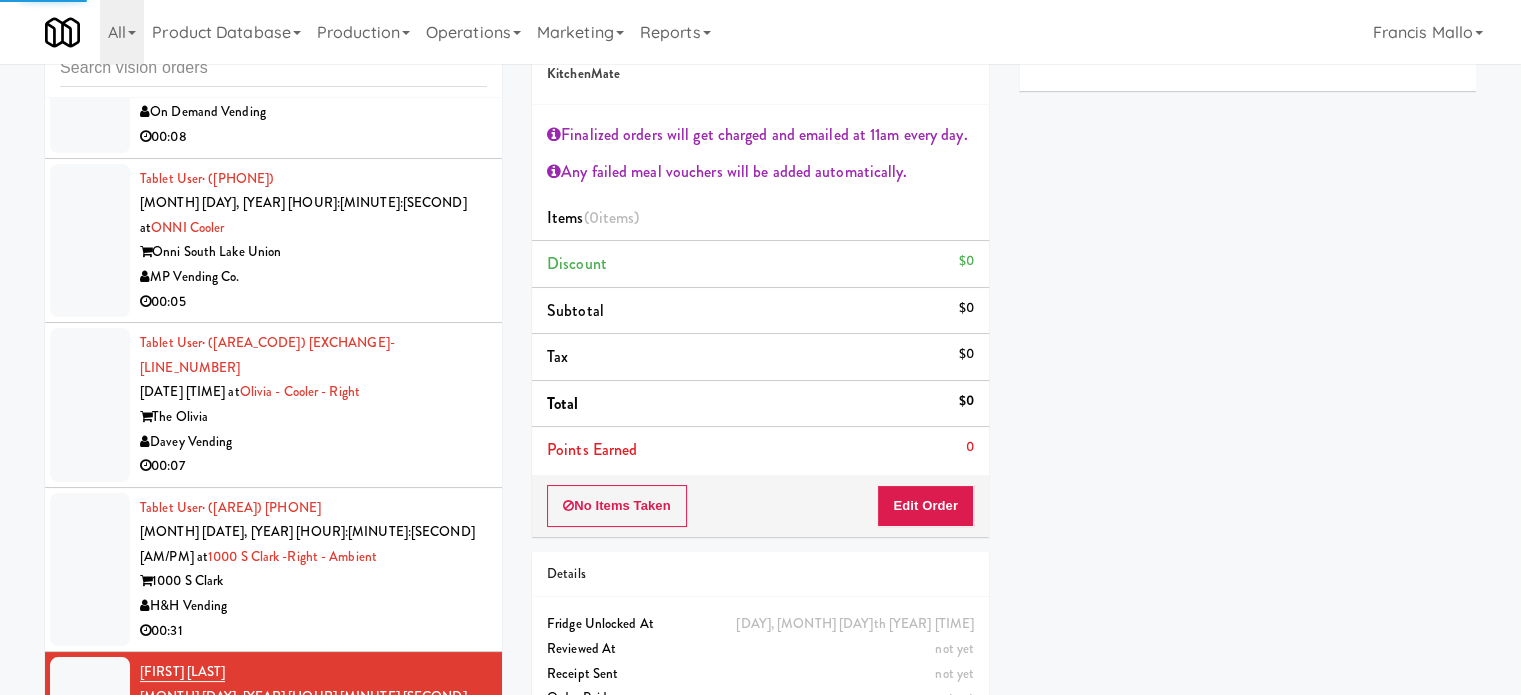 click on "00:31" at bounding box center [313, 631] 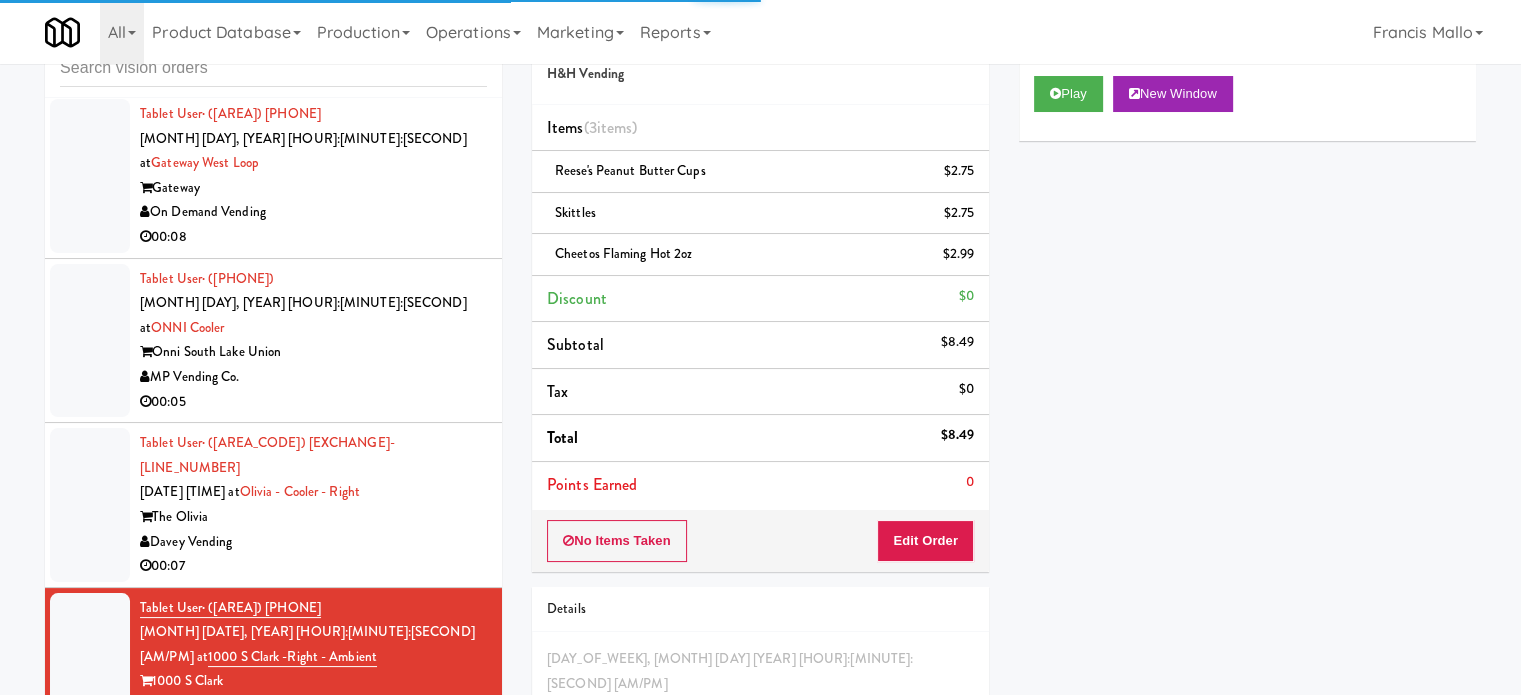 click on "00:07" at bounding box center (313, 566) 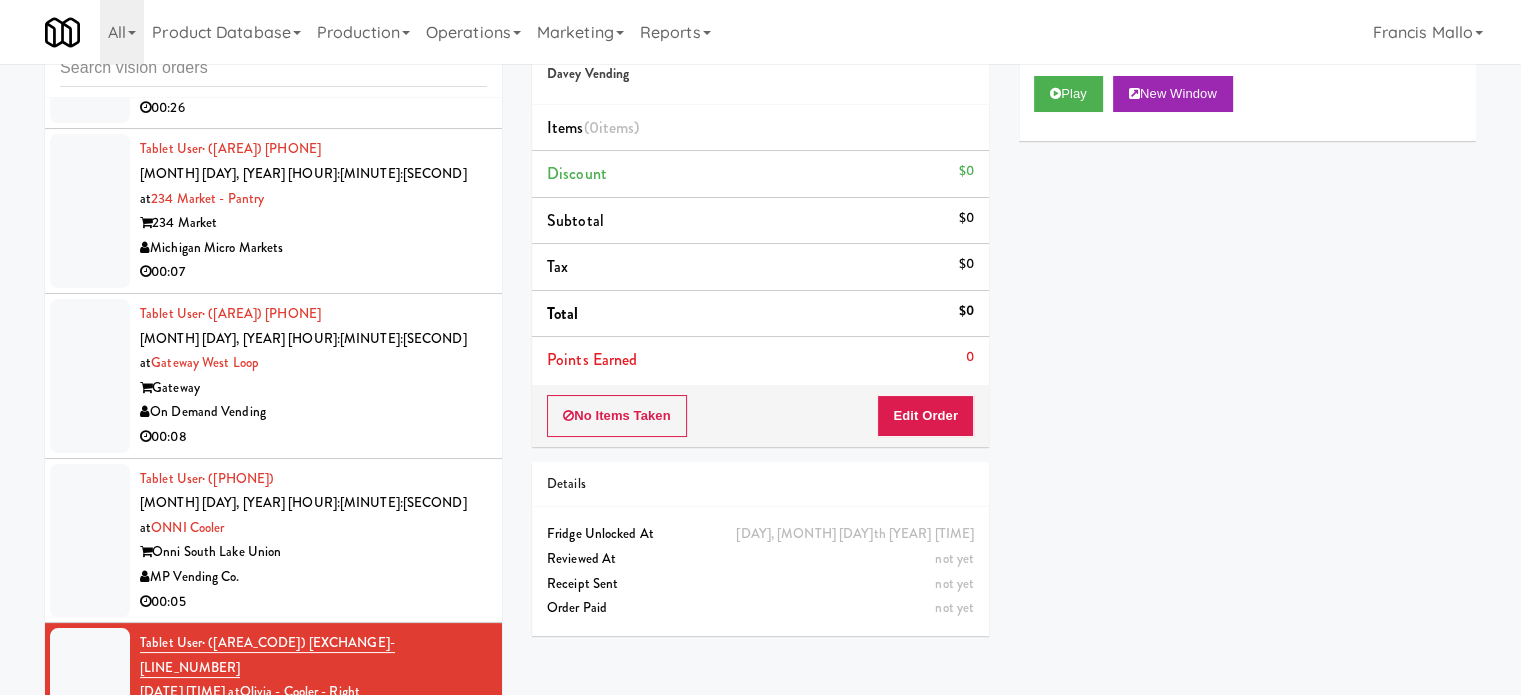 click on "00:05" at bounding box center (313, 602) 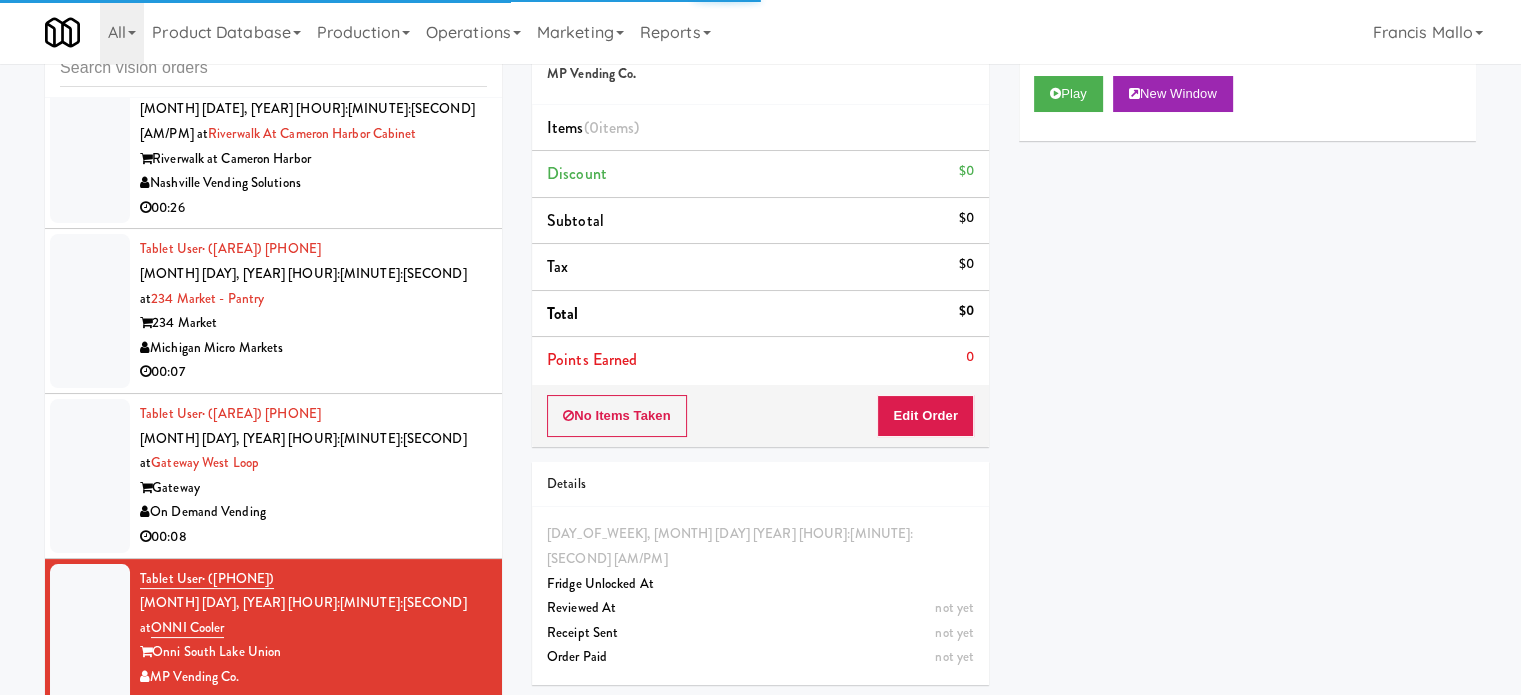 click on "On Demand Vending" at bounding box center (313, 512) 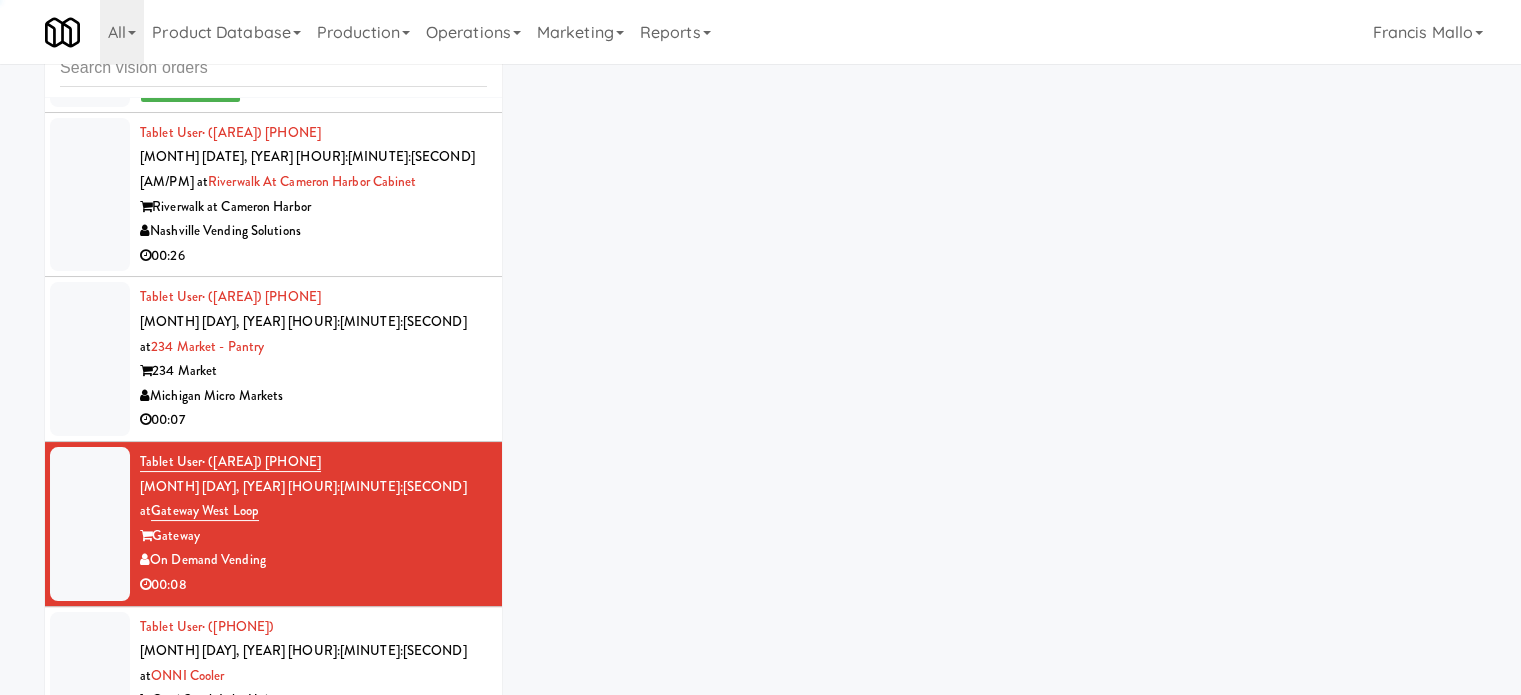 scroll, scrollTop: 1125, scrollLeft: 0, axis: vertical 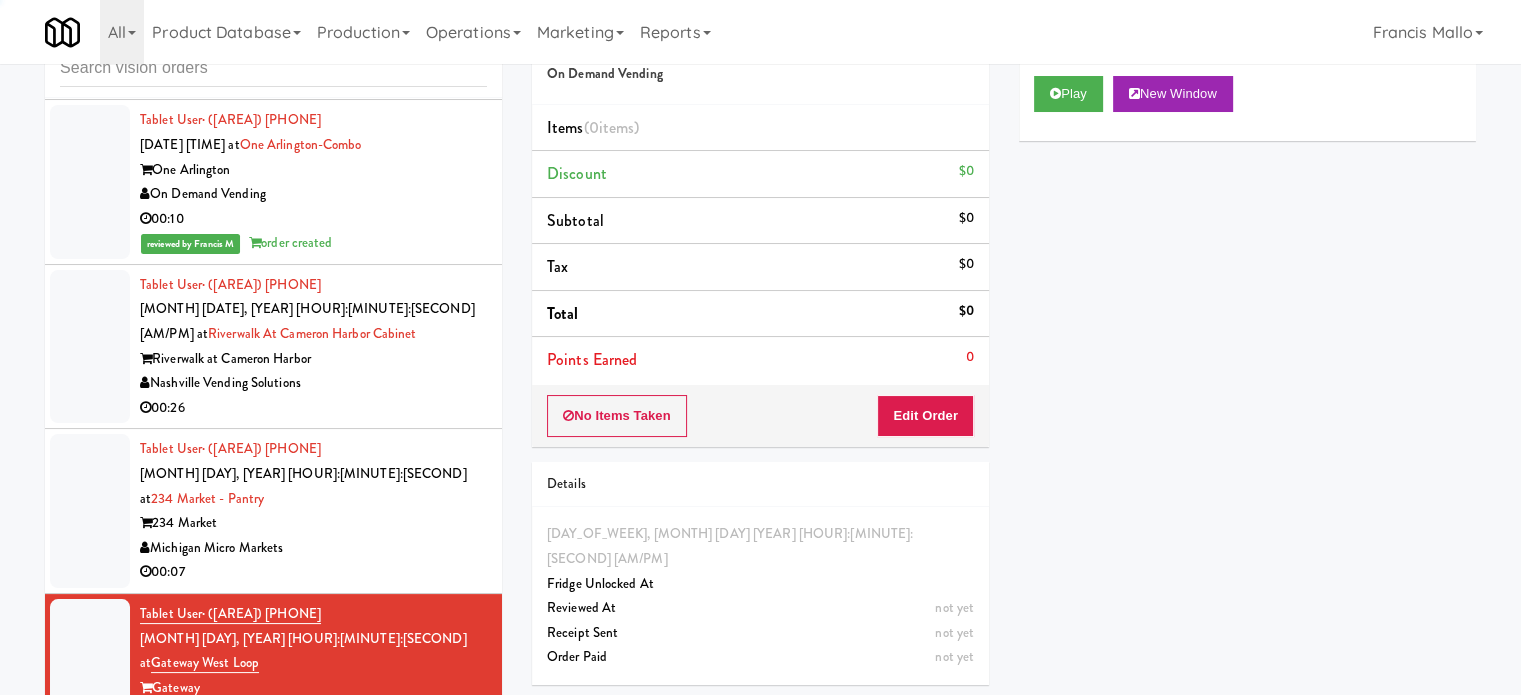 click on "234 Market" at bounding box center [313, 523] 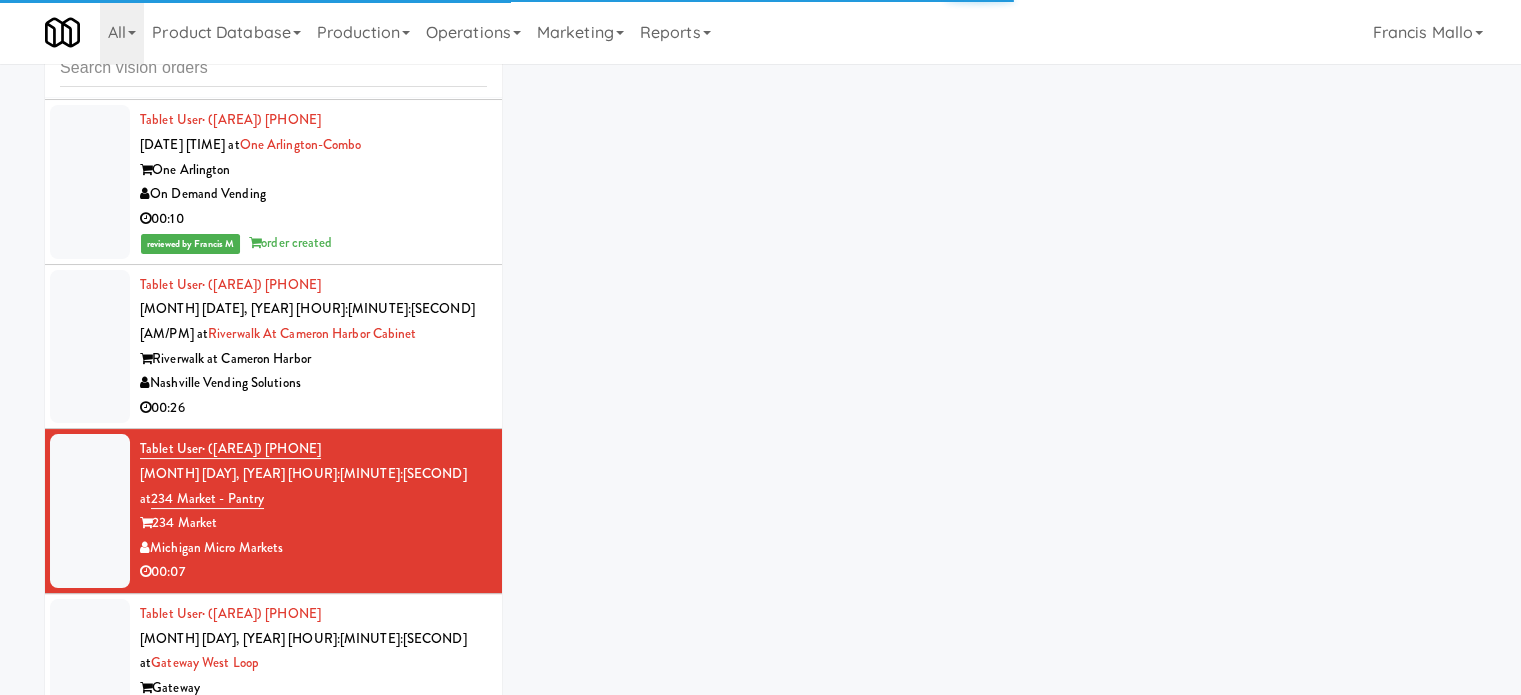 click on "00:26" at bounding box center [313, 408] 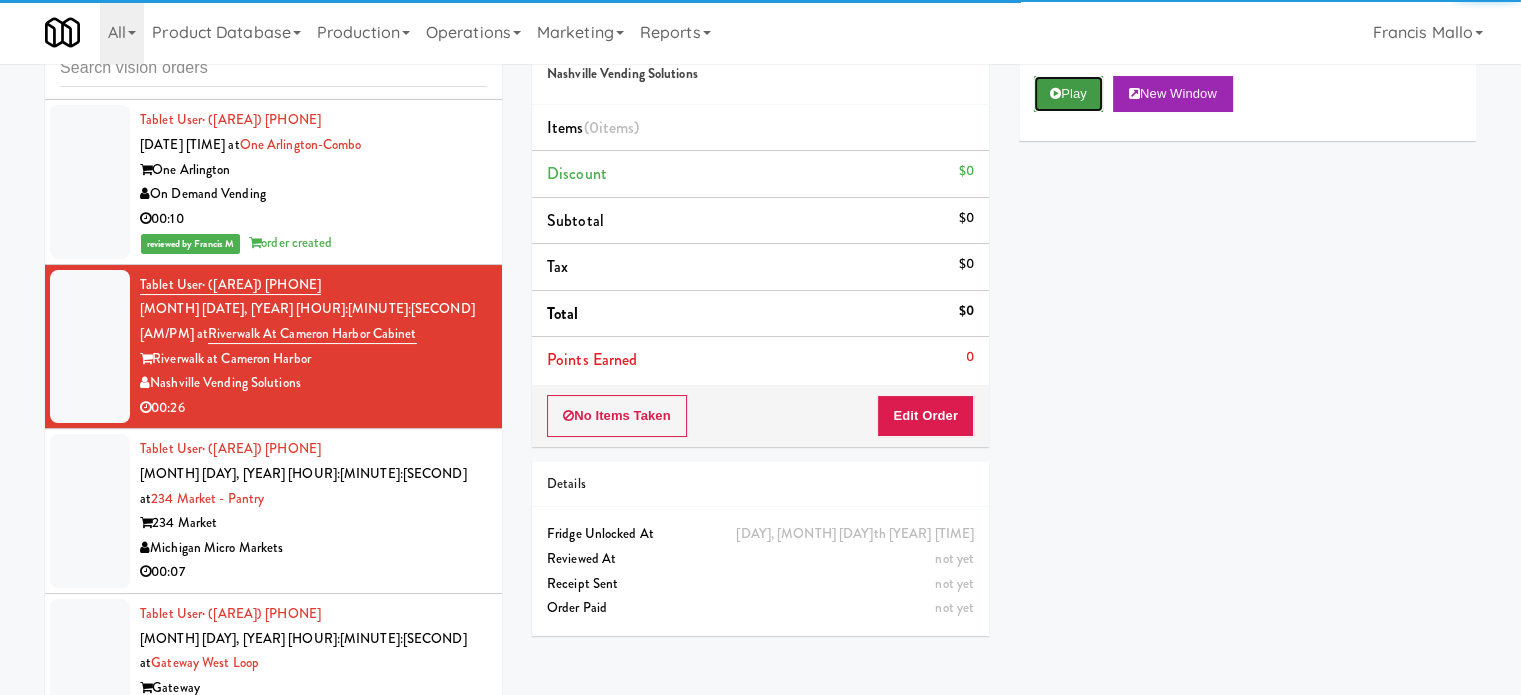 click on "Play" at bounding box center (1068, 94) 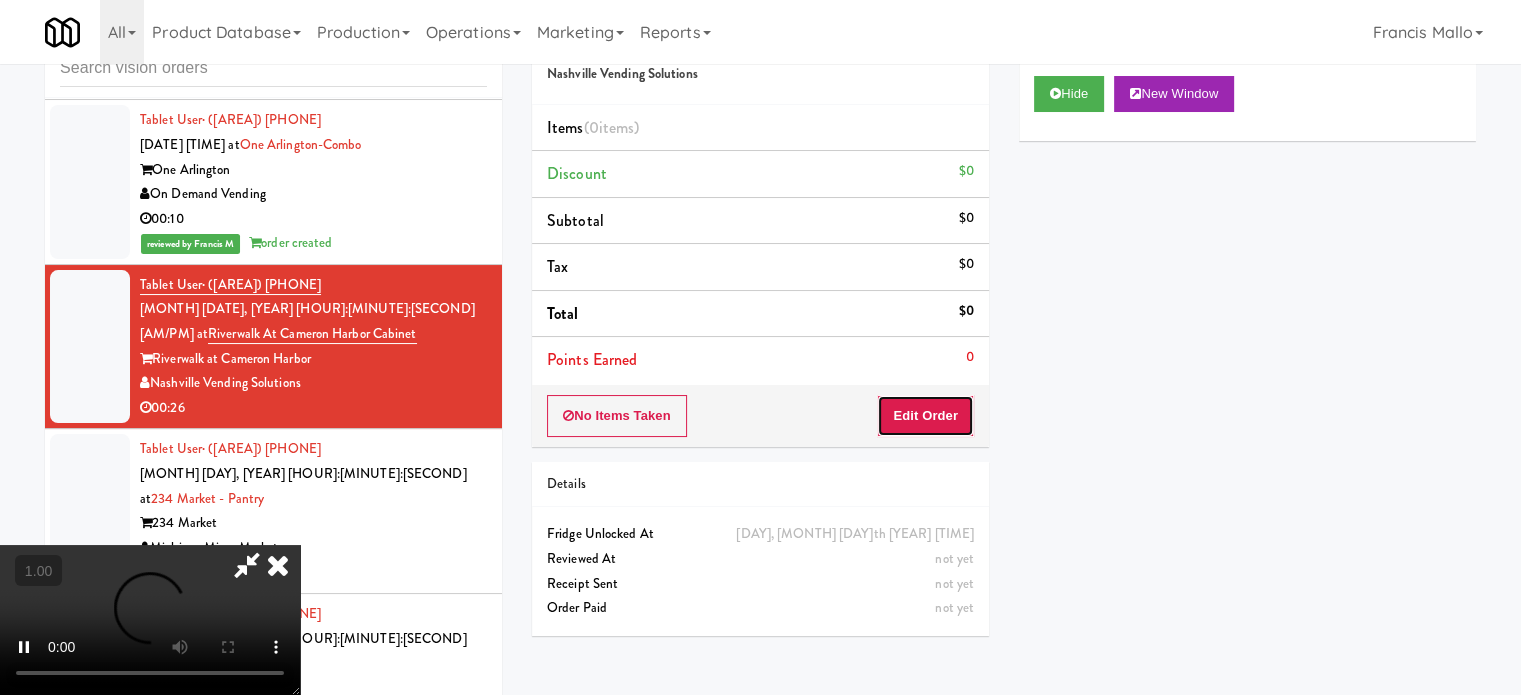click on "Edit Order" at bounding box center [925, 416] 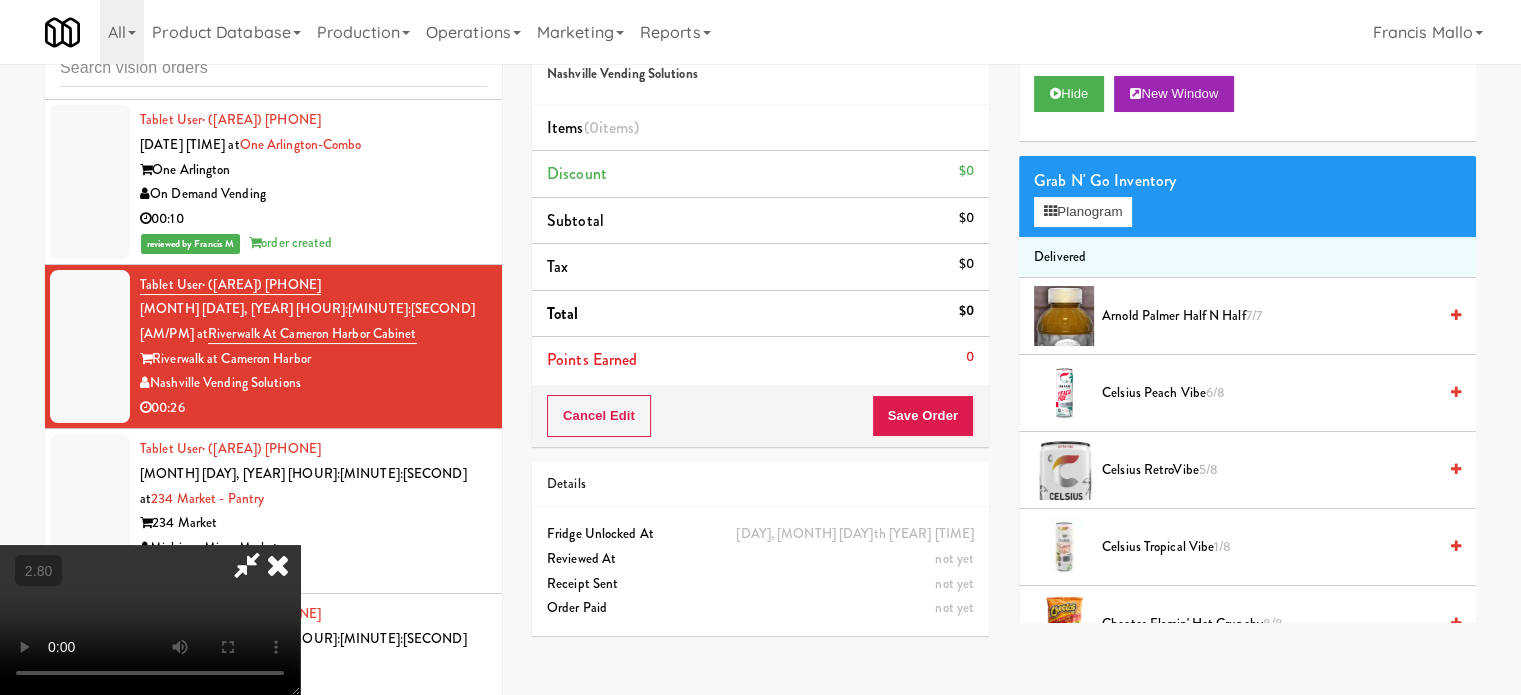 scroll, scrollTop: 316, scrollLeft: 0, axis: vertical 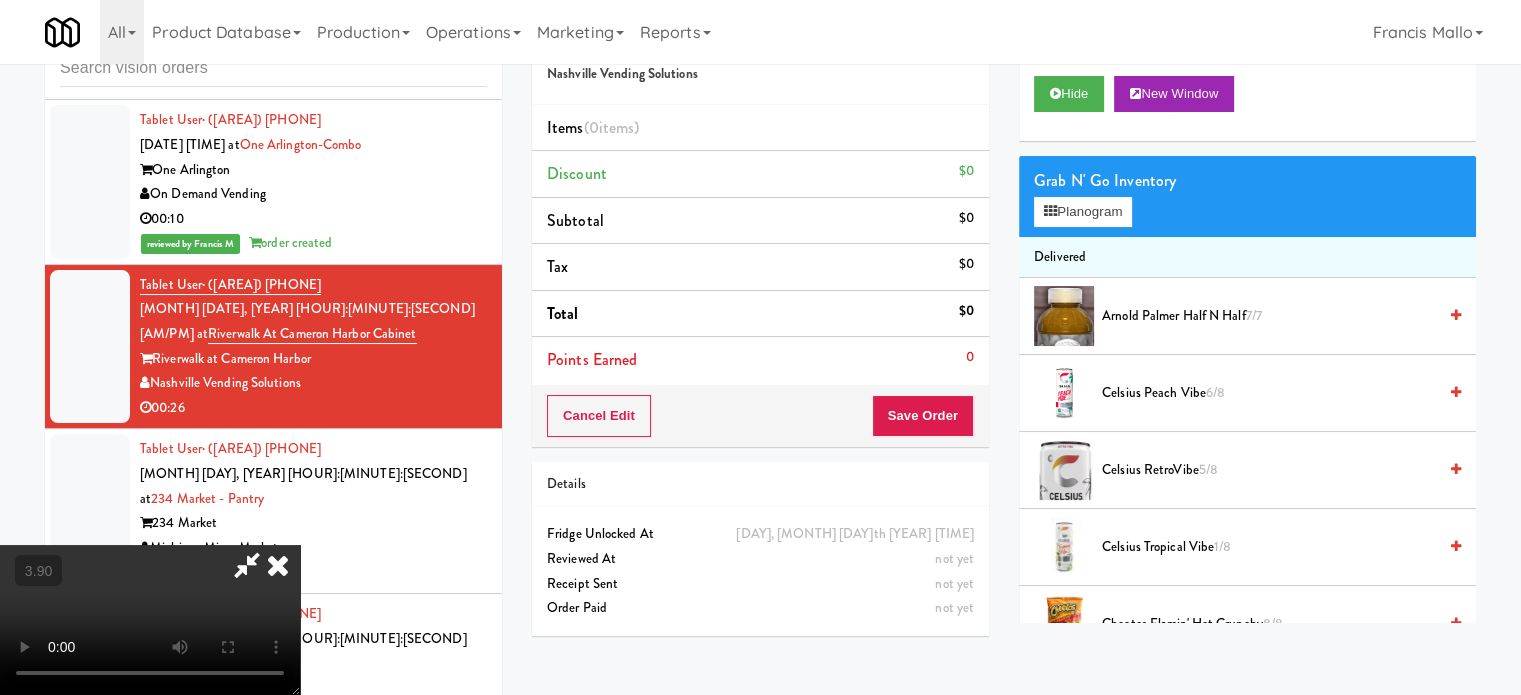 click at bounding box center (150, 620) 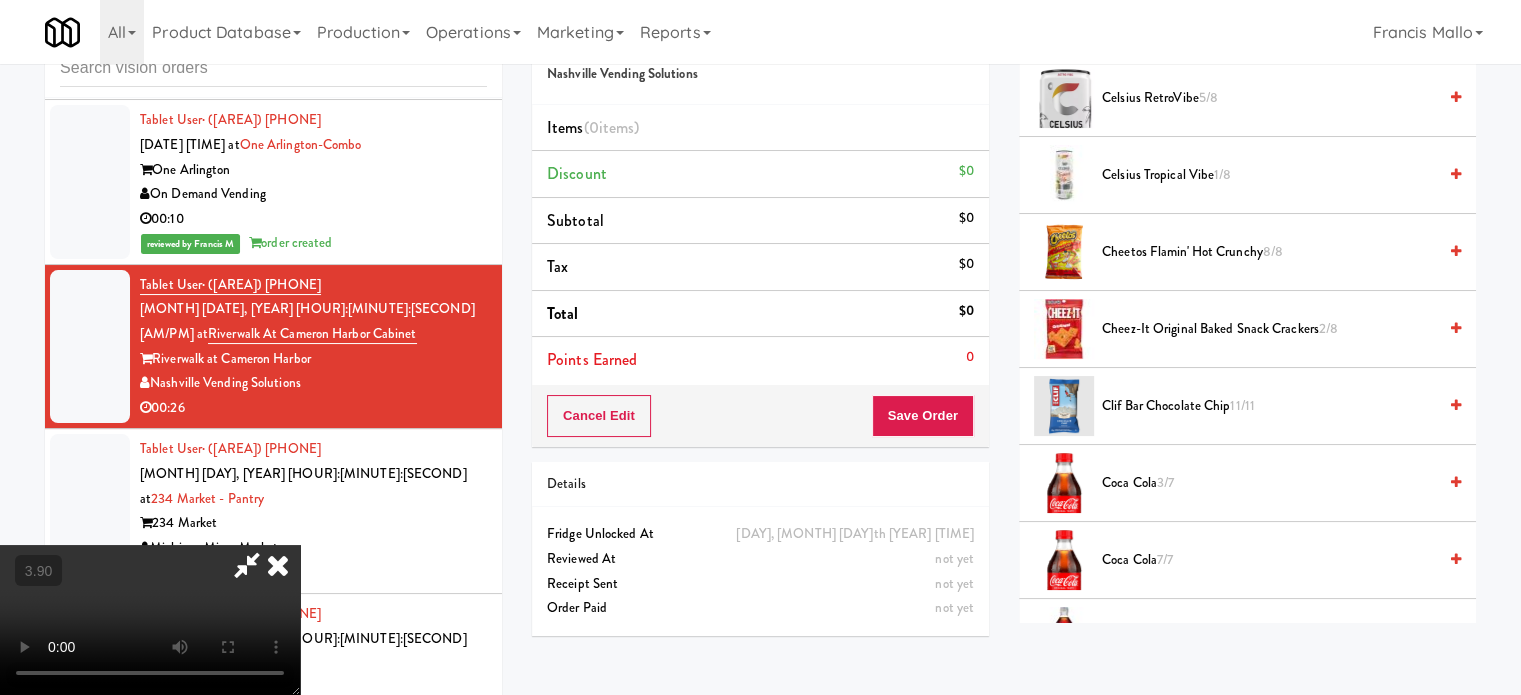 scroll, scrollTop: 300, scrollLeft: 0, axis: vertical 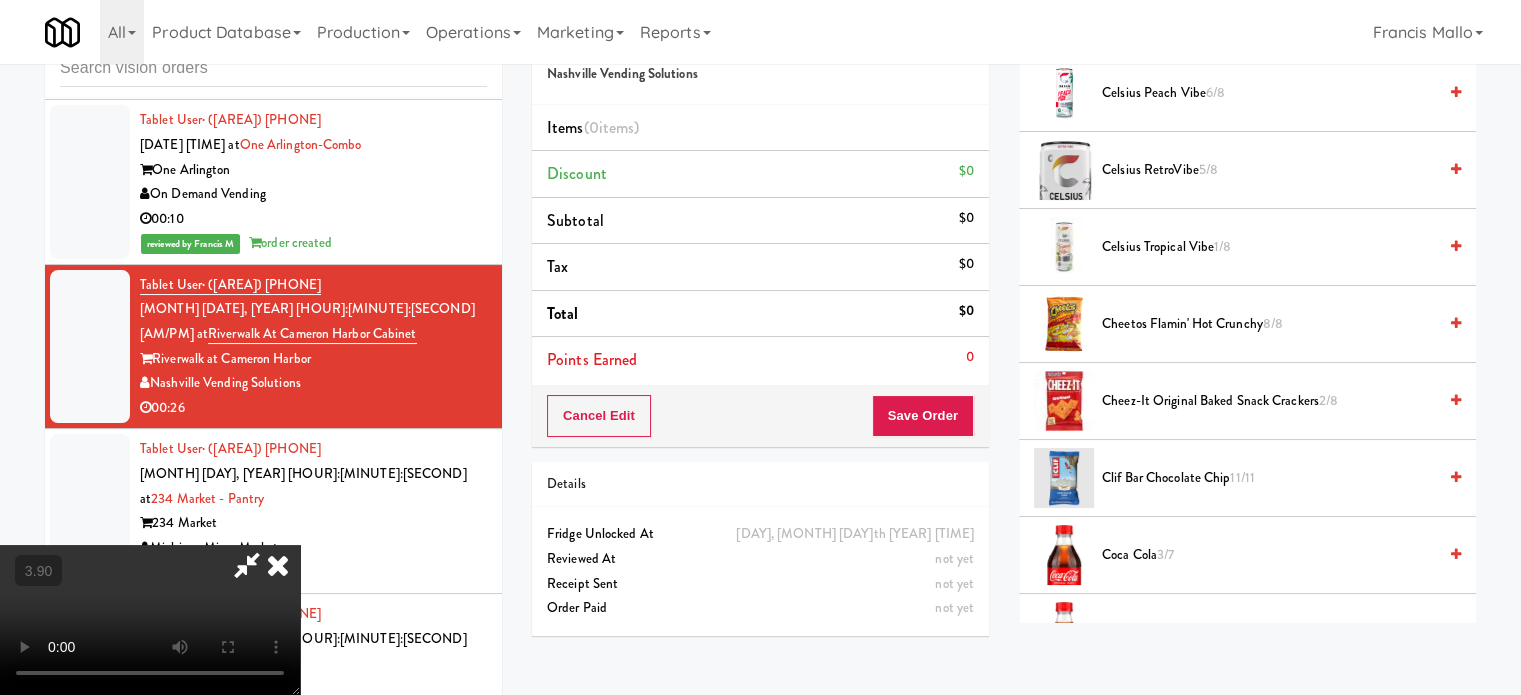 click on "Cheetos Flamin' Hot Crunchy  8/8" at bounding box center (1269, 324) 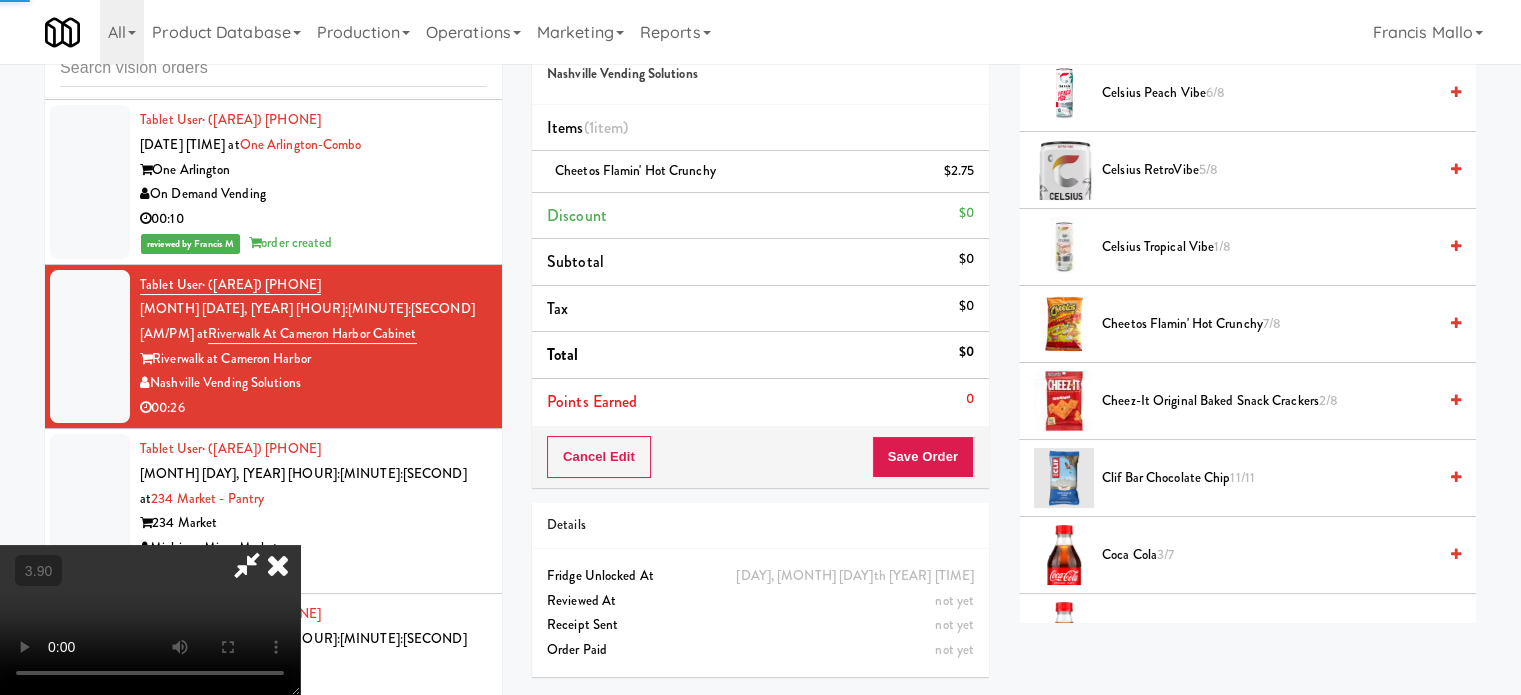 click on "Cheetos Flamin' Hot Crunchy  7/8" at bounding box center [1269, 324] 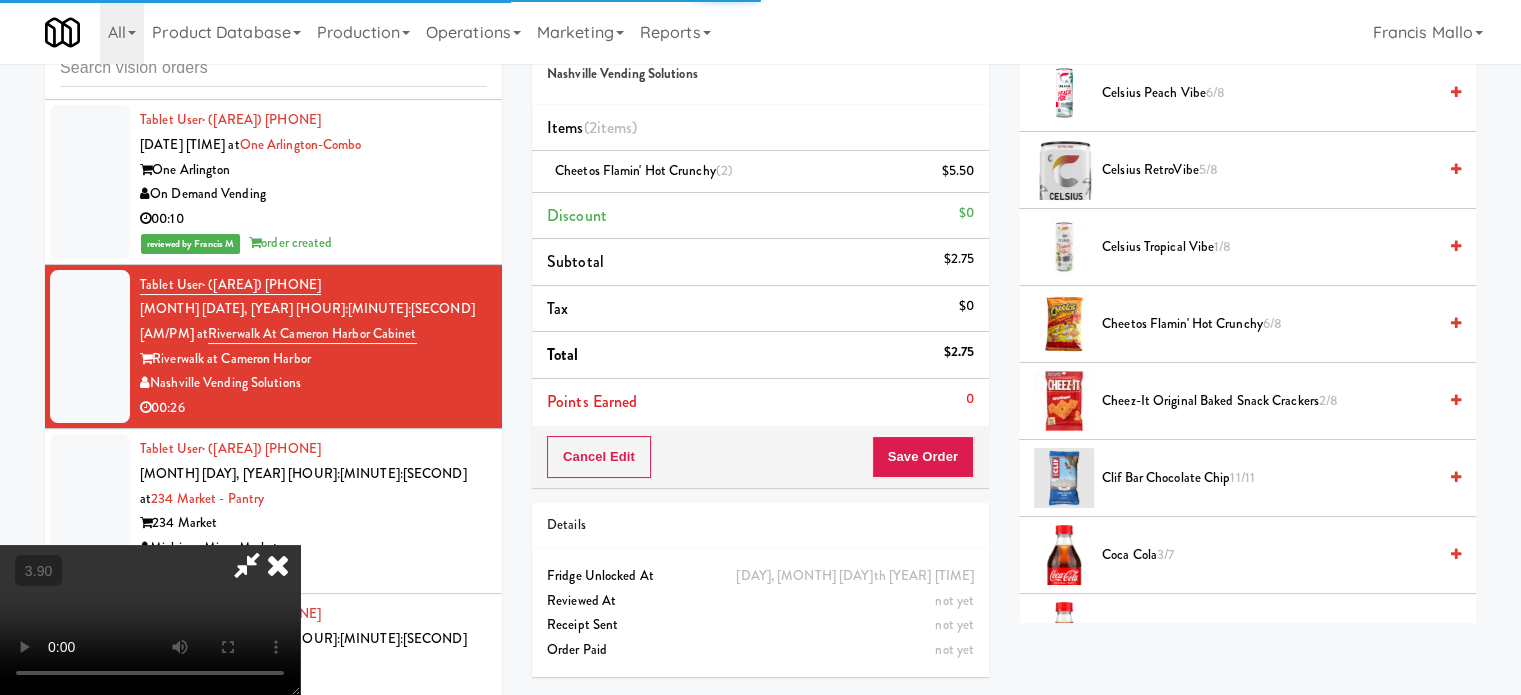 drag, startPoint x: 608, startPoint y: 316, endPoint x: 639, endPoint y: 311, distance: 31.400637 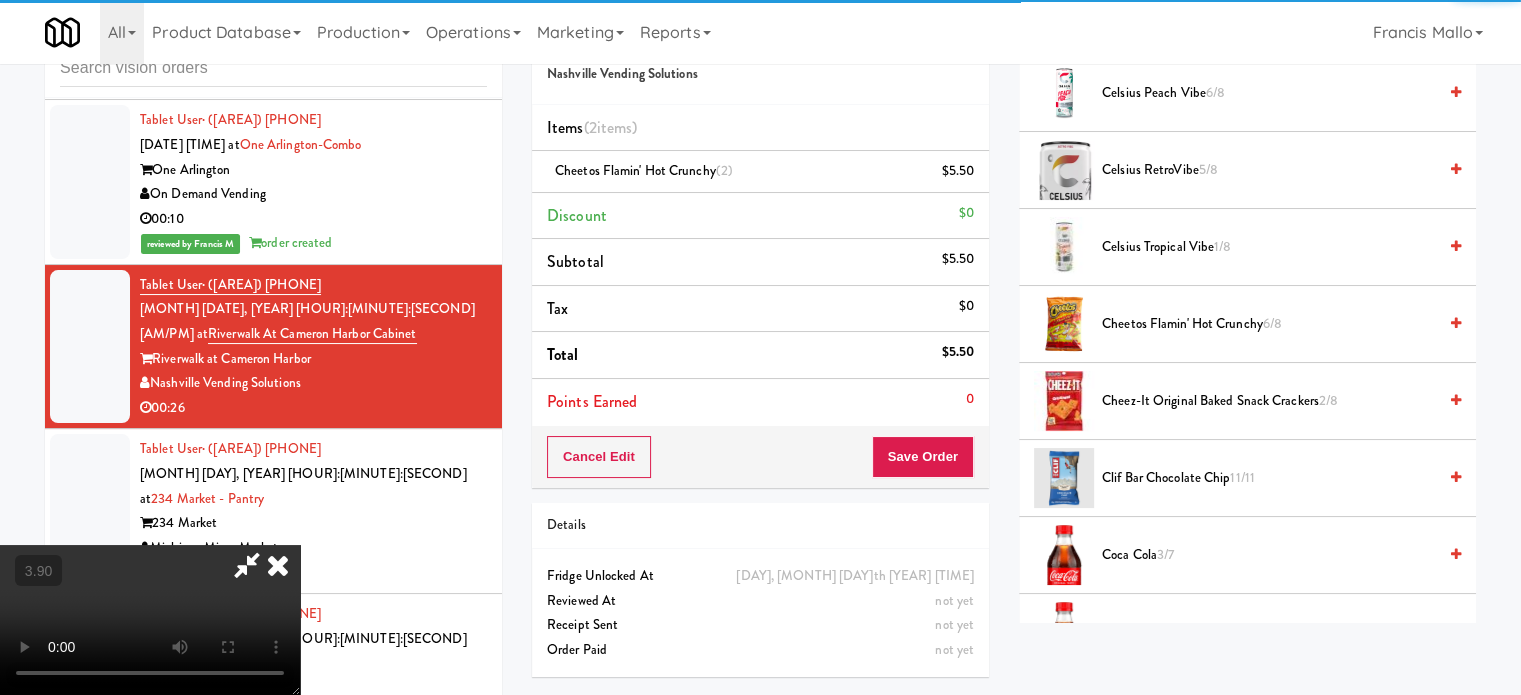 click at bounding box center (150, 620) 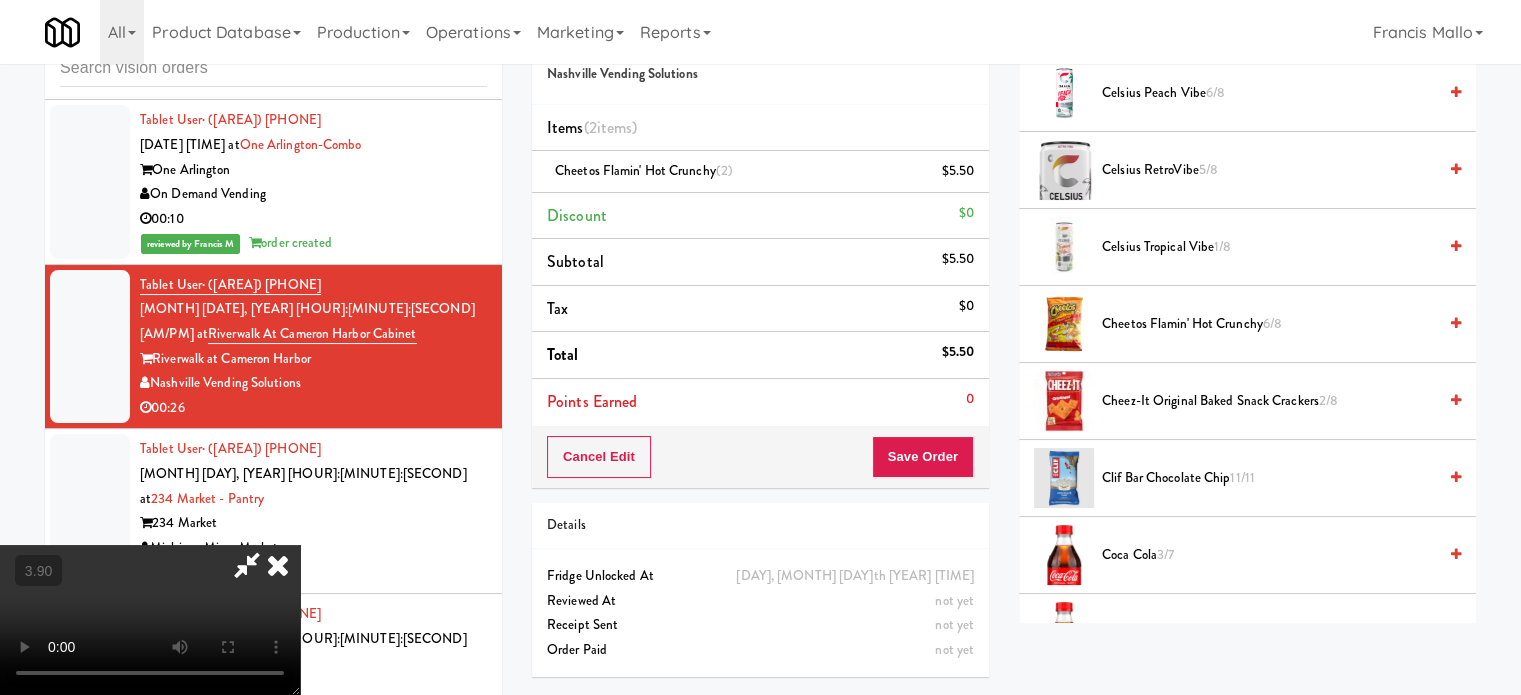click at bounding box center [150, 620] 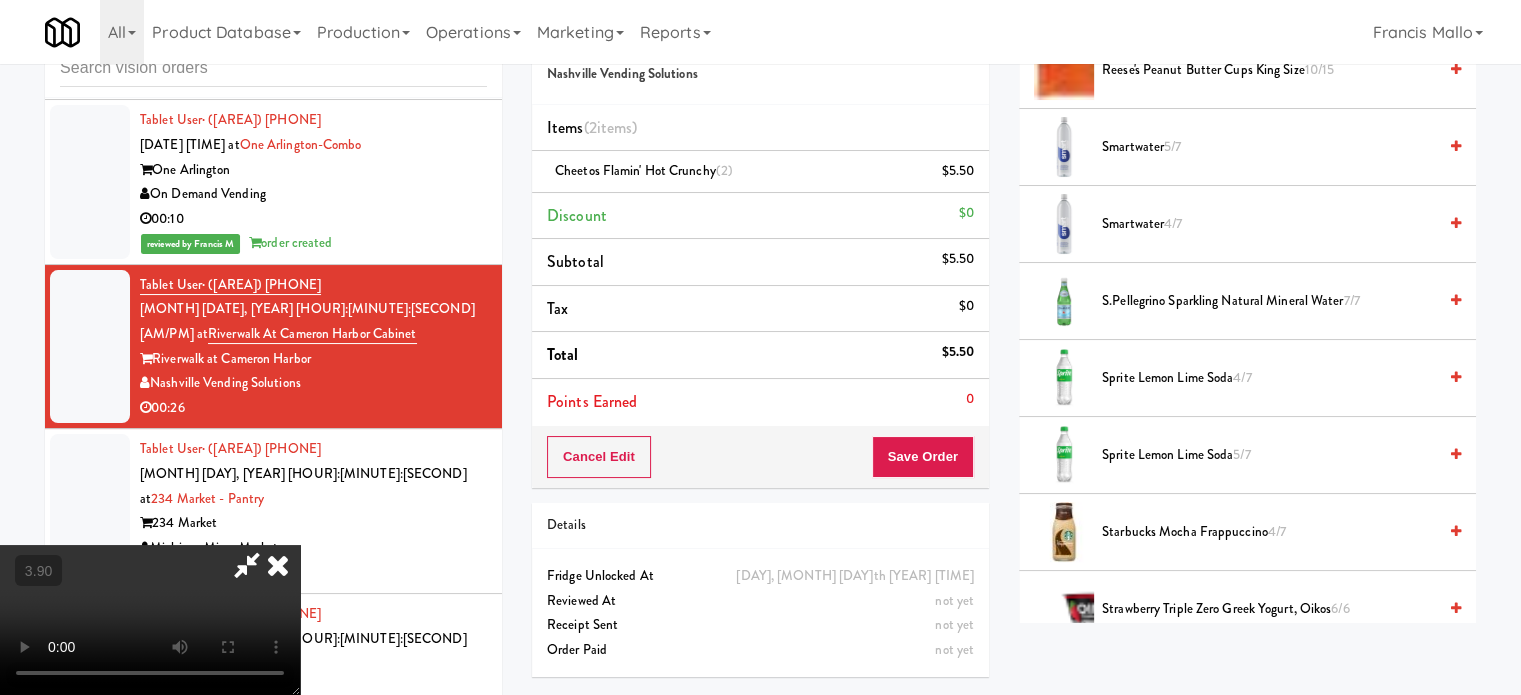 scroll, scrollTop: 2400, scrollLeft: 0, axis: vertical 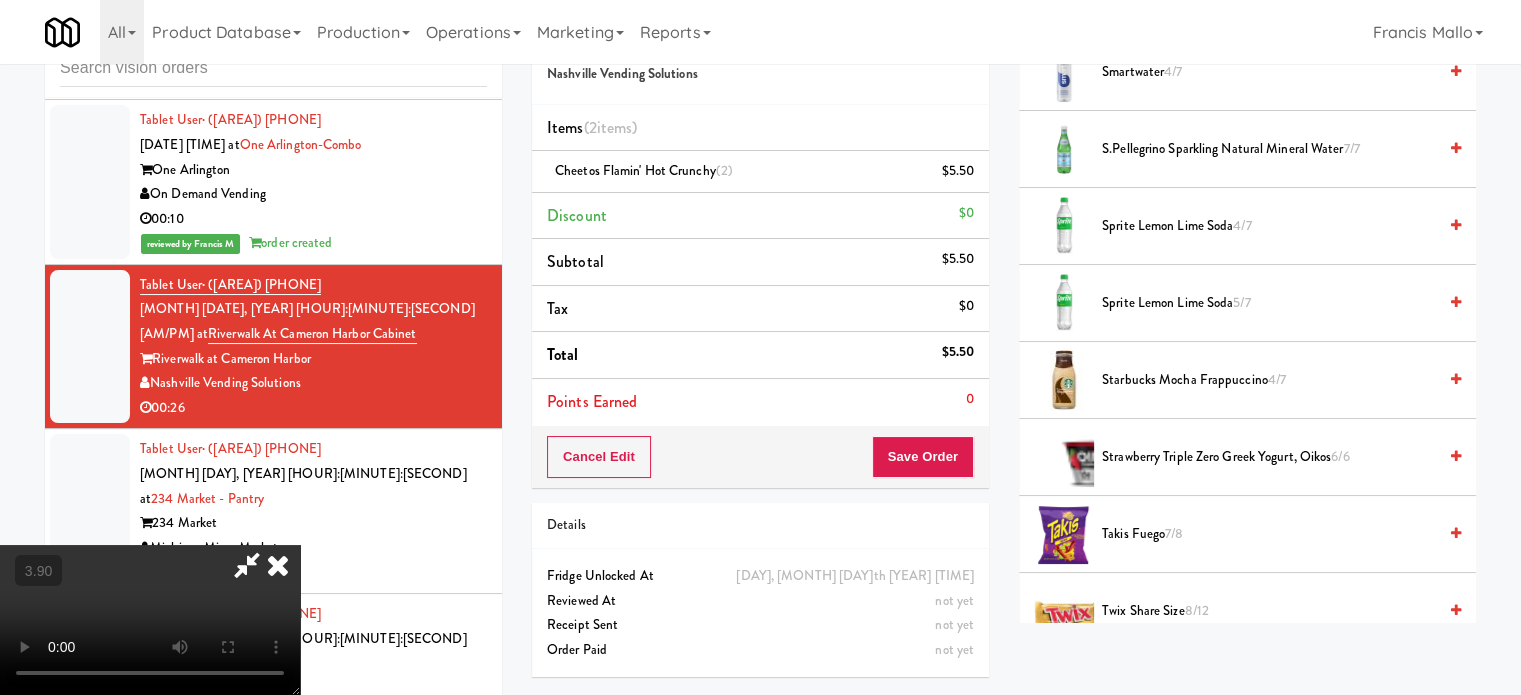 click on "Starbucks Mocha Frappuccino  4/7" at bounding box center (1247, 380) 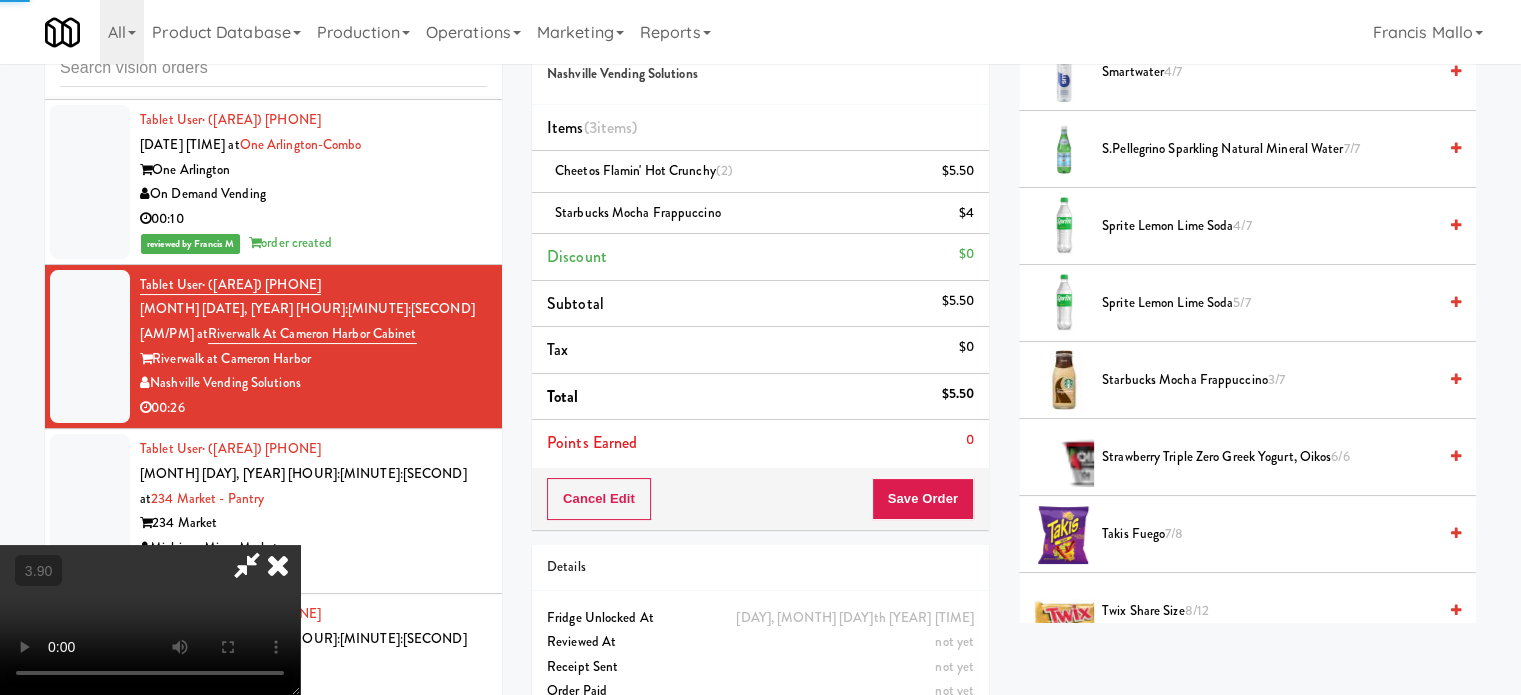 click at bounding box center [150, 620] 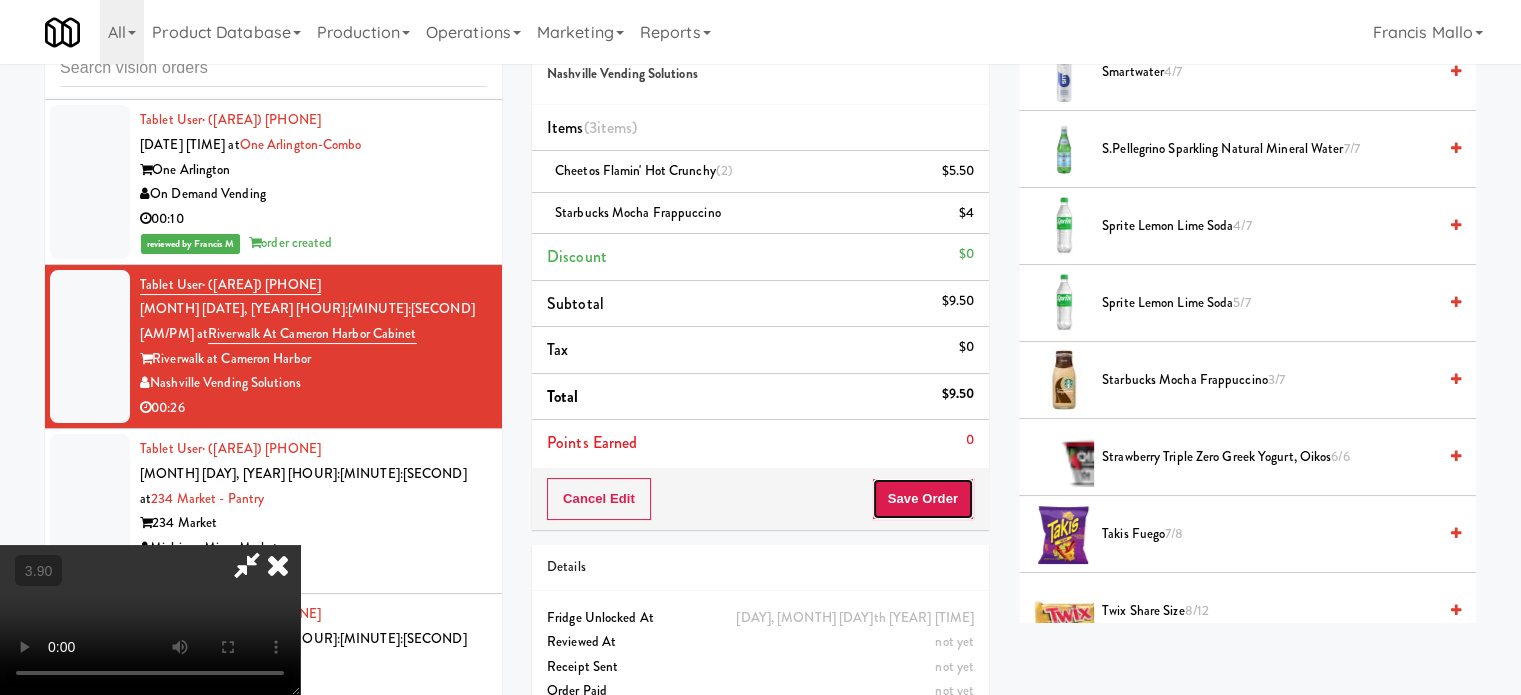 click on "Save Order" at bounding box center [923, 499] 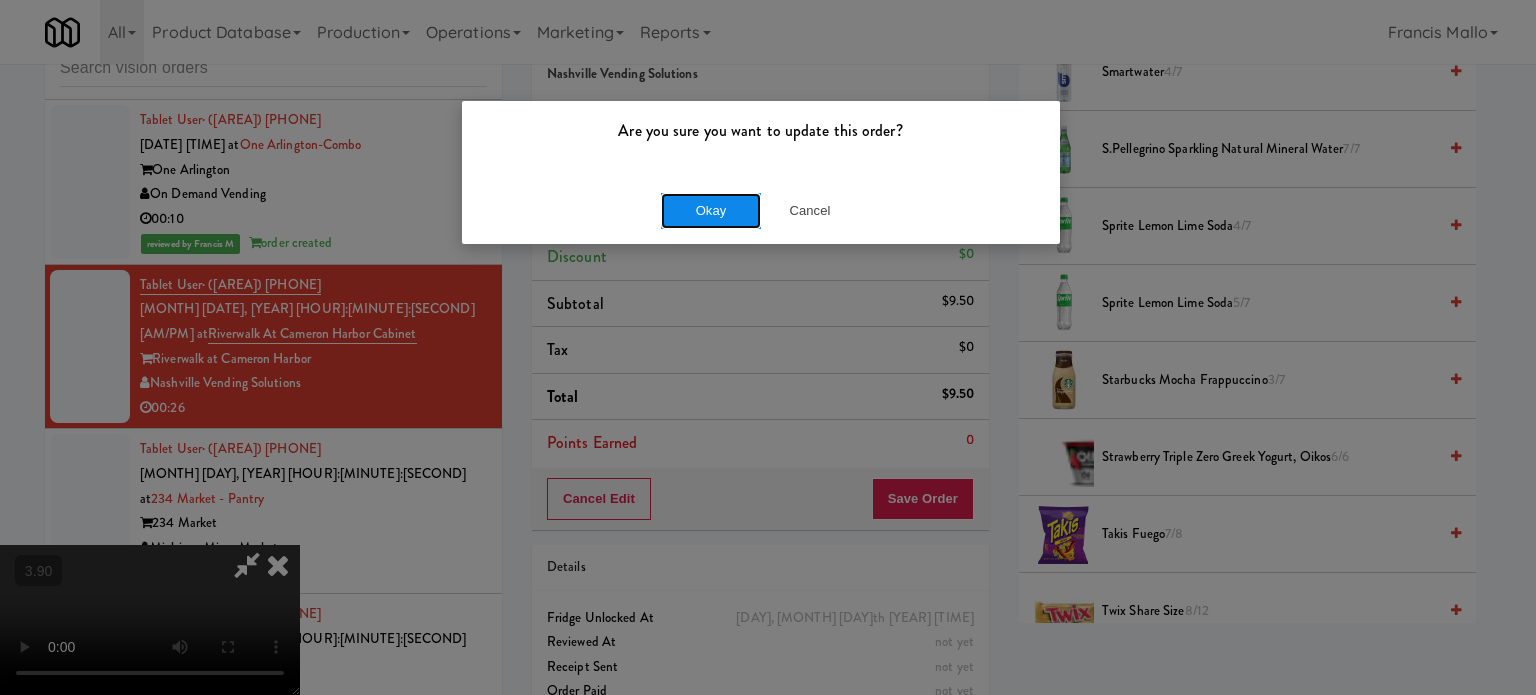 click on "Okay" at bounding box center [711, 211] 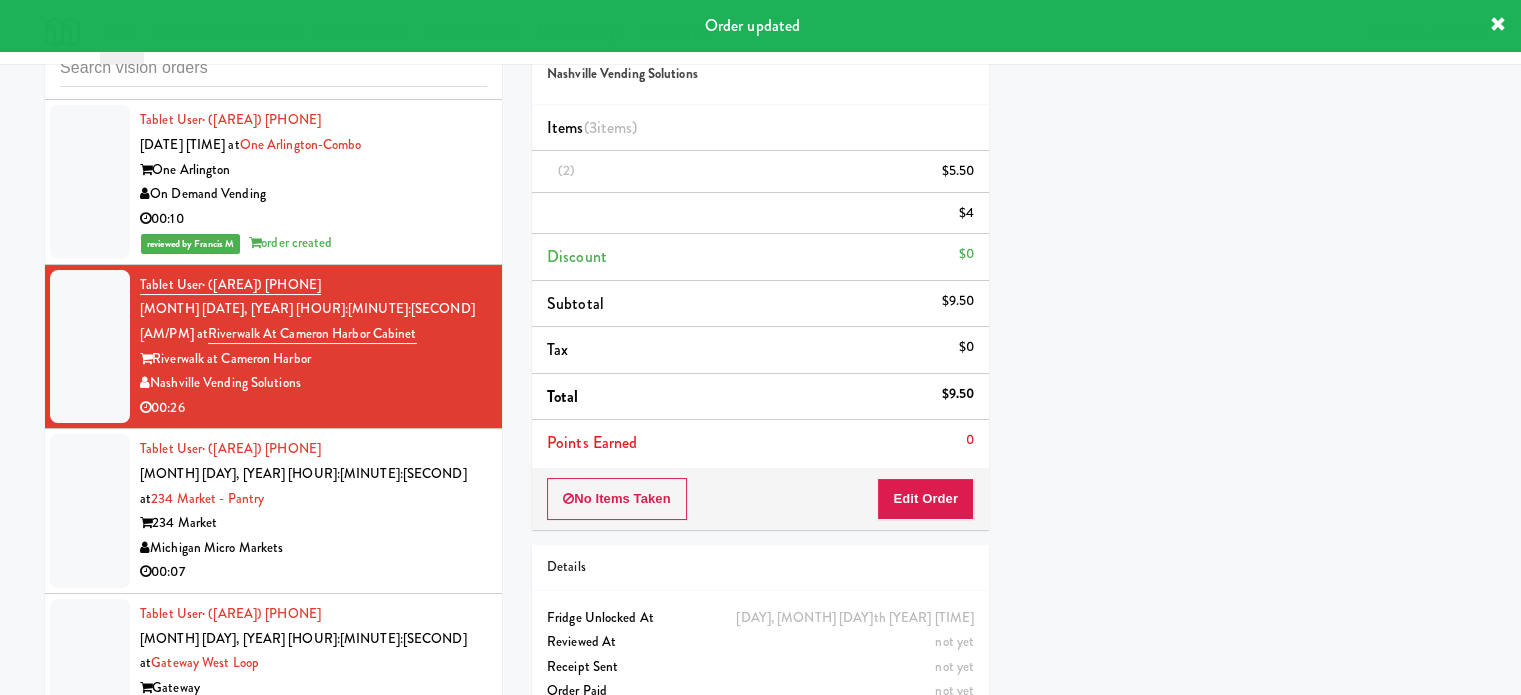 scroll, scrollTop: 187, scrollLeft: 0, axis: vertical 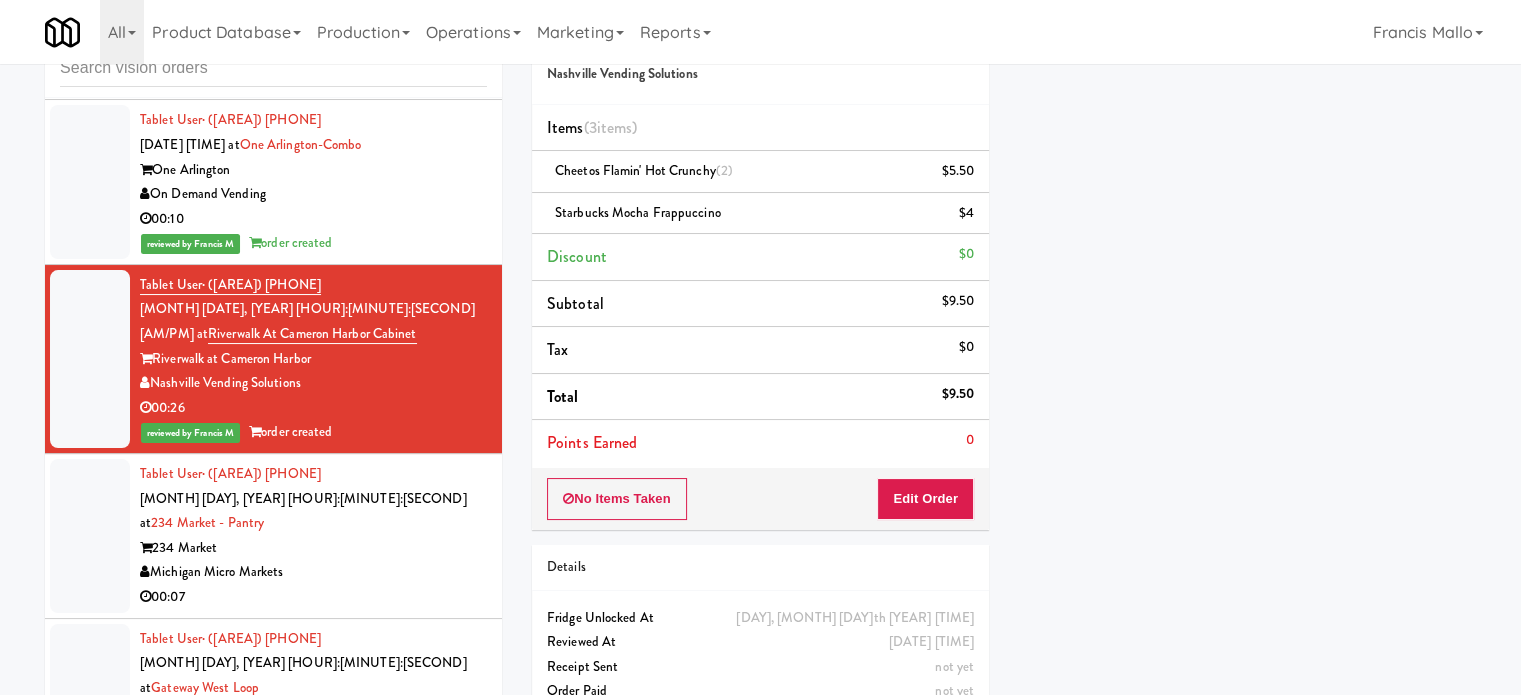 click on "00:07" at bounding box center (313, 597) 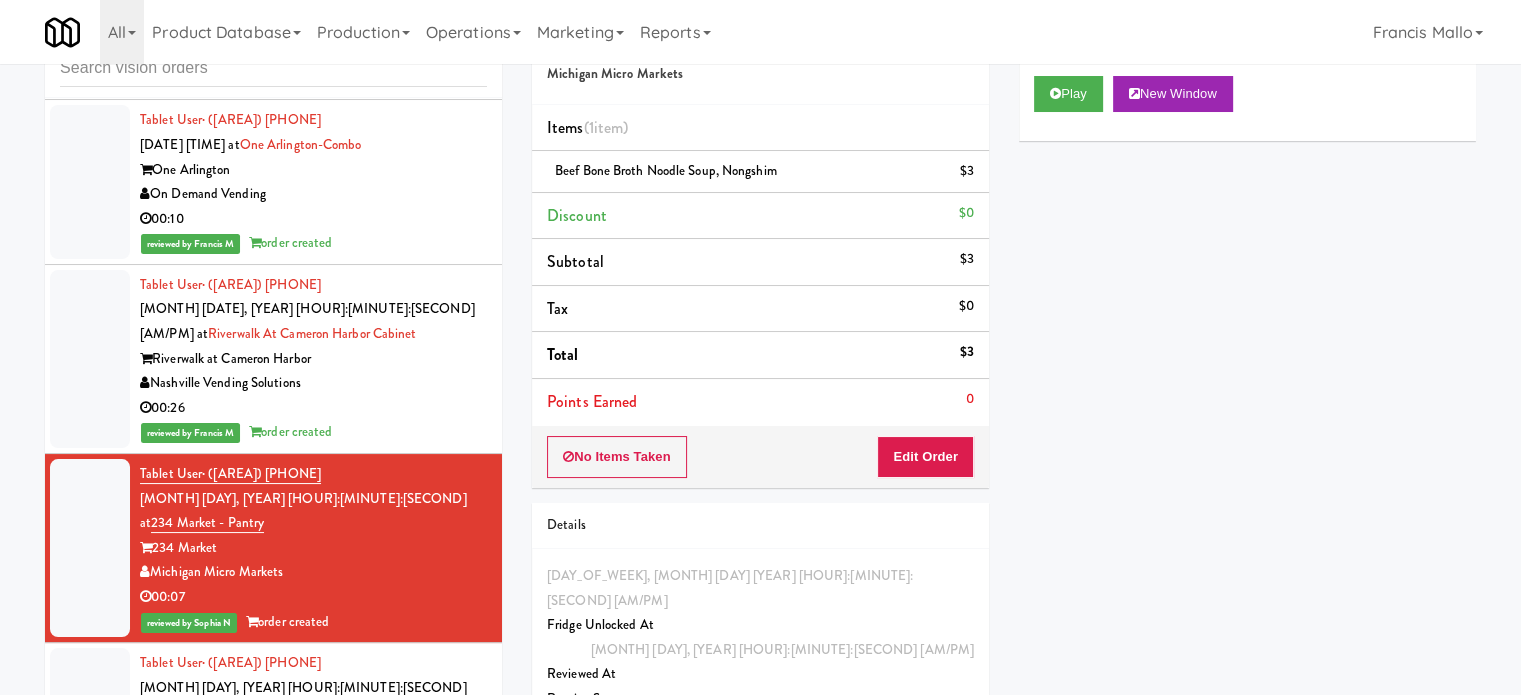 drag, startPoint x: 437, startPoint y: 549, endPoint x: 472, endPoint y: 523, distance: 43.60046 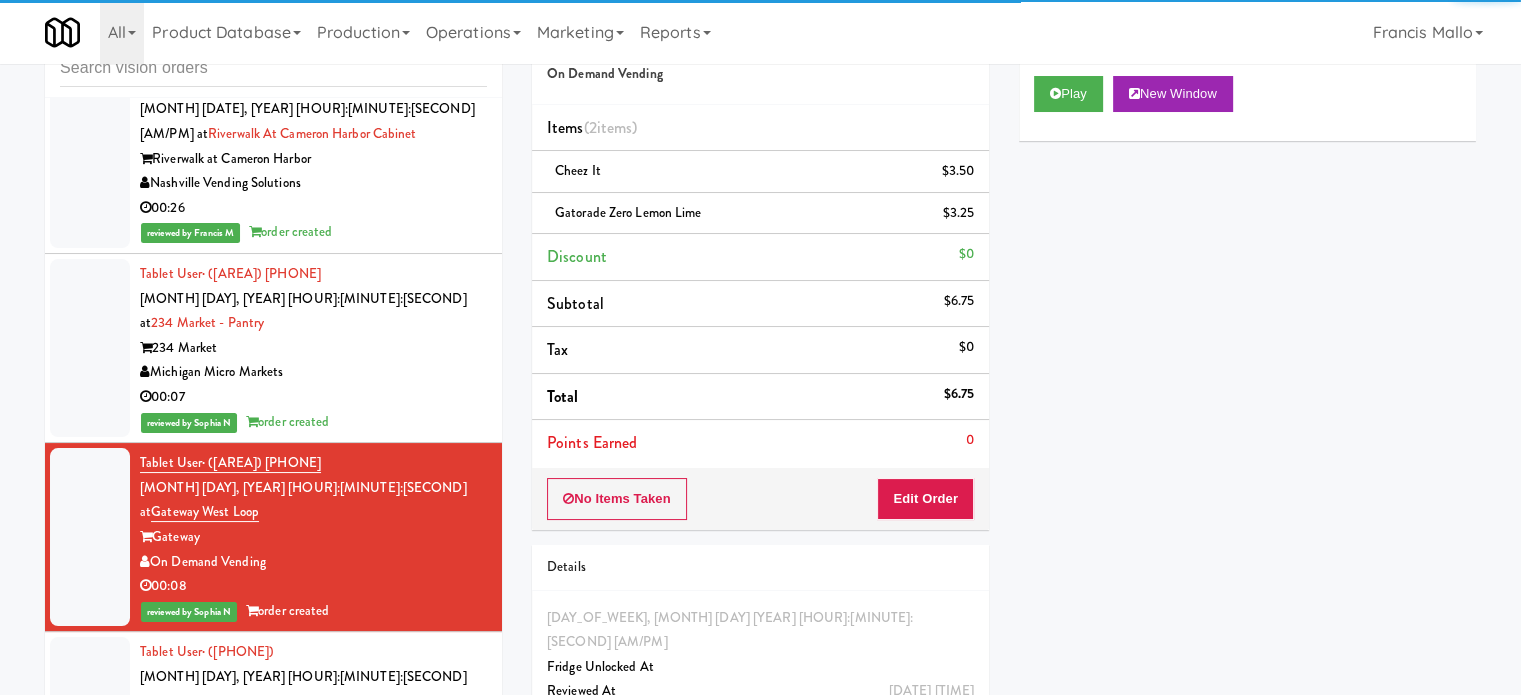 click on "MP Vending Co." at bounding box center (313, 751) 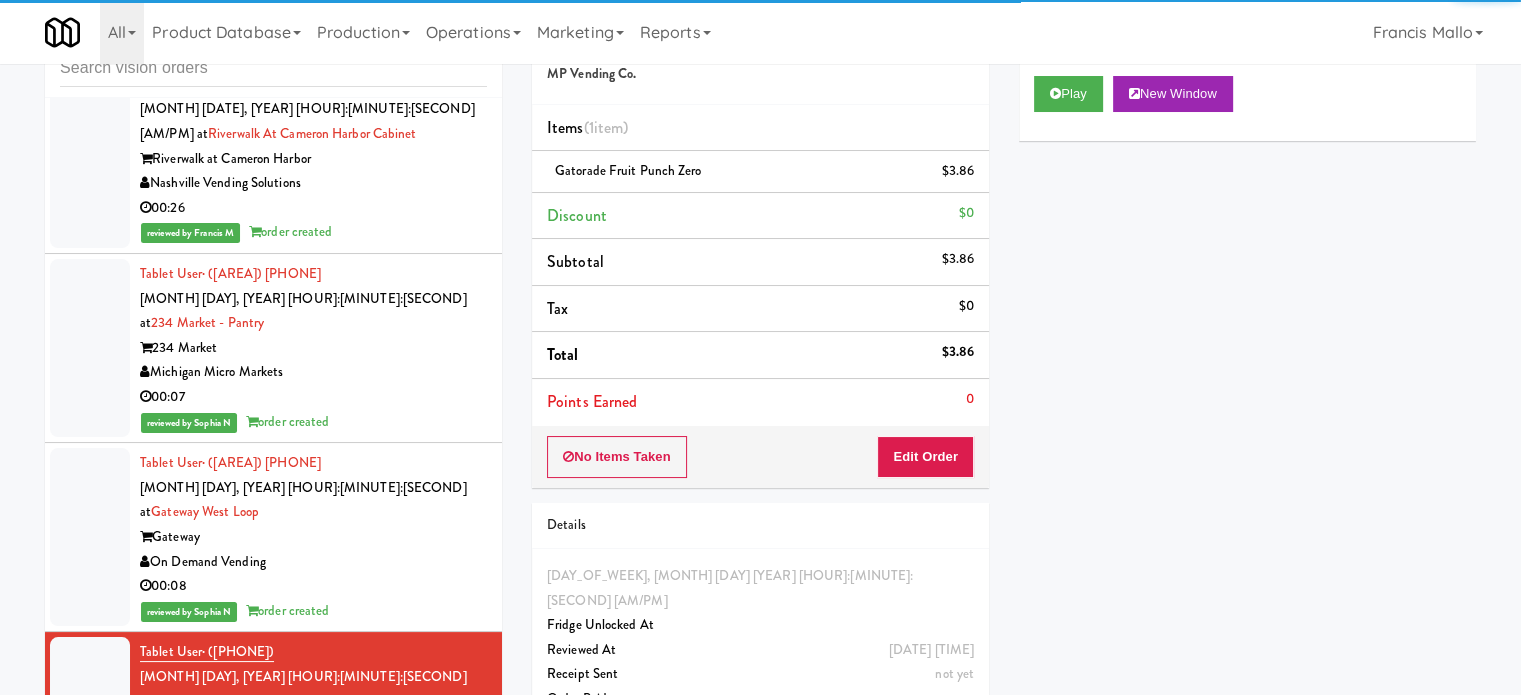 click on "Tablet User  · (971) 268-3667 Aug 4, 2025 3:42:38 AM at  Olivia - Cooler - Right  The Olivia  Davey Vending  00:07" at bounding box center [273, 904] 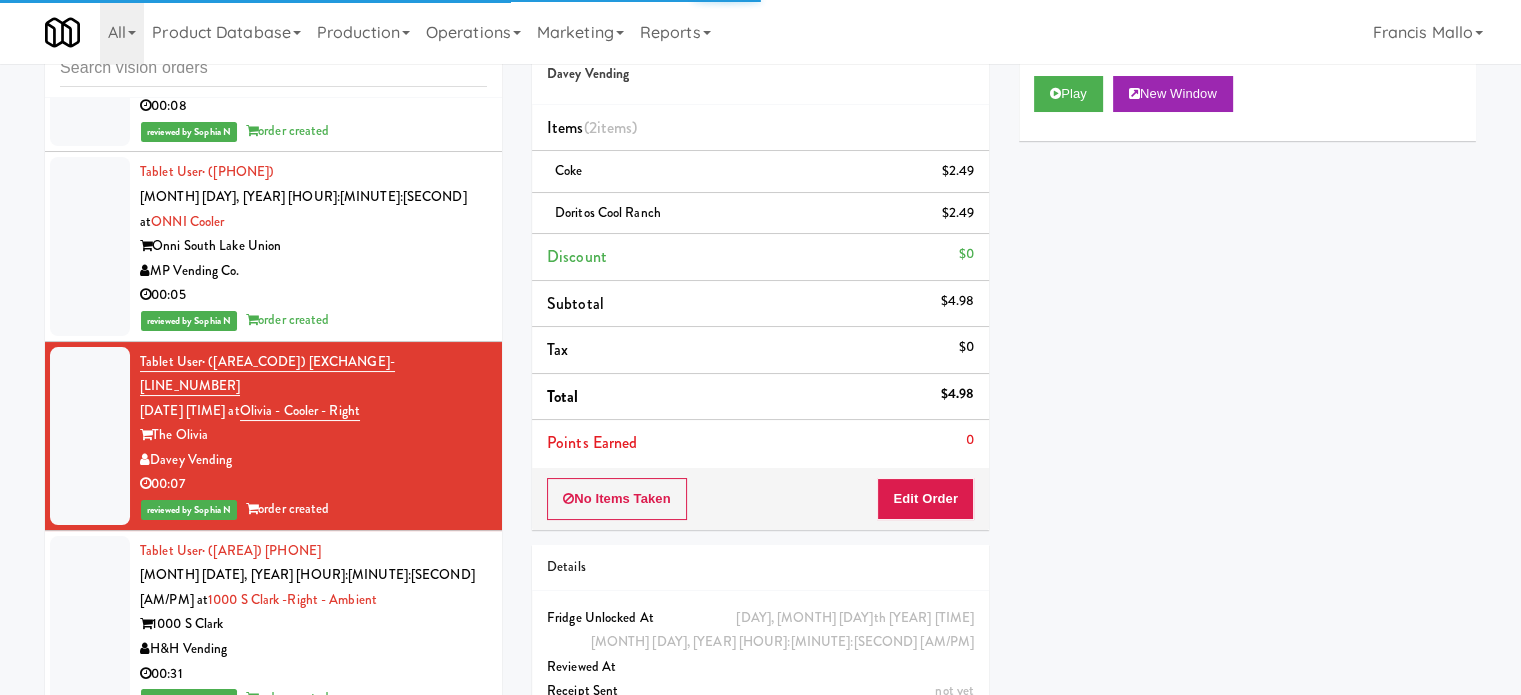 click on "KitchenMate" at bounding box center (313, 814) 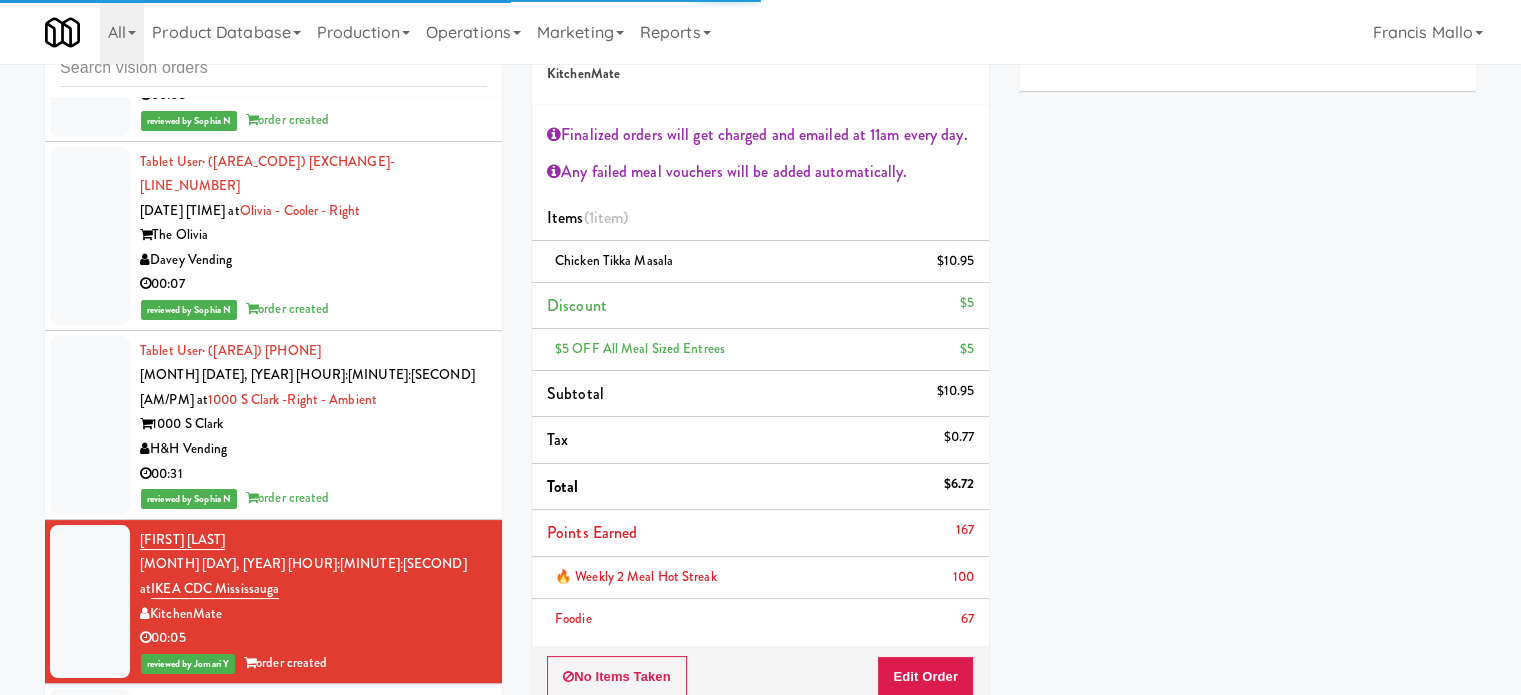 click on "Modern Family Vending" at bounding box center [313, 827] 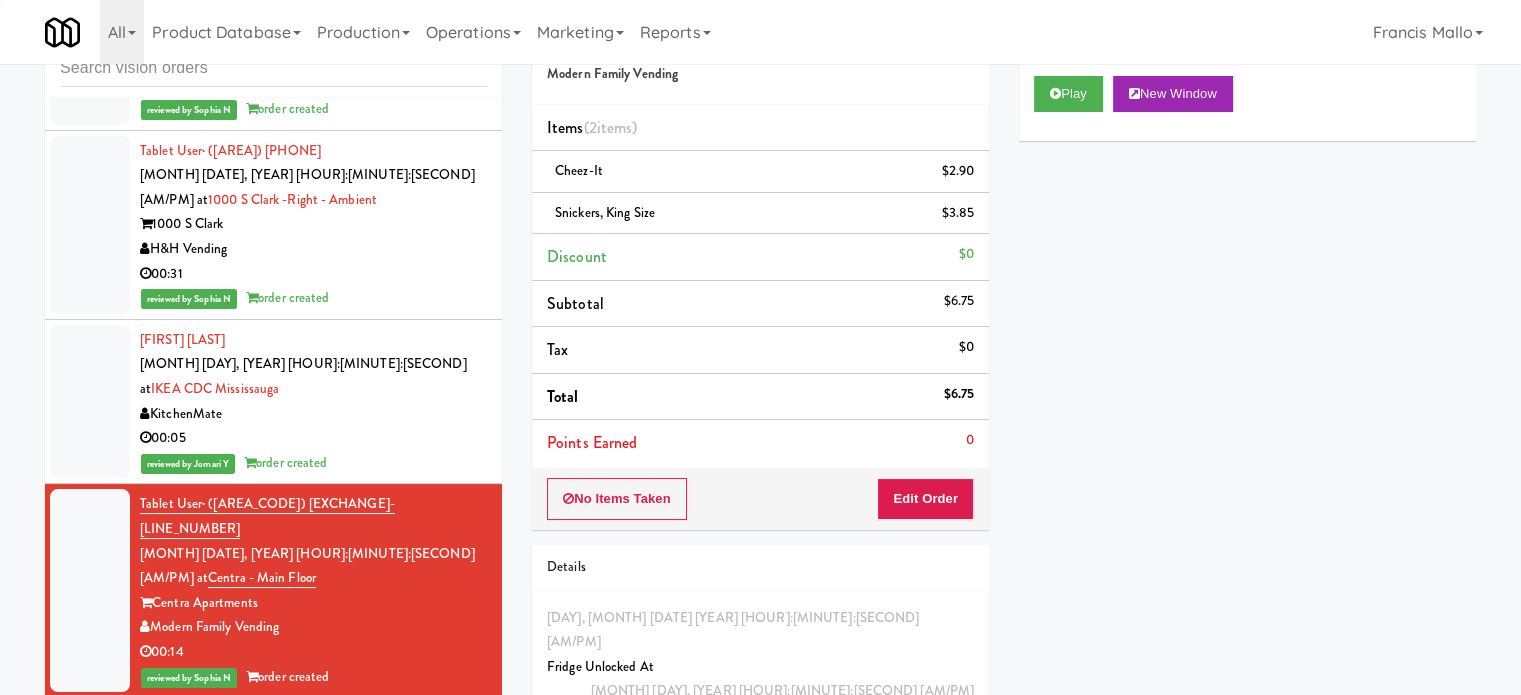 click on "Rad Vending Company" at bounding box center [313, 841] 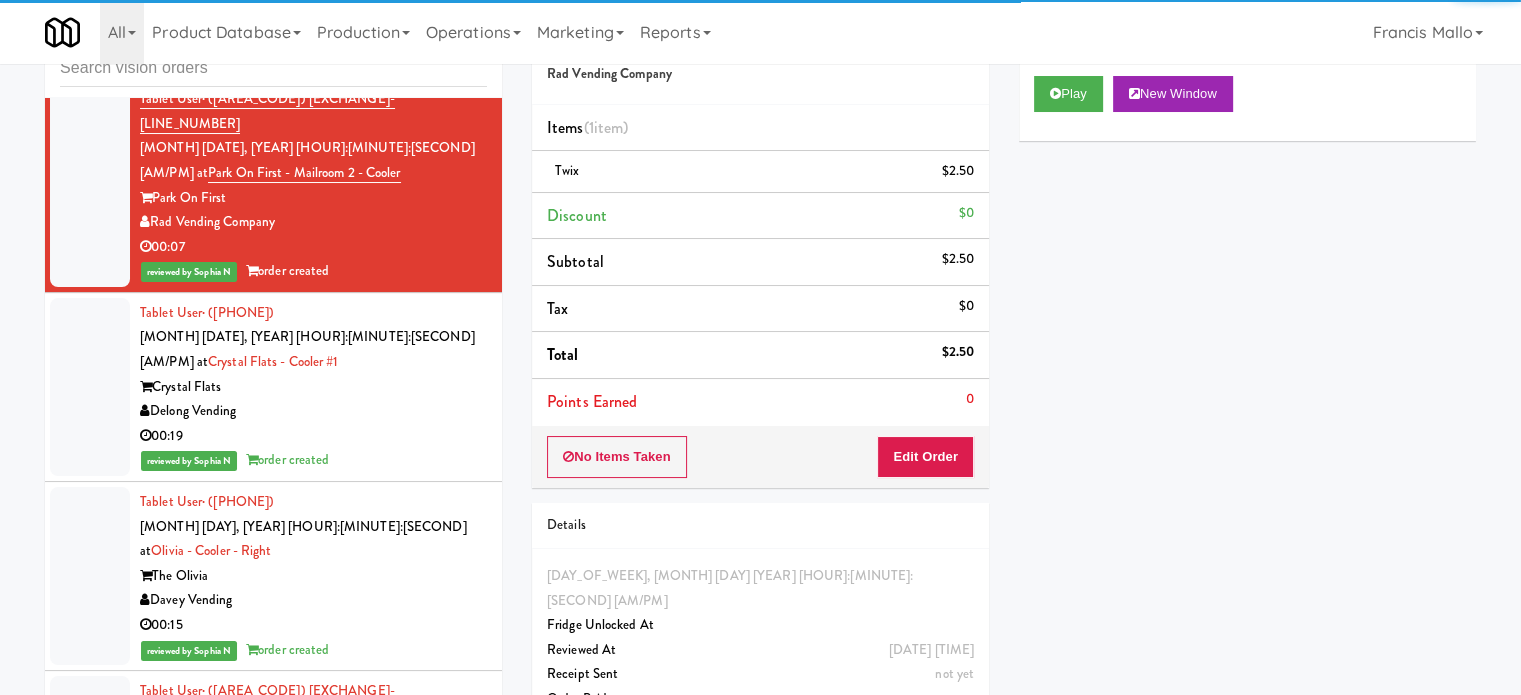 scroll, scrollTop: 2869, scrollLeft: 0, axis: vertical 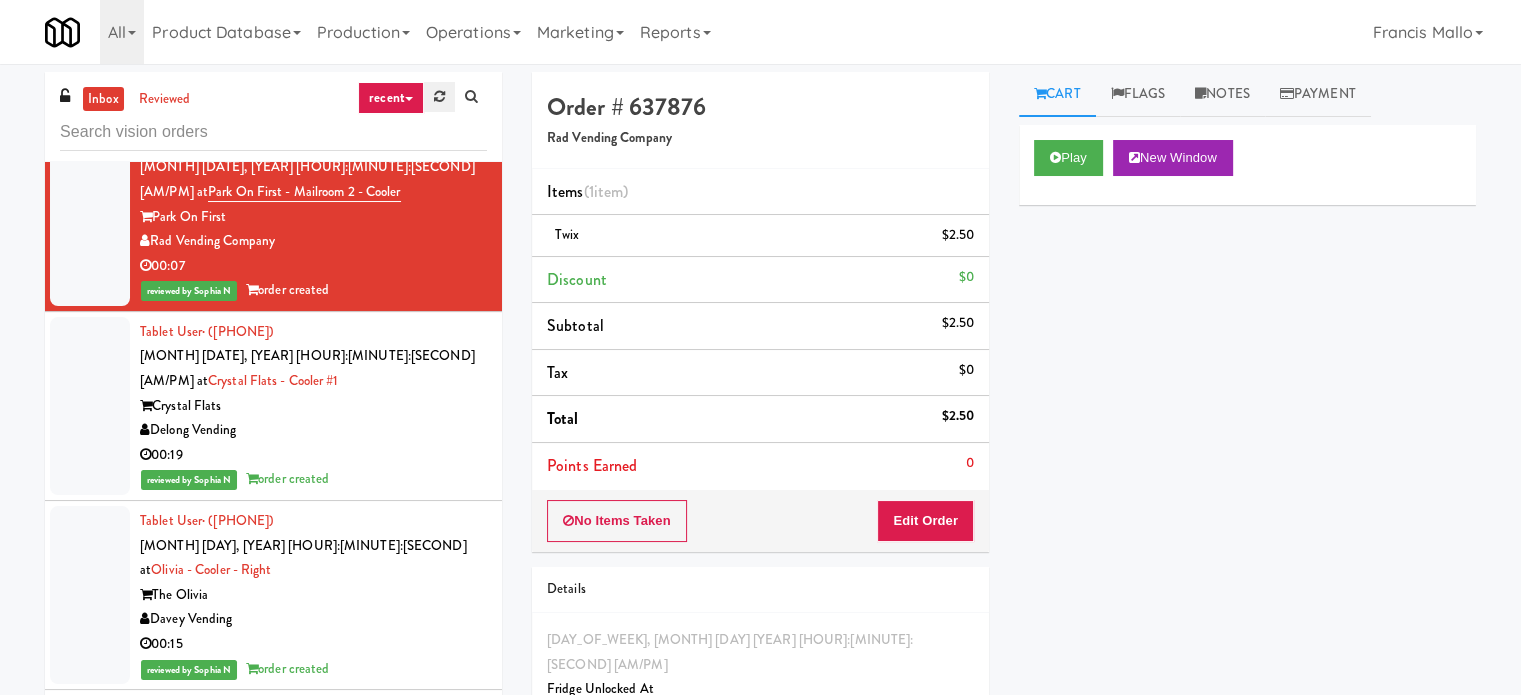 click at bounding box center (439, 96) 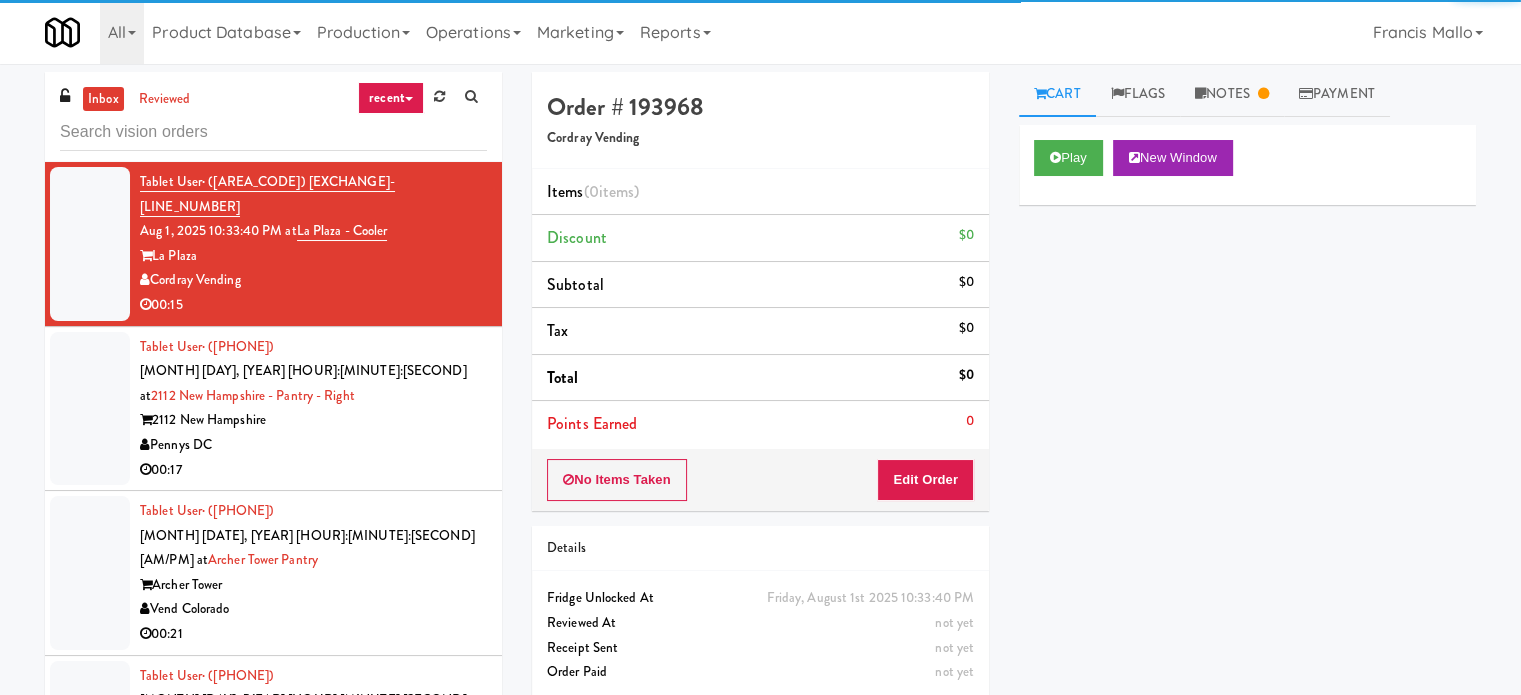click on "Pennys DC" at bounding box center (313, 445) 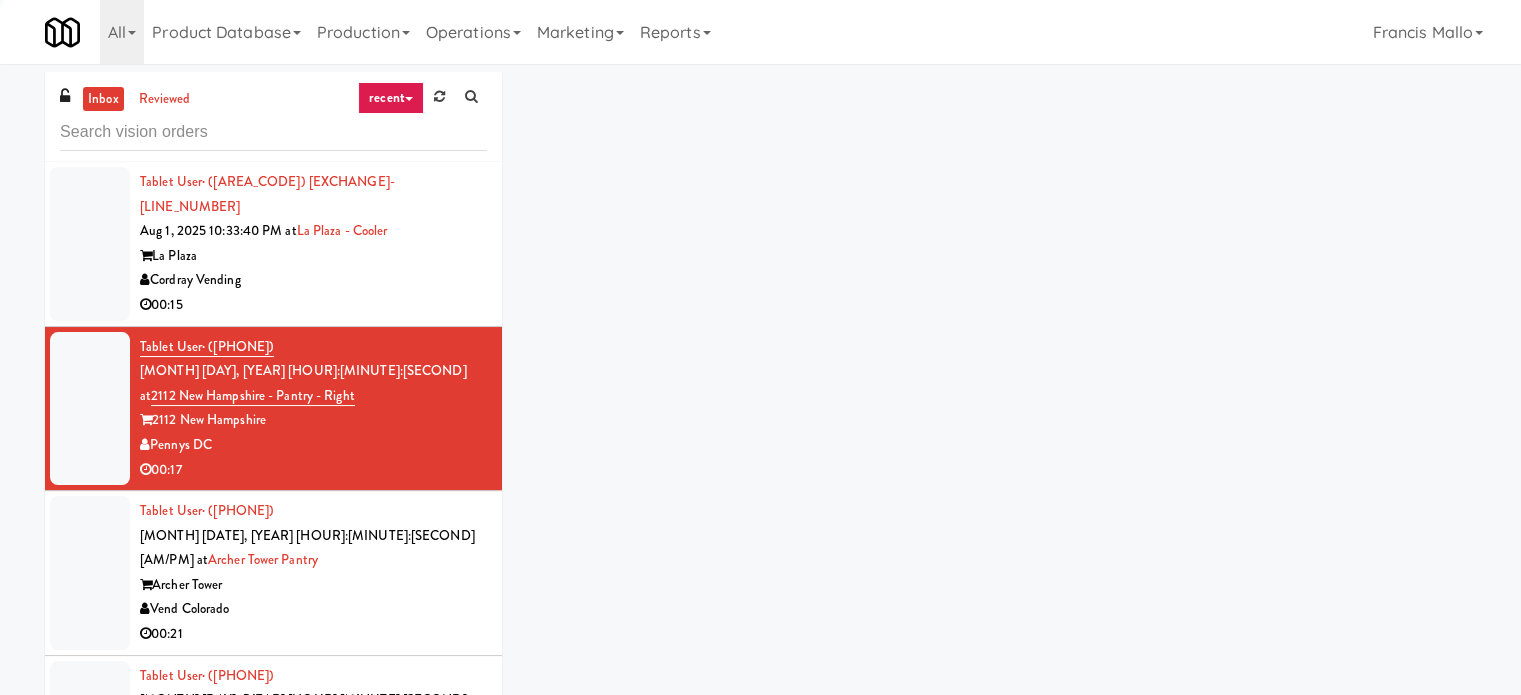 click on "Cordray Vending" at bounding box center (313, 280) 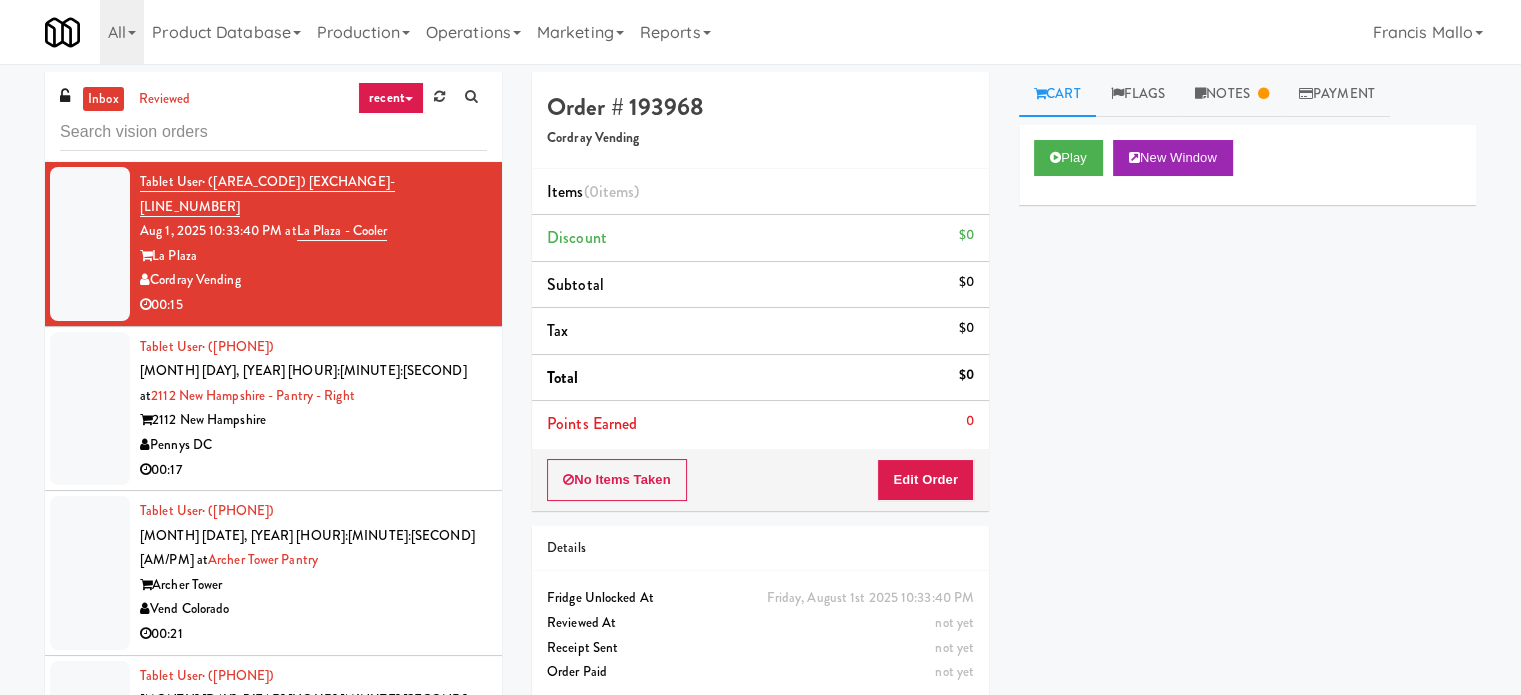 click on "2112 New Hampshire" at bounding box center (313, 420) 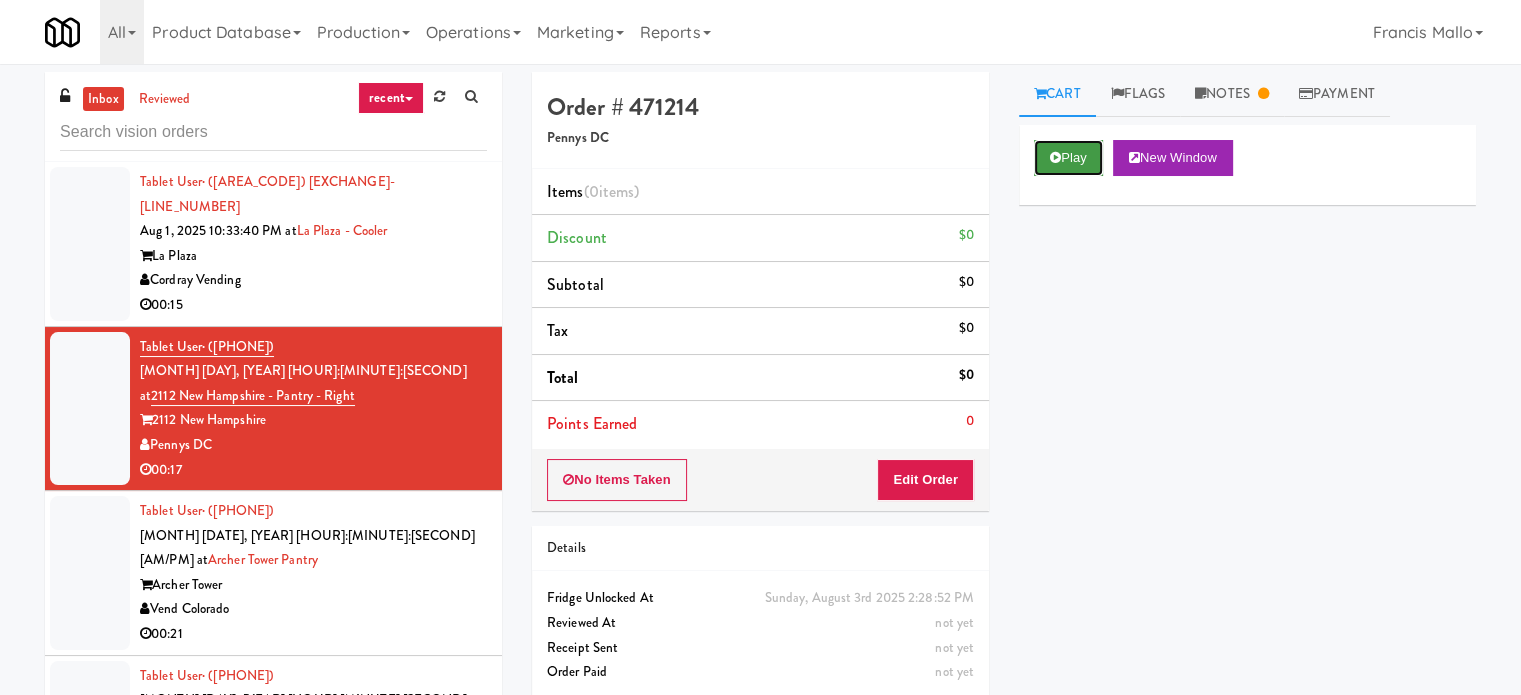 click on "Play" at bounding box center (1068, 158) 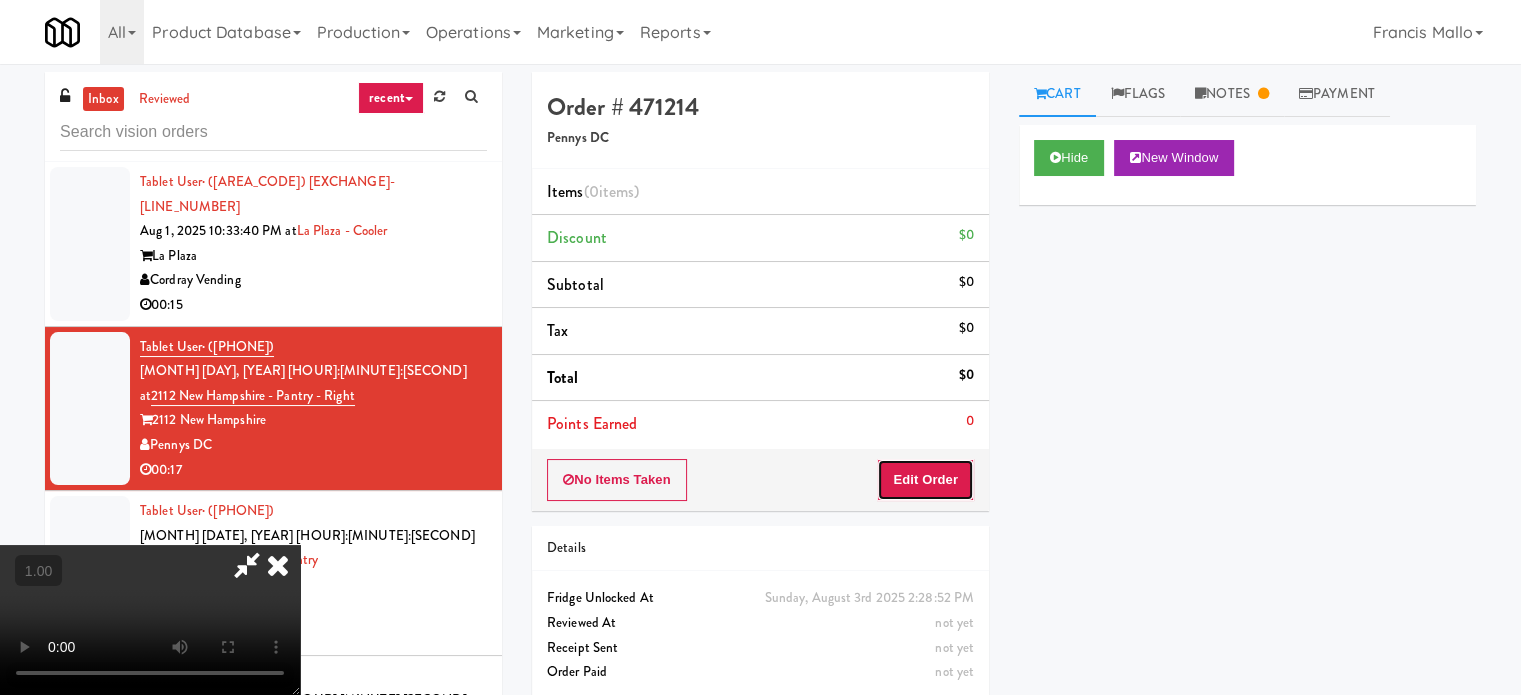click on "Edit Order" at bounding box center (925, 480) 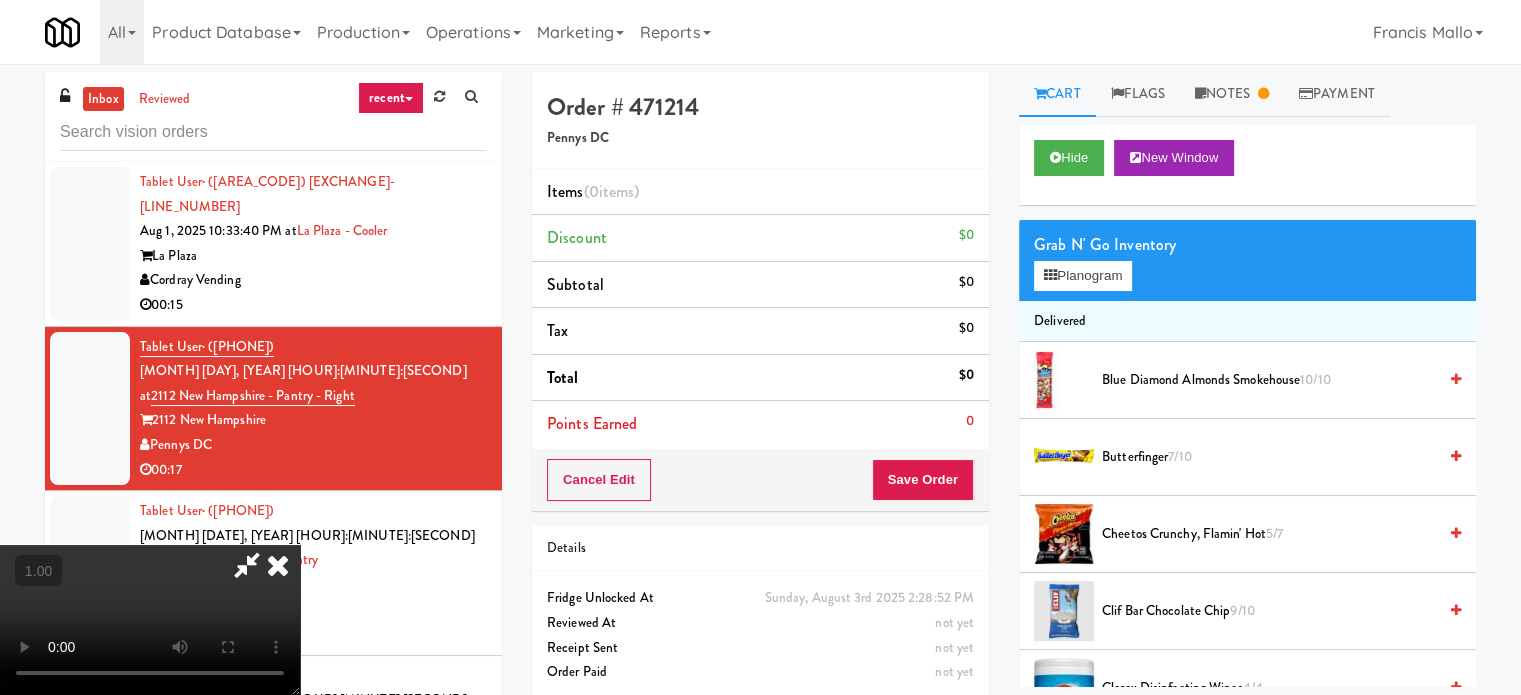 type 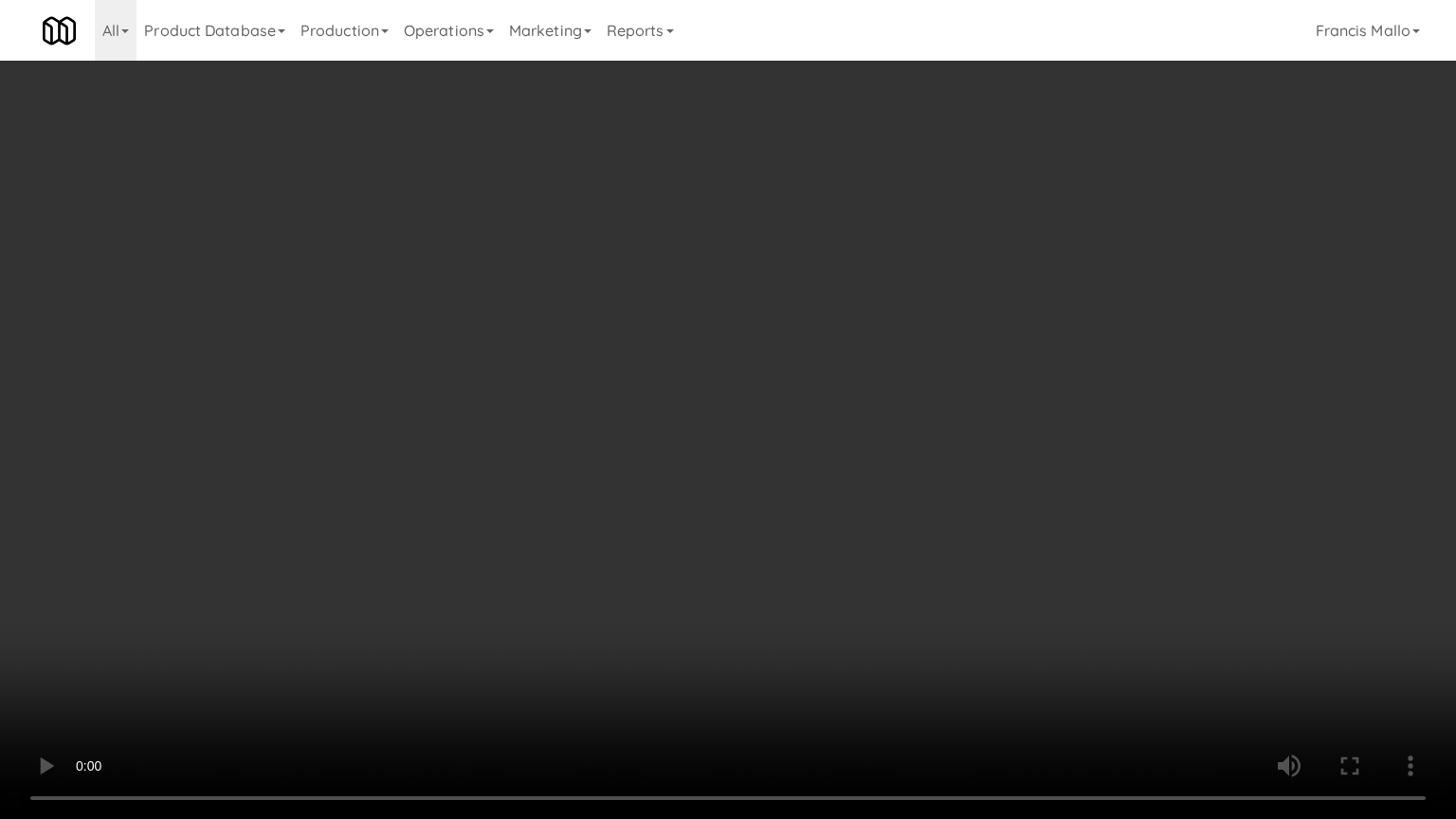 click at bounding box center [728, 410] 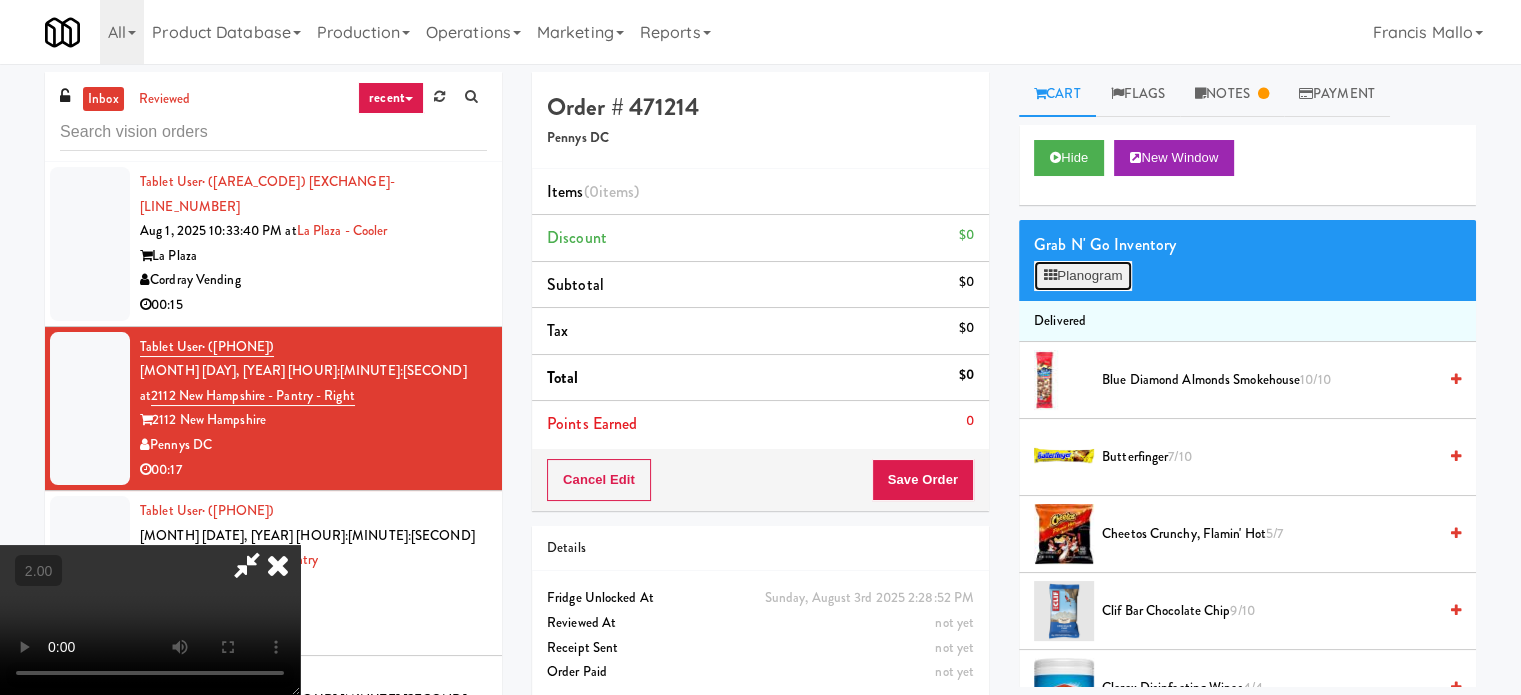 click on "Planogram" at bounding box center [1083, 276] 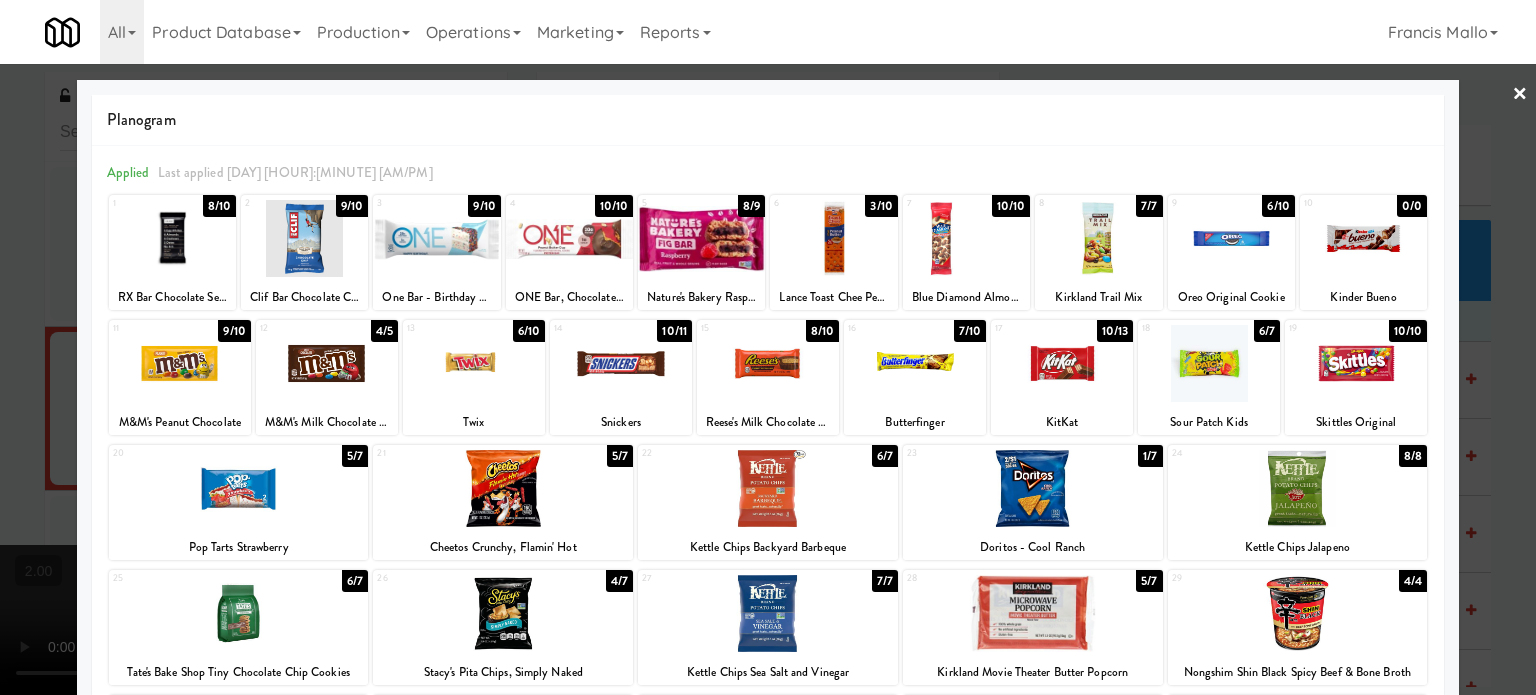 click at bounding box center (621, 363) 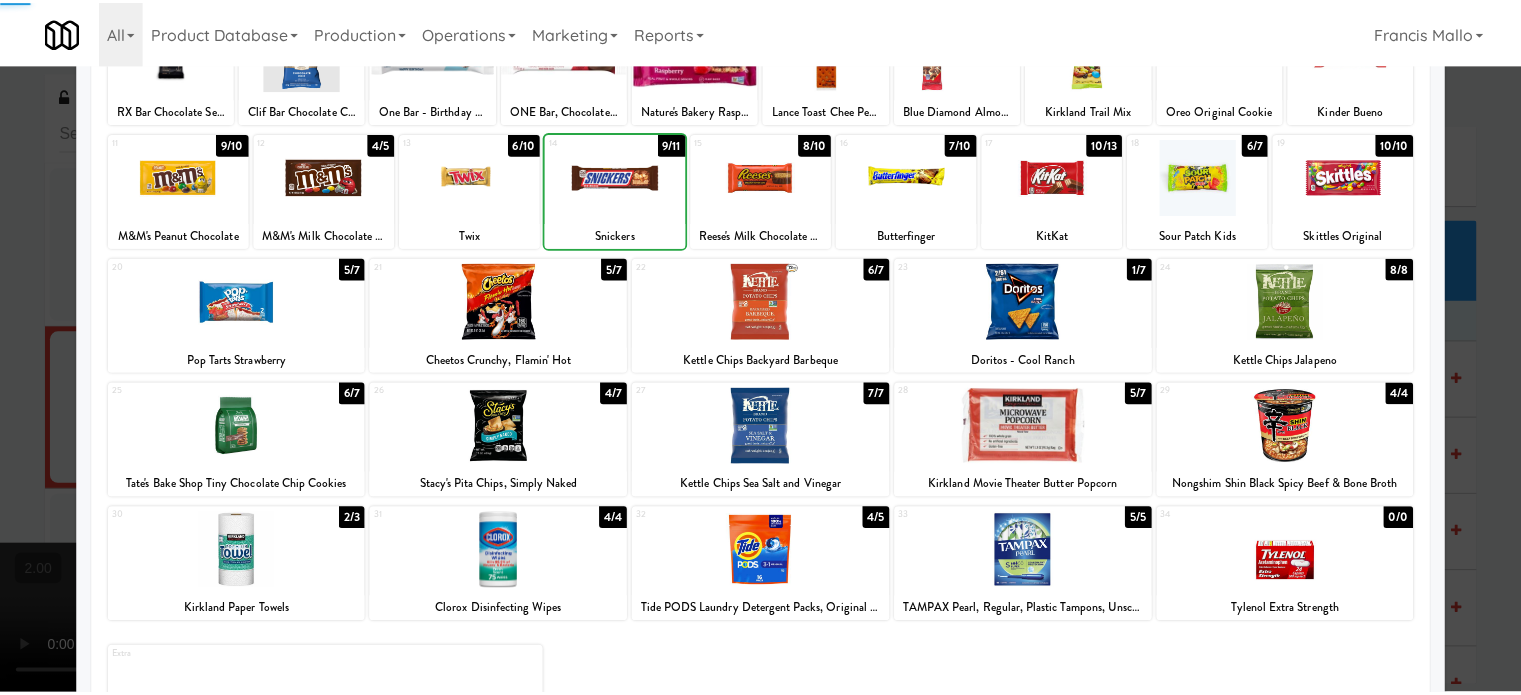 scroll, scrollTop: 200, scrollLeft: 0, axis: vertical 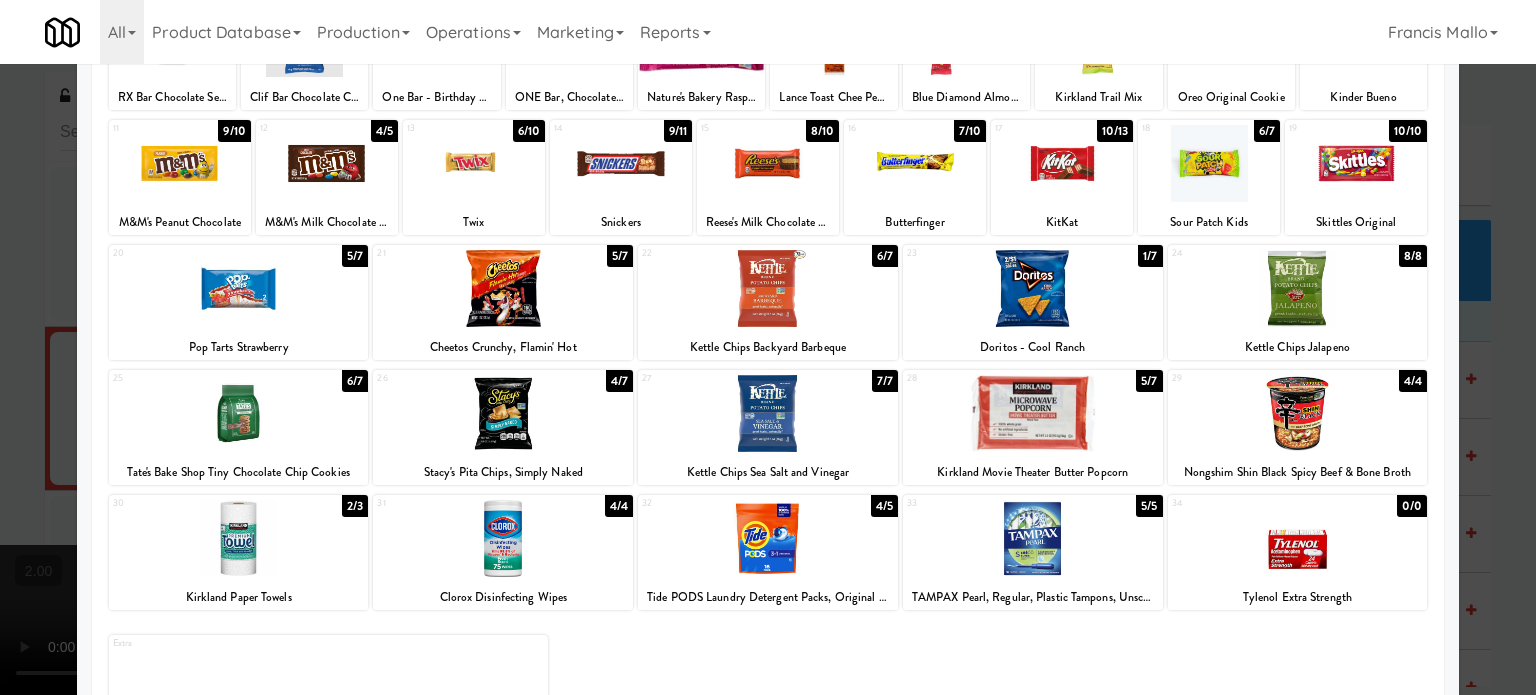 click at bounding box center (503, 413) 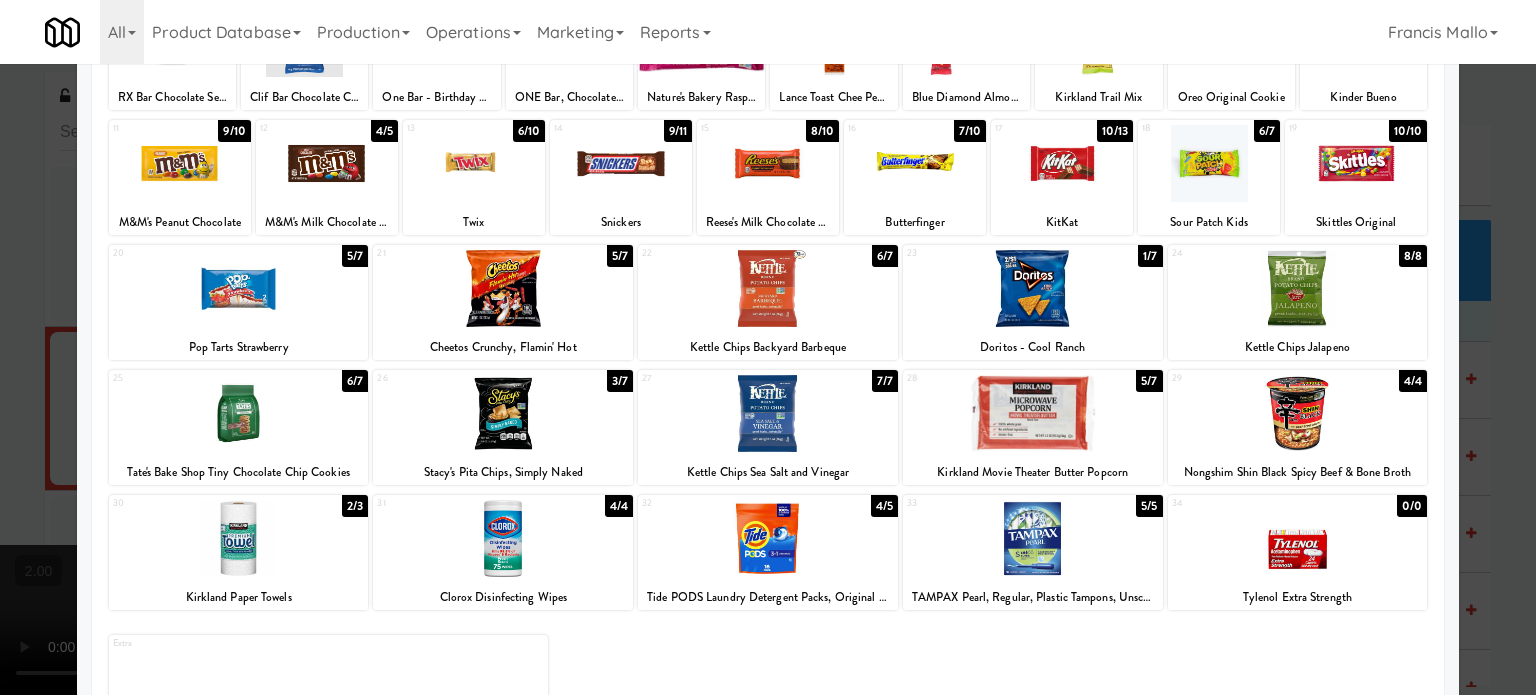 click at bounding box center [768, 347] 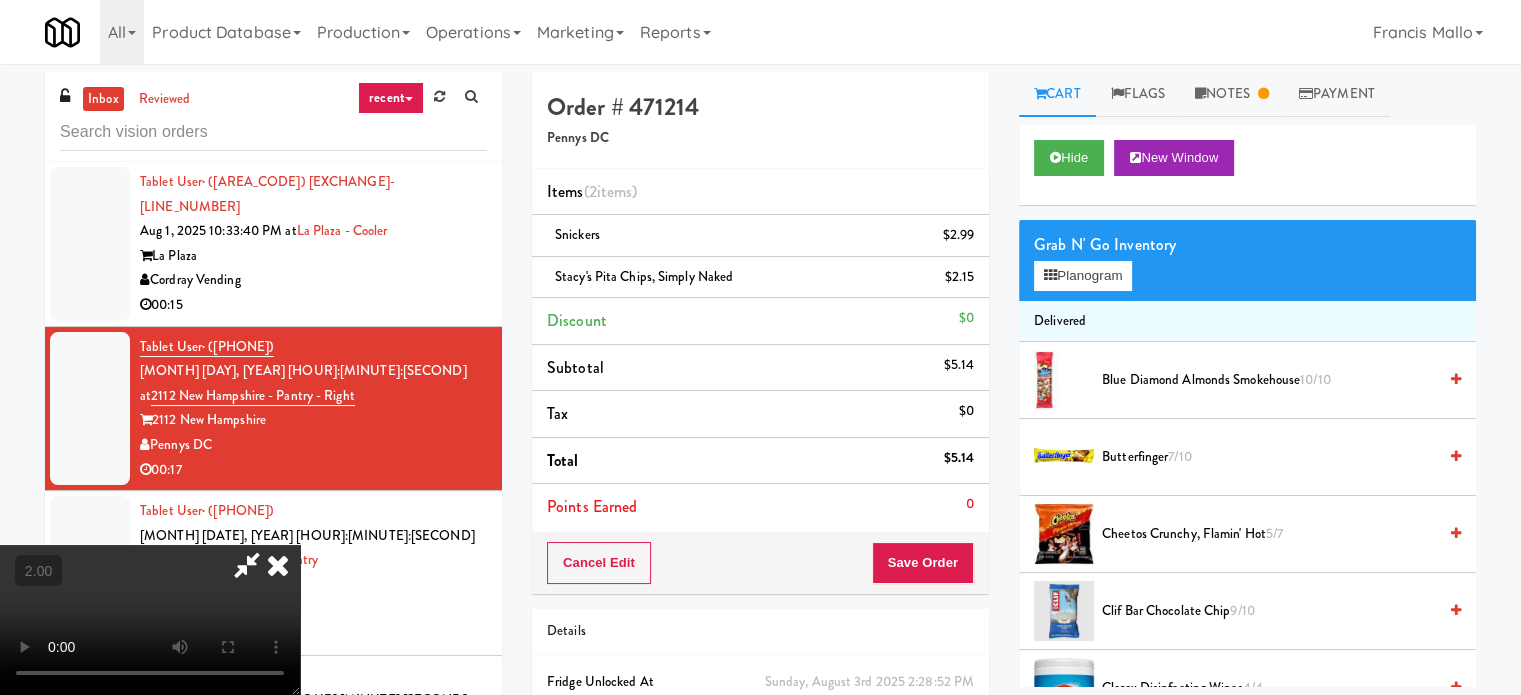 drag, startPoint x: 790, startPoint y: 503, endPoint x: 790, endPoint y: 518, distance: 15 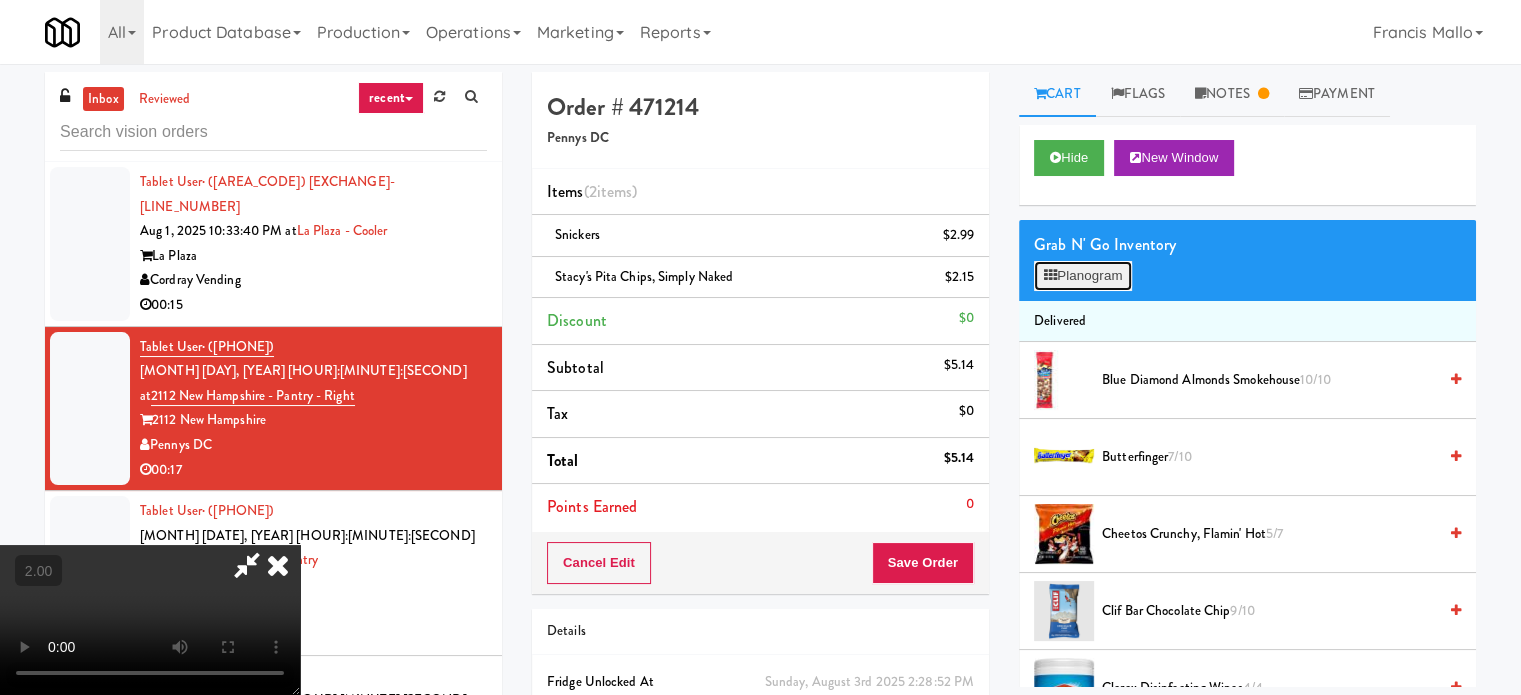 click on "Planogram" at bounding box center (1083, 276) 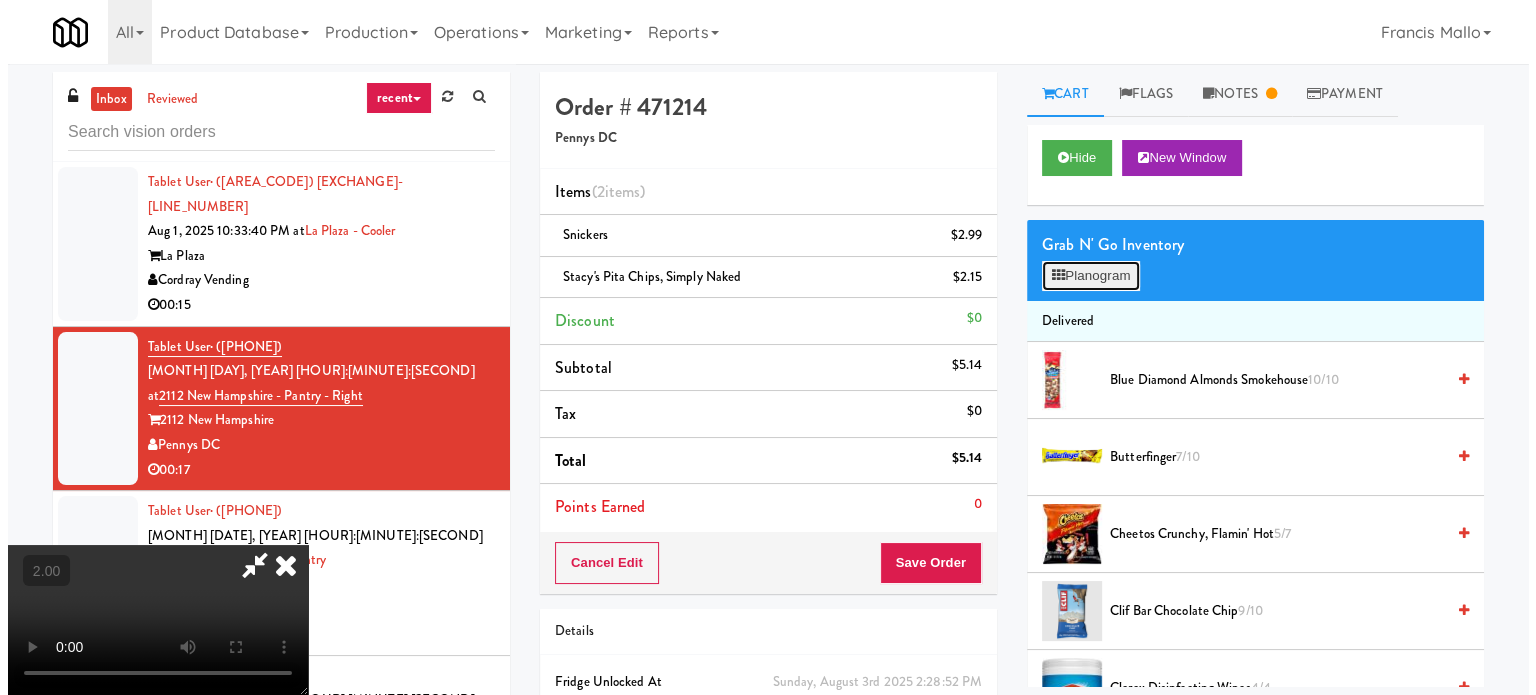 scroll, scrollTop: 0, scrollLeft: 0, axis: both 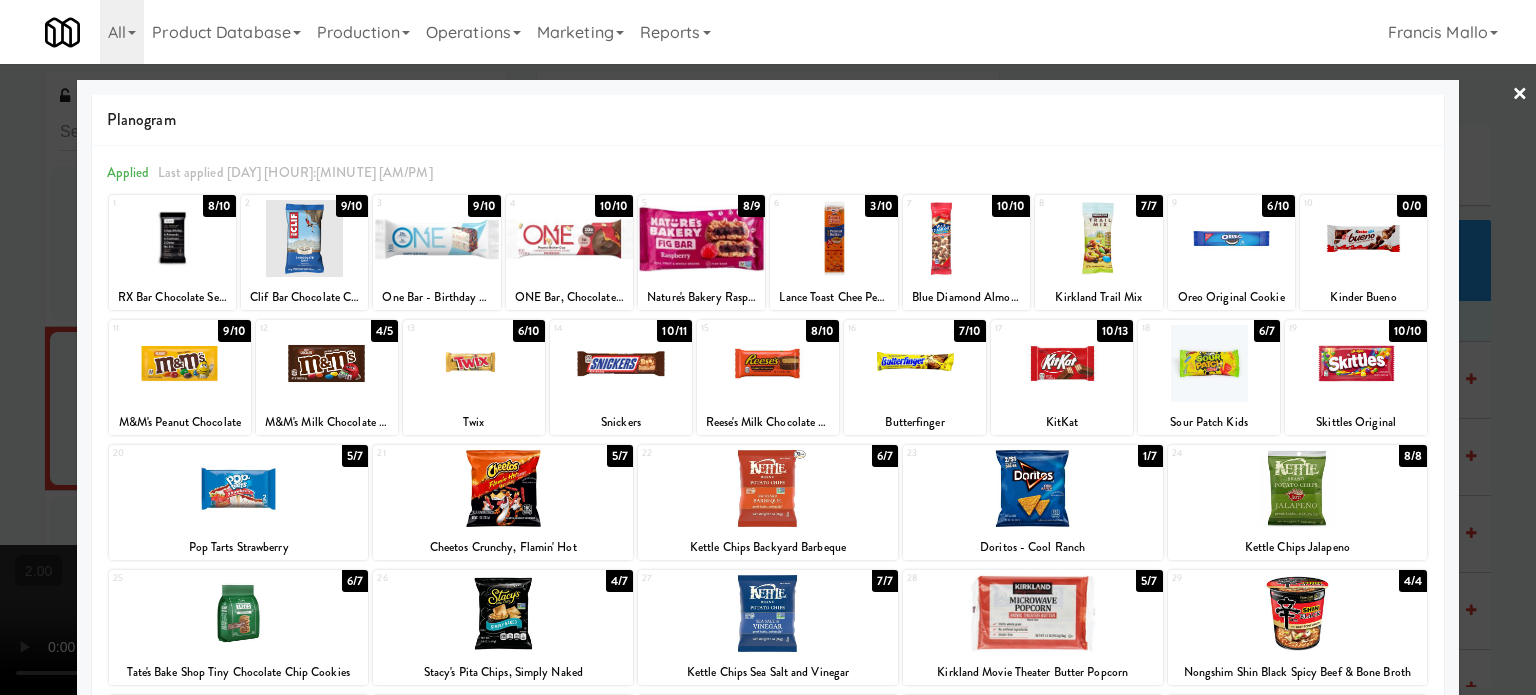 type 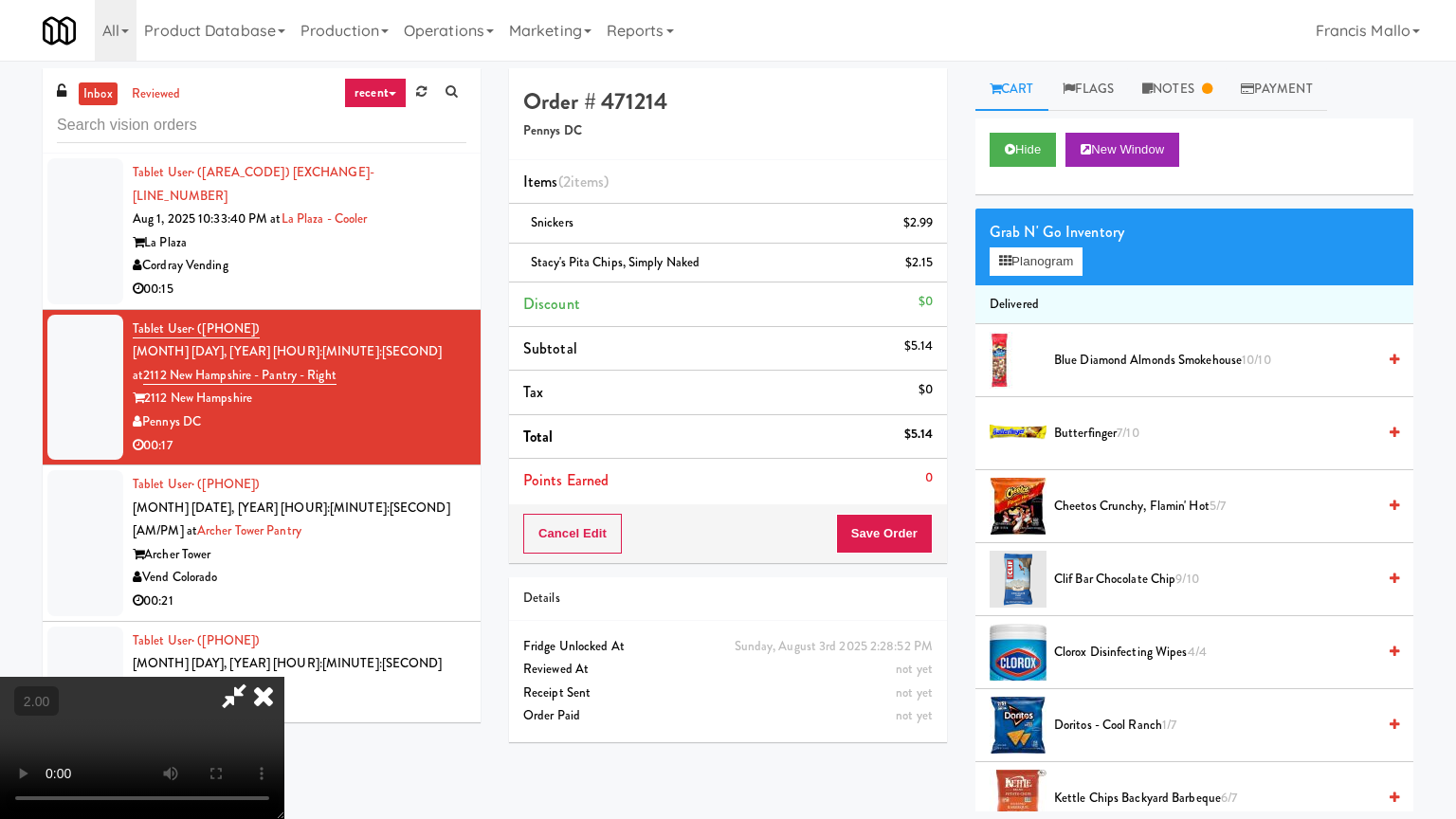 click at bounding box center [142, 748] 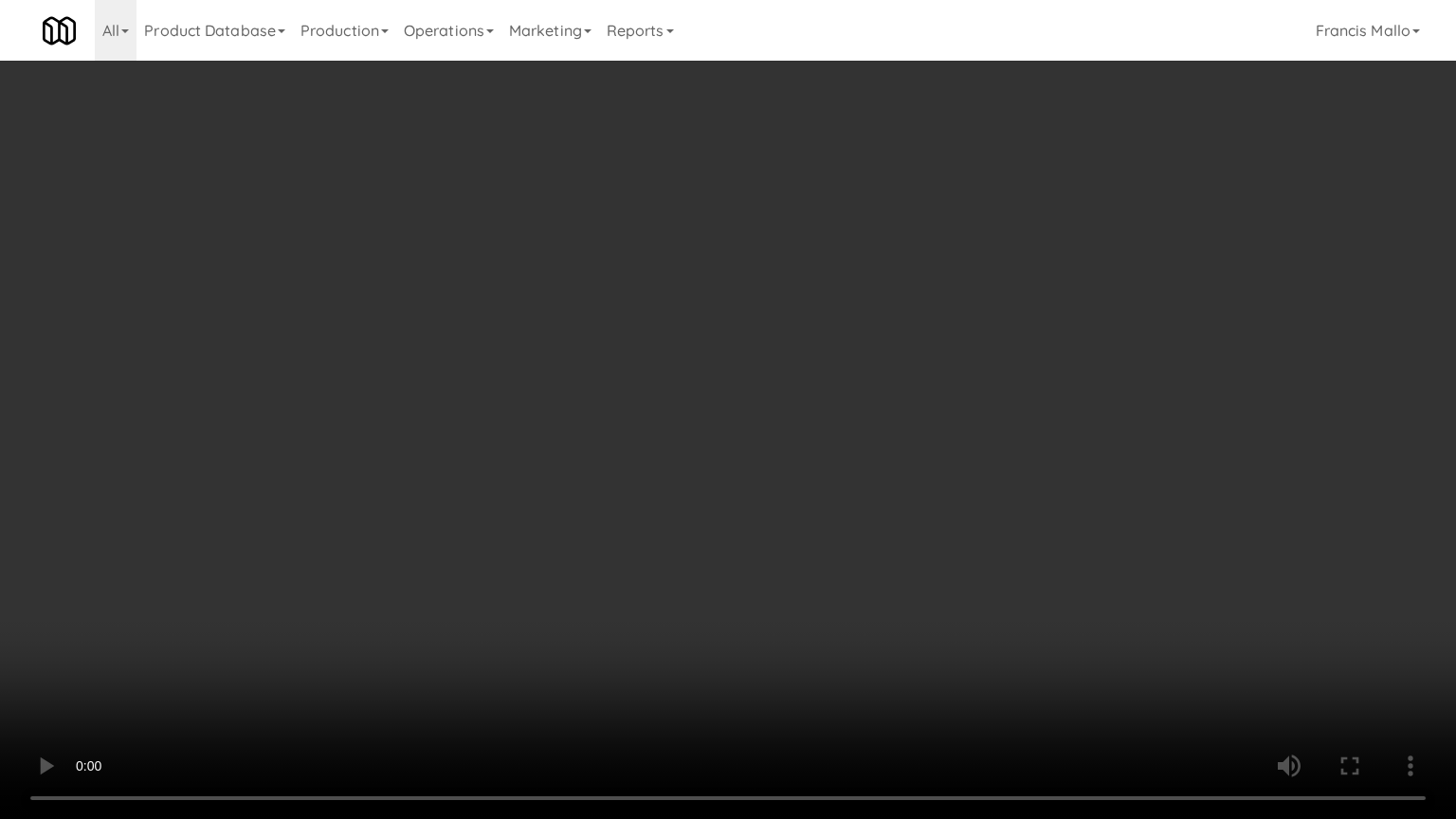 click at bounding box center (728, 410) 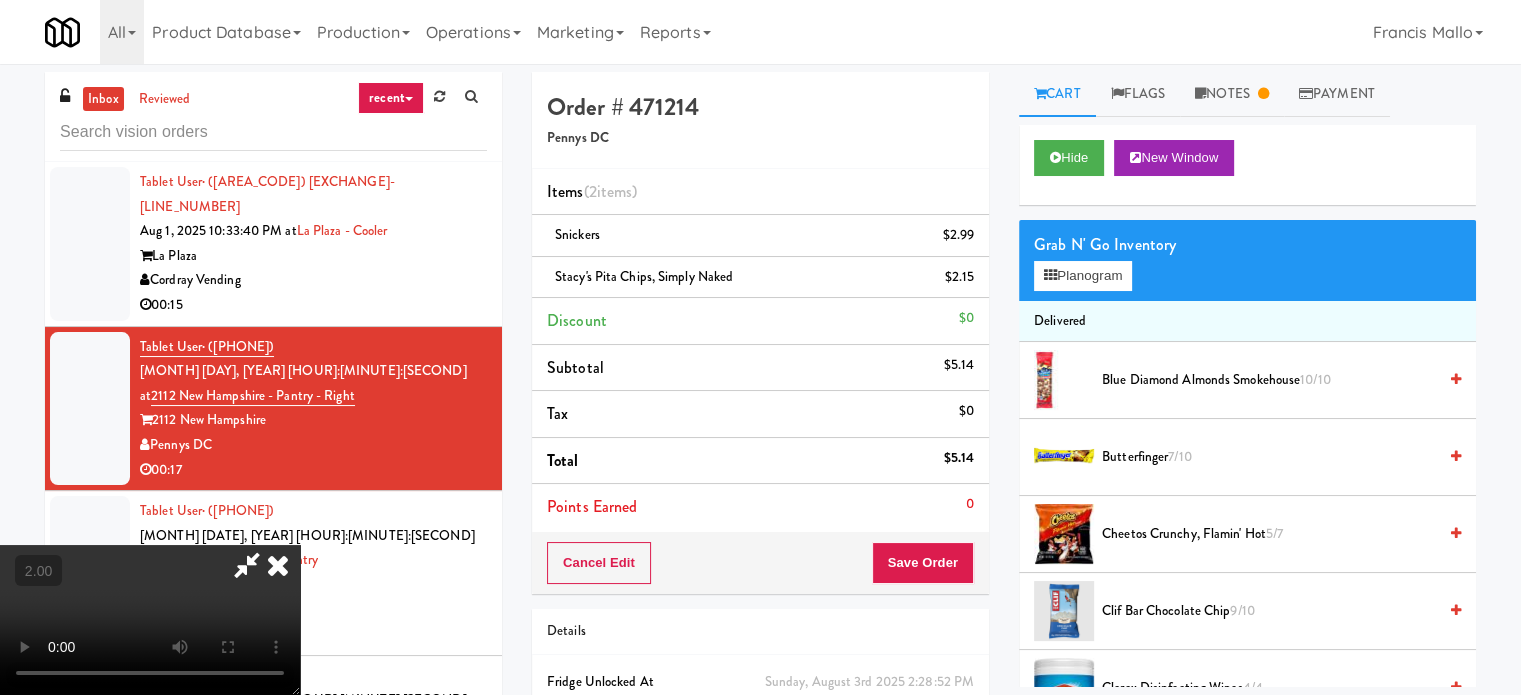 click at bounding box center (278, 565) 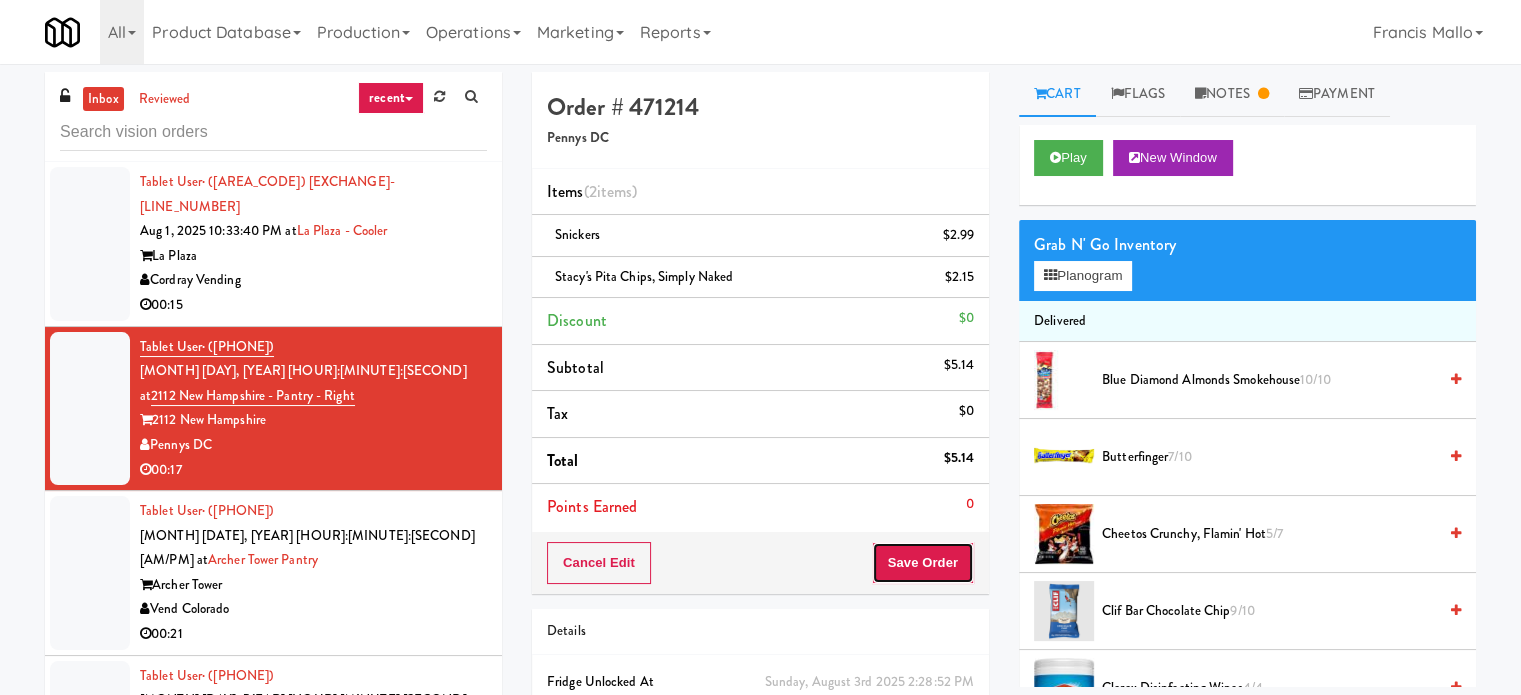 click on "Save Order" at bounding box center [923, 563] 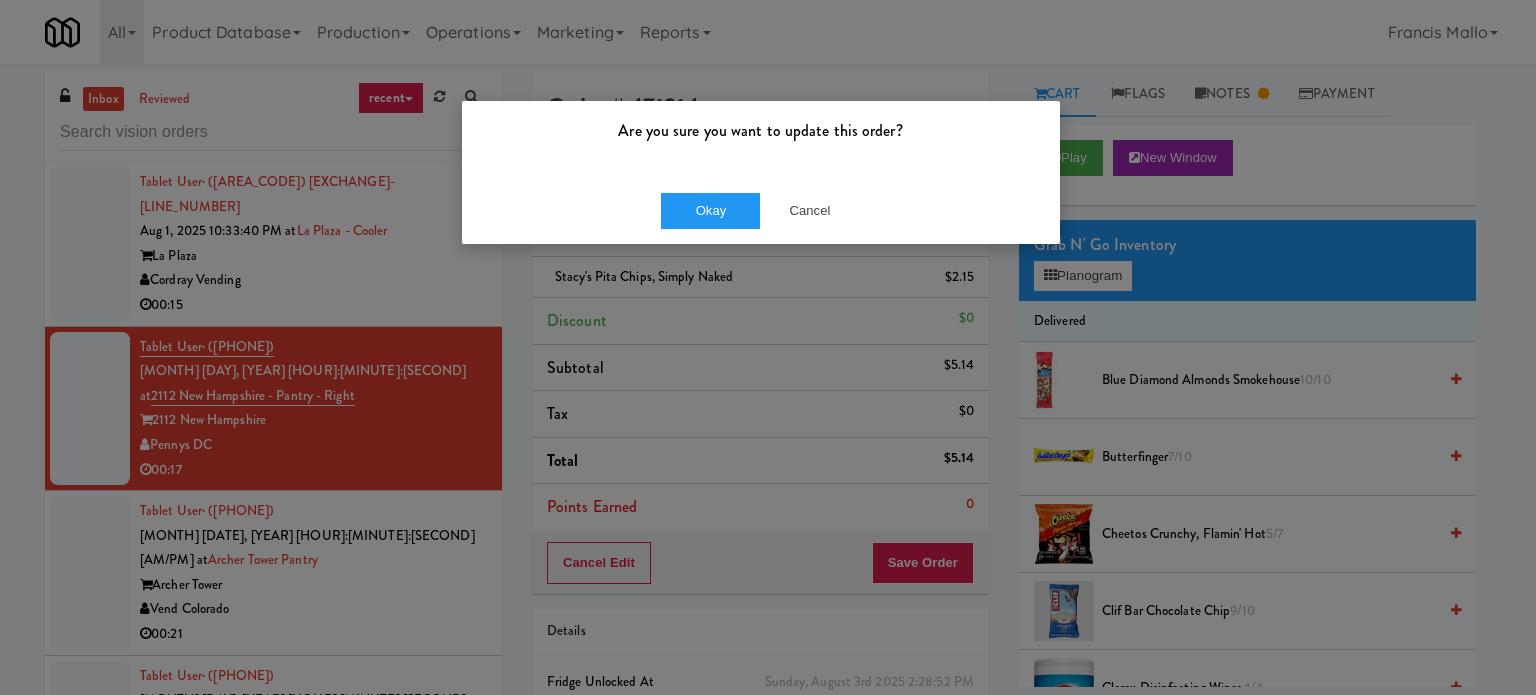 click on "Okay Cancel" at bounding box center (761, 210) 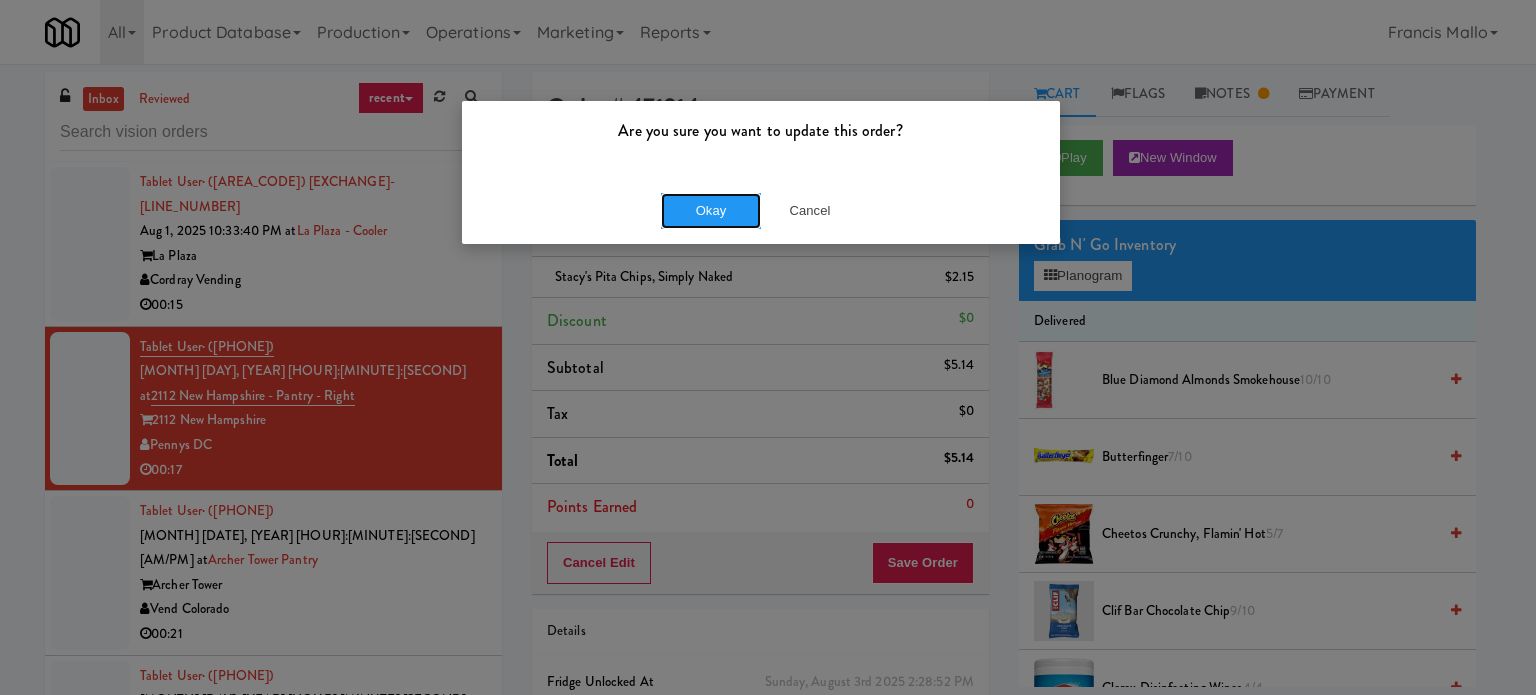 drag, startPoint x: 683, startPoint y: 203, endPoint x: 823, endPoint y: 250, distance: 147.67871 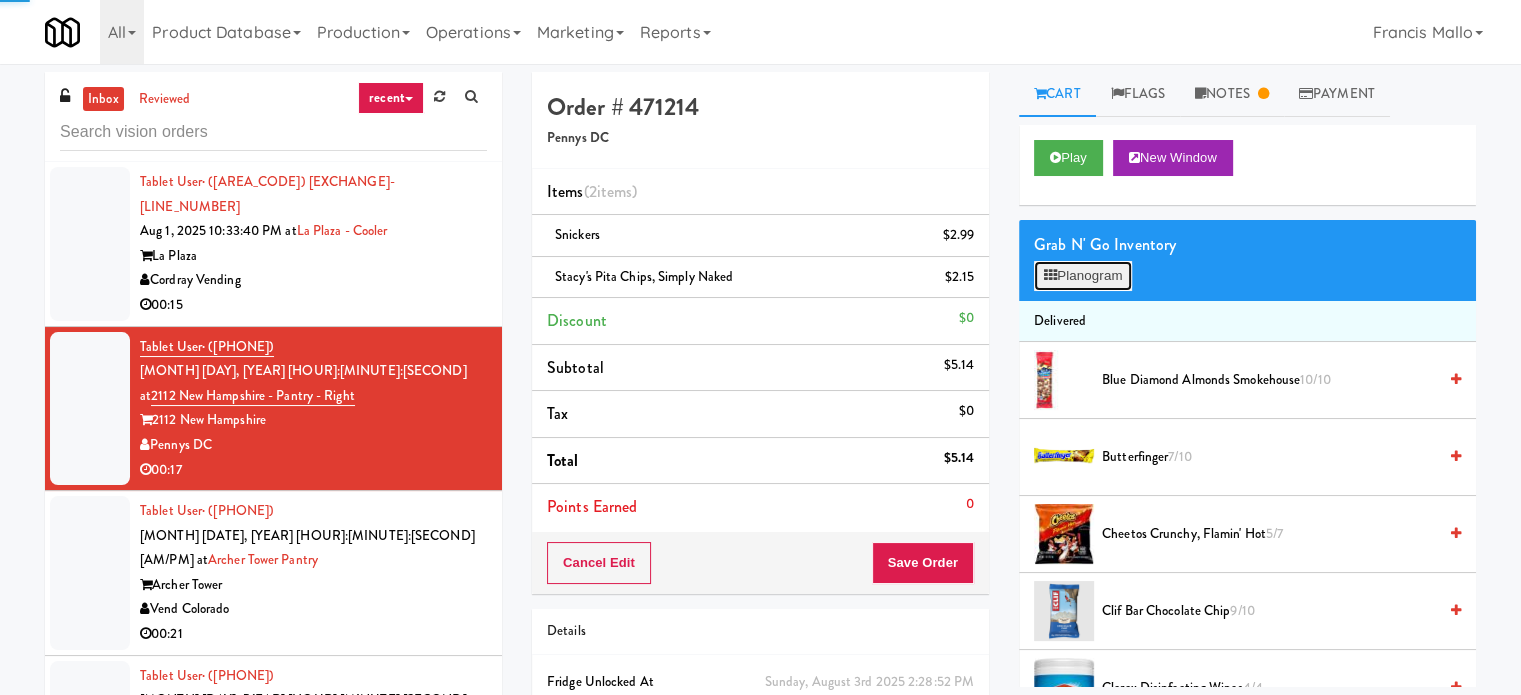 click on "Planogram" at bounding box center [1083, 276] 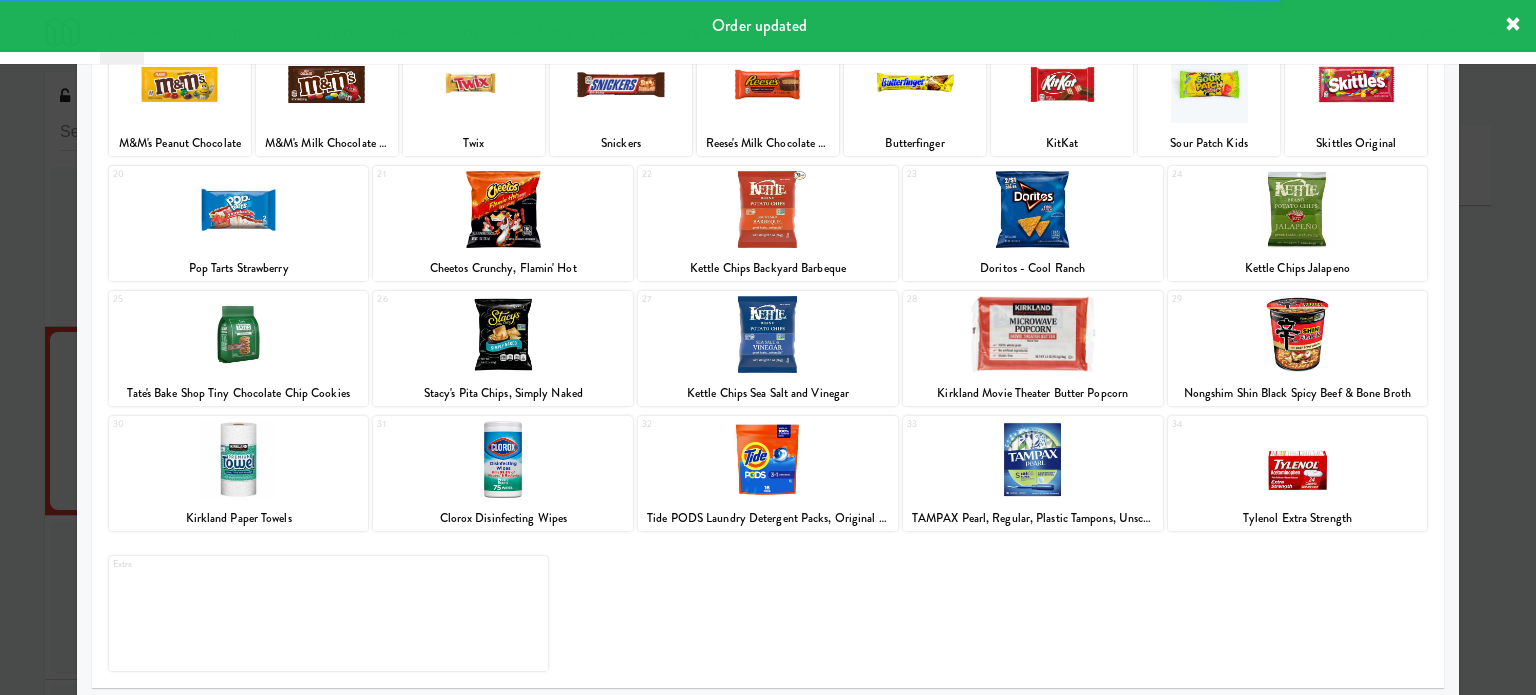 scroll, scrollTop: 286, scrollLeft: 0, axis: vertical 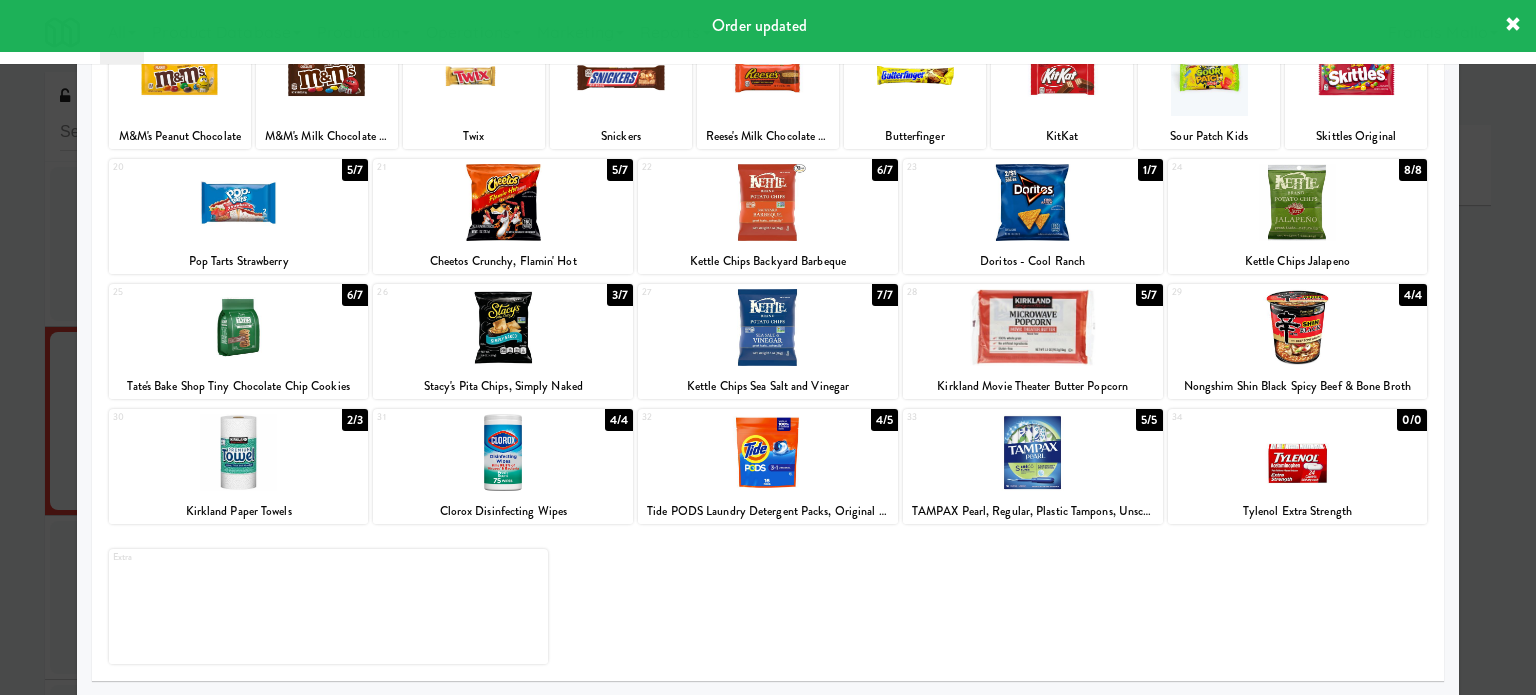 click at bounding box center (768, 347) 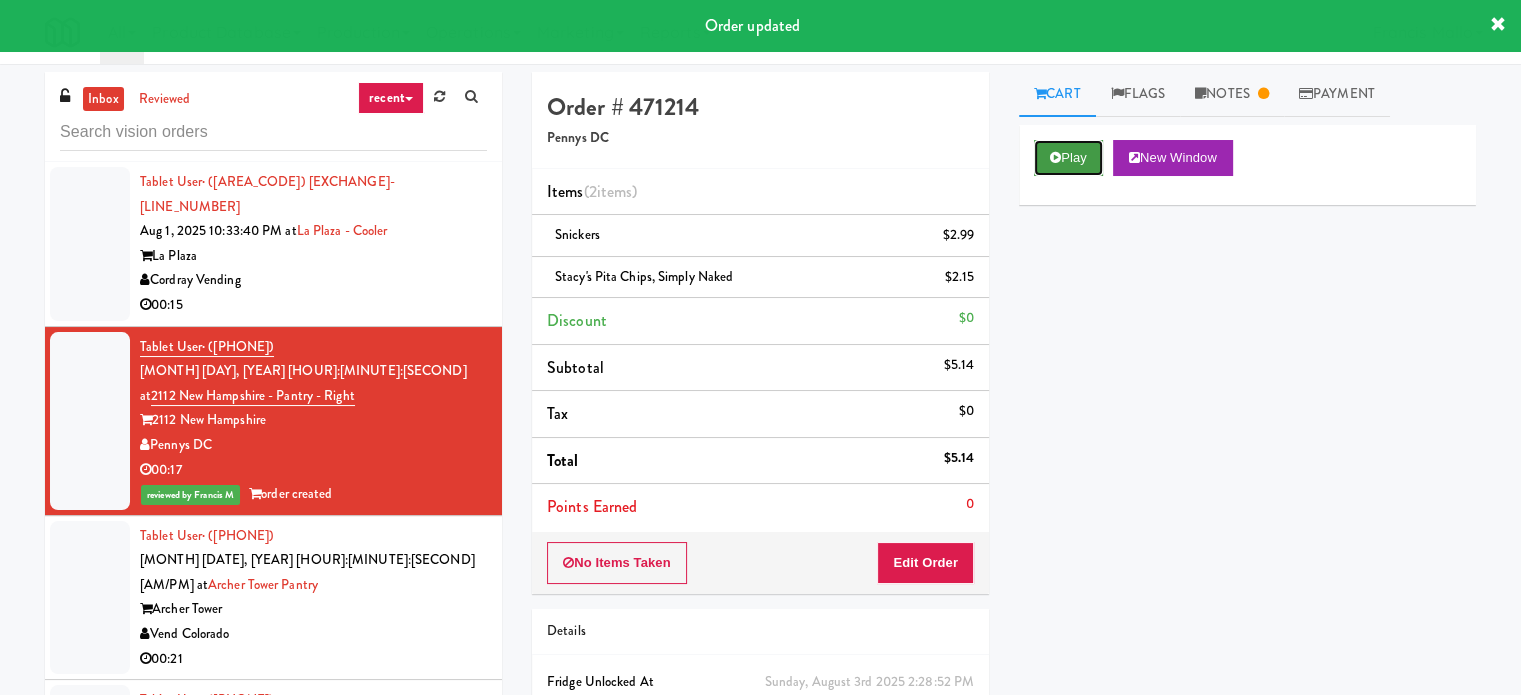 click on "Play" at bounding box center (1068, 158) 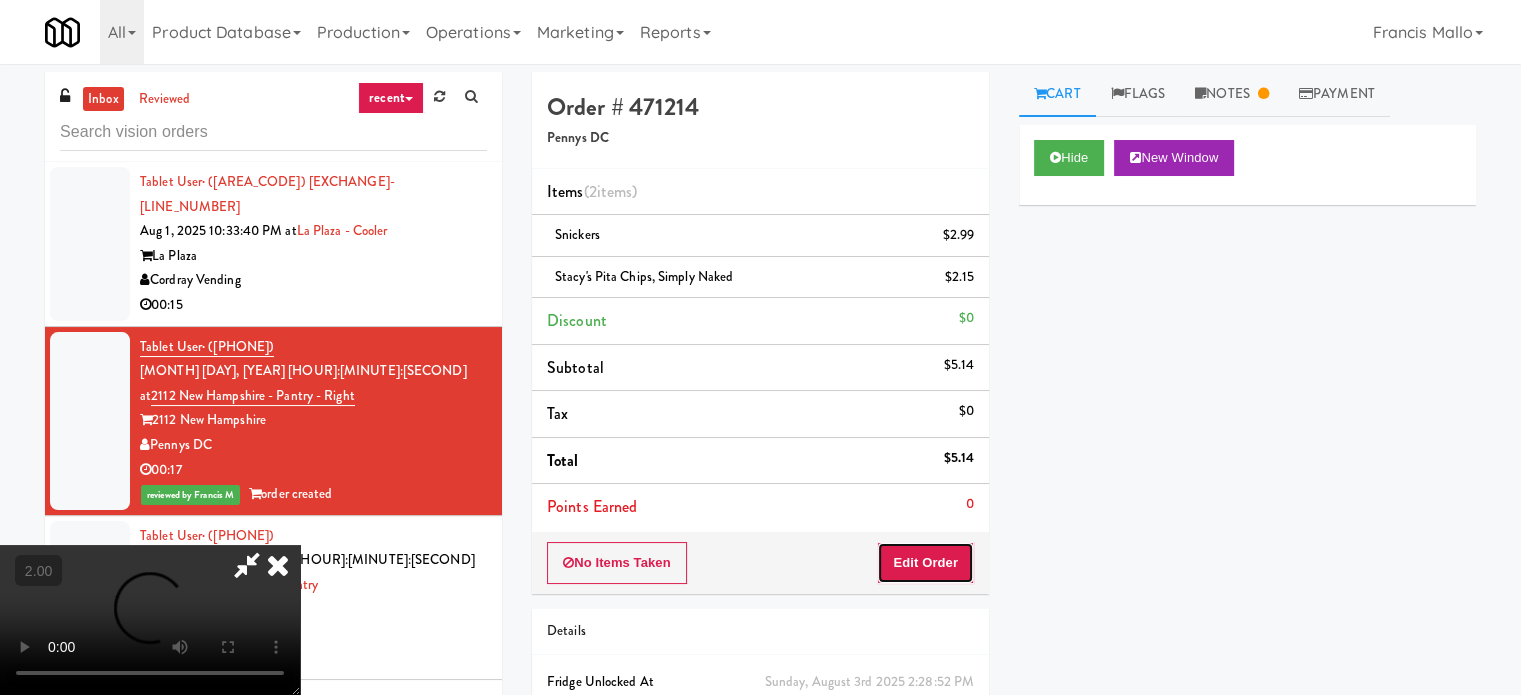drag, startPoint x: 953, startPoint y: 555, endPoint x: 992, endPoint y: 537, distance: 42.953465 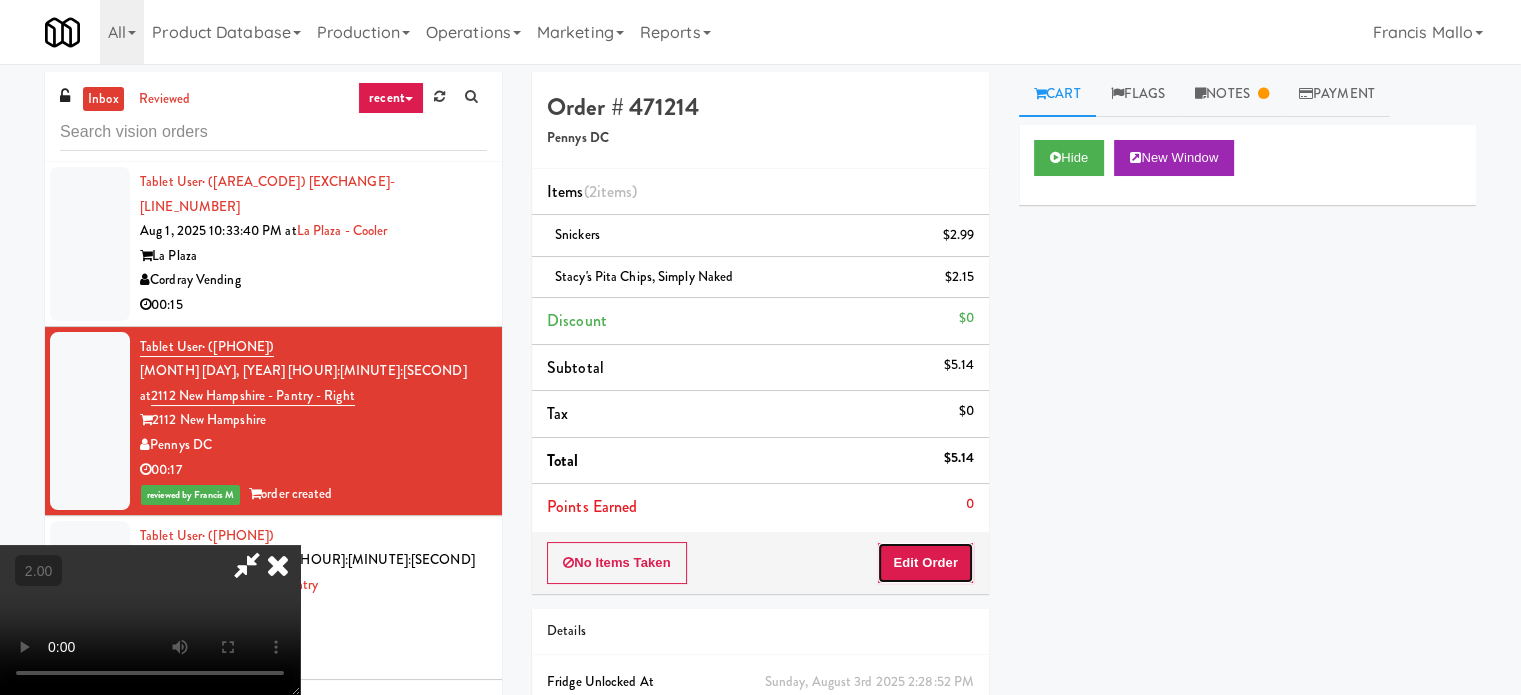click on "Edit Order" at bounding box center (925, 563) 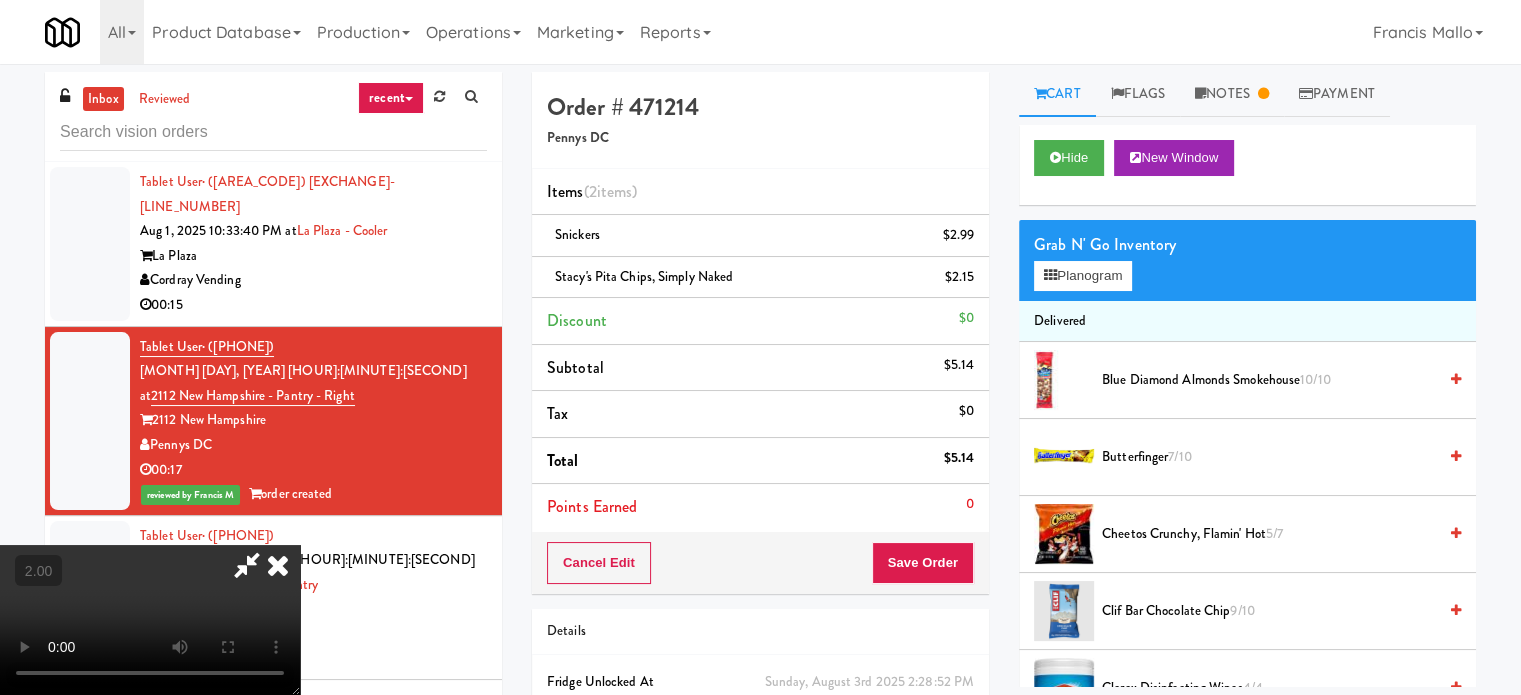type 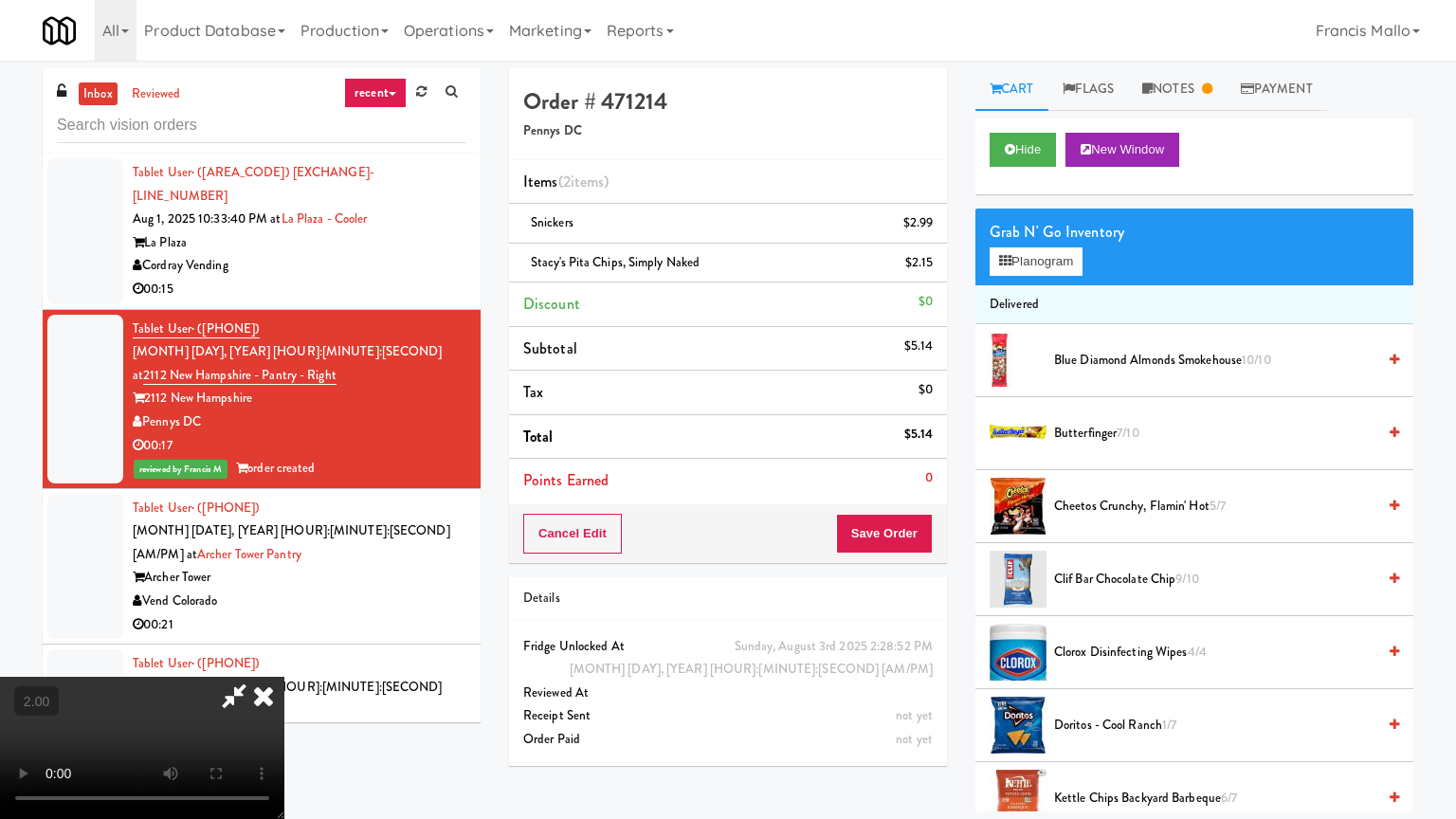 click at bounding box center [142, 748] 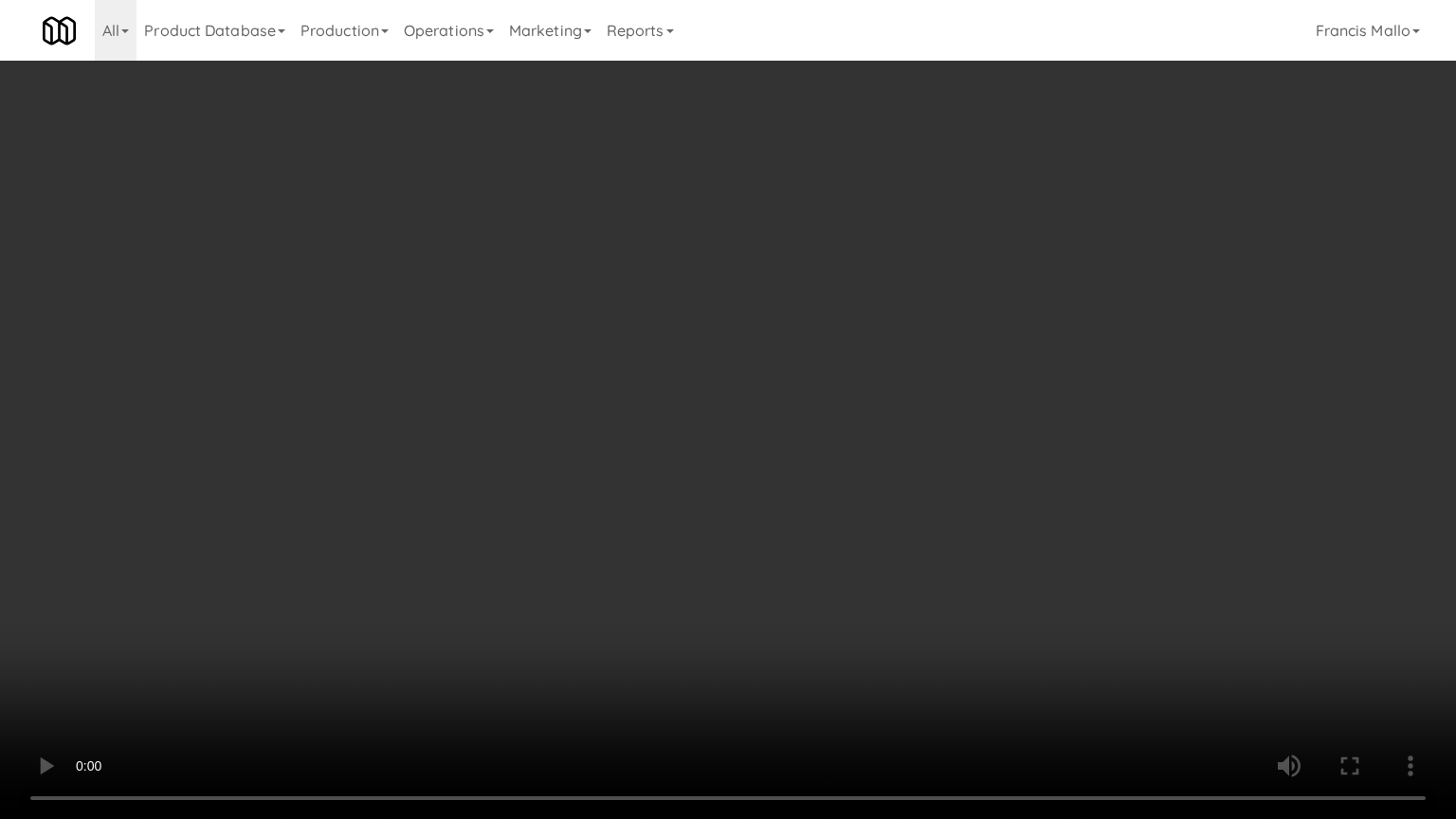 click at bounding box center [728, 410] 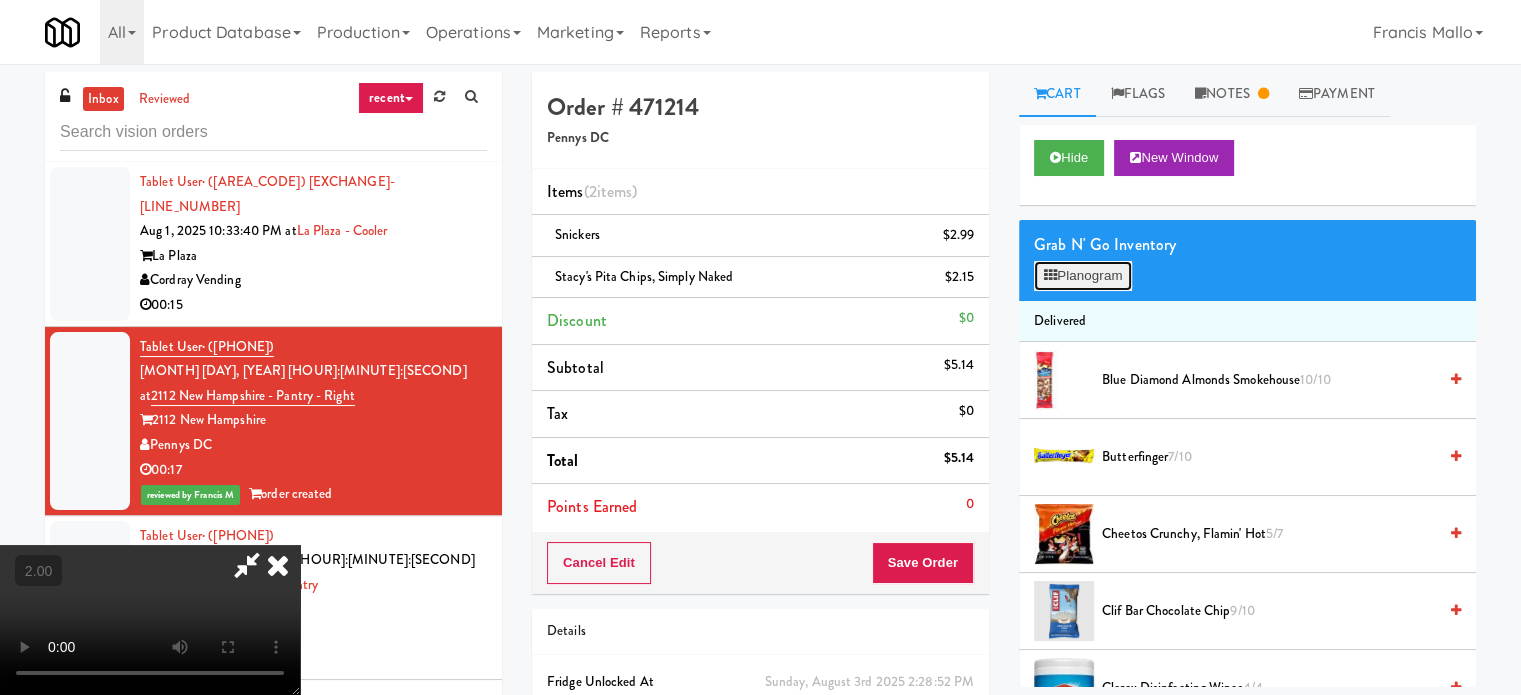 click at bounding box center (1050, 275) 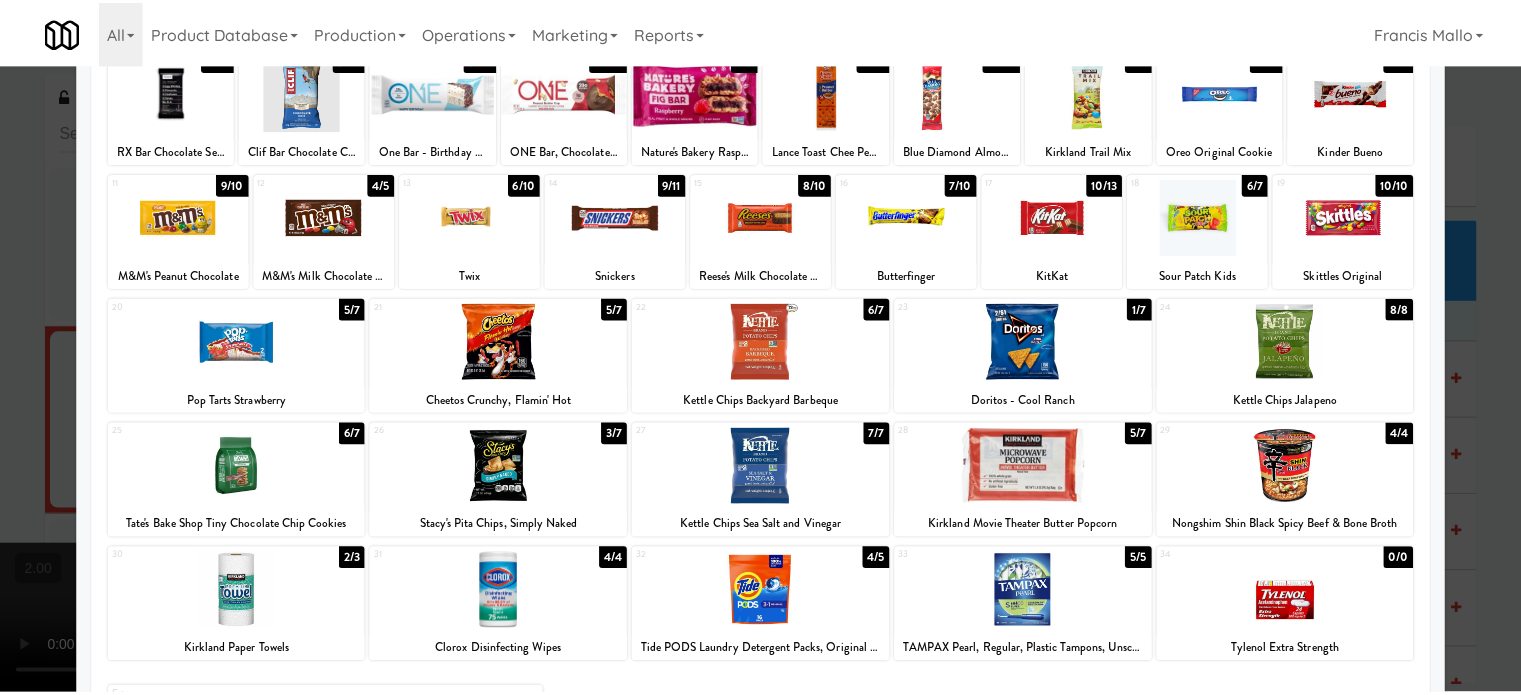 scroll, scrollTop: 200, scrollLeft: 0, axis: vertical 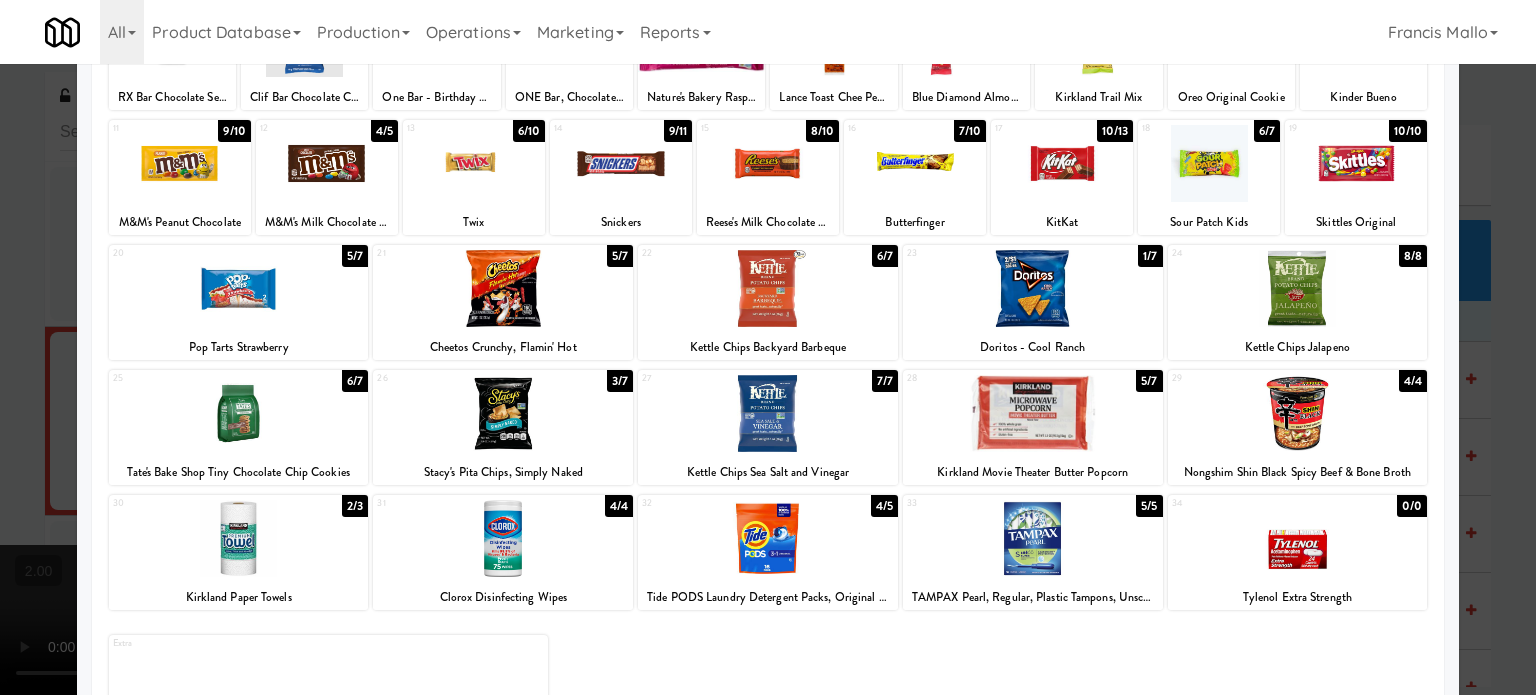 click at bounding box center [768, 413] 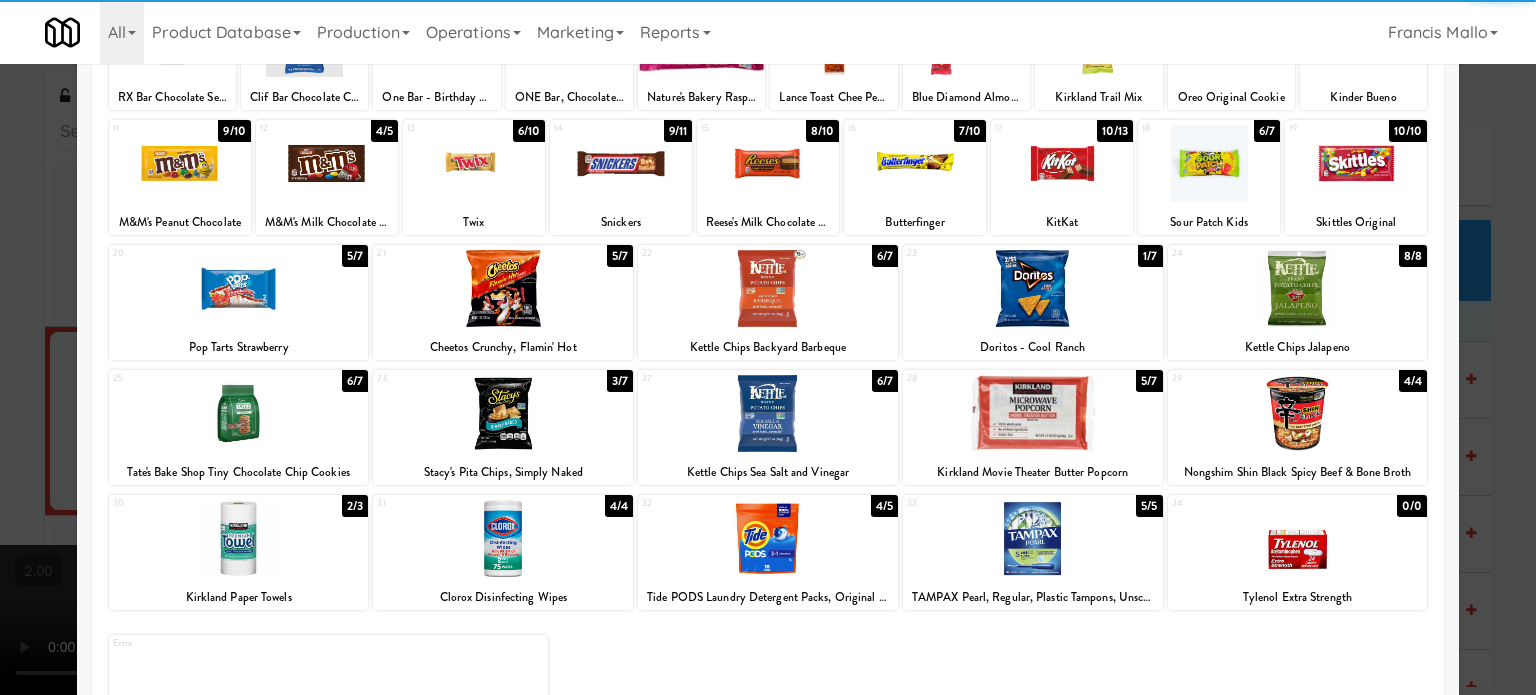 click at bounding box center (768, 347) 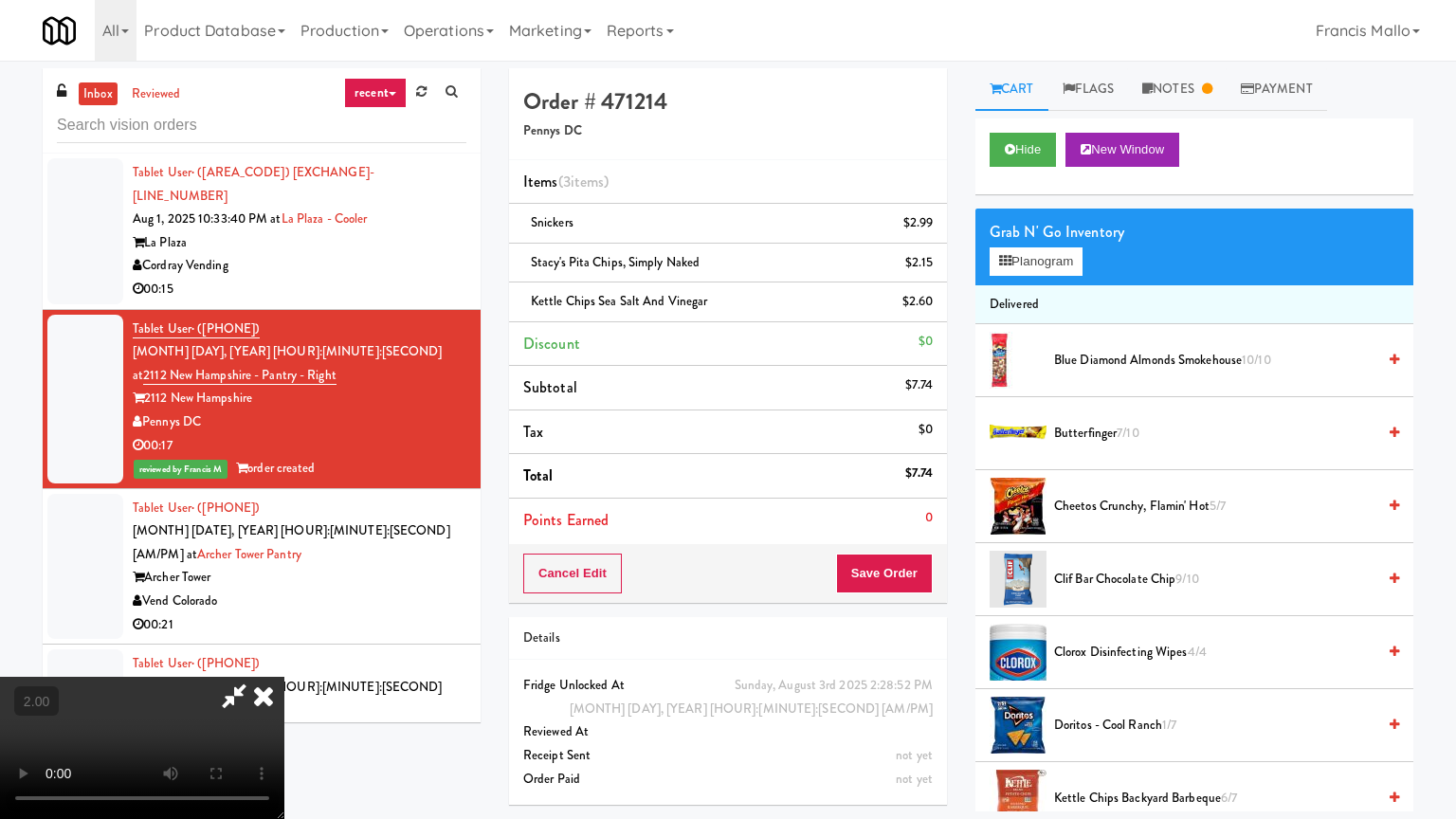 click at bounding box center [142, 748] 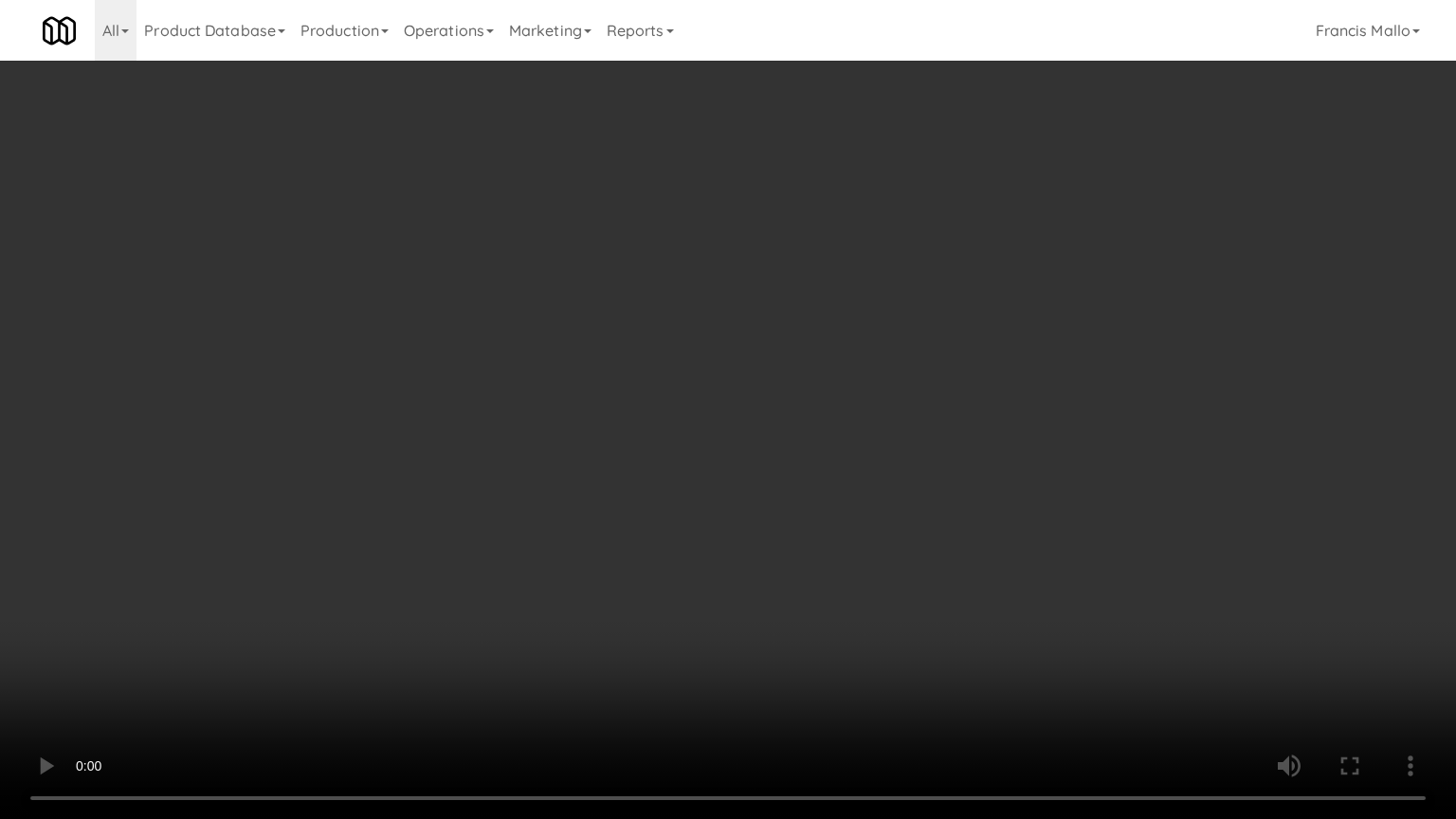 click at bounding box center (728, 410) 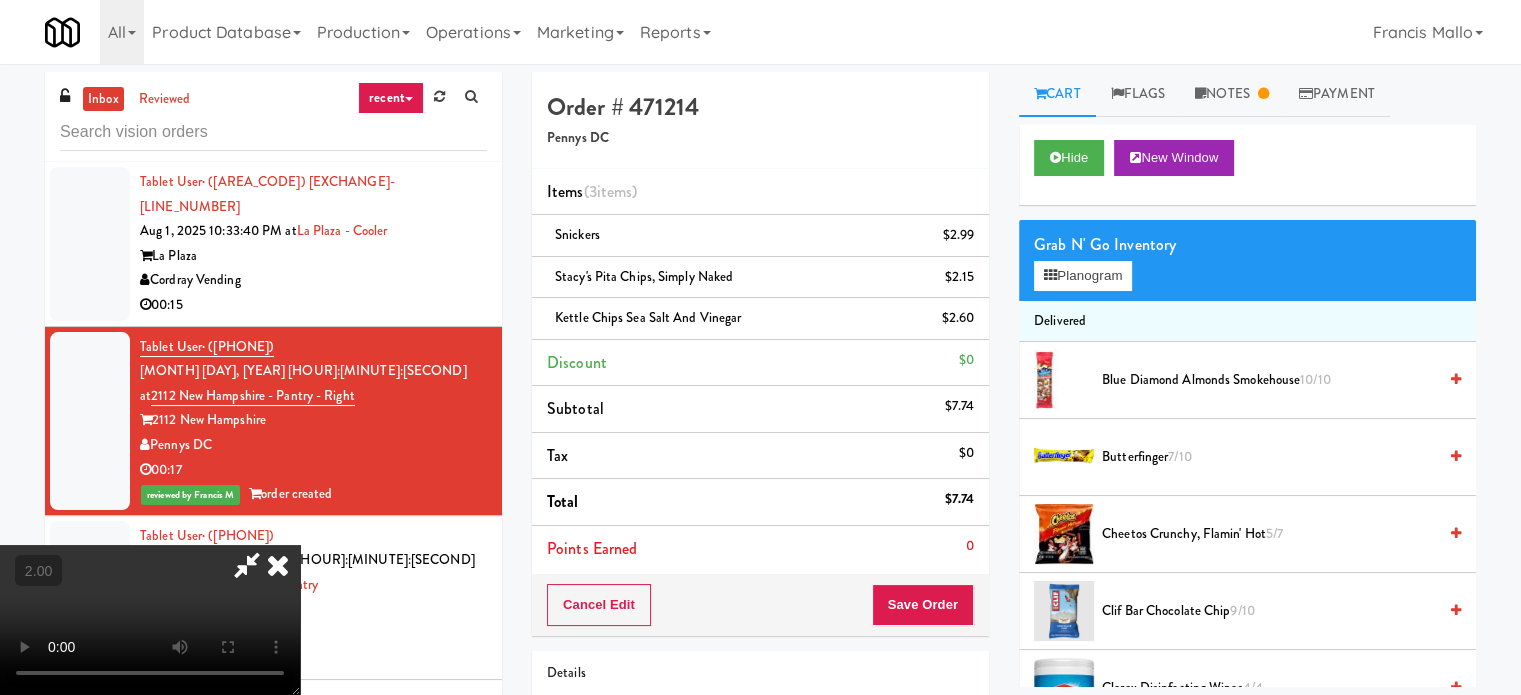 click at bounding box center [278, 565] 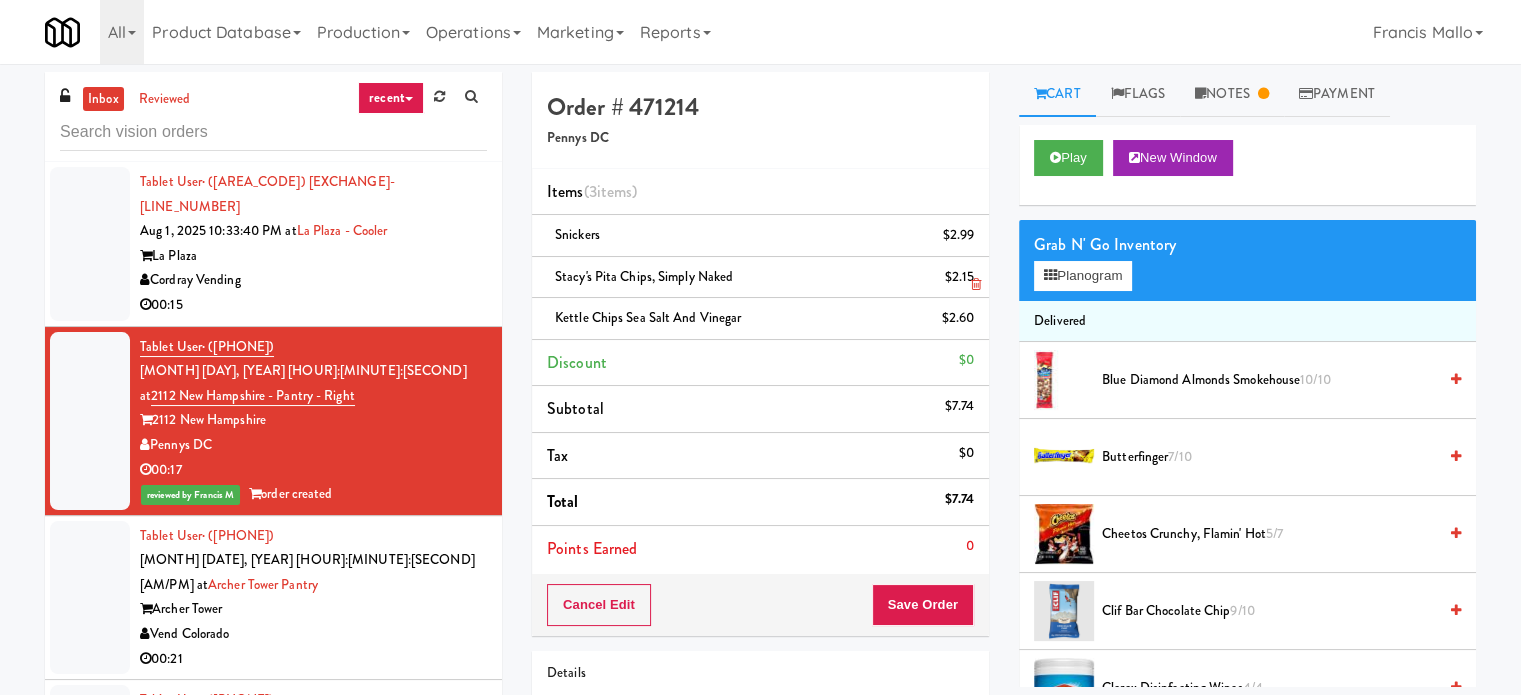 click at bounding box center (976, 284) 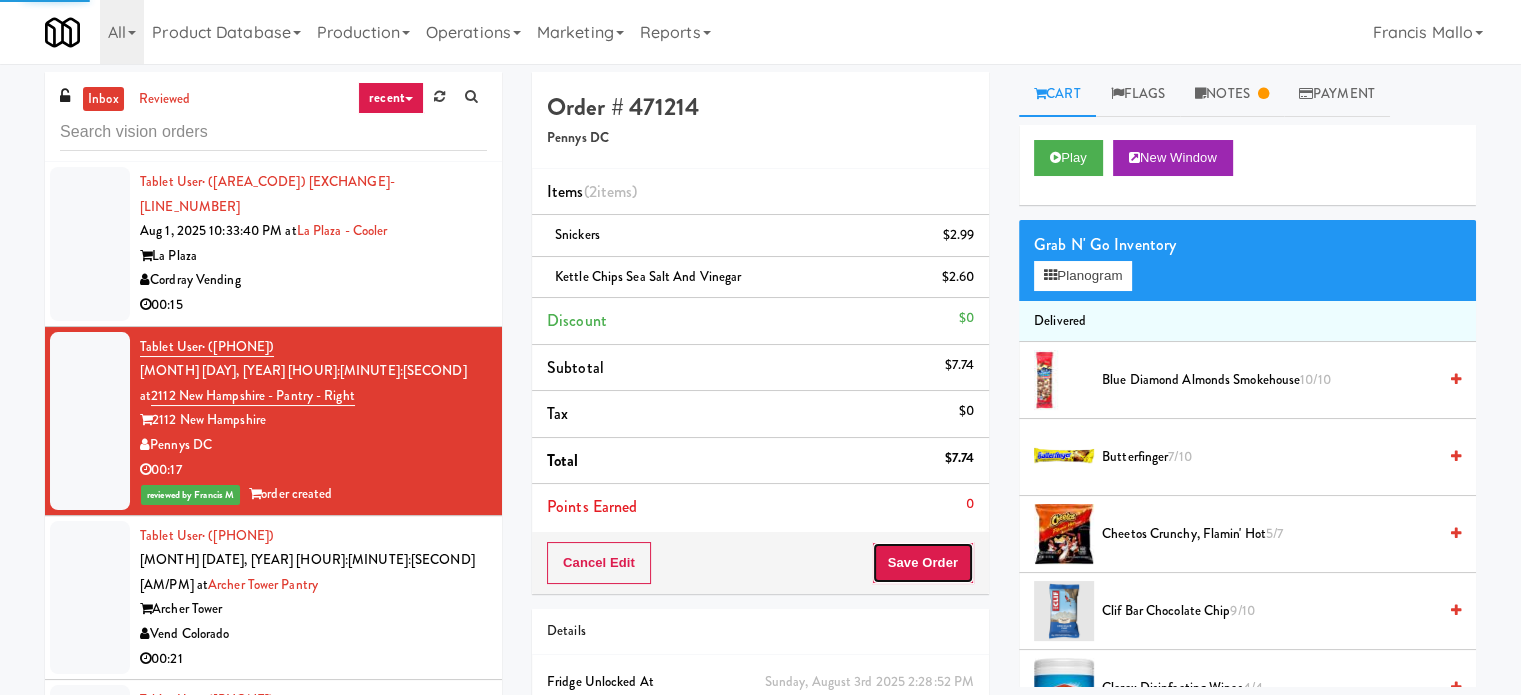 click on "Save Order" at bounding box center [923, 563] 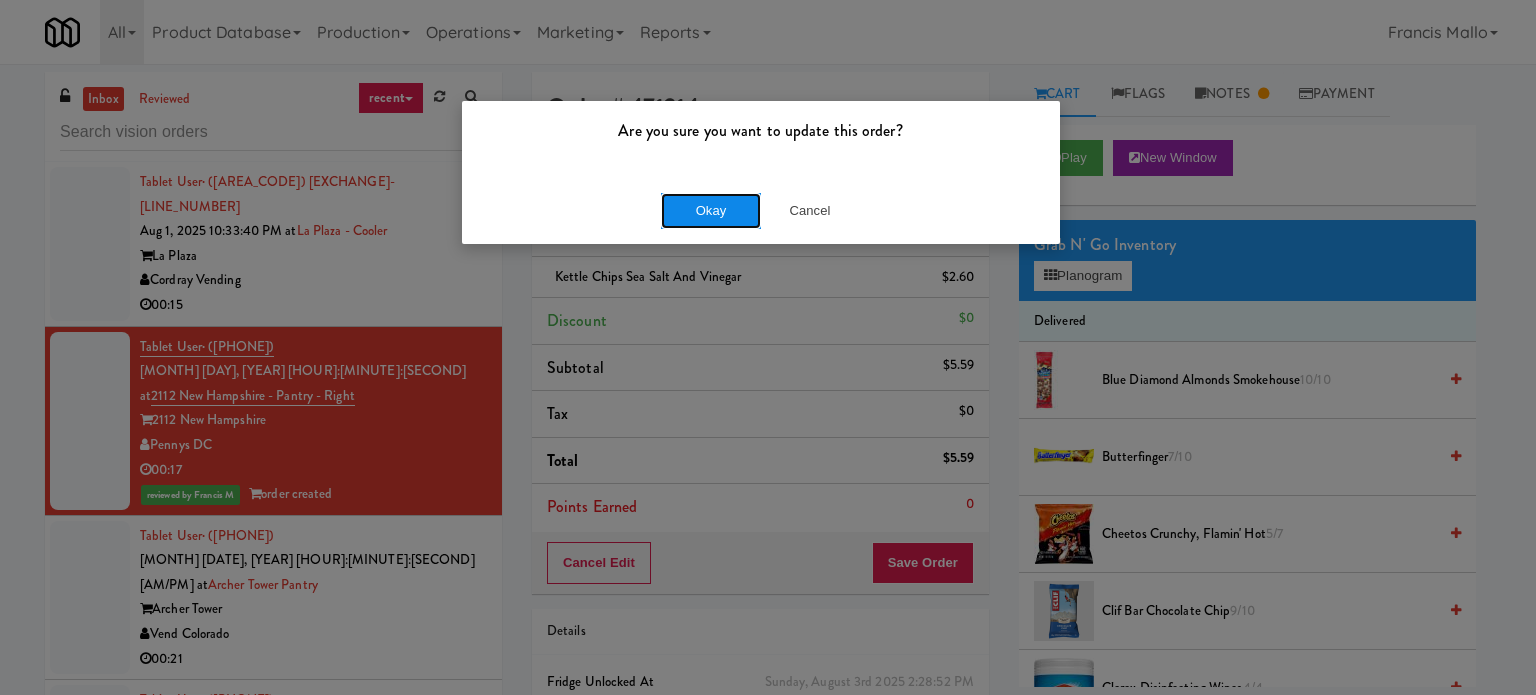 click on "Okay" at bounding box center [711, 211] 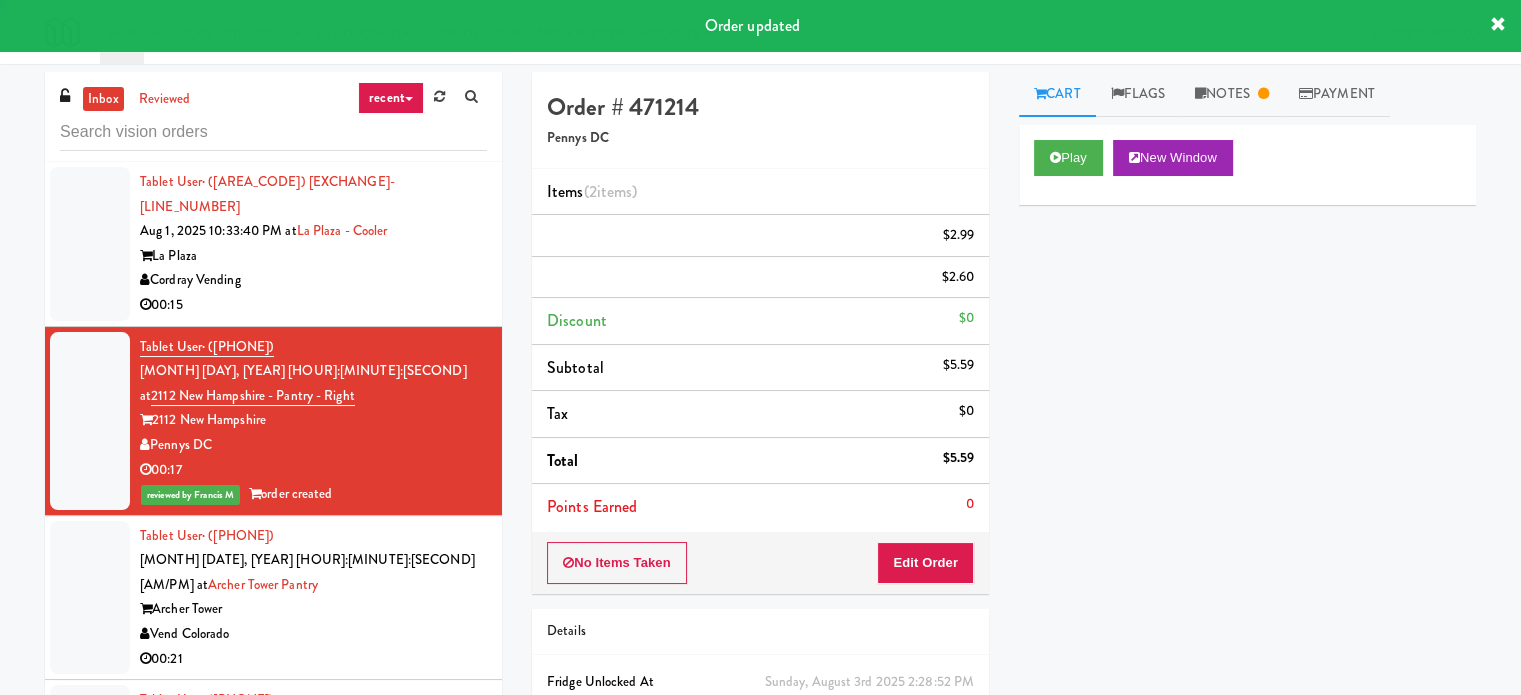 click on "00:15" at bounding box center [313, 305] 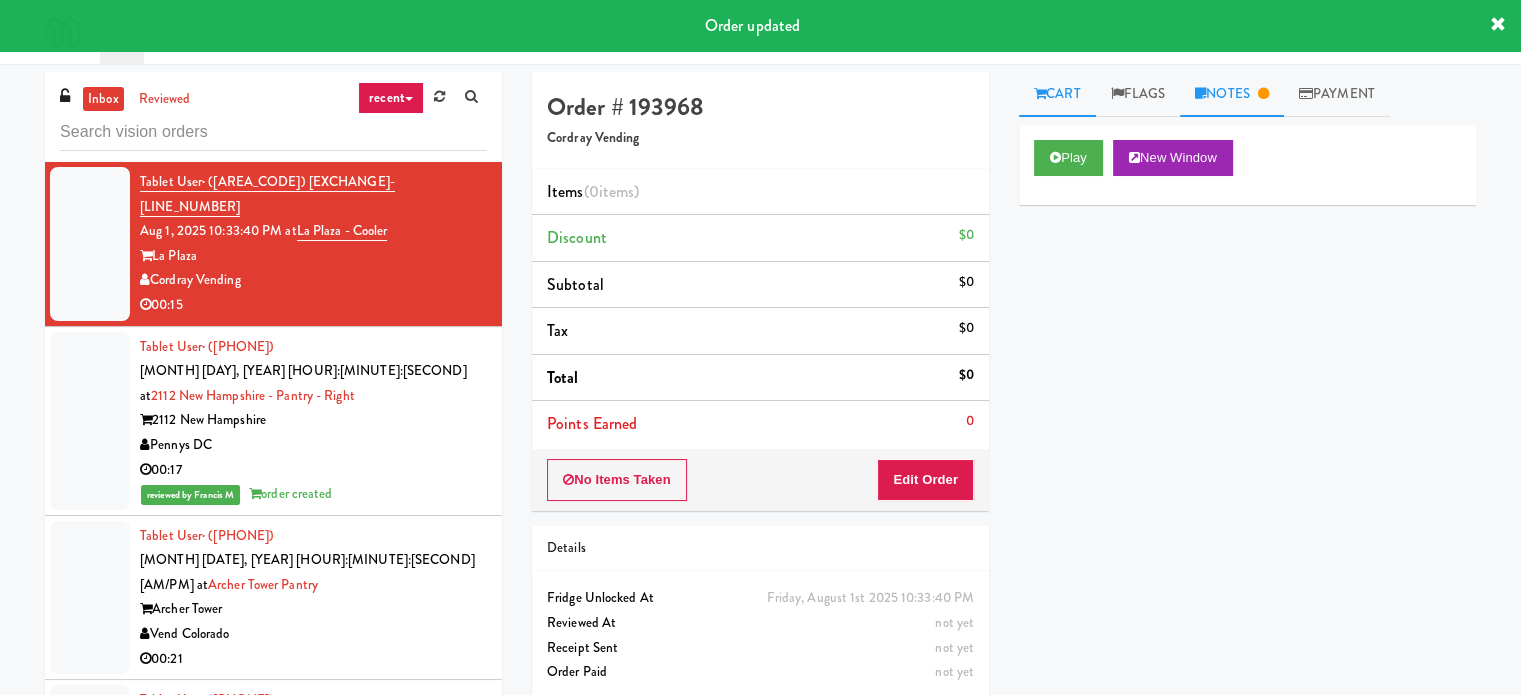 click on "Notes" at bounding box center (1232, 94) 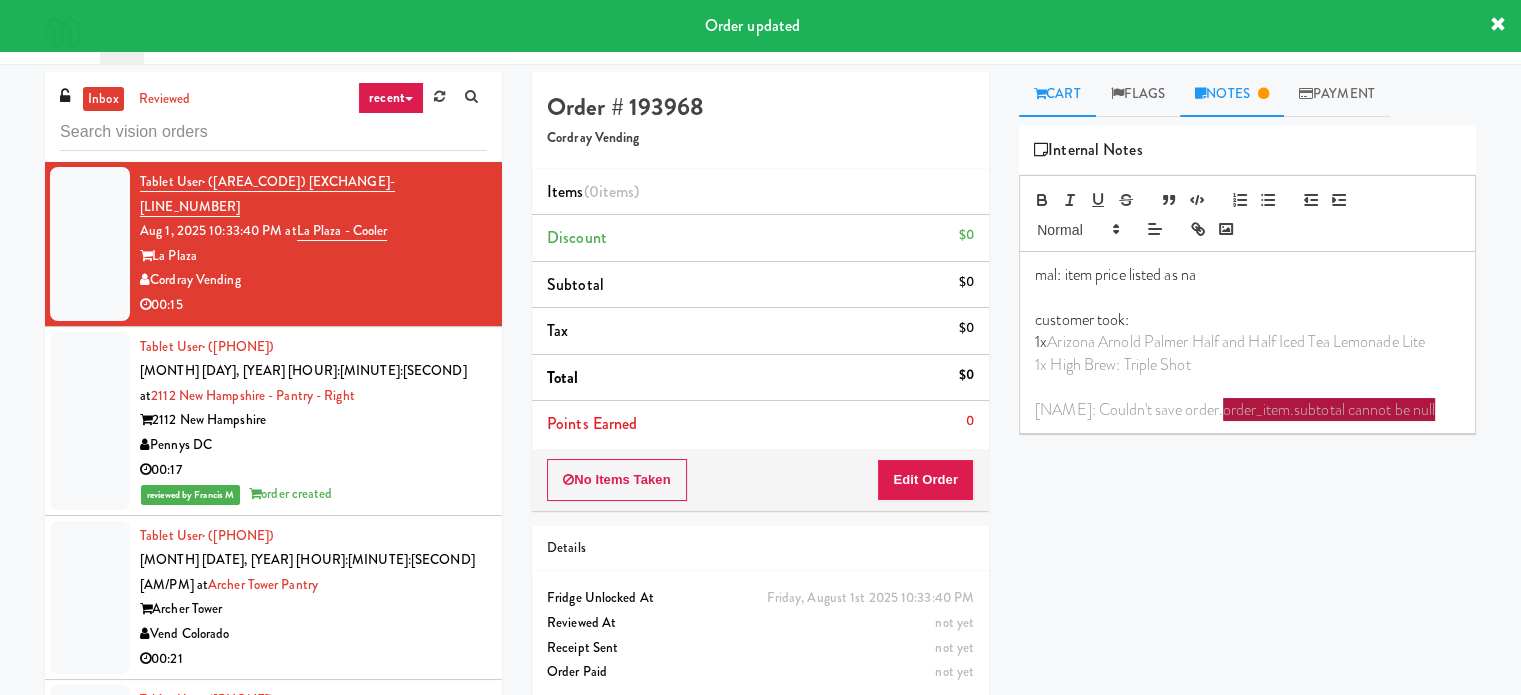 click on "Cart" at bounding box center (1057, 94) 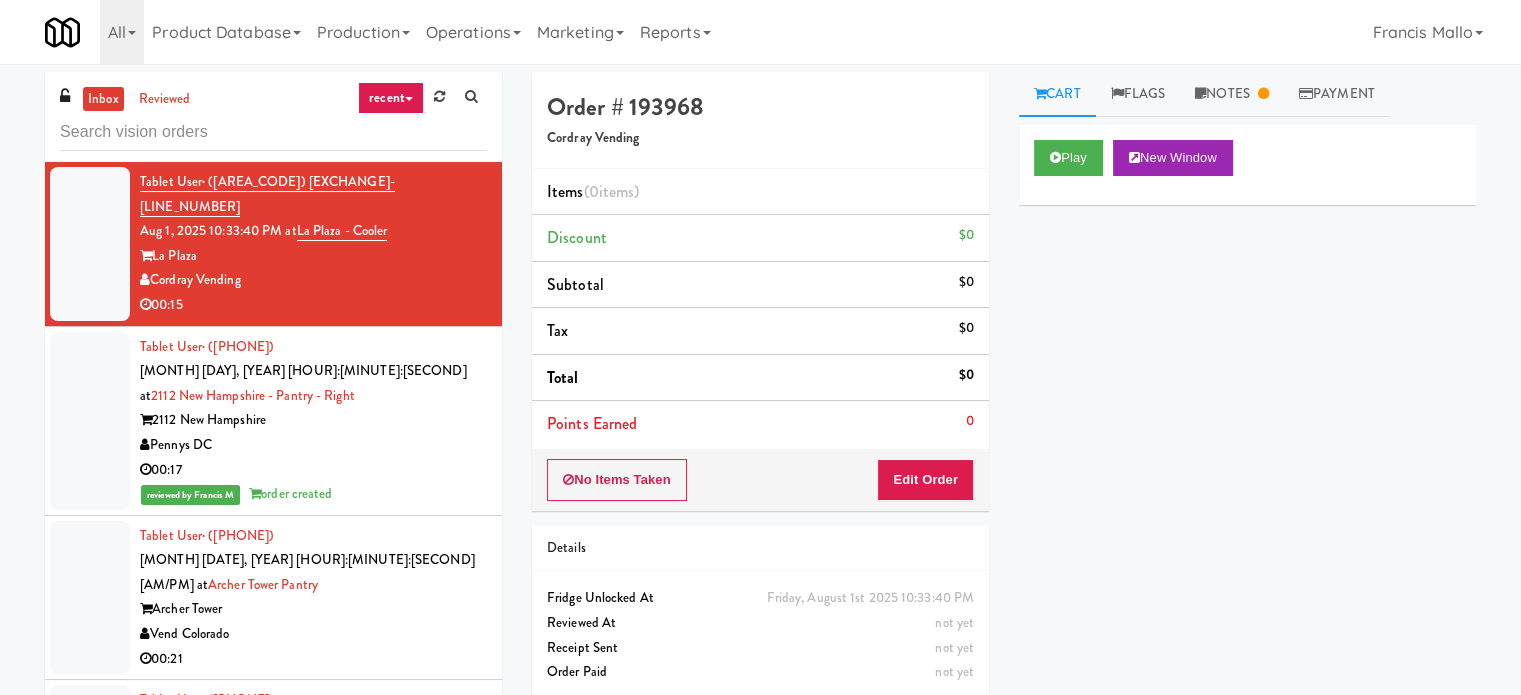 click on "Tablet User  · (720) 850-2538 Aug 4, 2025 3:57:03 AM at  Archer Tower Pantry  Archer Tower  Vend Colorado  00:21" at bounding box center (313, 598) 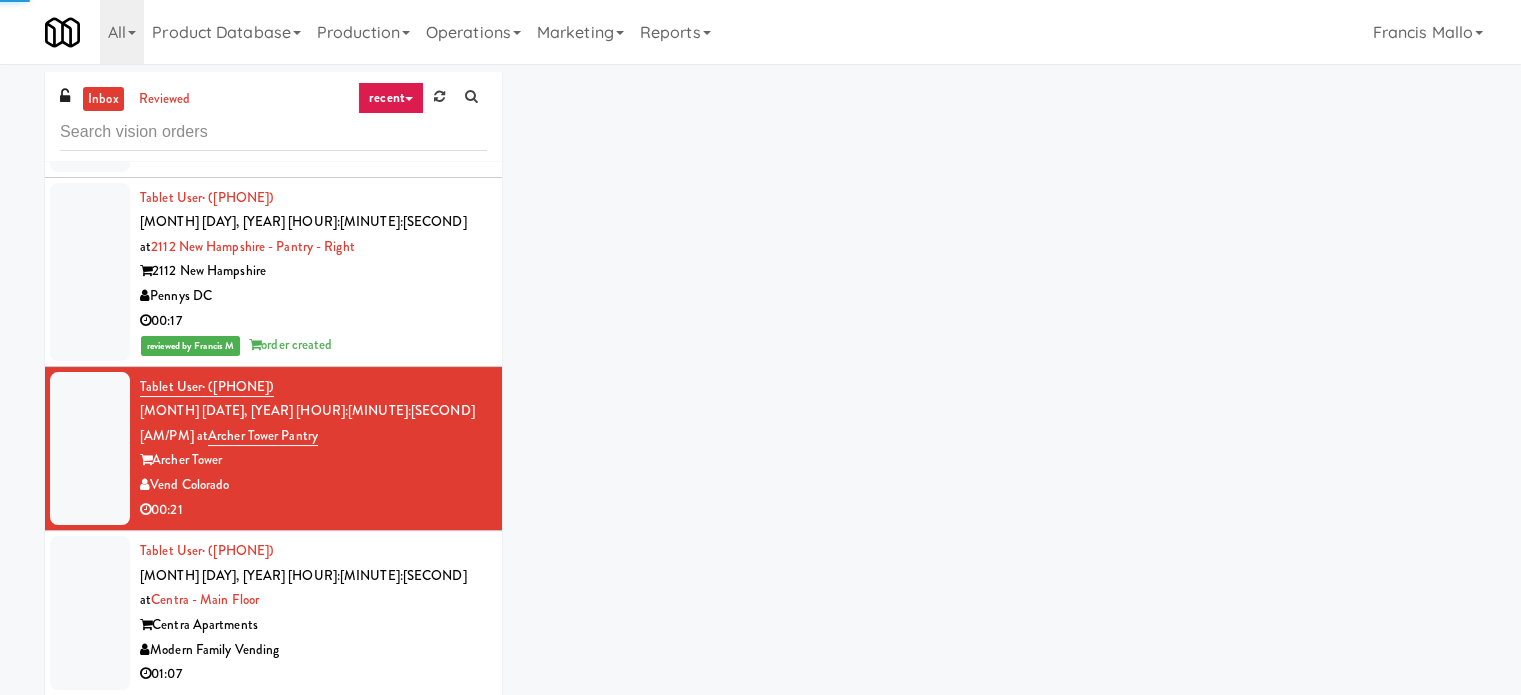 scroll, scrollTop: 200, scrollLeft: 0, axis: vertical 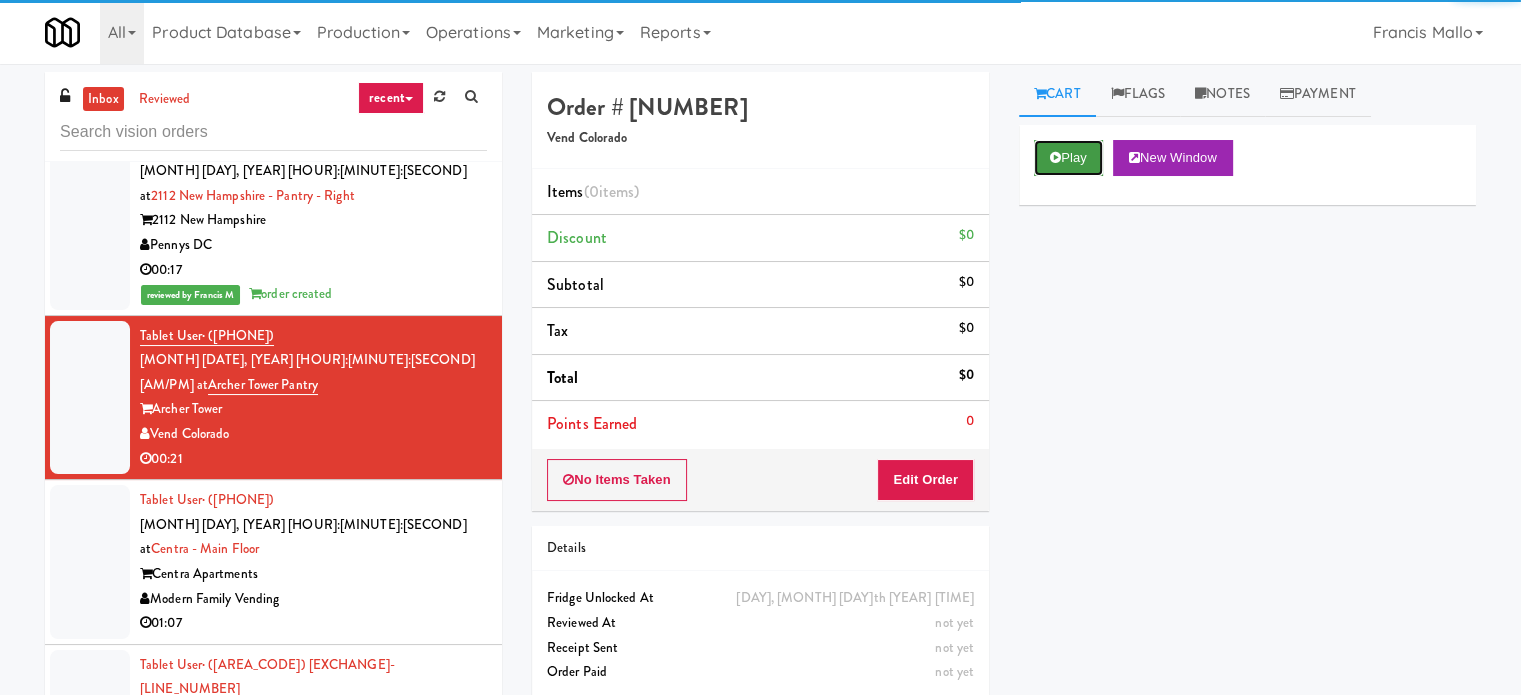 click on "Play" at bounding box center (1068, 158) 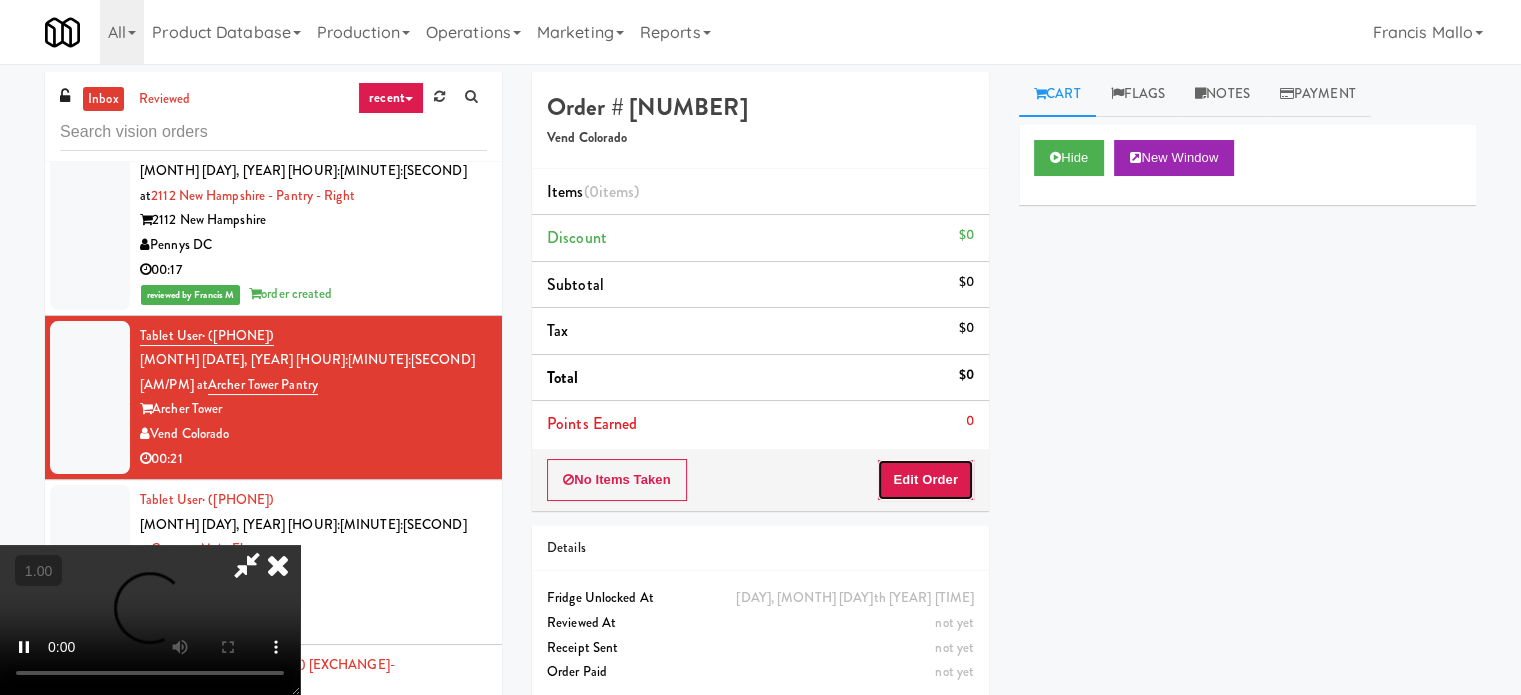 click on "Edit Order" at bounding box center [925, 480] 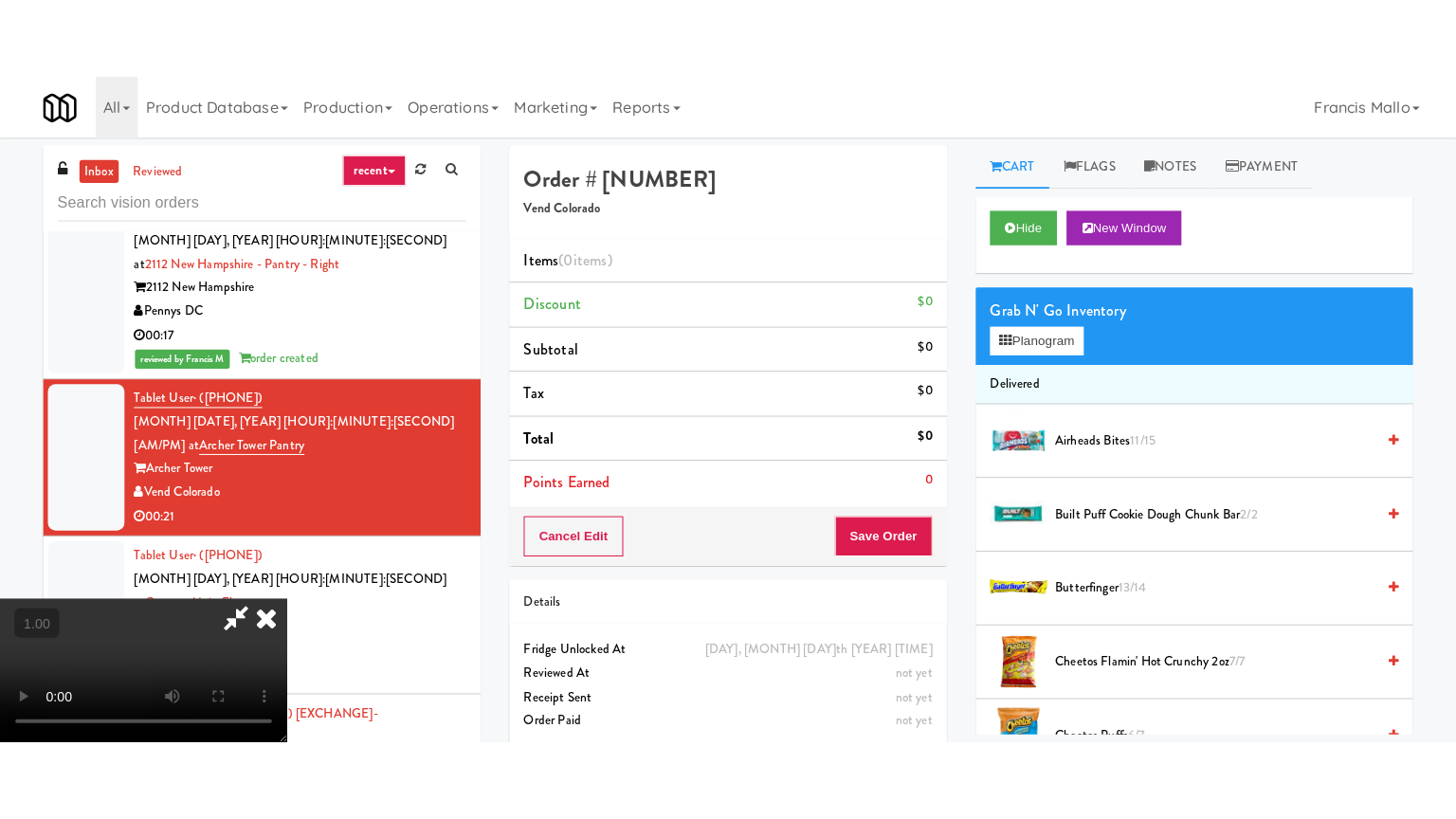 scroll, scrollTop: 300, scrollLeft: 0, axis: vertical 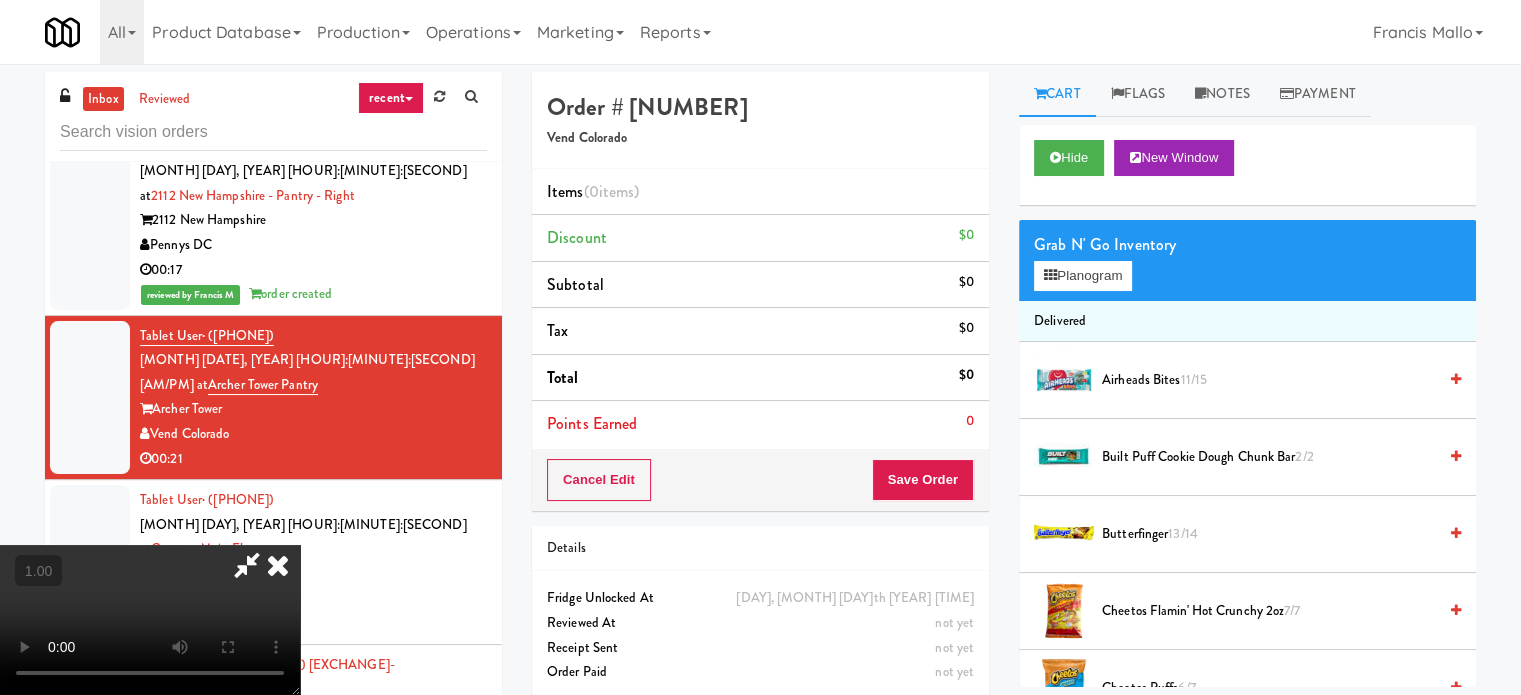 type 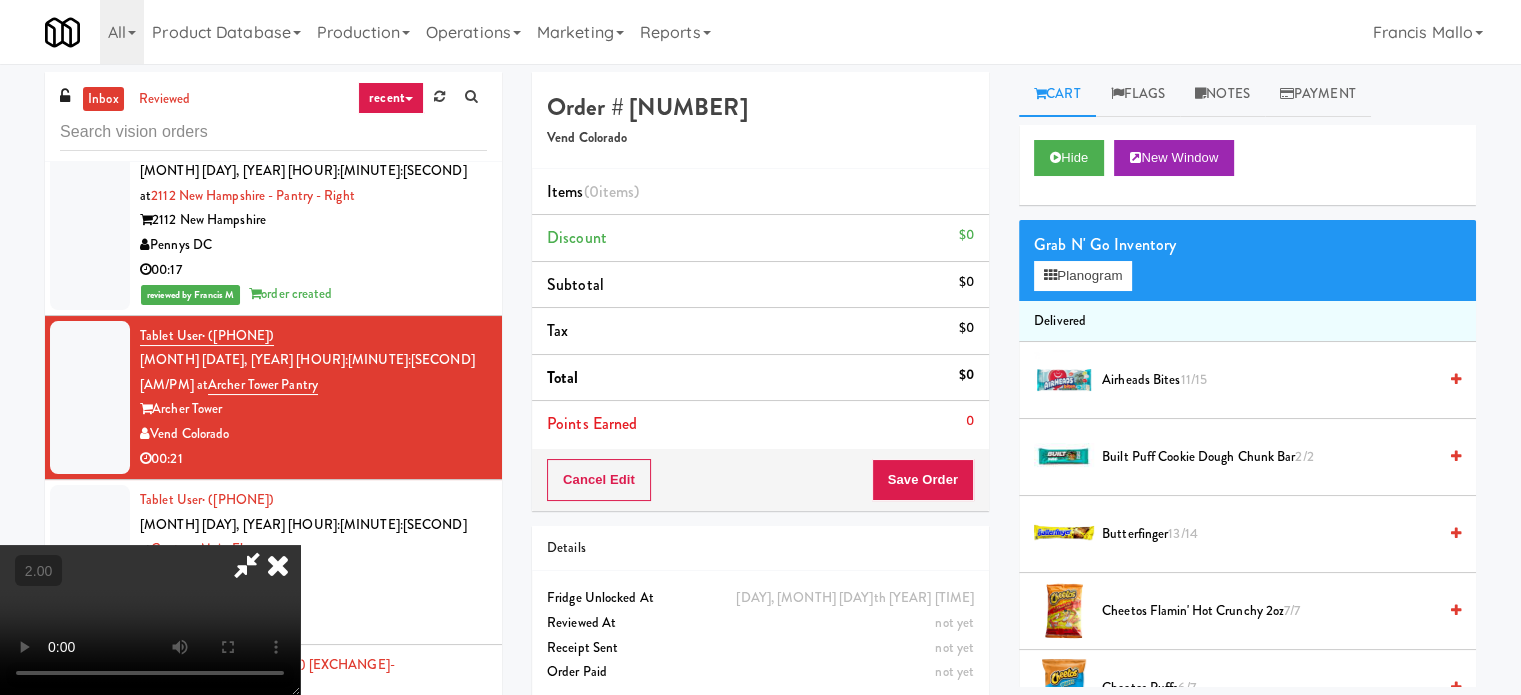 scroll, scrollTop: 41, scrollLeft: 0, axis: vertical 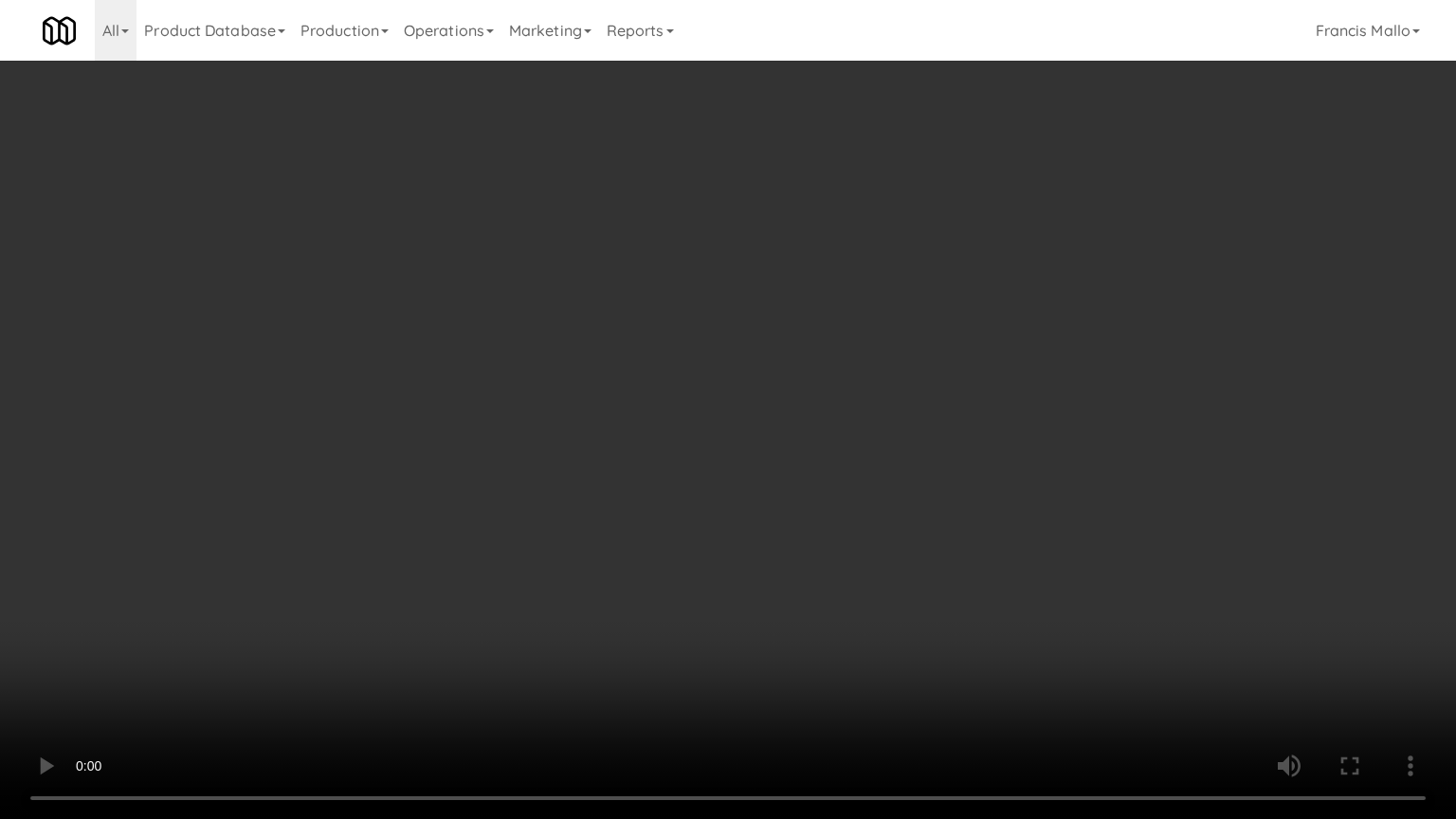 click at bounding box center [728, 410] 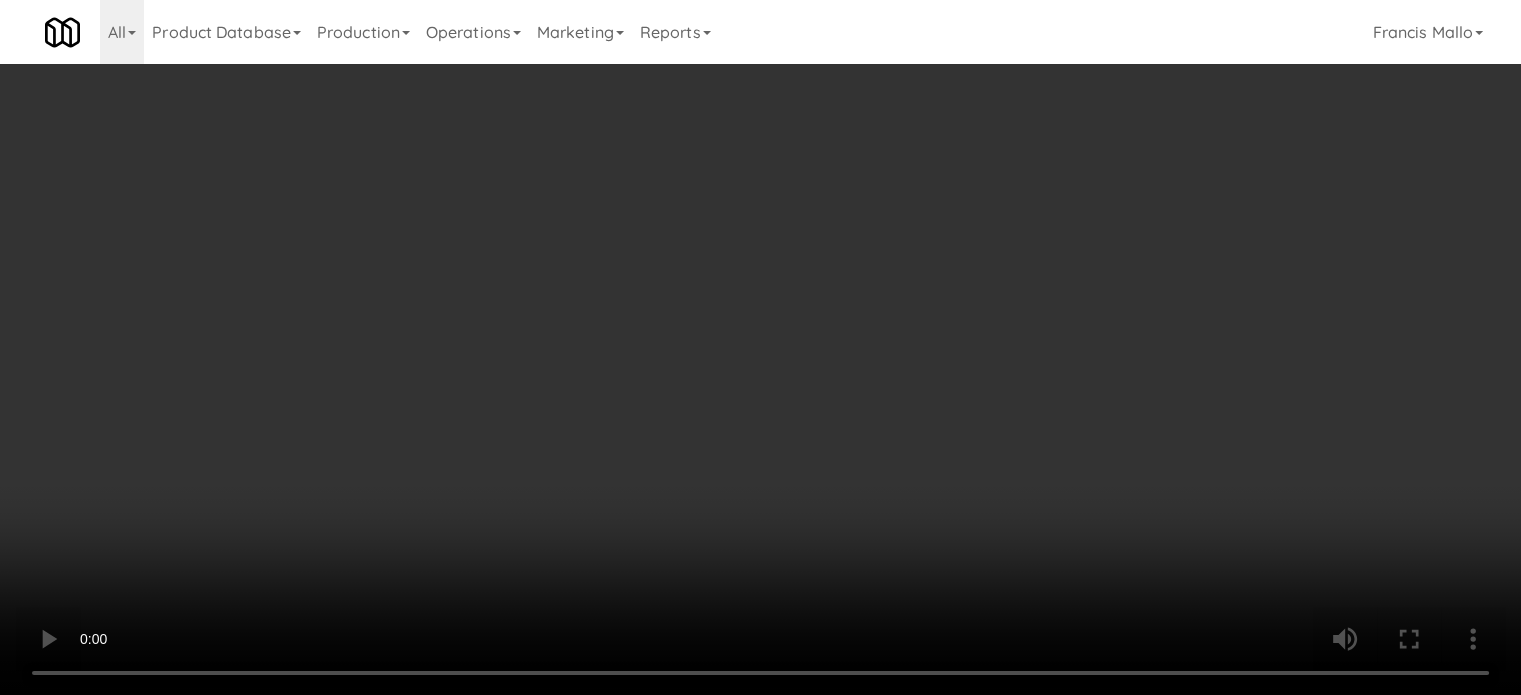 scroll, scrollTop: 2200, scrollLeft: 0, axis: vertical 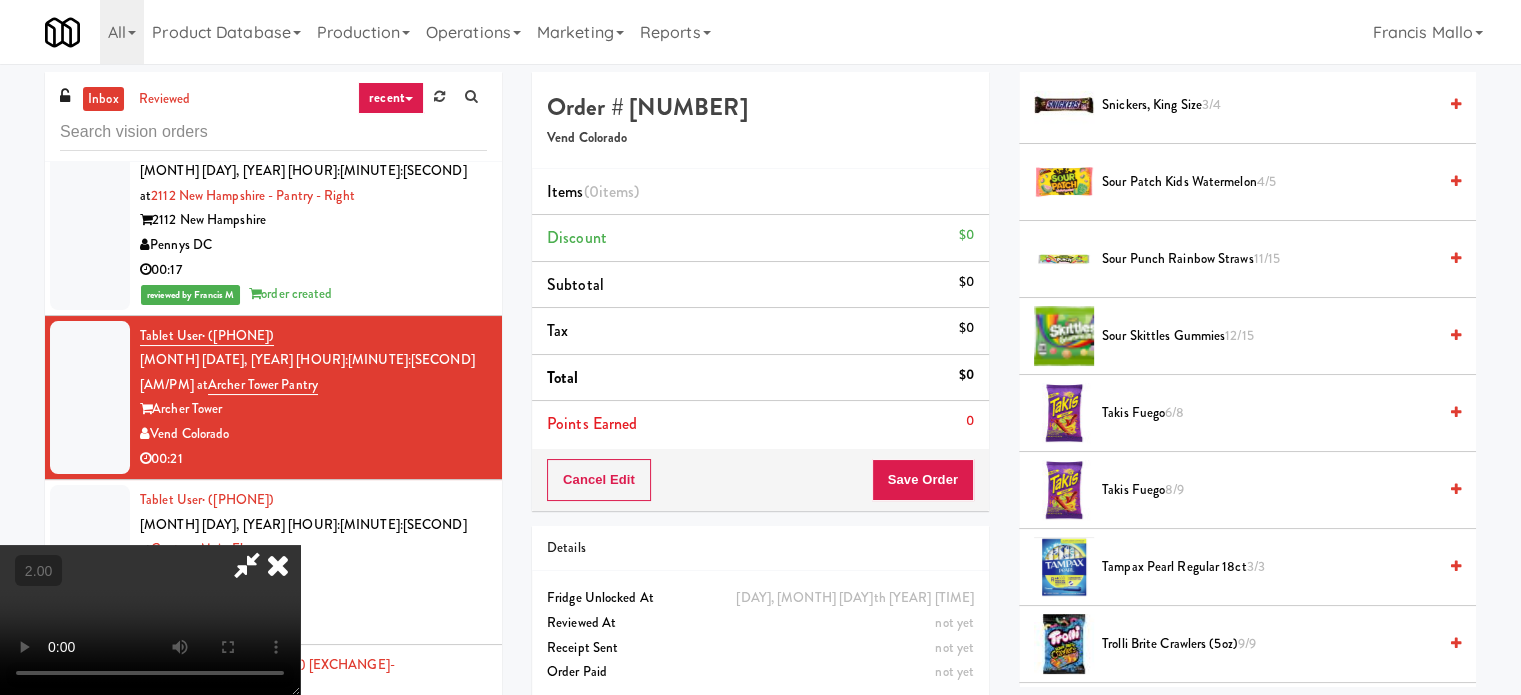 click on "Sour Patch Kids Watermelon  4/5" at bounding box center (1269, 182) 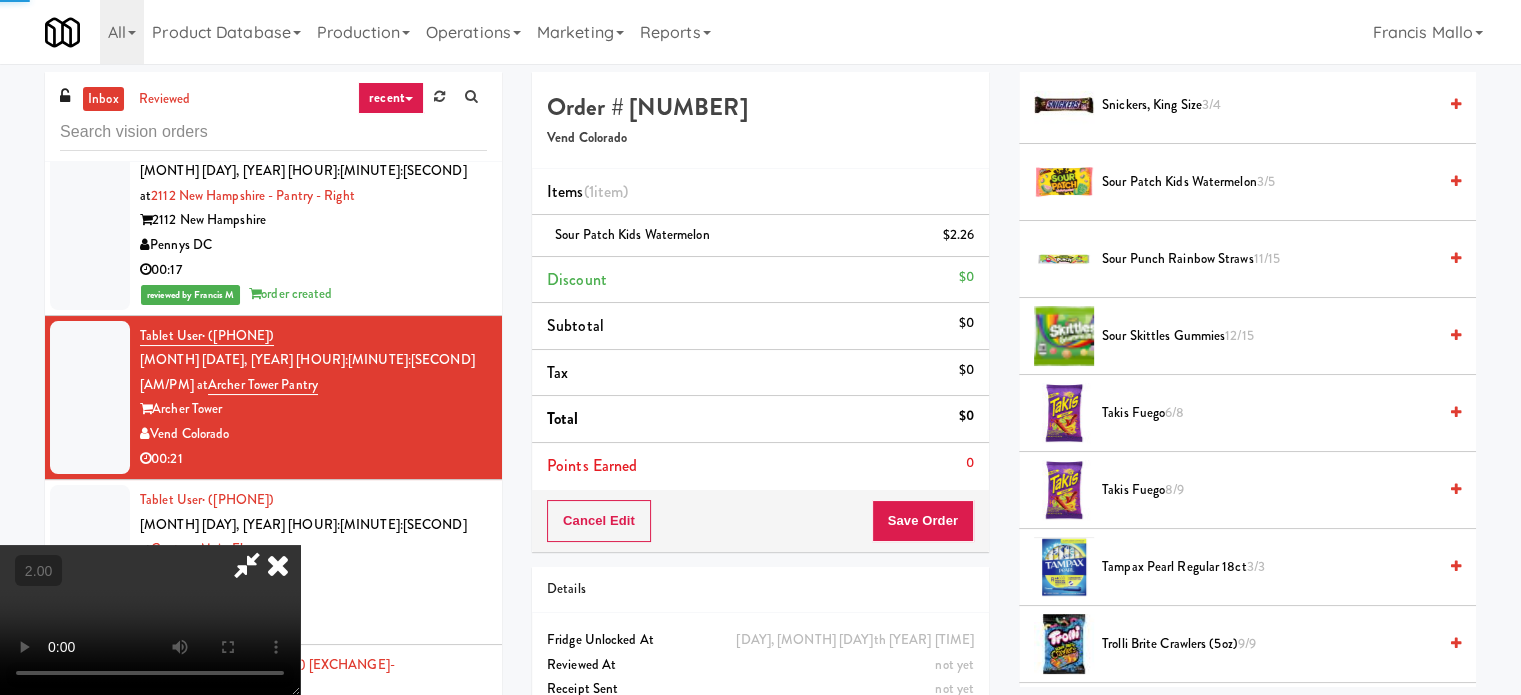 click at bounding box center (150, 620) 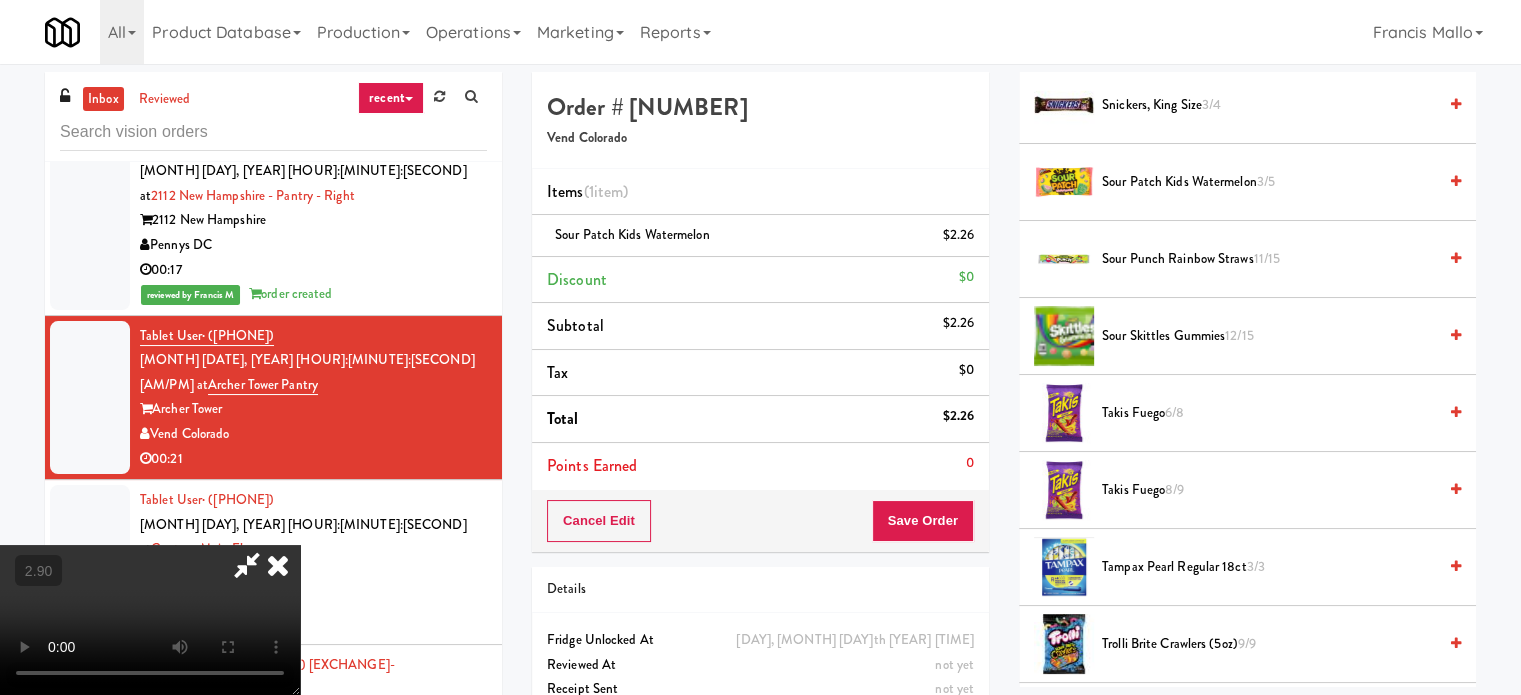 scroll, scrollTop: 216, scrollLeft: 0, axis: vertical 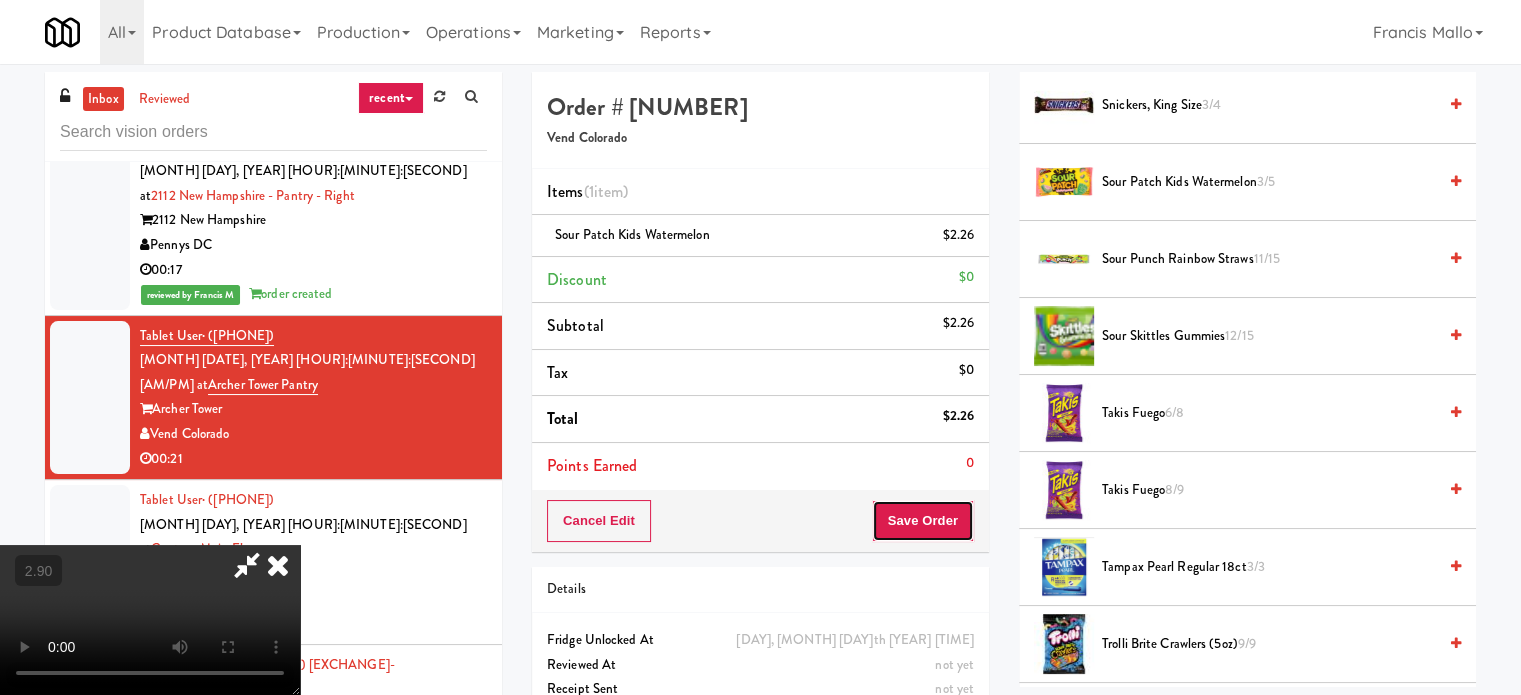 click on "Save Order" at bounding box center [923, 521] 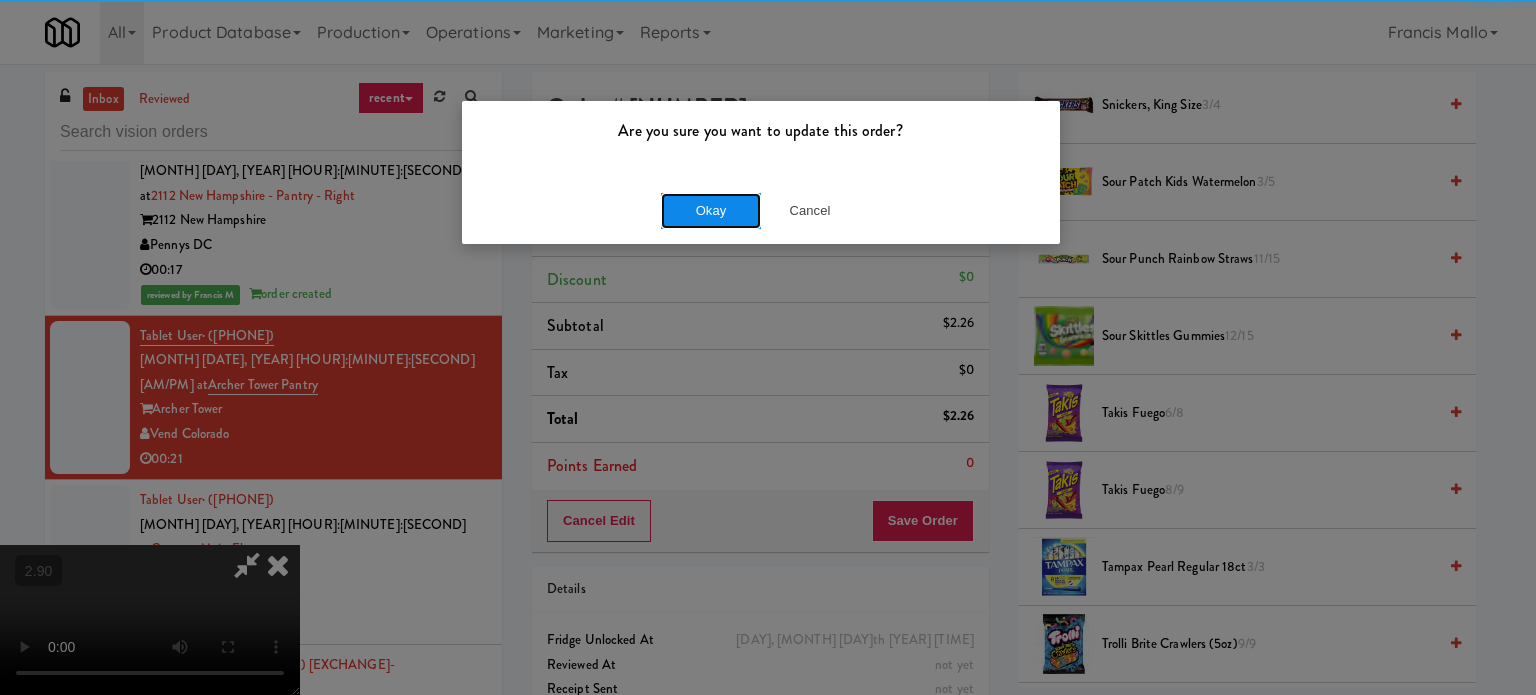 click on "Okay" at bounding box center [711, 211] 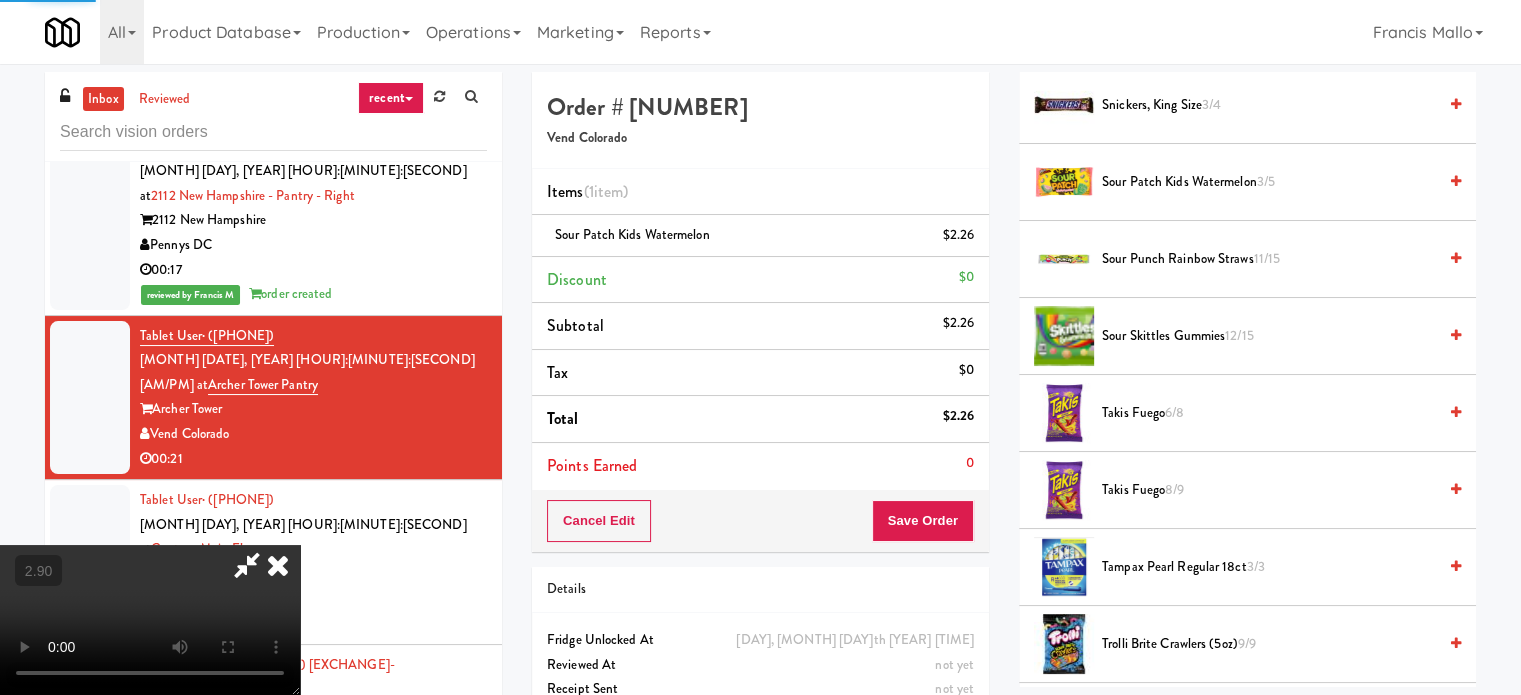 scroll, scrollTop: 187, scrollLeft: 0, axis: vertical 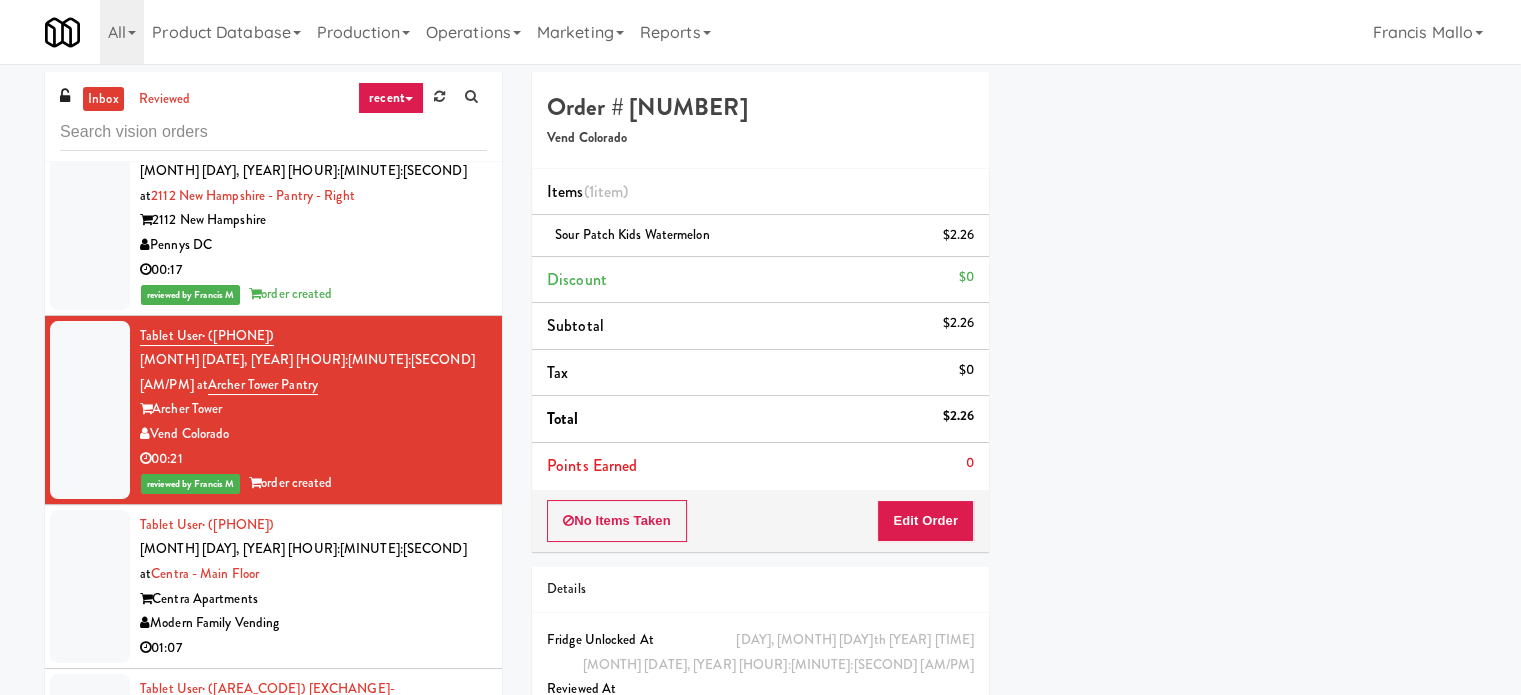 click on "Tablet User  · (424) 401-8208 Aug 4, 2025 3:58:10 AM at  Centra - Main Floor  Centra Apartments  Modern Family Vending  01:07" at bounding box center (313, 587) 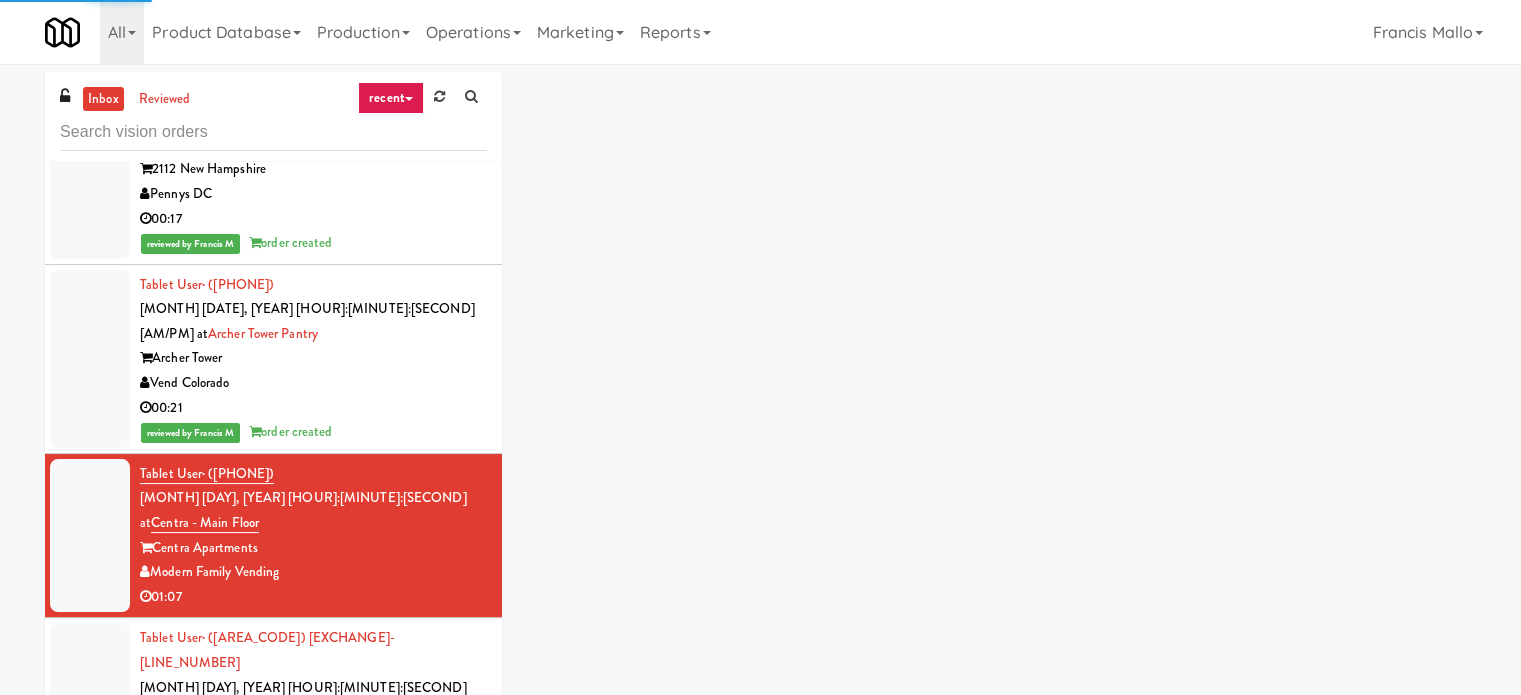 scroll, scrollTop: 312, scrollLeft: 0, axis: vertical 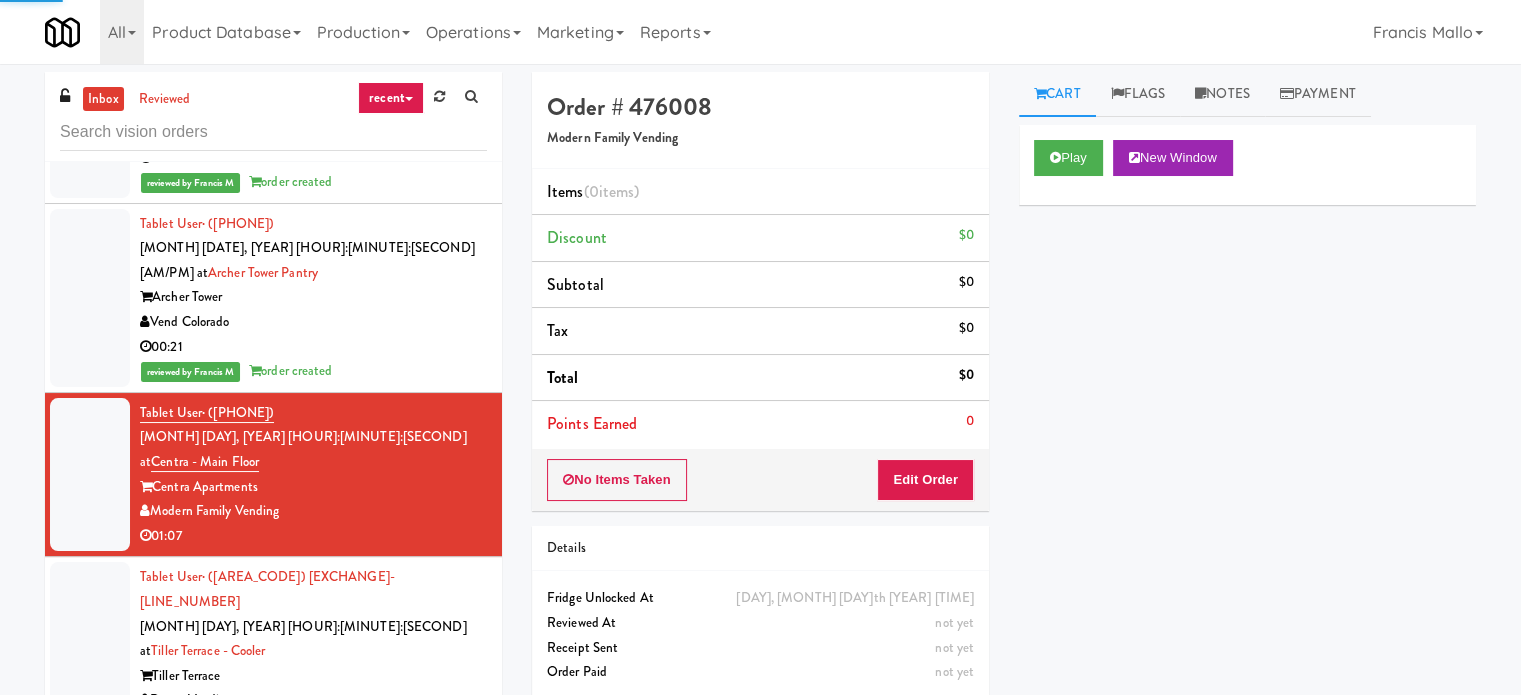 click on "Tiller Terrace" at bounding box center (313, 676) 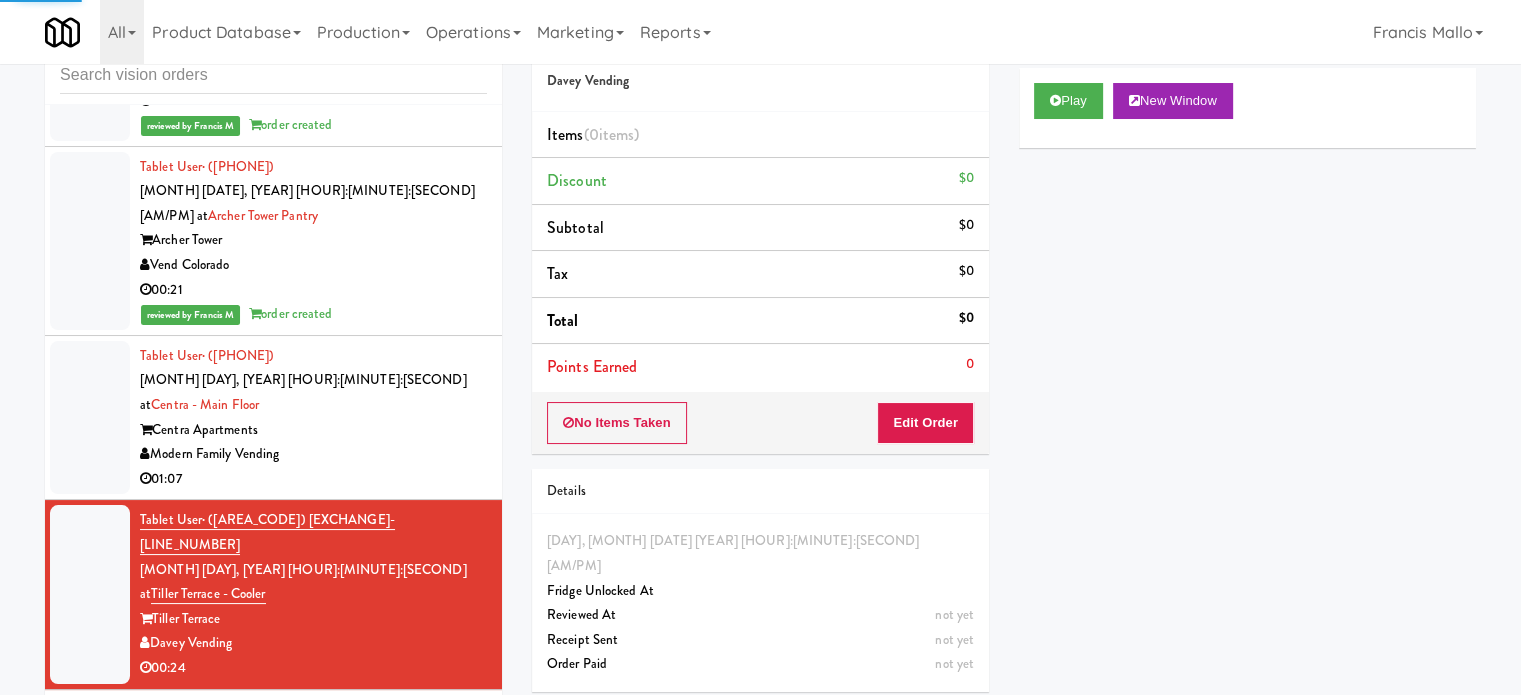 scroll, scrollTop: 81, scrollLeft: 0, axis: vertical 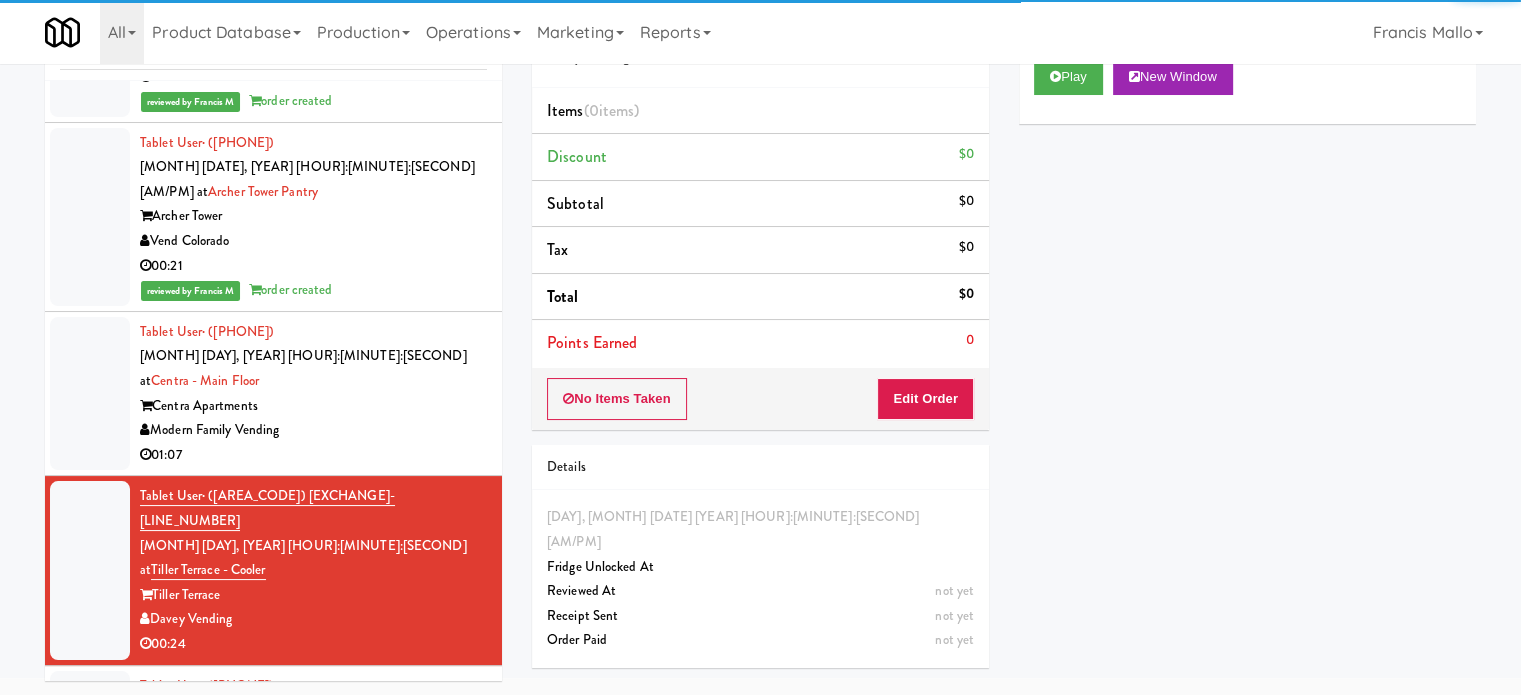 click on "Tablet User  · (901) 482-7479 Aug 4, 2025 4:01:56 AM at  Peabody - Cooler  Peabody Collection  901 Smrt Mrkt  00:05" at bounding box center (313, 735) 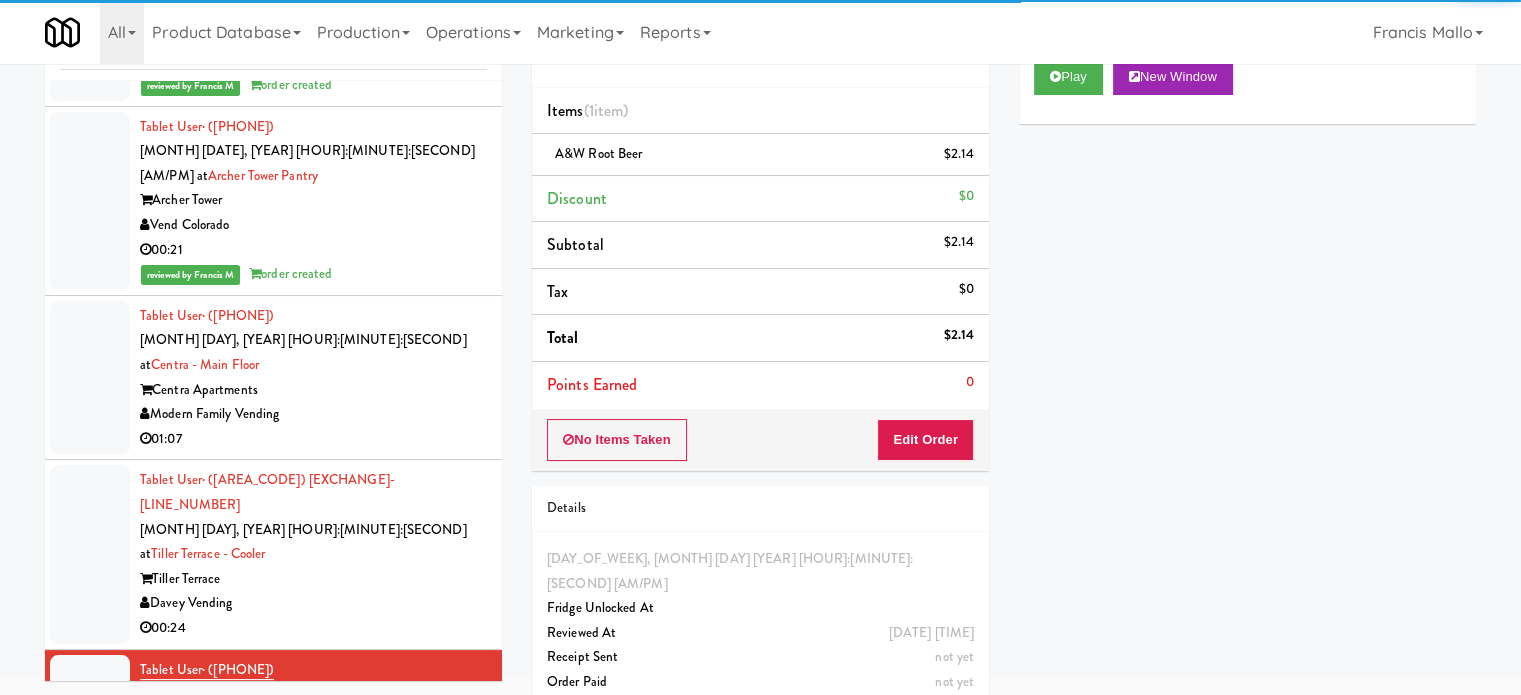 scroll, scrollTop: 336, scrollLeft: 0, axis: vertical 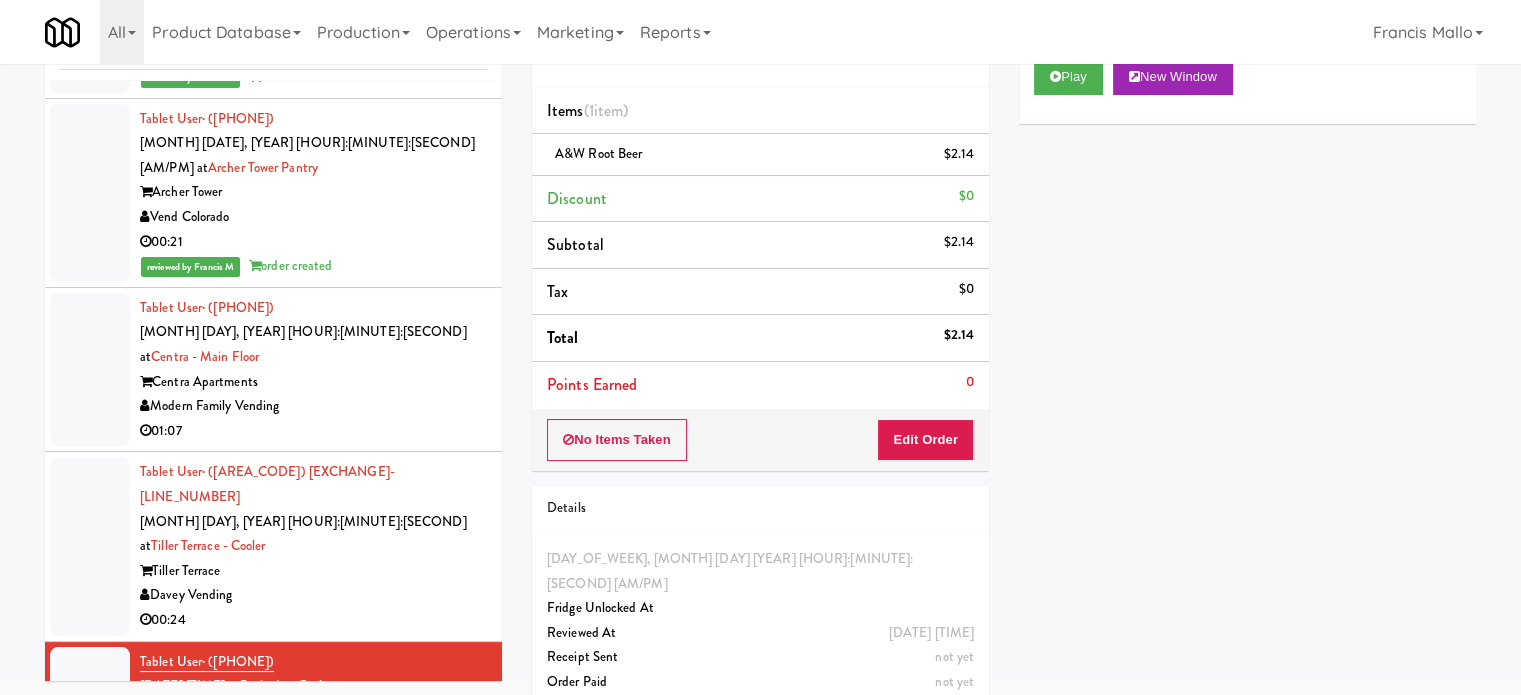 click on "00:24" at bounding box center [313, 620] 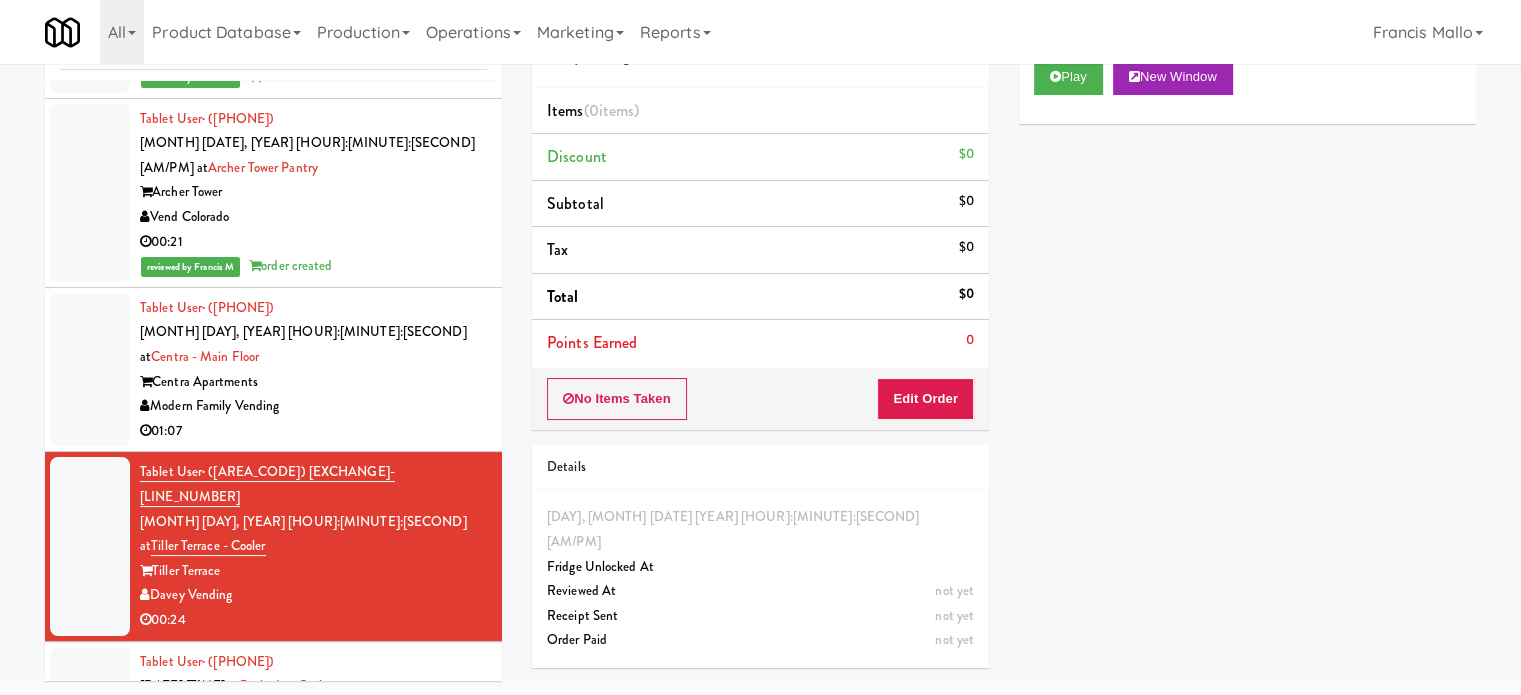 click on "01:07" at bounding box center [313, 431] 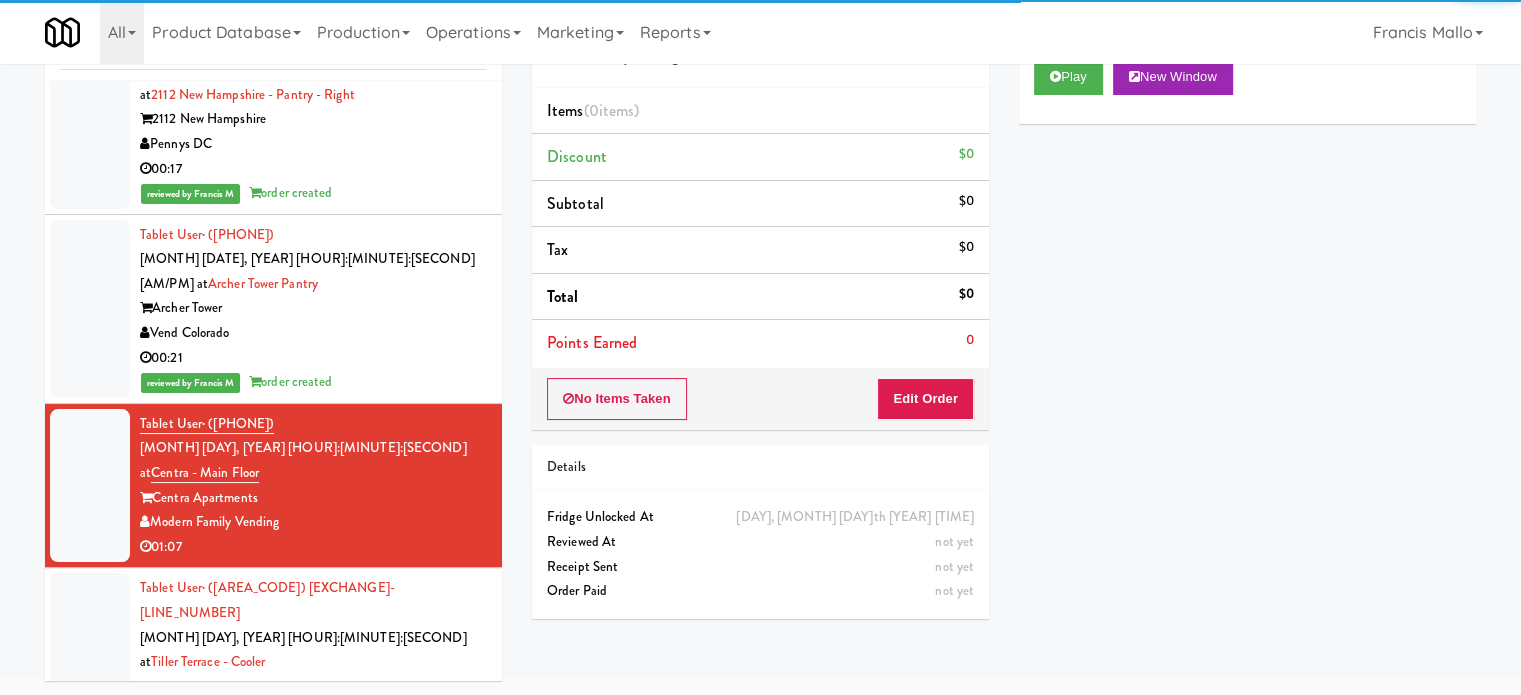 scroll, scrollTop: 136, scrollLeft: 0, axis: vertical 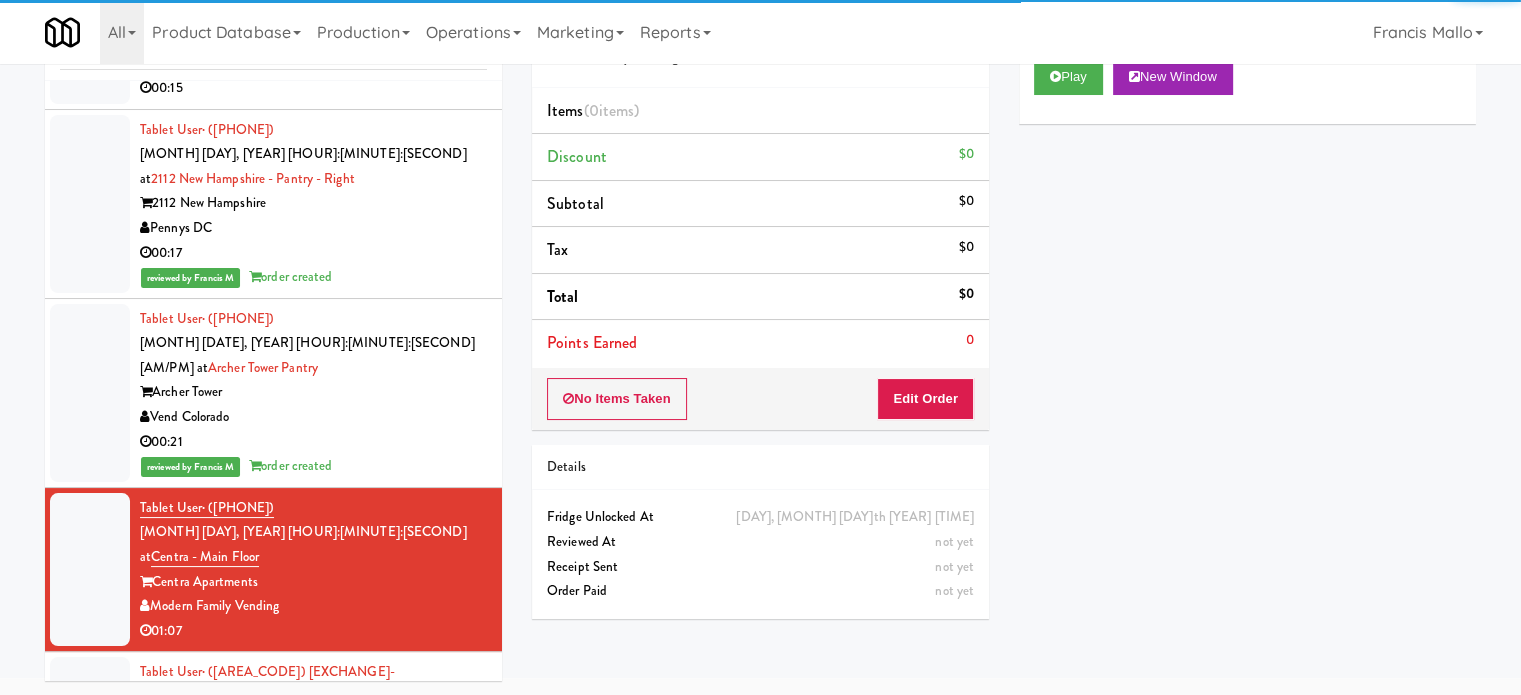 click on "Tablet User  · (720) 850-2538 Aug 4, 2025 3:57:03 AM at  Archer Tower Pantry  Archer Tower  Vend Colorado  00:21 reviewed by Francis M  order created" at bounding box center (313, 393) 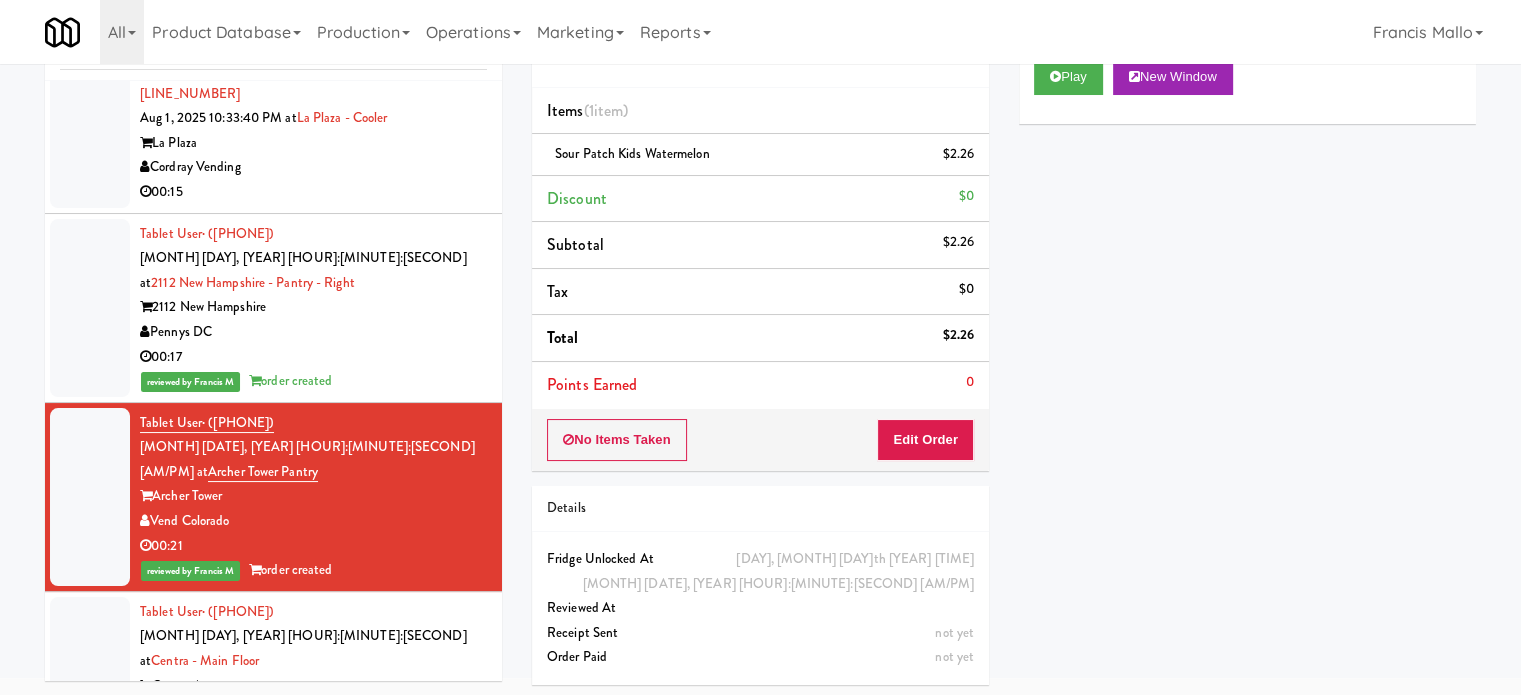 scroll, scrollTop: 0, scrollLeft: 0, axis: both 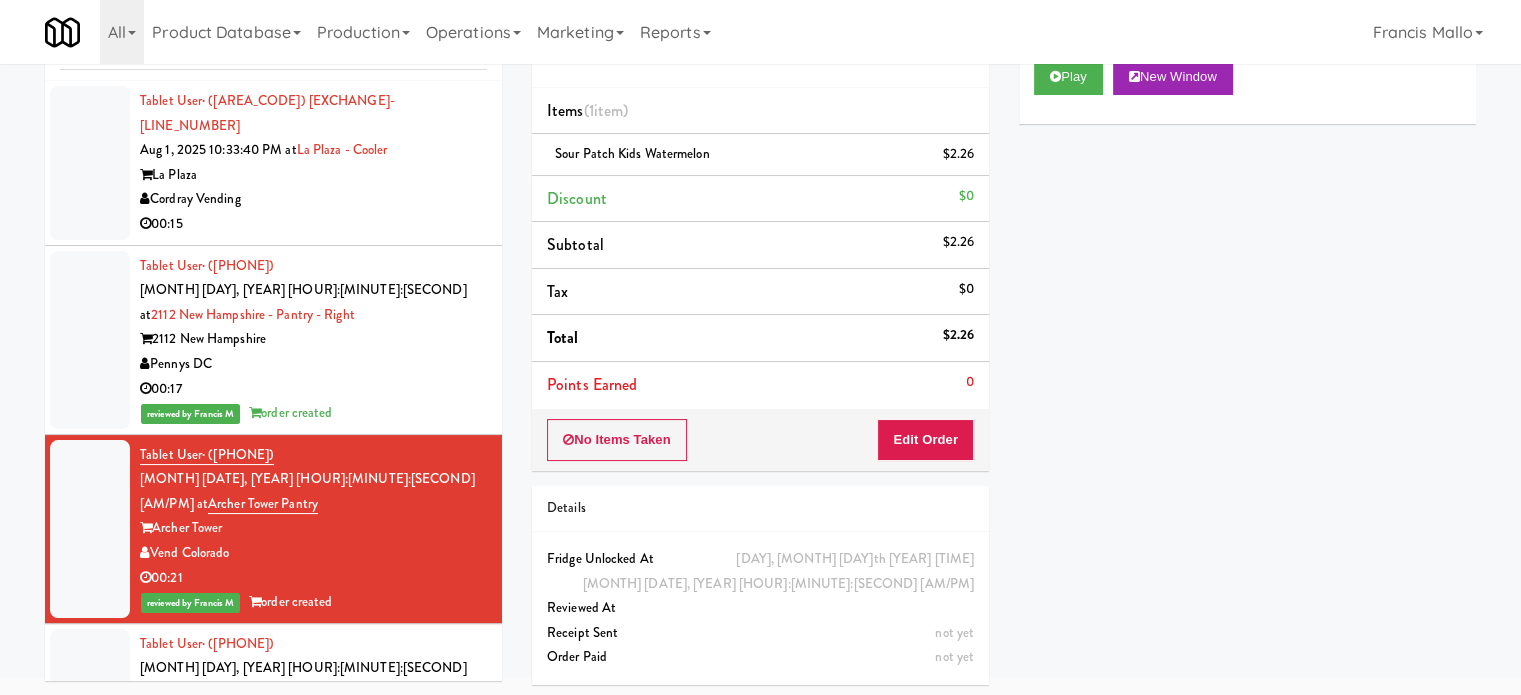 click on "00:17" at bounding box center [313, 389] 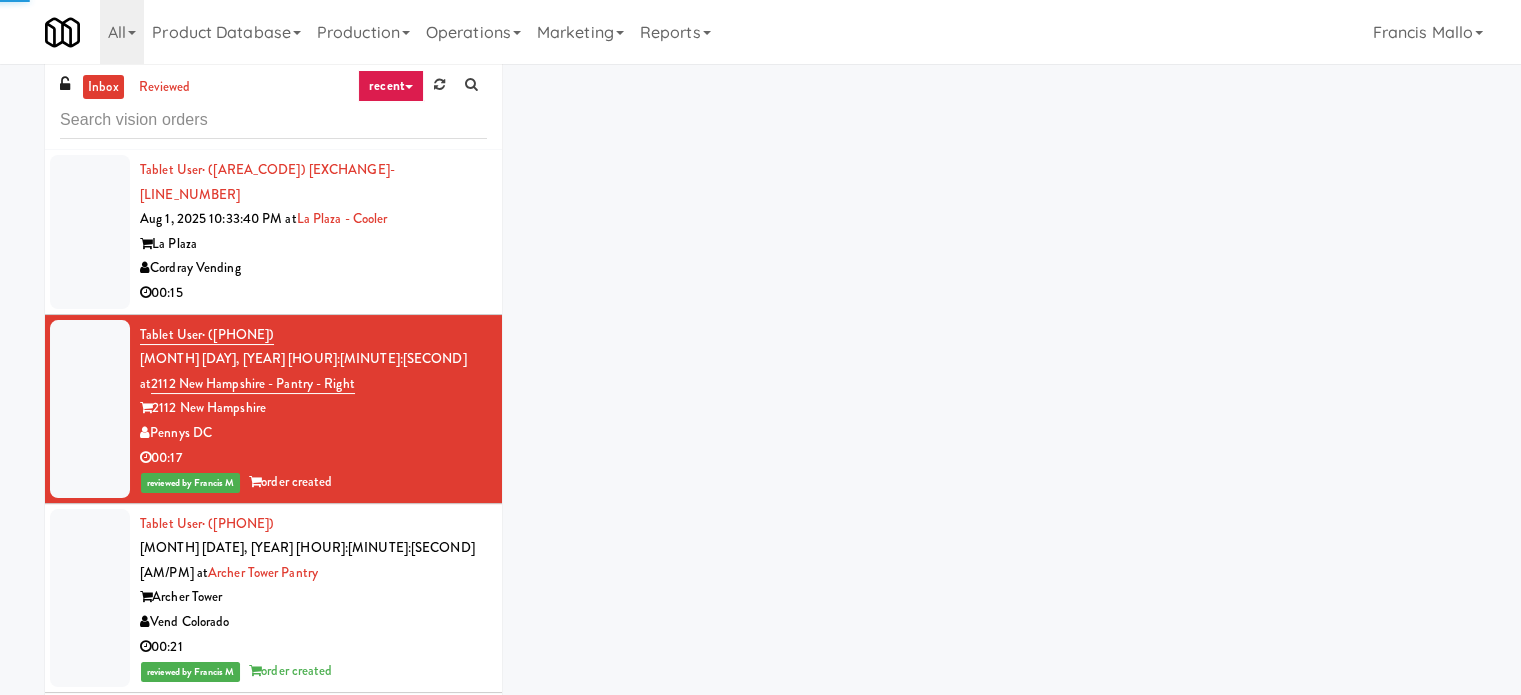 scroll, scrollTop: 0, scrollLeft: 0, axis: both 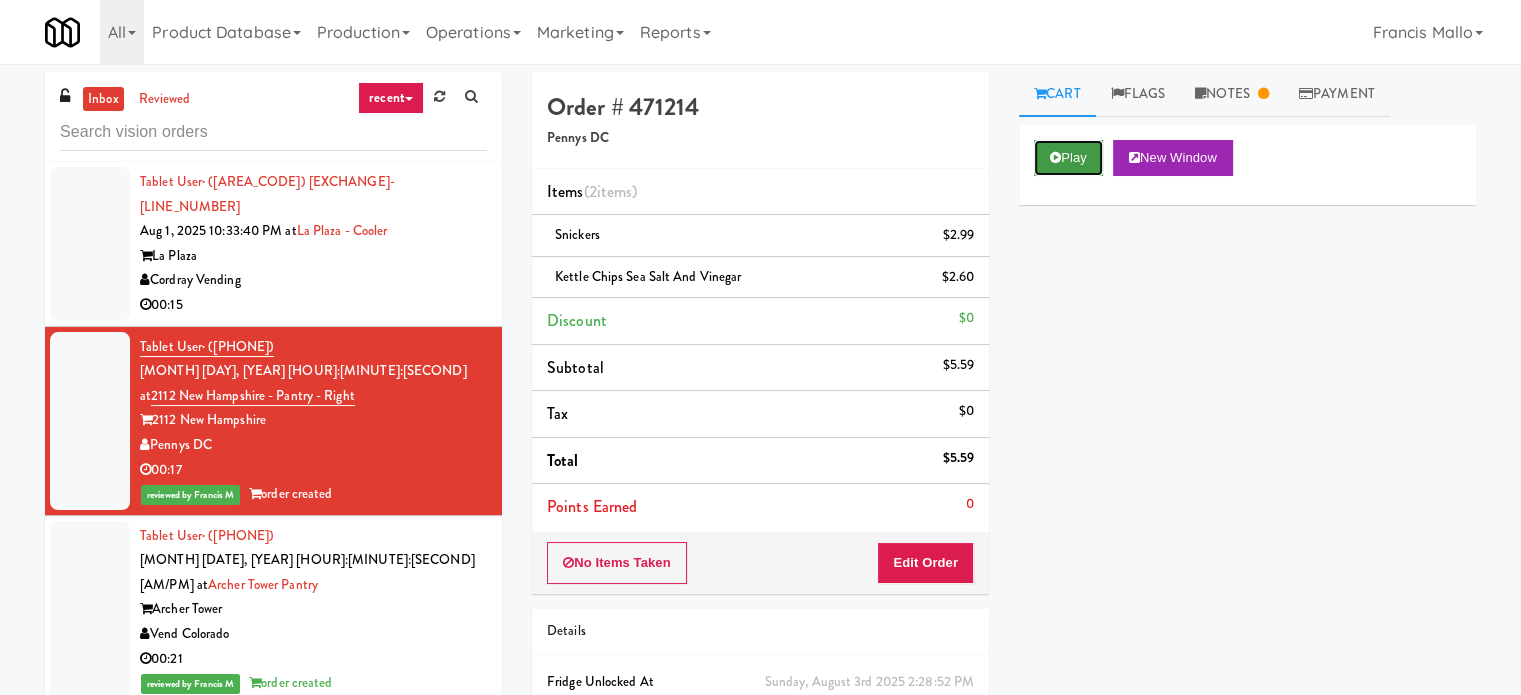 click on "Play" at bounding box center (1068, 158) 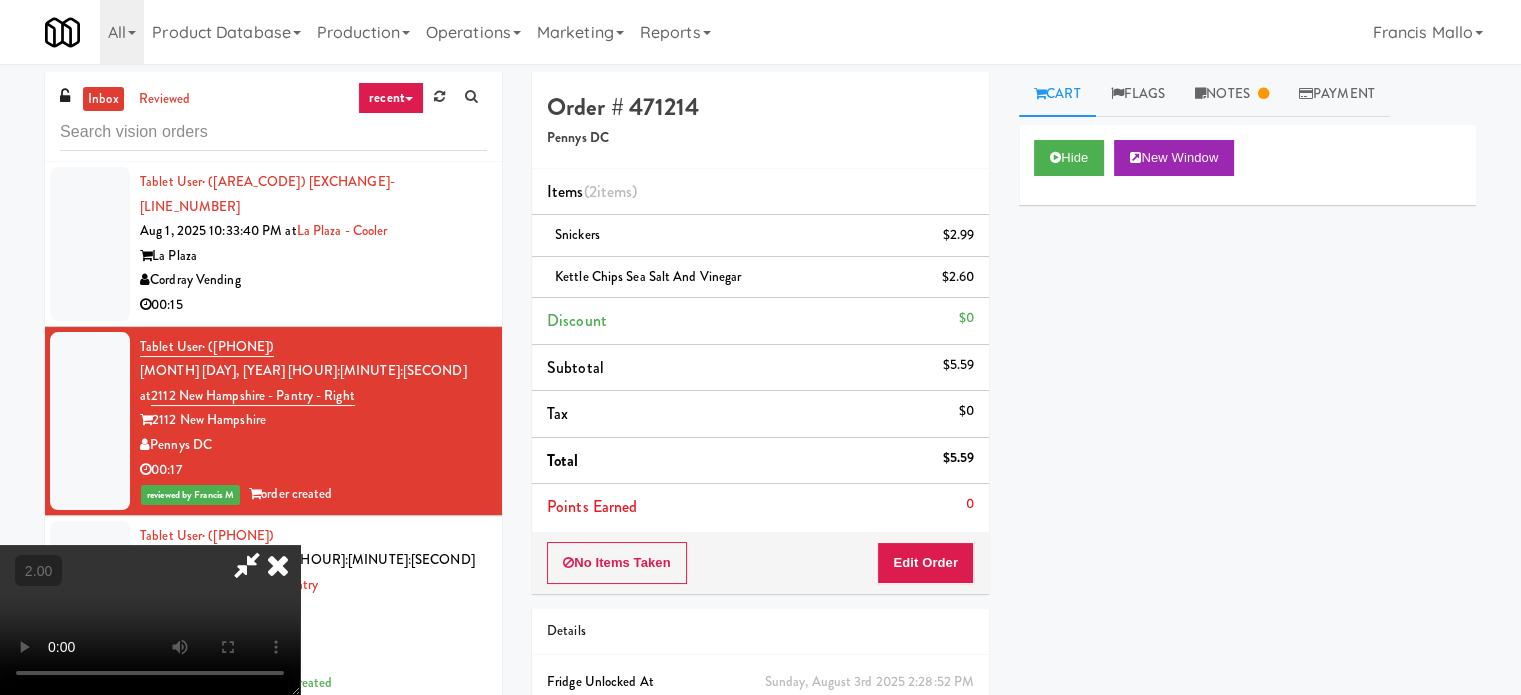 click at bounding box center (278, 565) 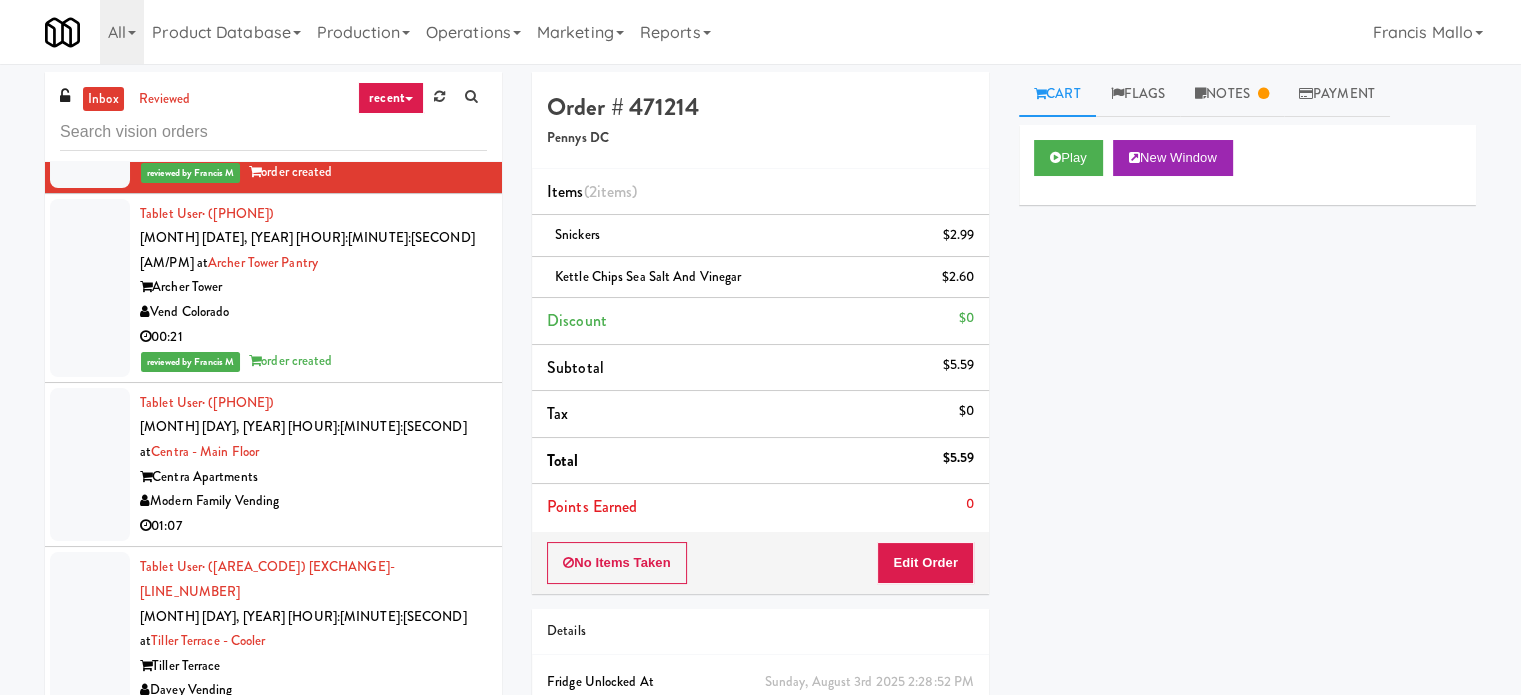 scroll, scrollTop: 336, scrollLeft: 0, axis: vertical 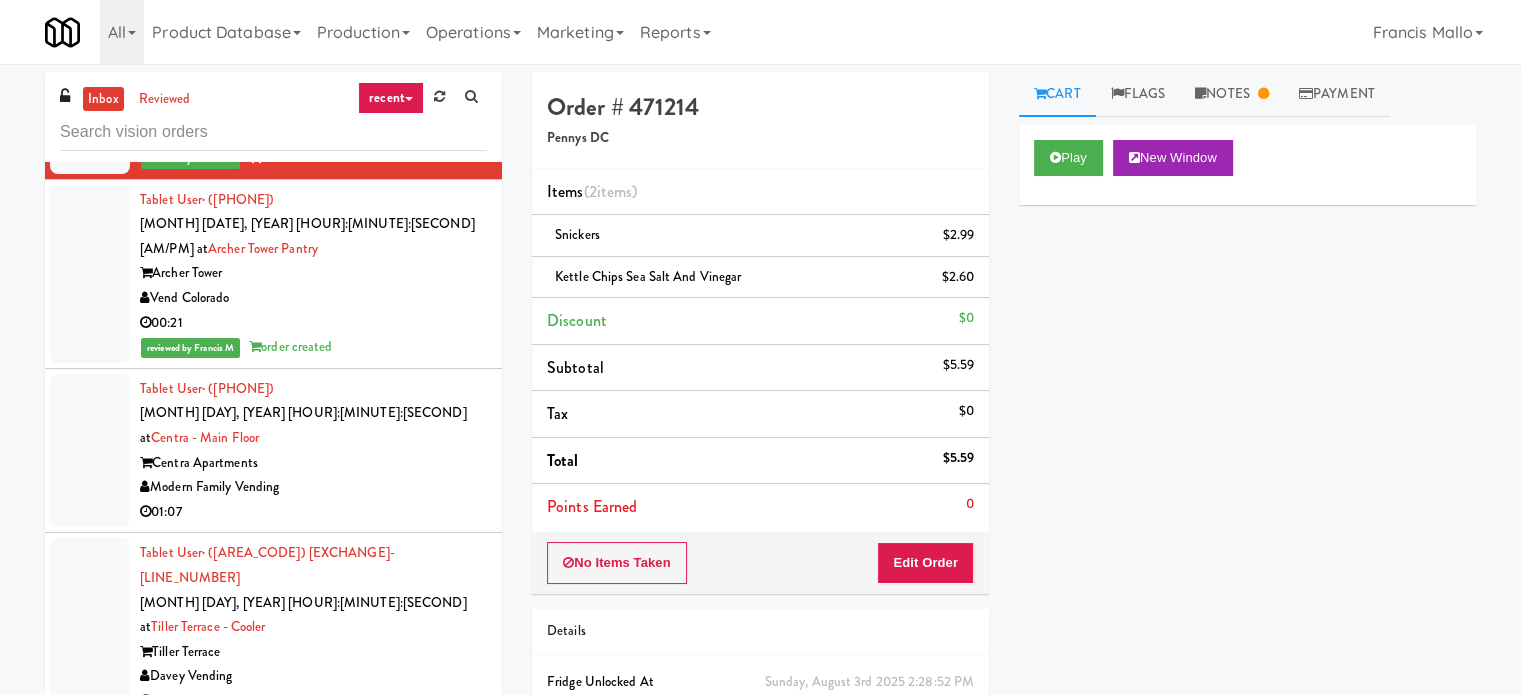 click on "Modern Family Vending" at bounding box center [313, 487] 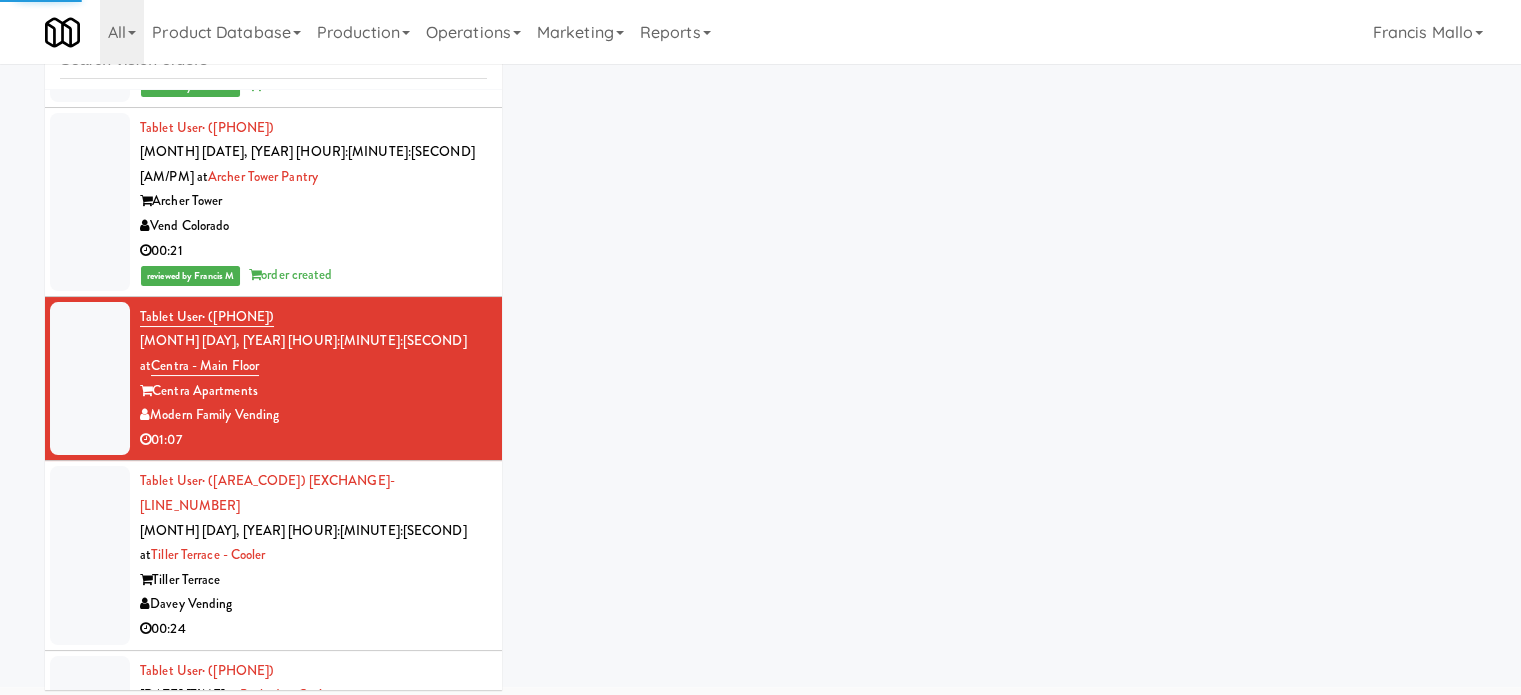 scroll, scrollTop: 81, scrollLeft: 0, axis: vertical 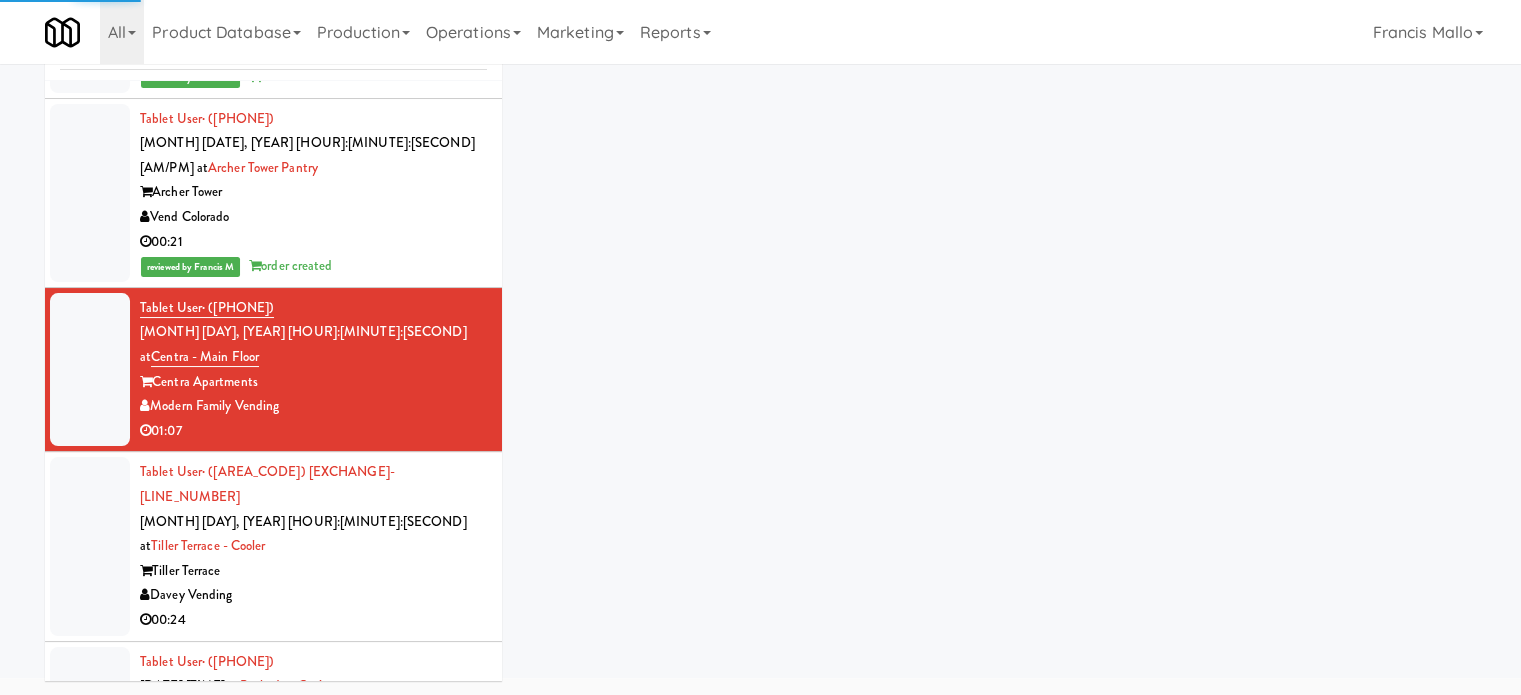 click on "Tiller Terrace" at bounding box center [313, 571] 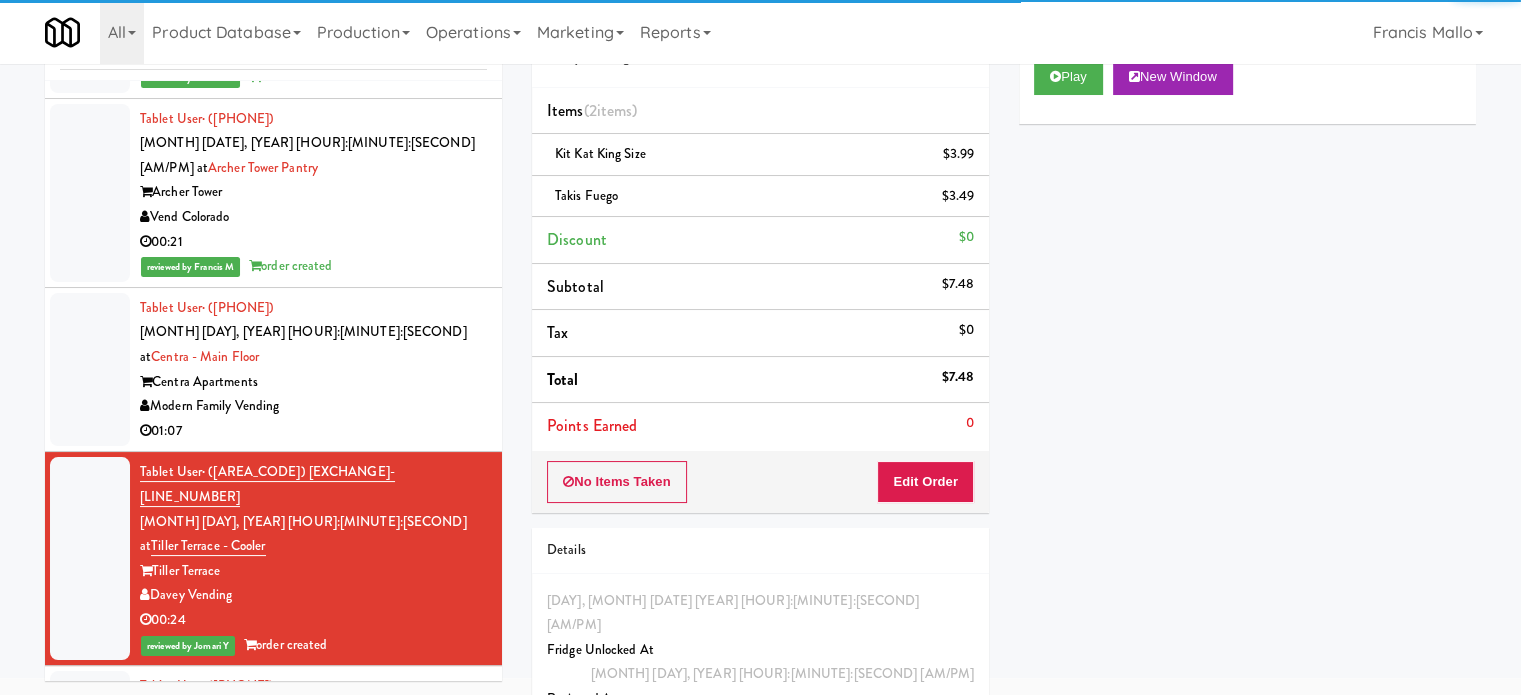 click on "01:07" at bounding box center (313, 431) 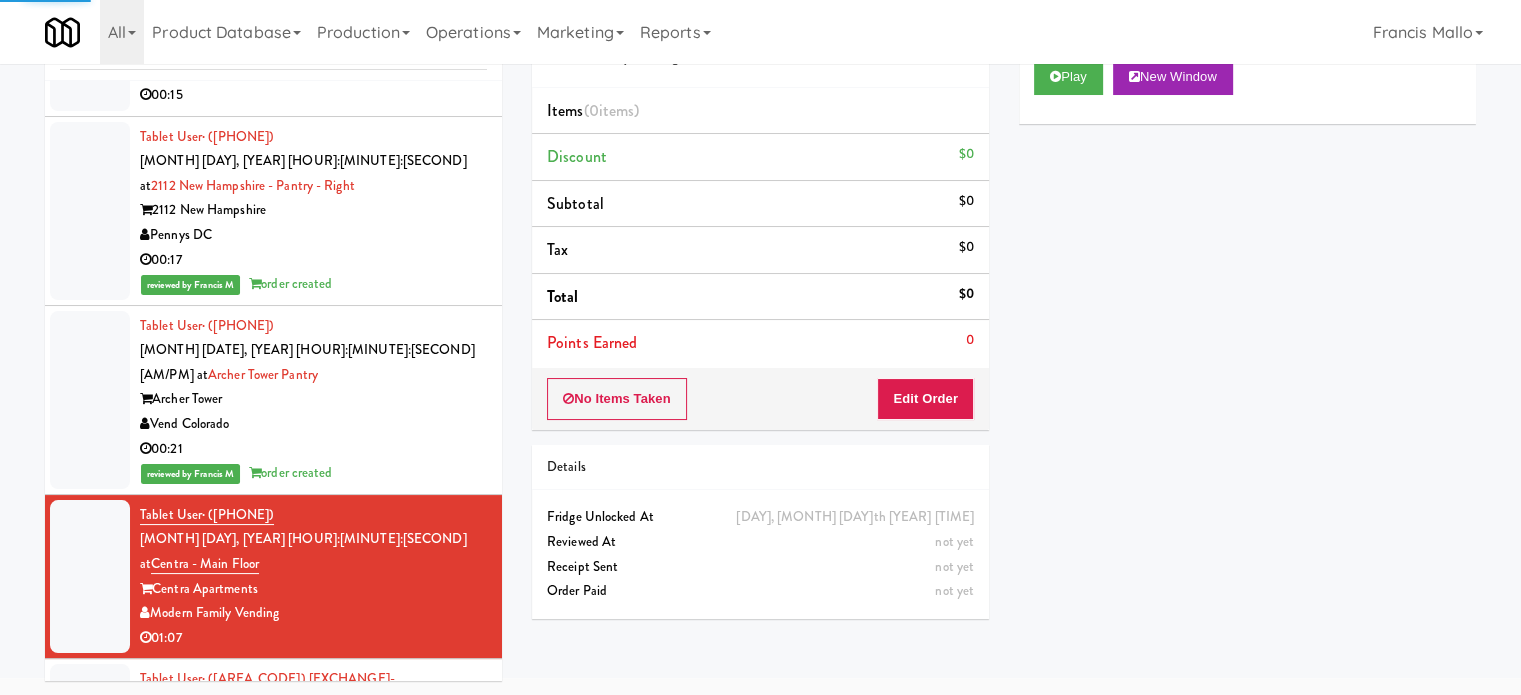 scroll, scrollTop: 0, scrollLeft: 0, axis: both 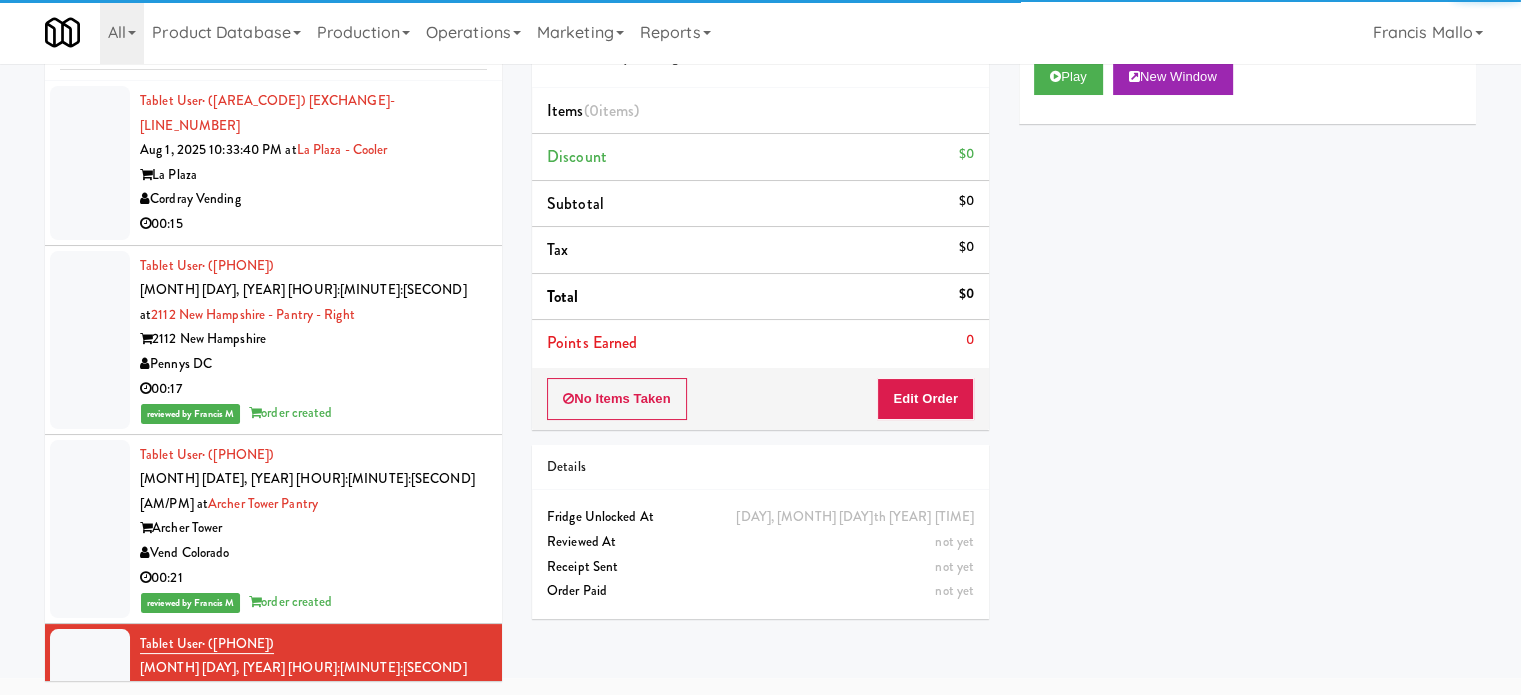 click on "Pennys DC" at bounding box center (313, 364) 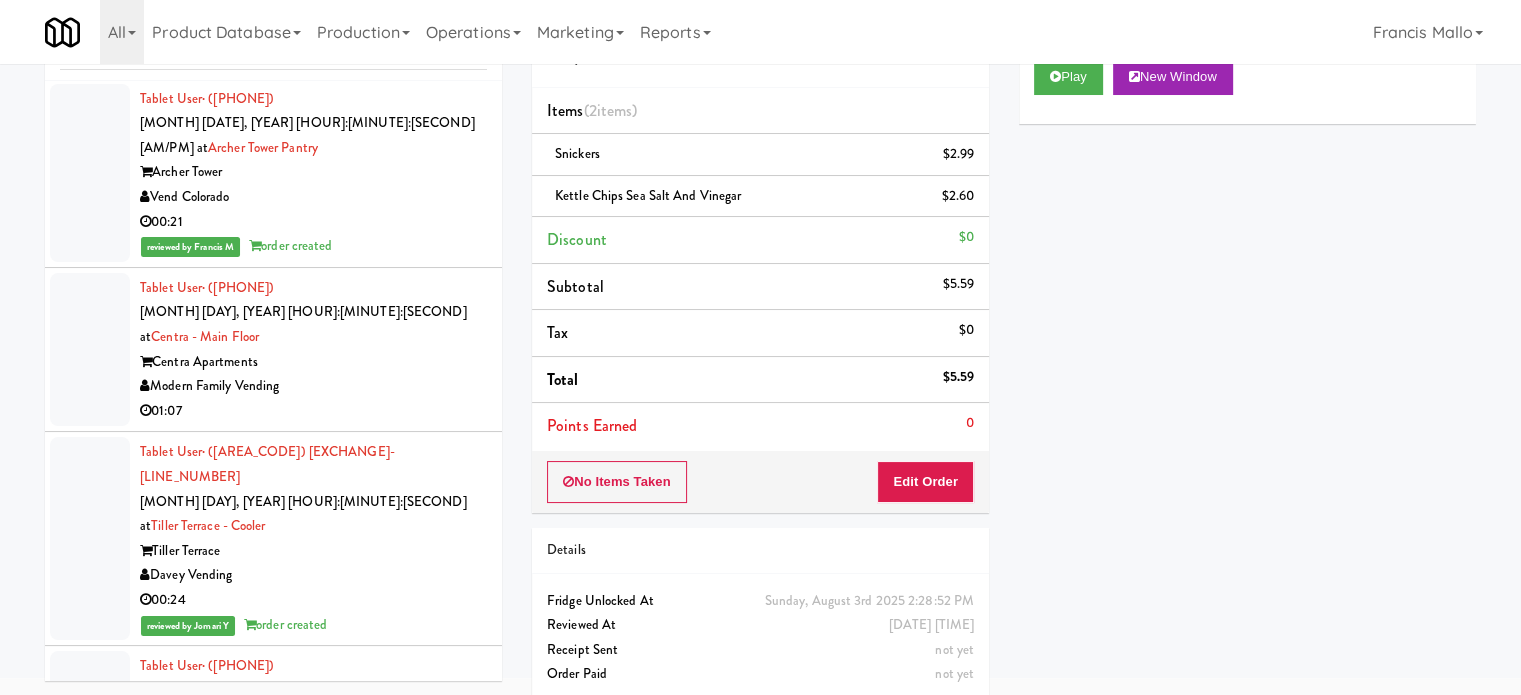 scroll, scrollTop: 361, scrollLeft: 0, axis: vertical 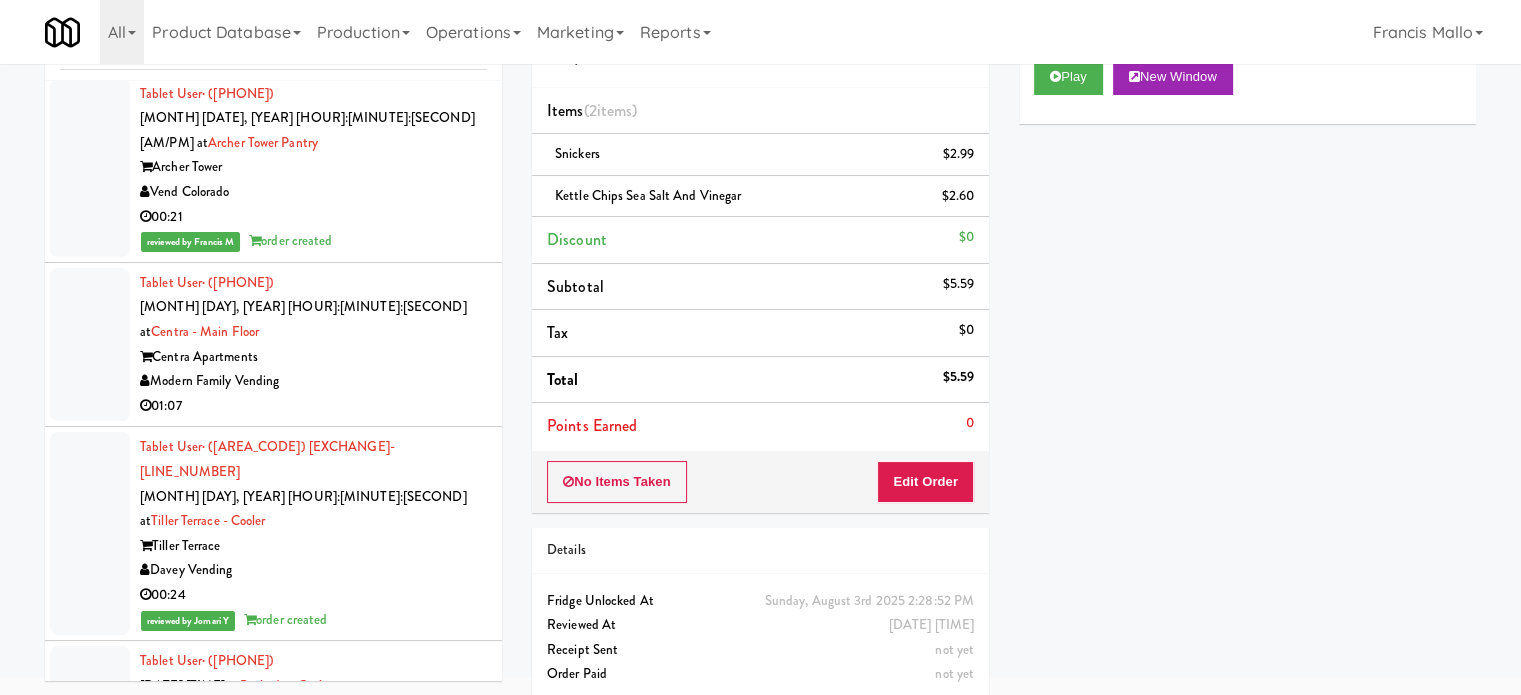 click on "Centra Apartments" at bounding box center [313, 357] 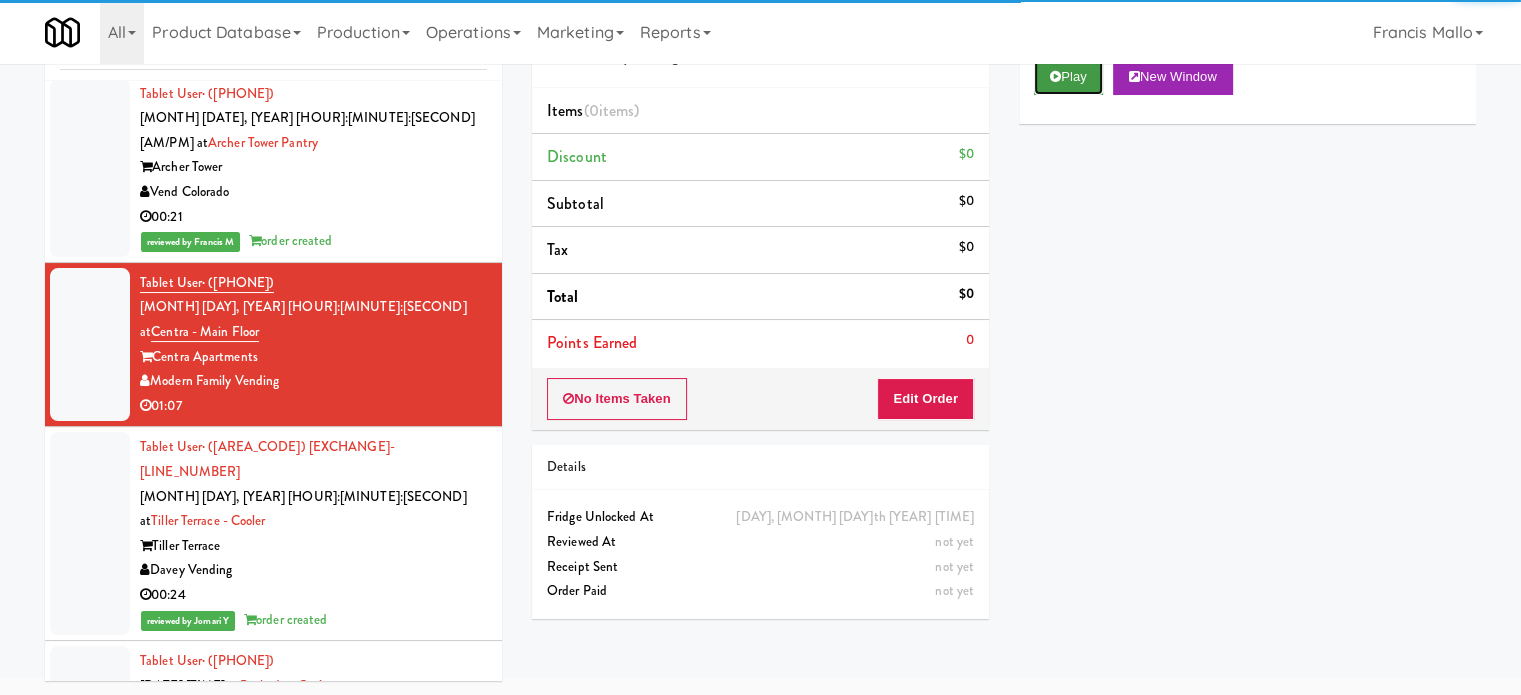 click on "Play" at bounding box center (1068, 77) 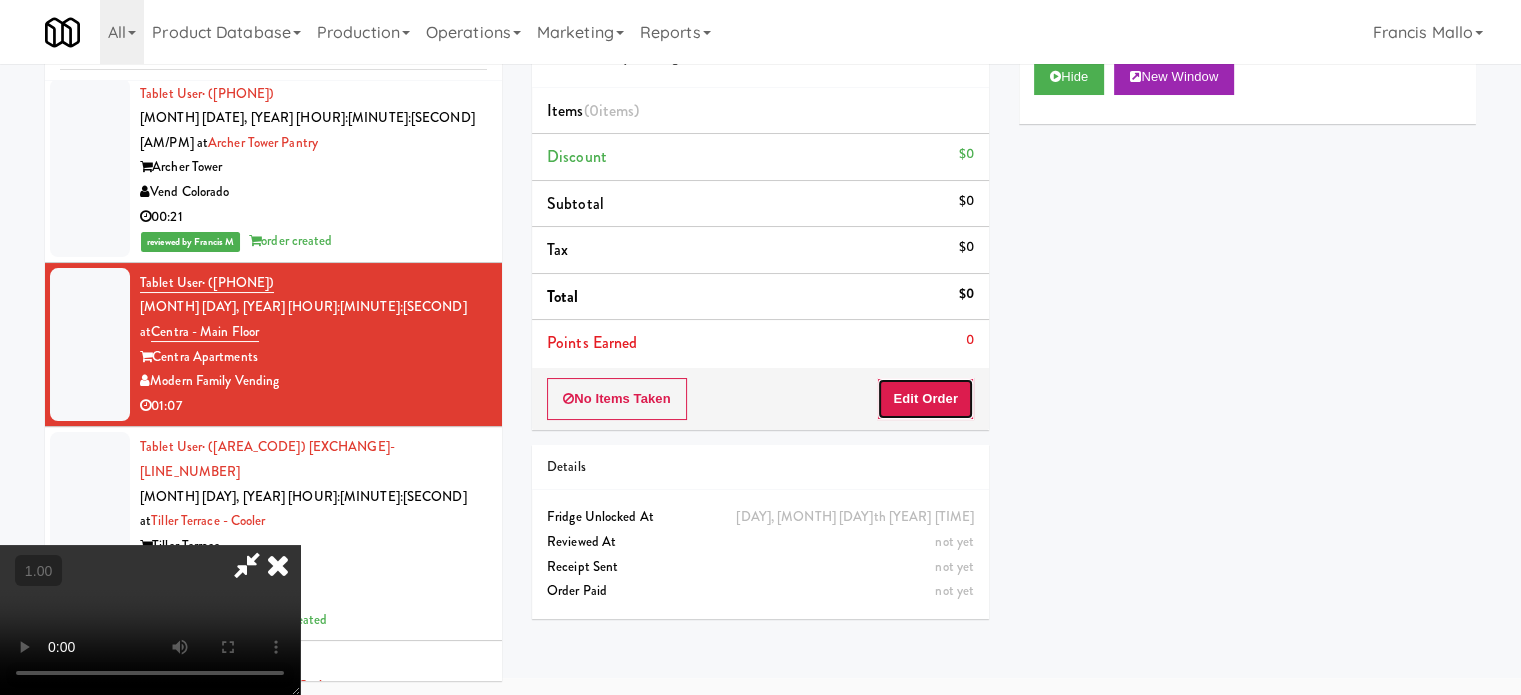 click on "Edit Order" at bounding box center (925, 399) 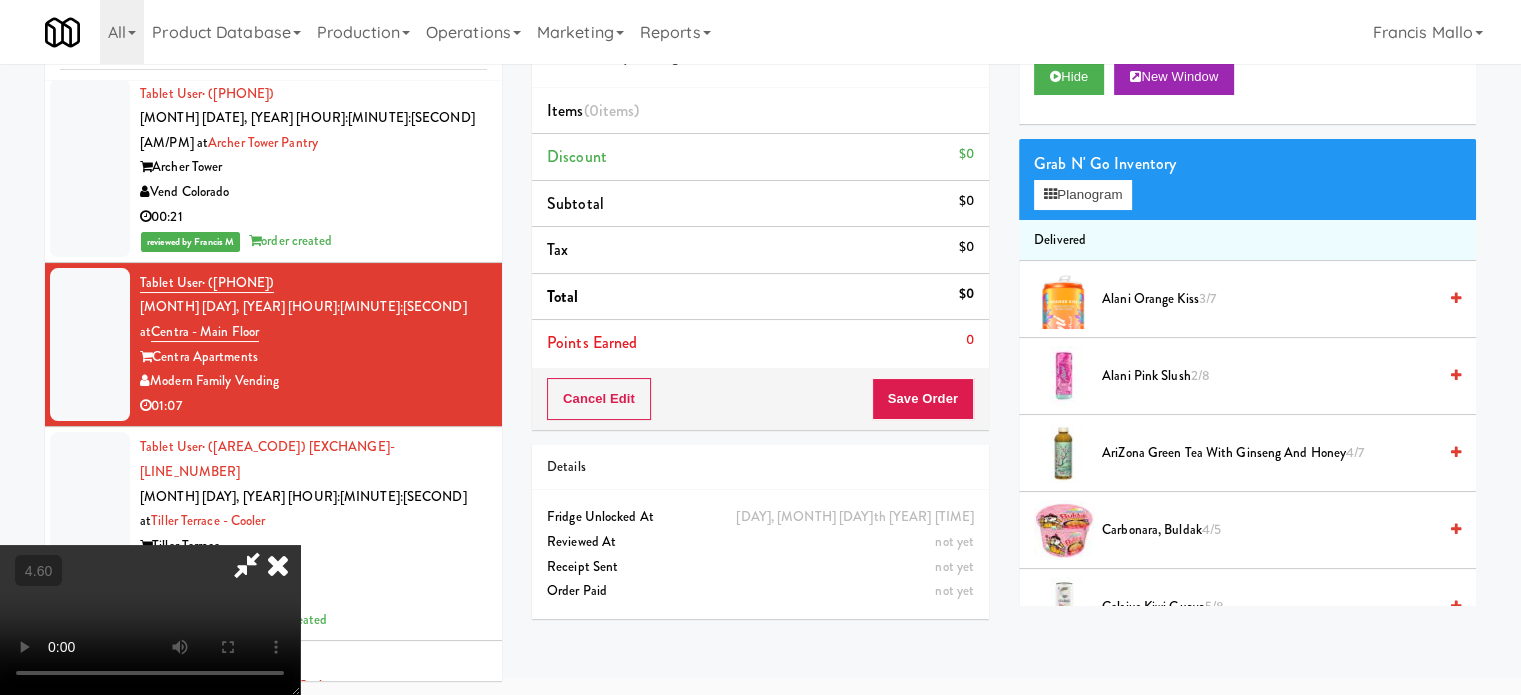 scroll, scrollTop: 64, scrollLeft: 0, axis: vertical 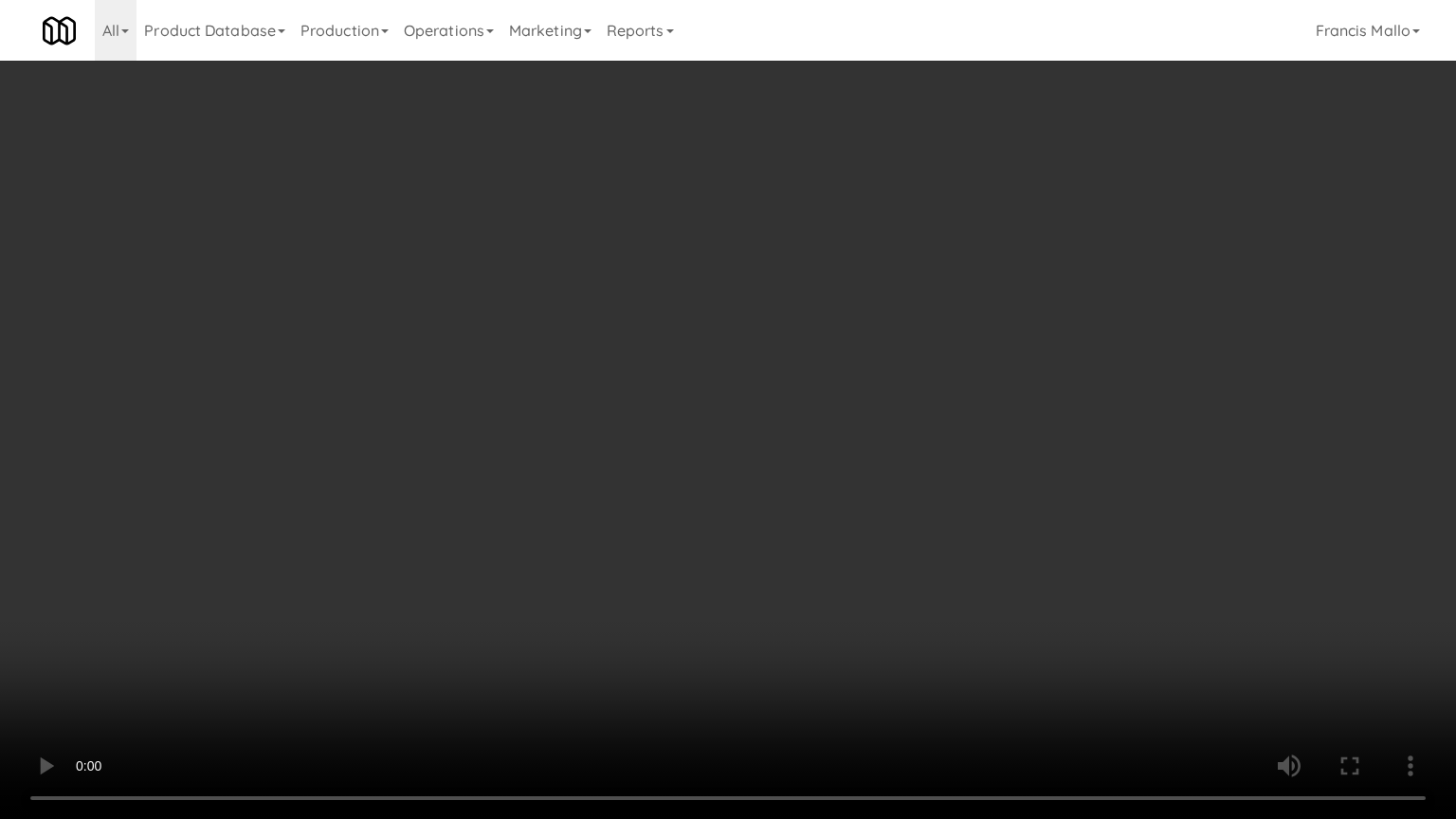 click at bounding box center (728, 410) 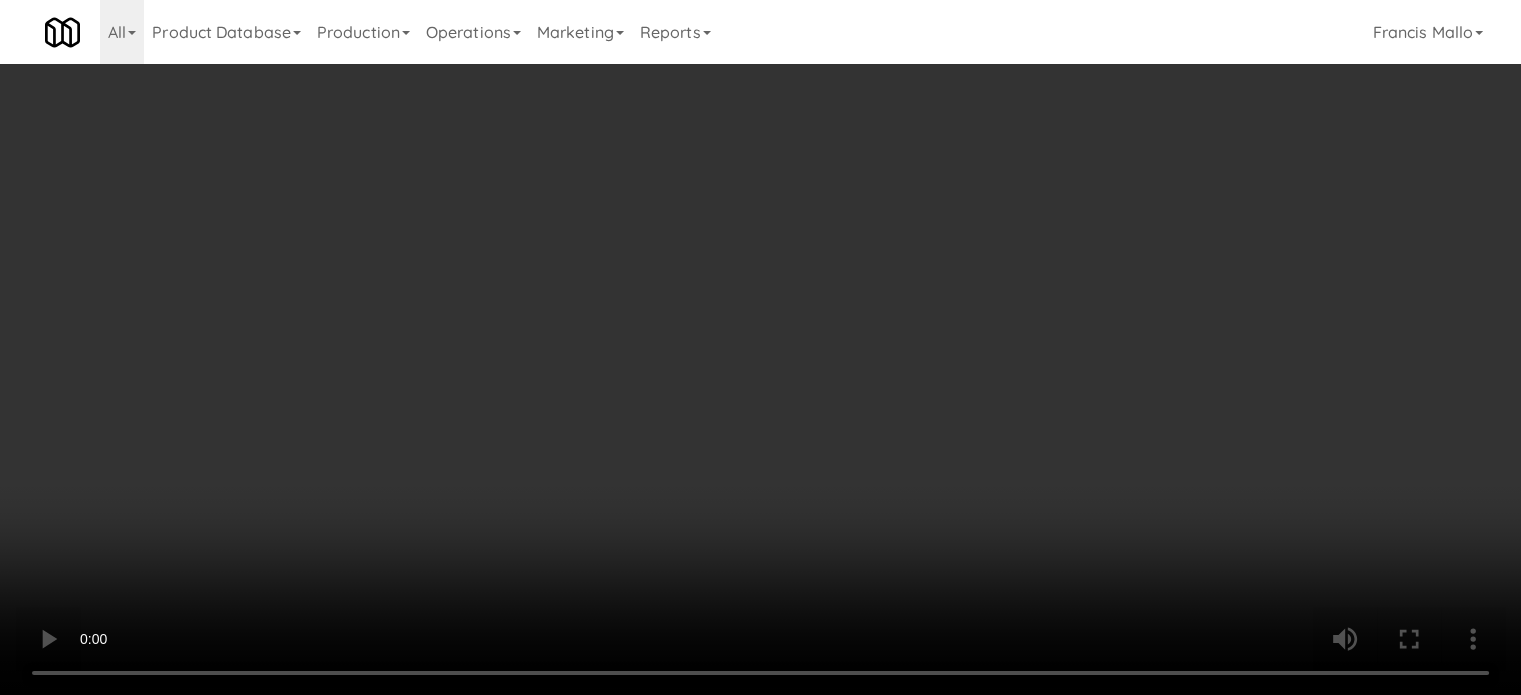 scroll, scrollTop: 2300, scrollLeft: 0, axis: vertical 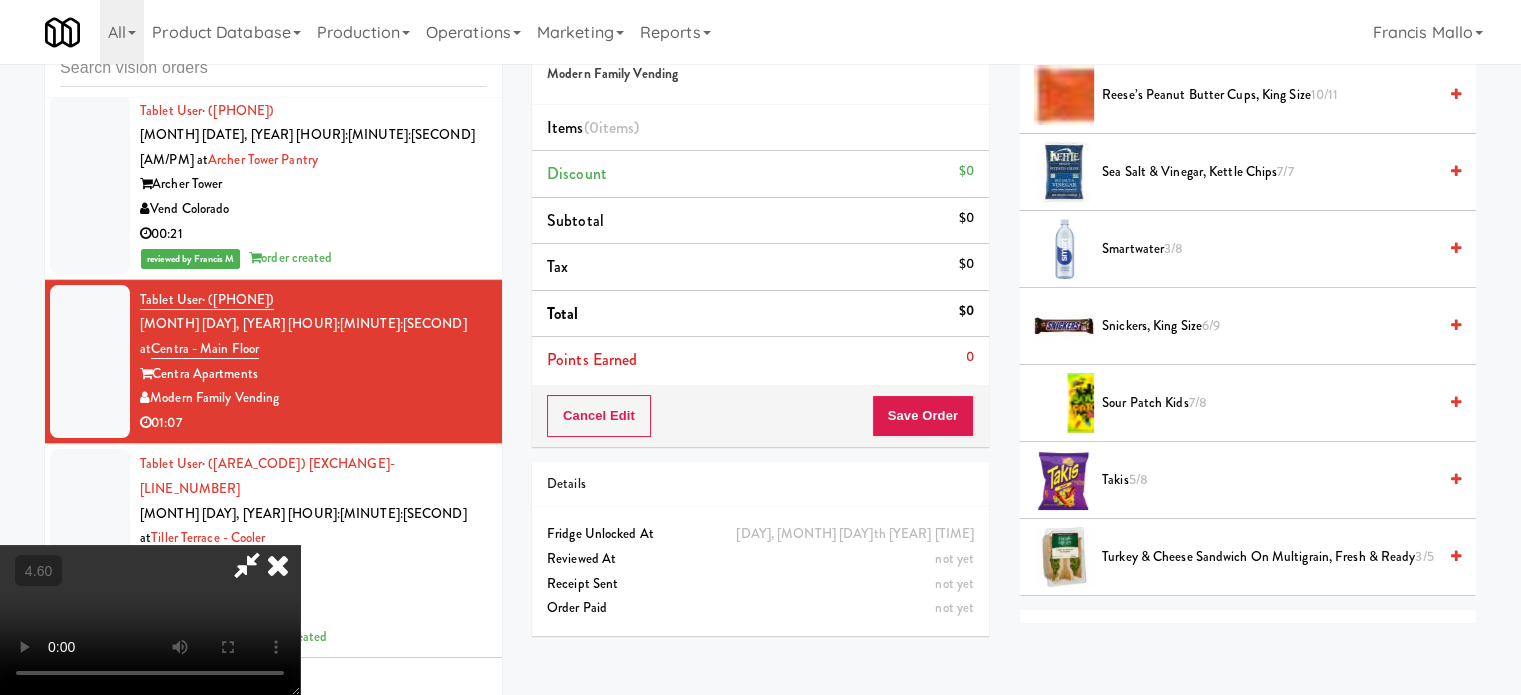 click on "Takis  5/8" at bounding box center (1247, 480) 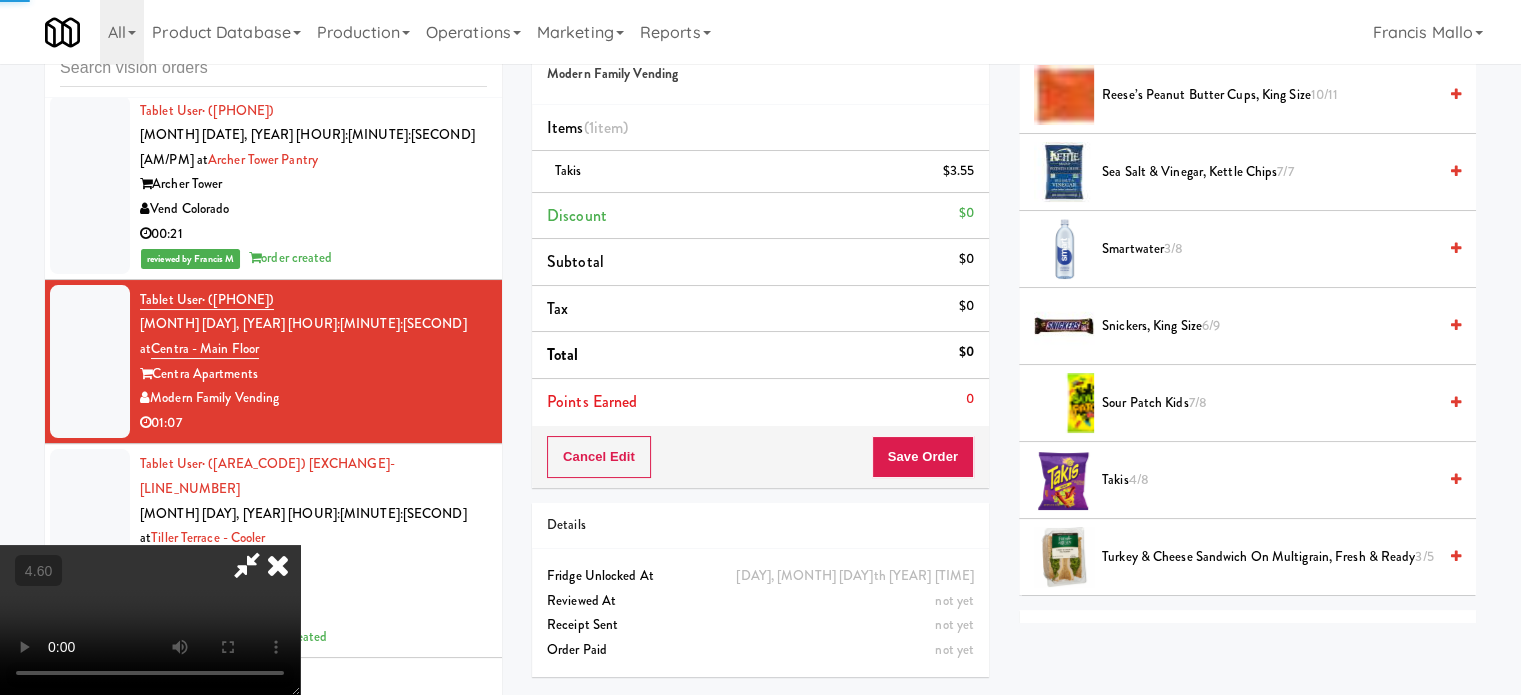 click at bounding box center [150, 620] 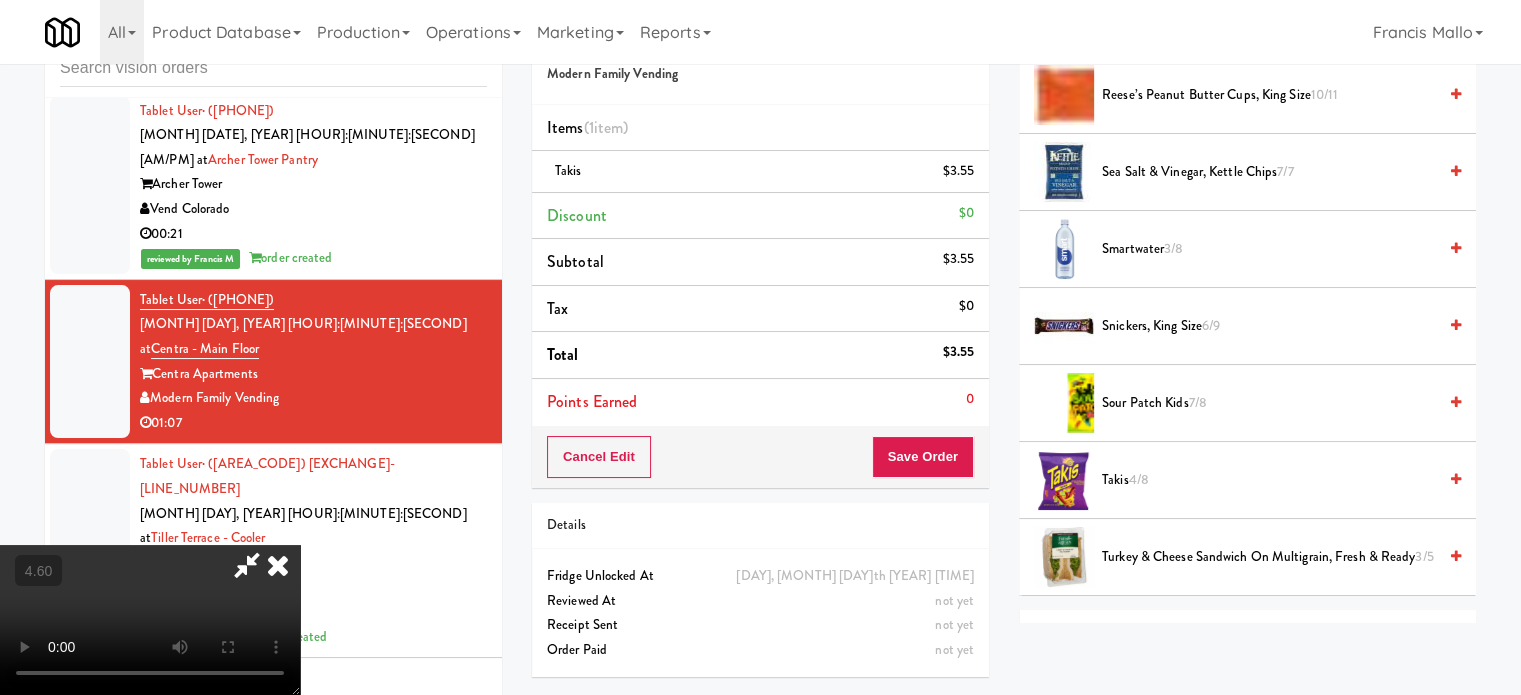 click at bounding box center [150, 620] 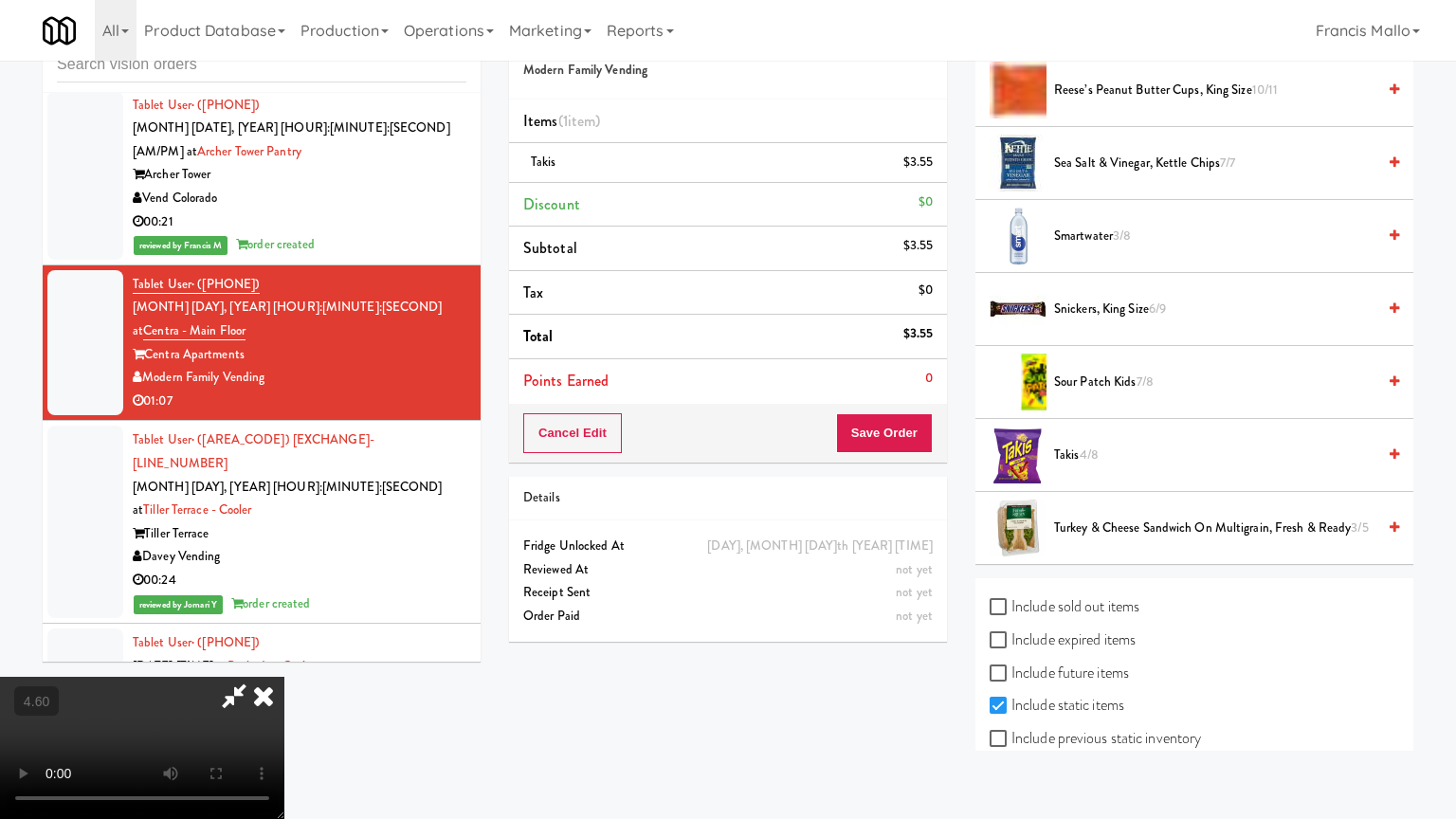 click at bounding box center (142, 748) 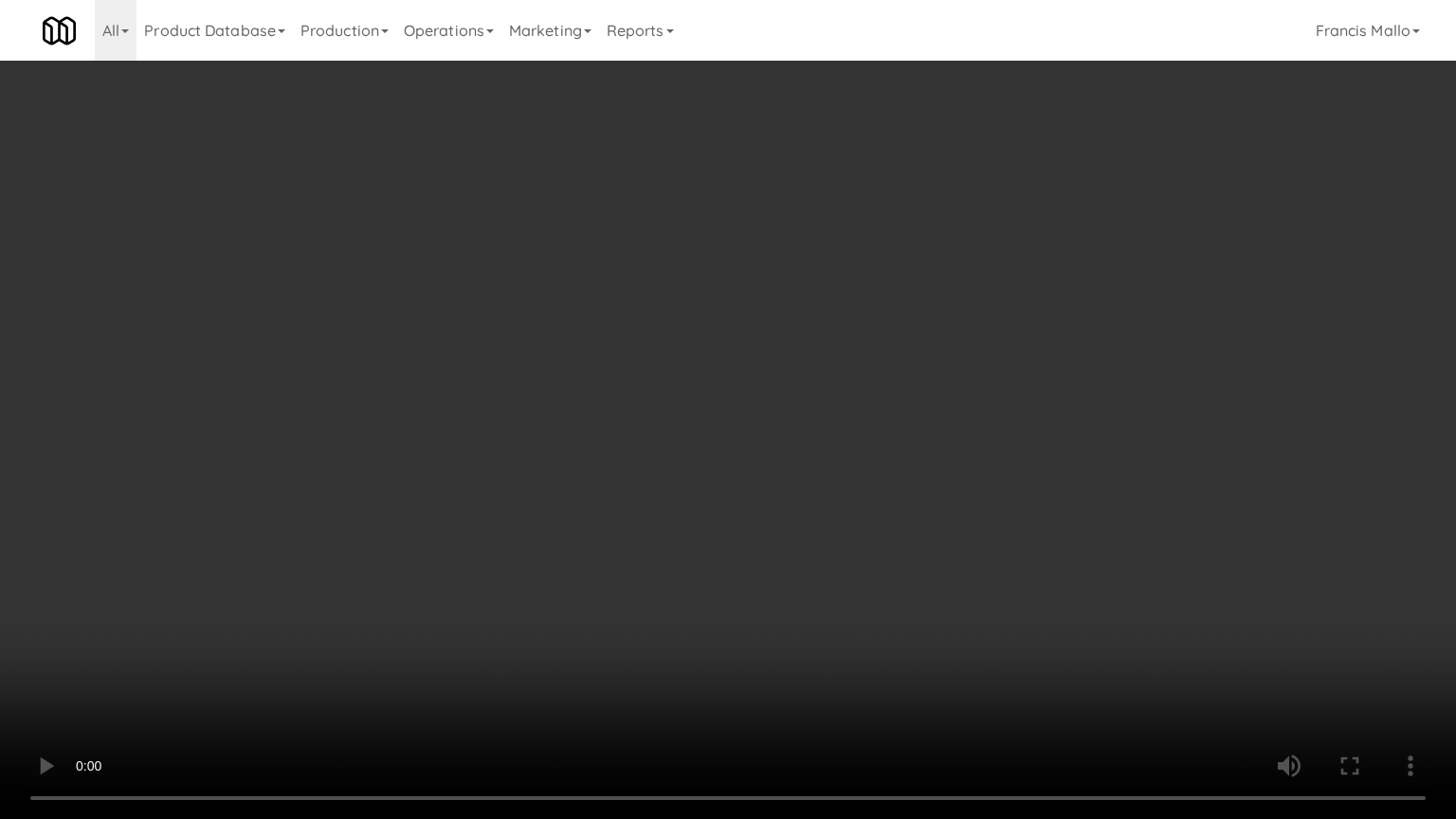 click at bounding box center [728, 410] 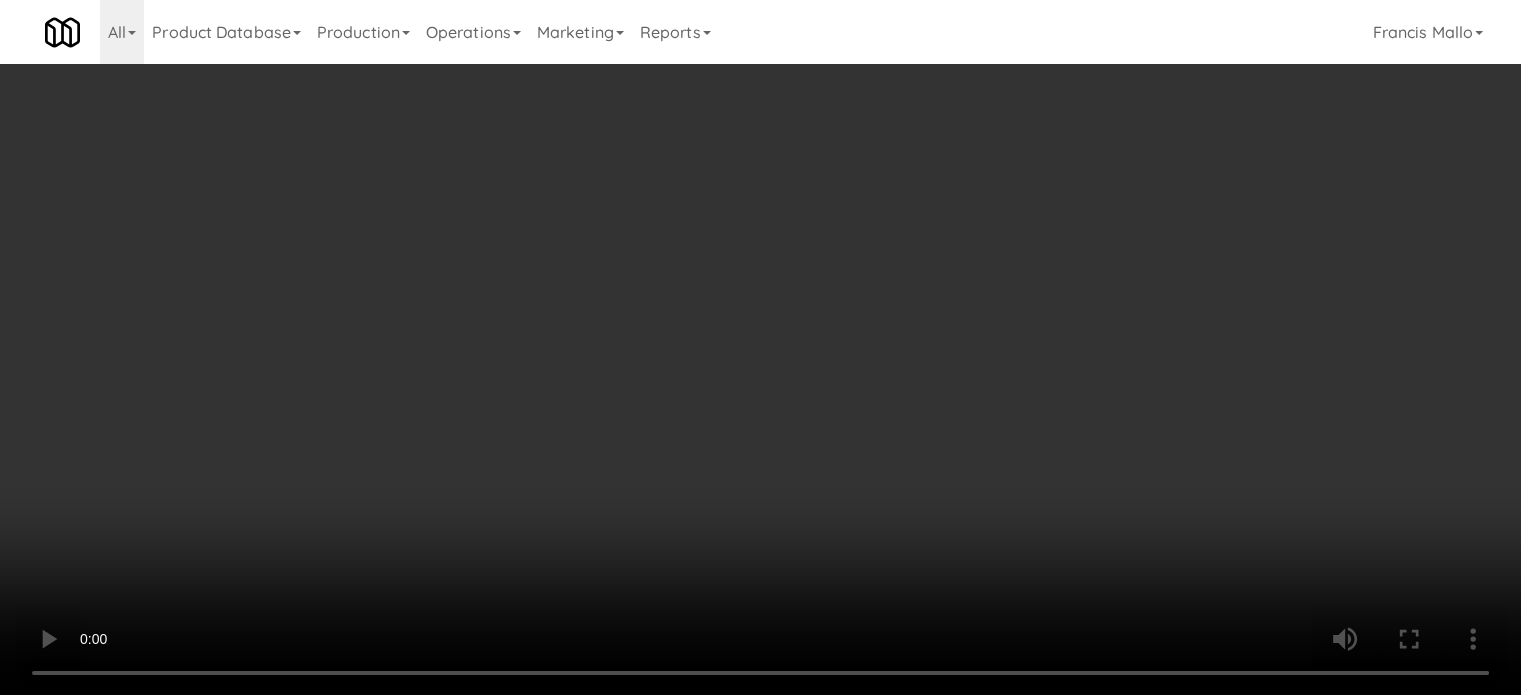 scroll, scrollTop: 800, scrollLeft: 0, axis: vertical 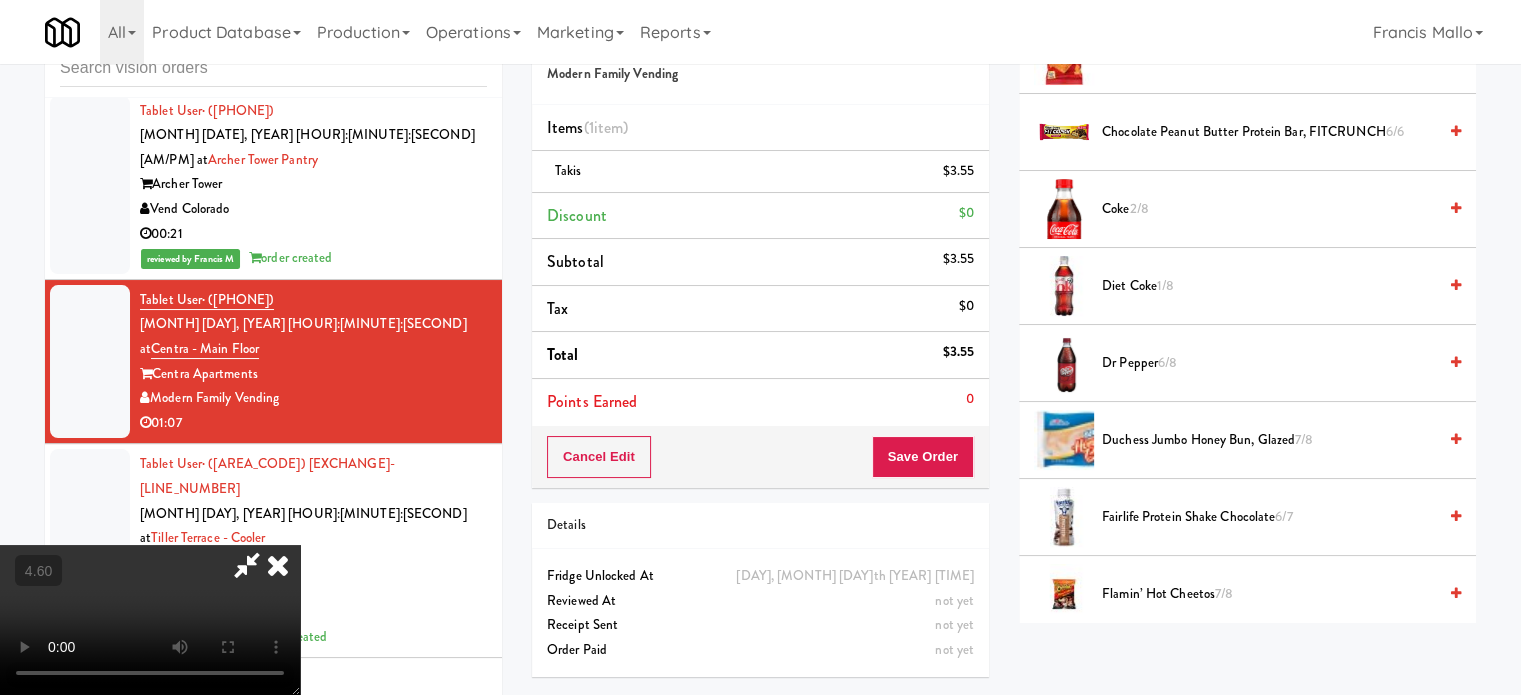 click on "Flamin’ Hot Cheetos  7/8" at bounding box center [1269, 594] 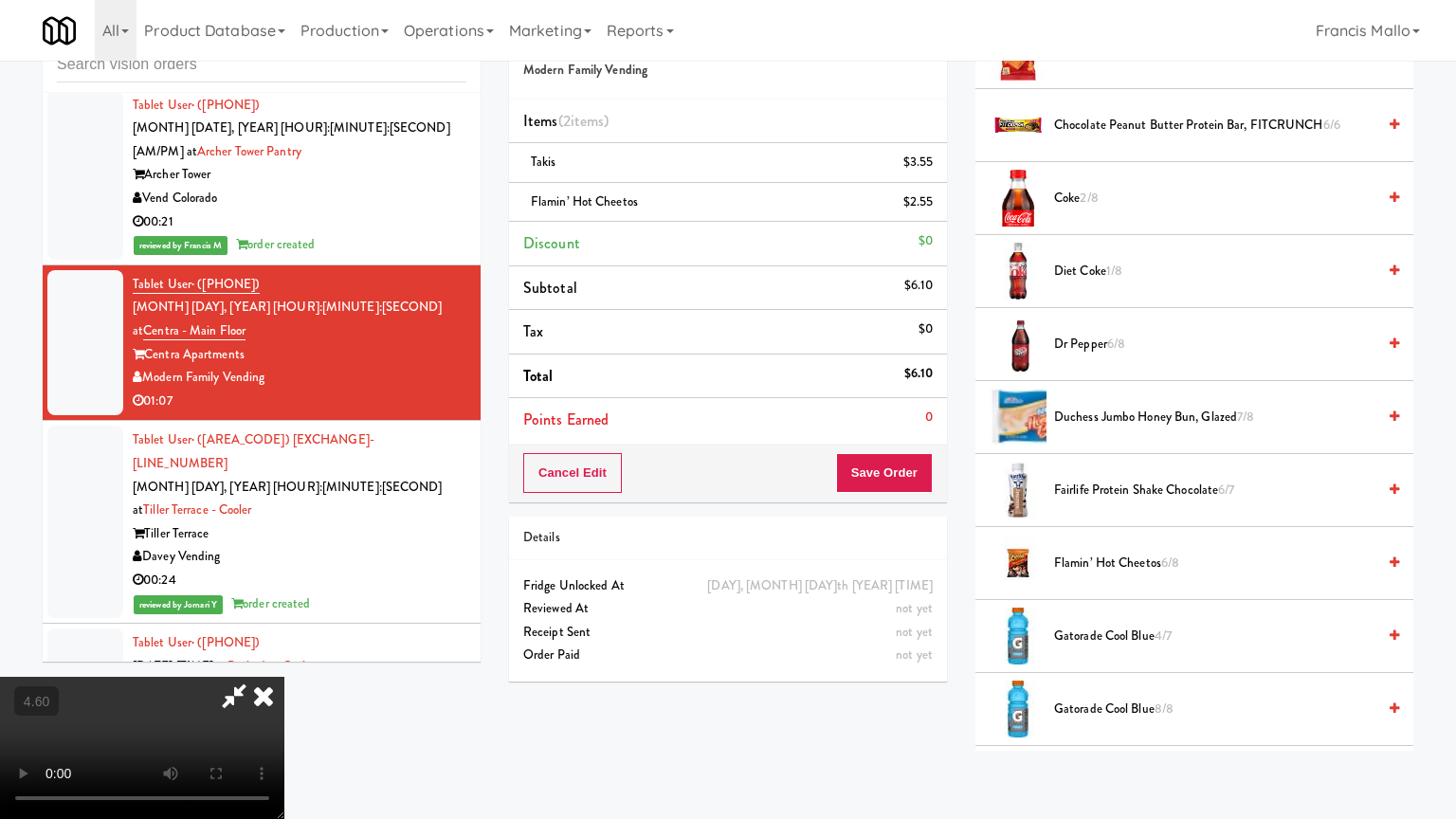 click at bounding box center [142, 748] 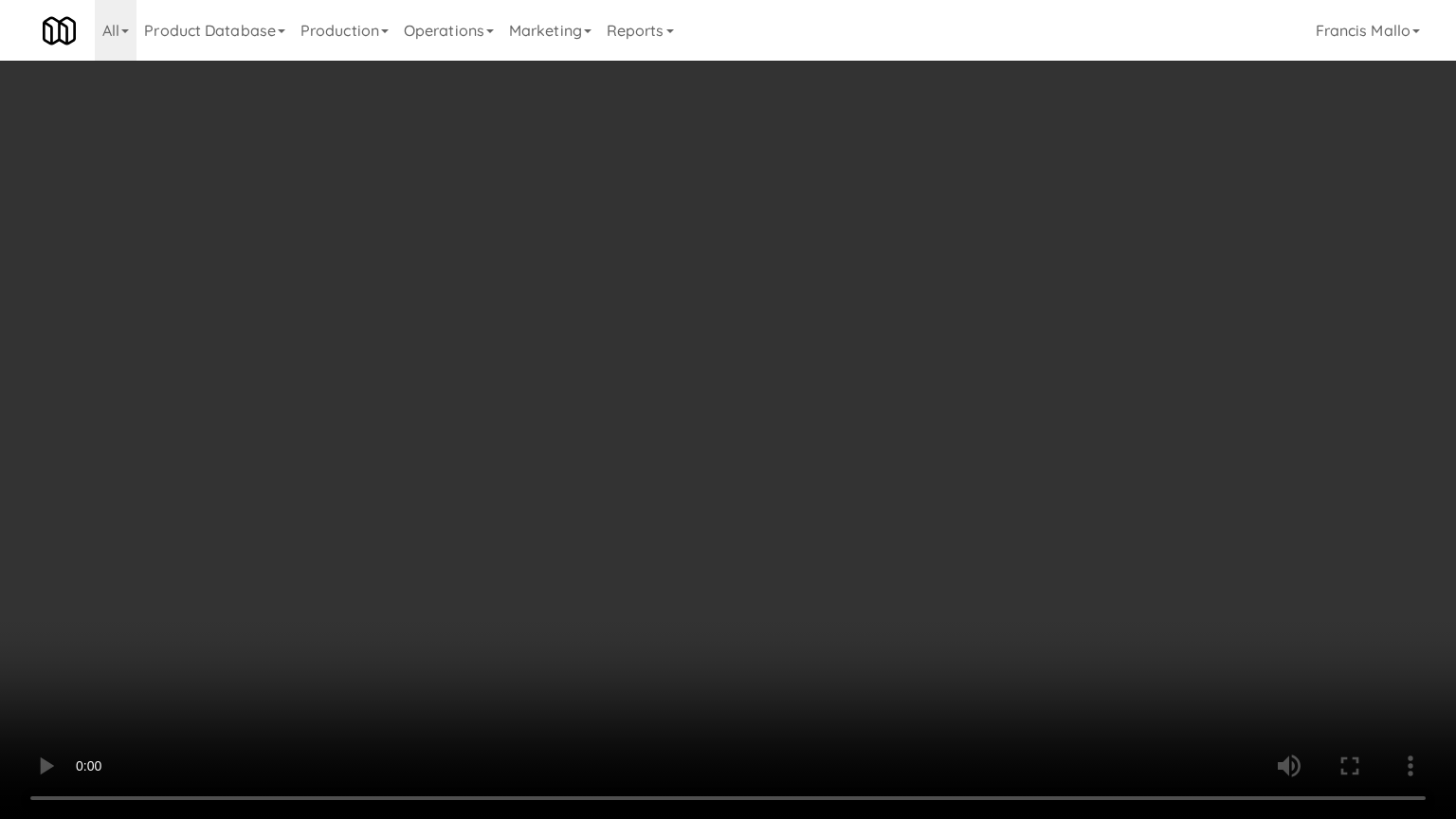 click at bounding box center [728, 410] 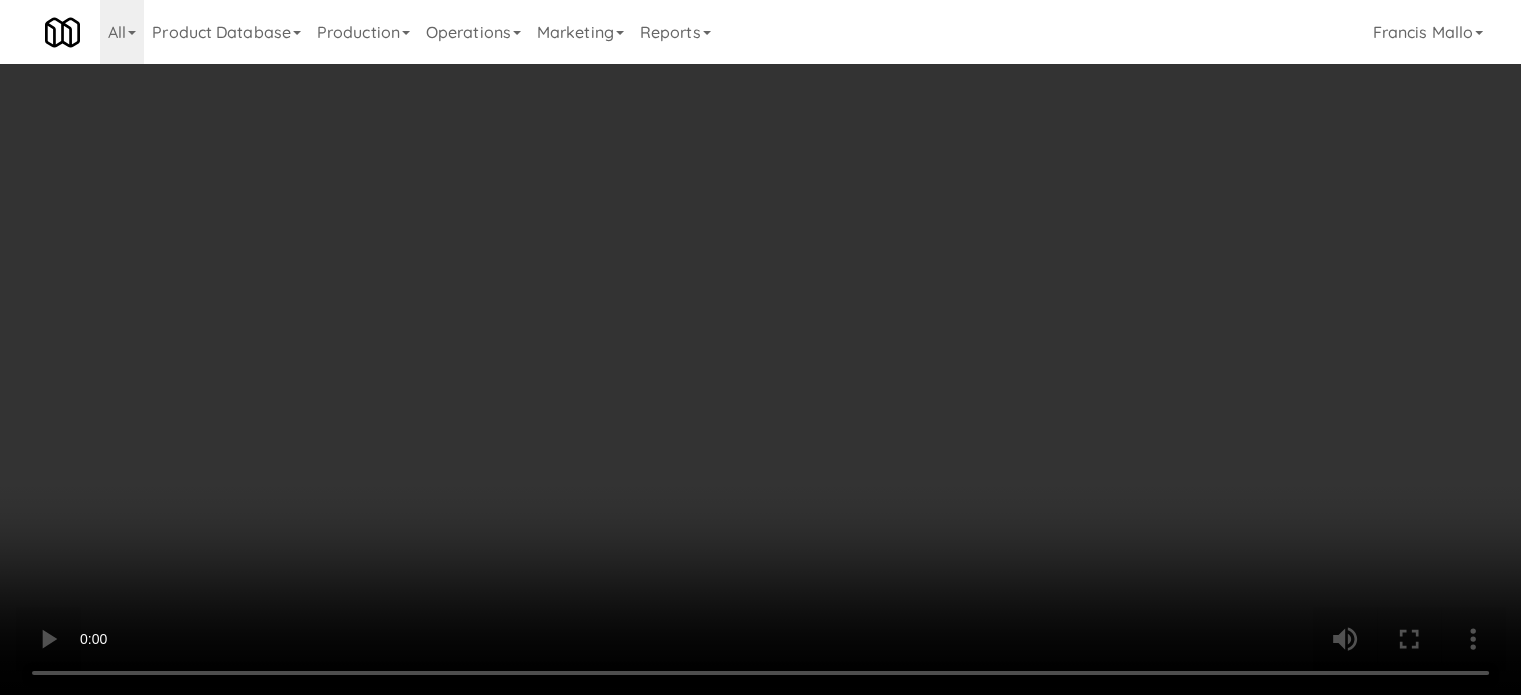 scroll, scrollTop: 1500, scrollLeft: 0, axis: vertical 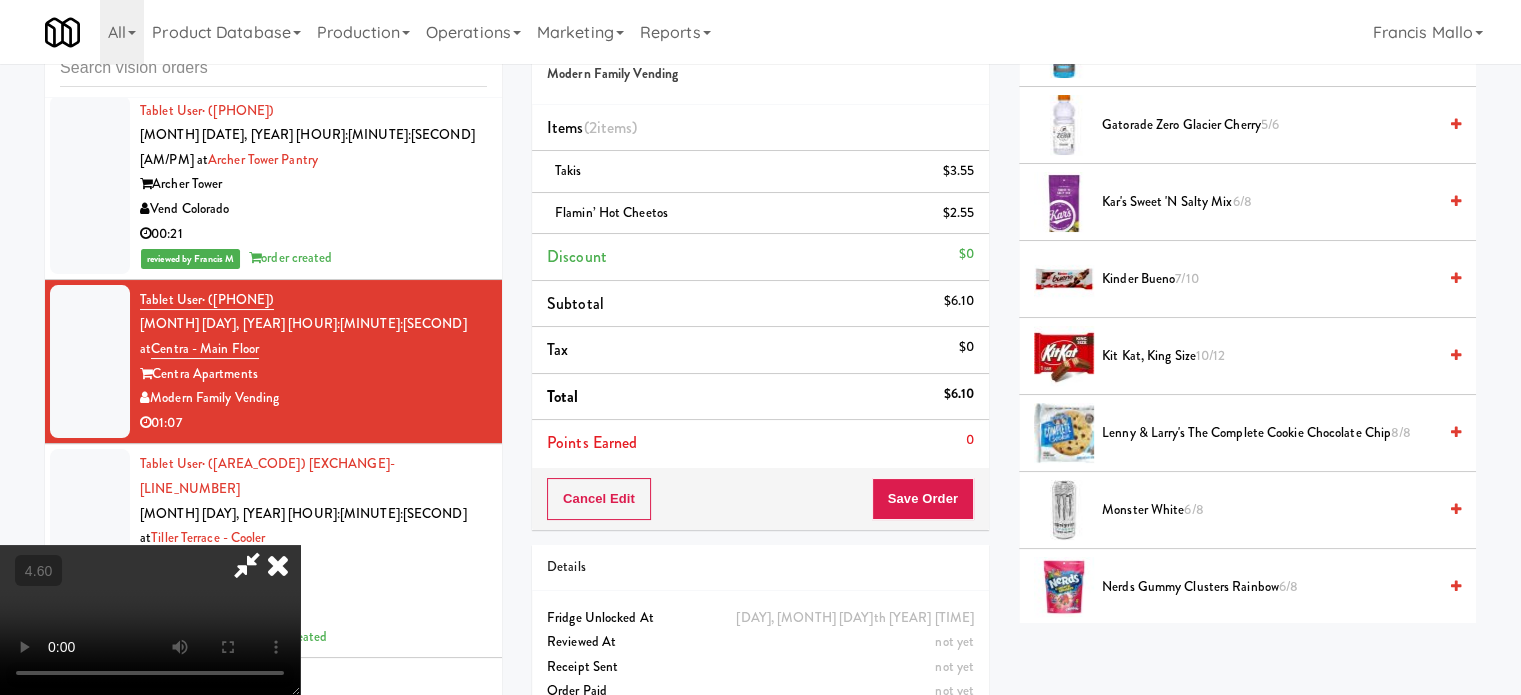 click on "Kit Kat, King Size  10/12" at bounding box center (1269, 356) 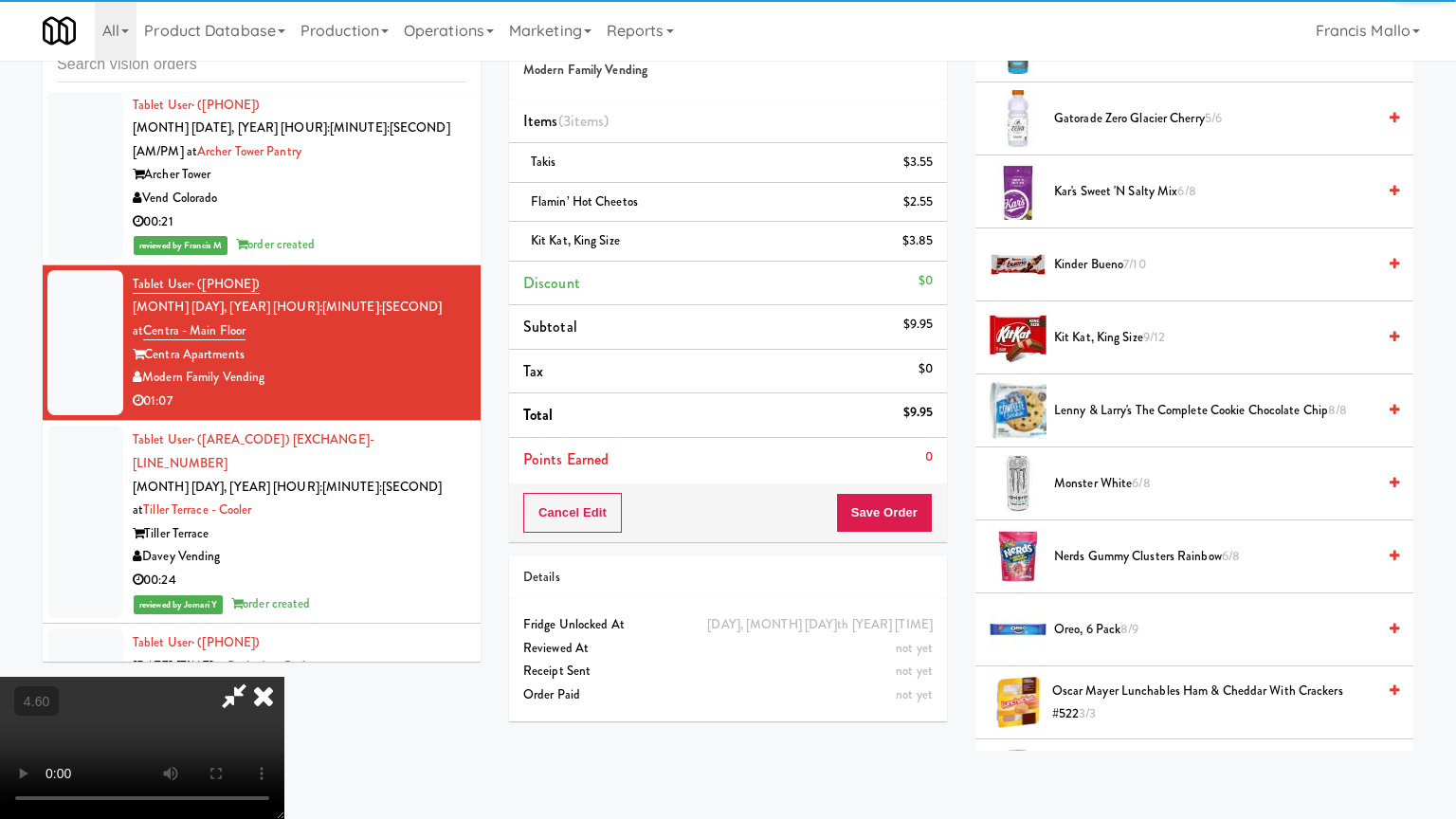 click at bounding box center [142, 748] 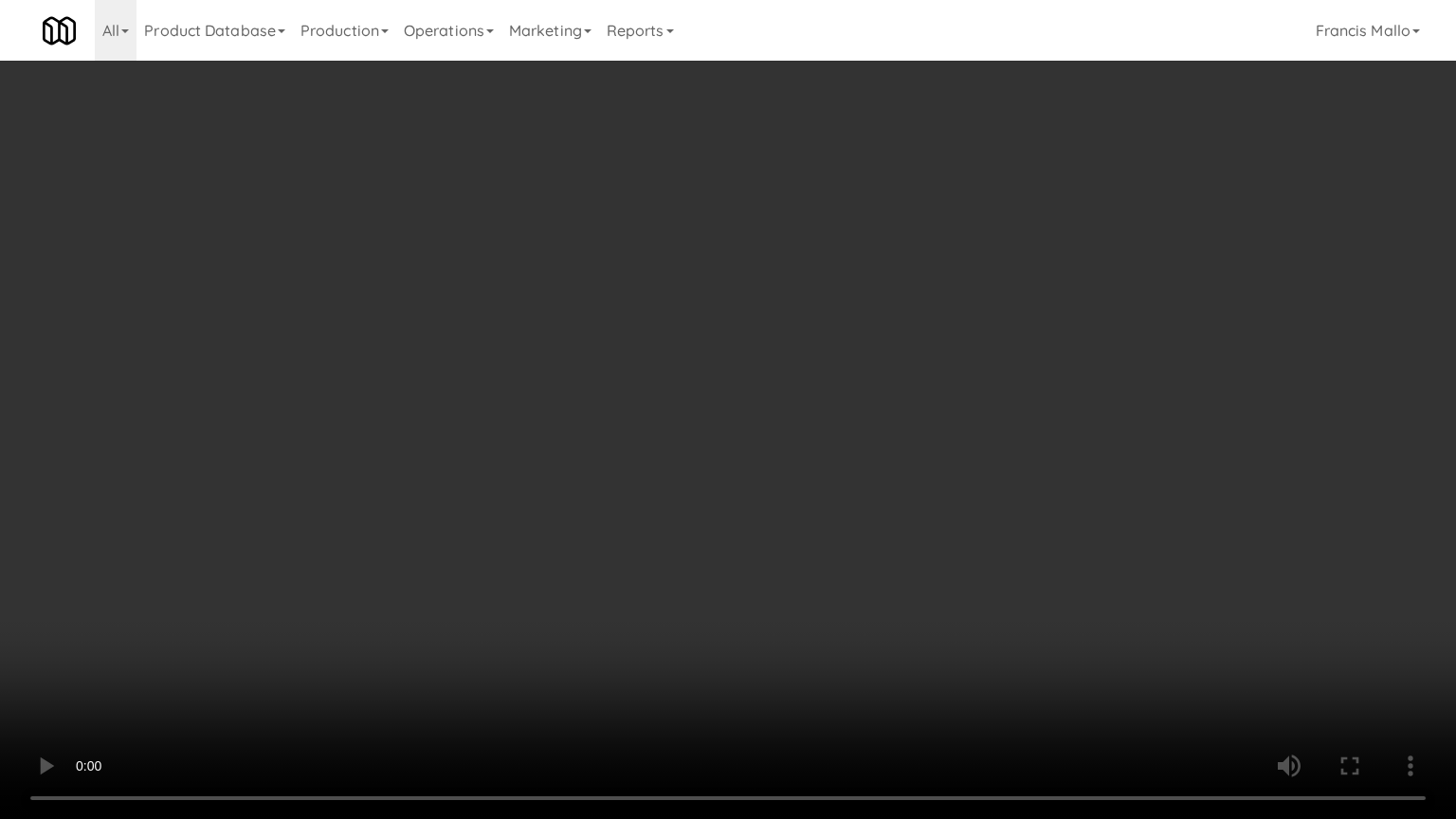 click at bounding box center (728, 410) 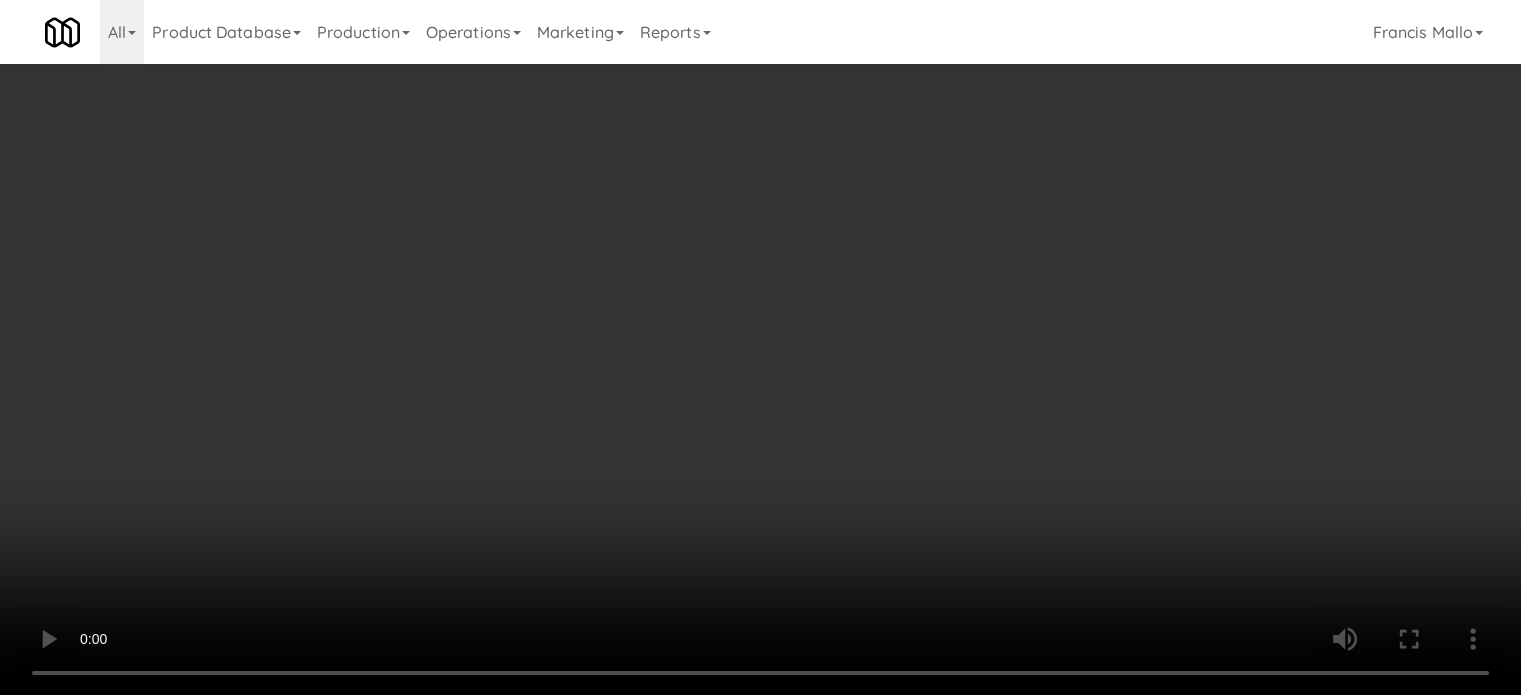 scroll, scrollTop: 2300, scrollLeft: 0, axis: vertical 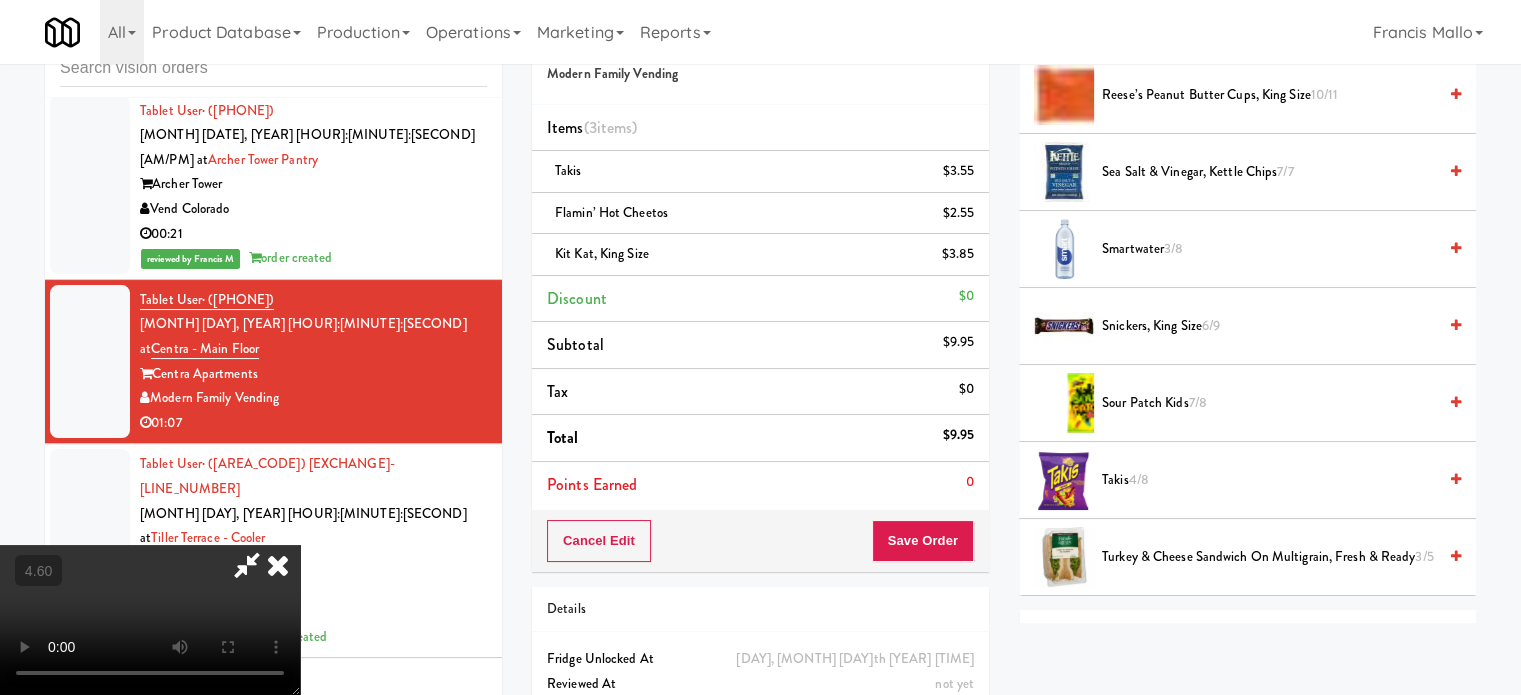 click on "Snickers, King Size  6/9" at bounding box center [1269, 326] 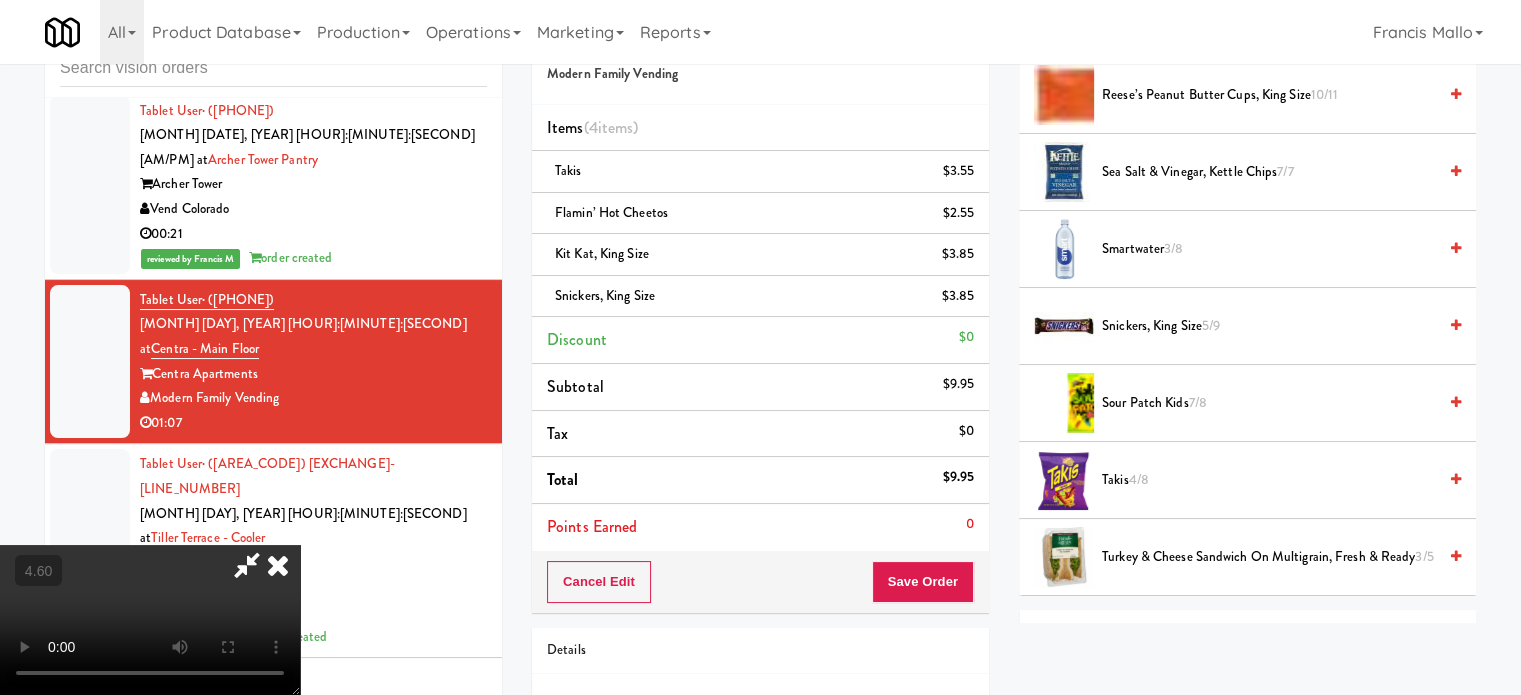 click at bounding box center [150, 620] 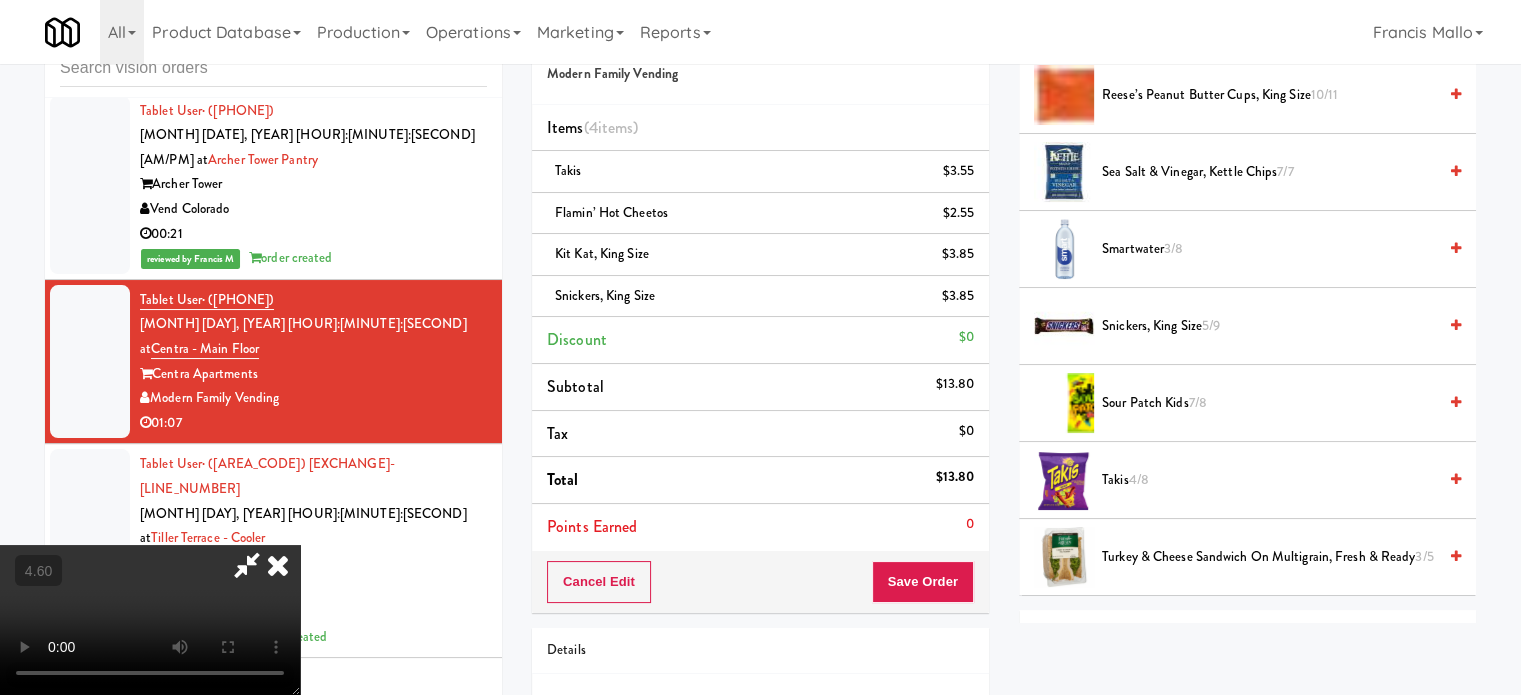 click at bounding box center [150, 620] 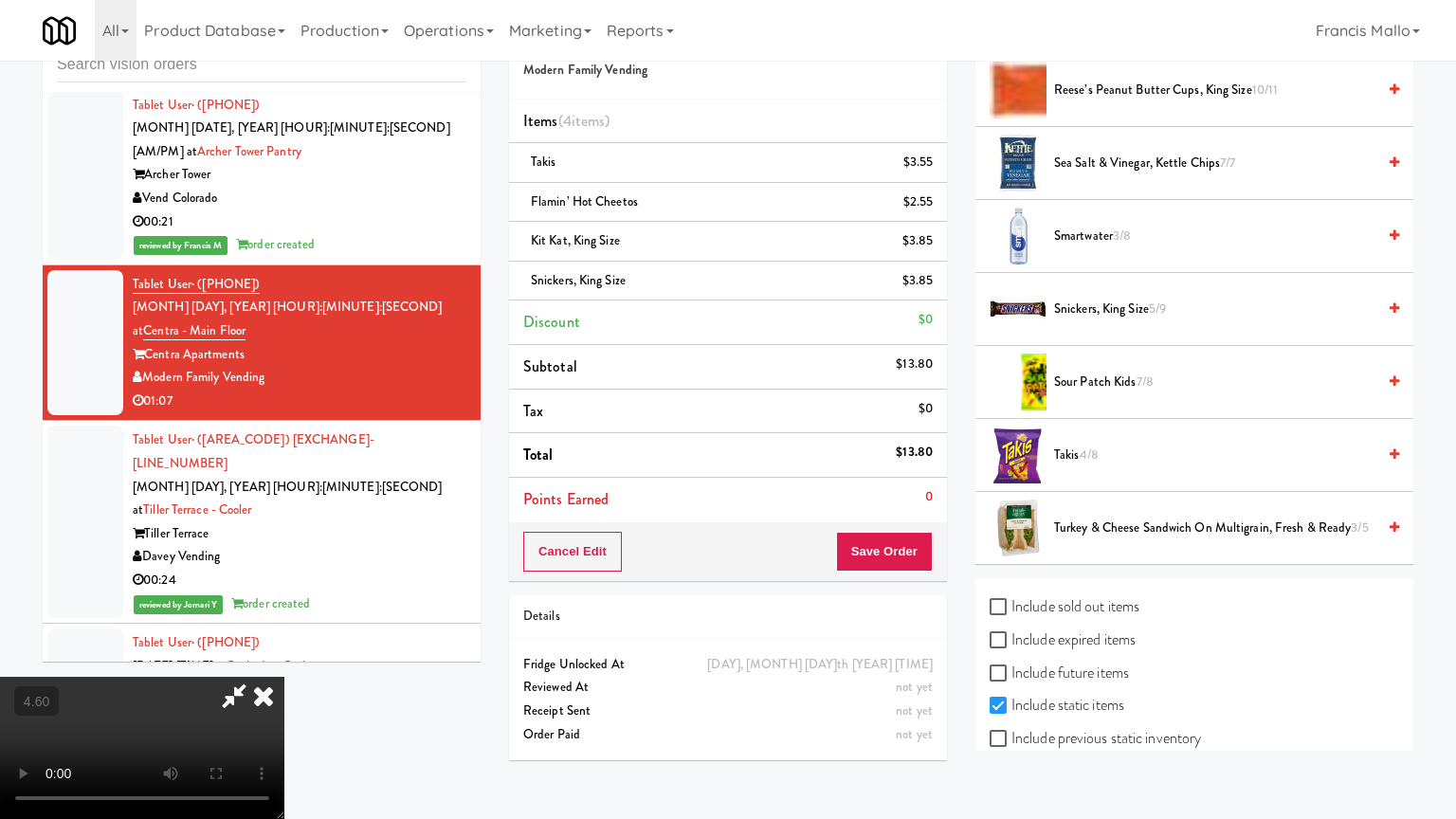 click at bounding box center (142, 748) 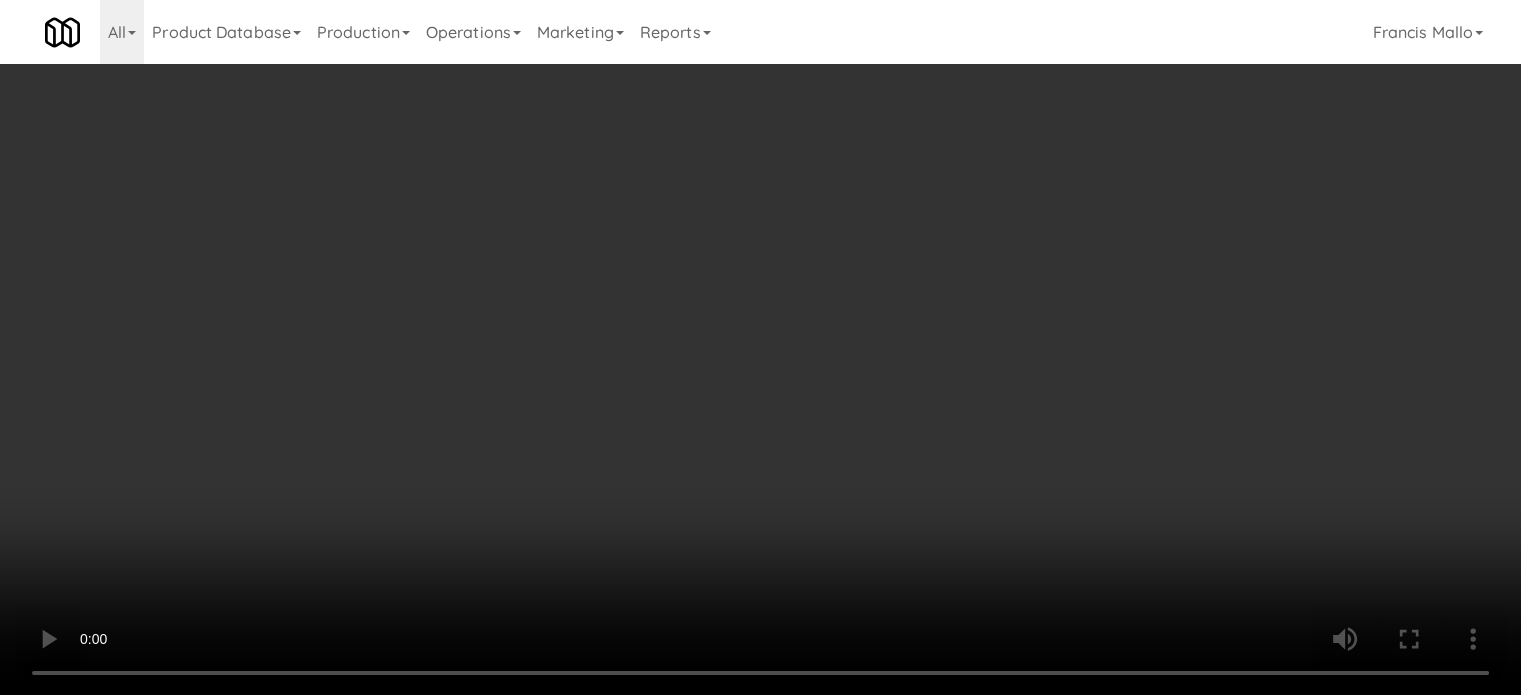 scroll, scrollTop: 1000, scrollLeft: 0, axis: vertical 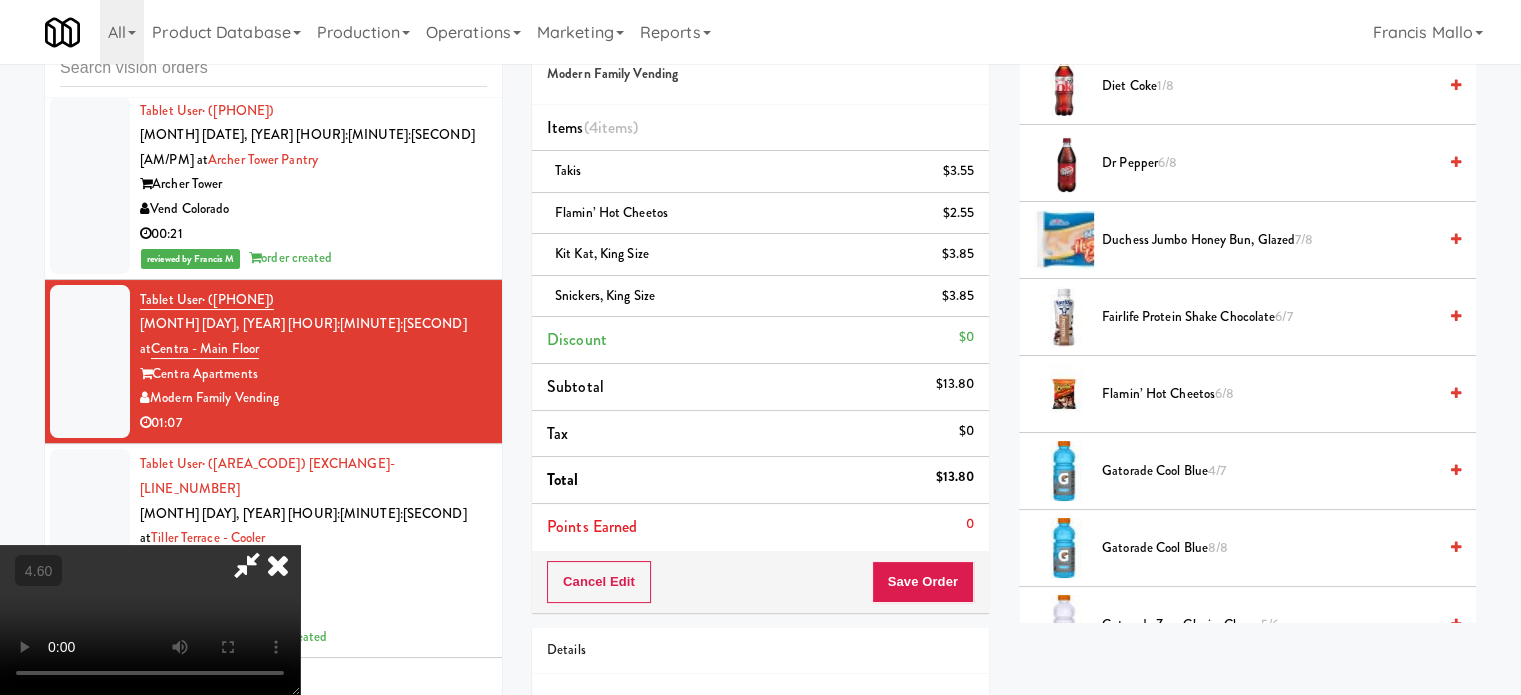 click on "Duchess Jumbo Honey Bun, Glazed  7/8" at bounding box center [1269, 240] 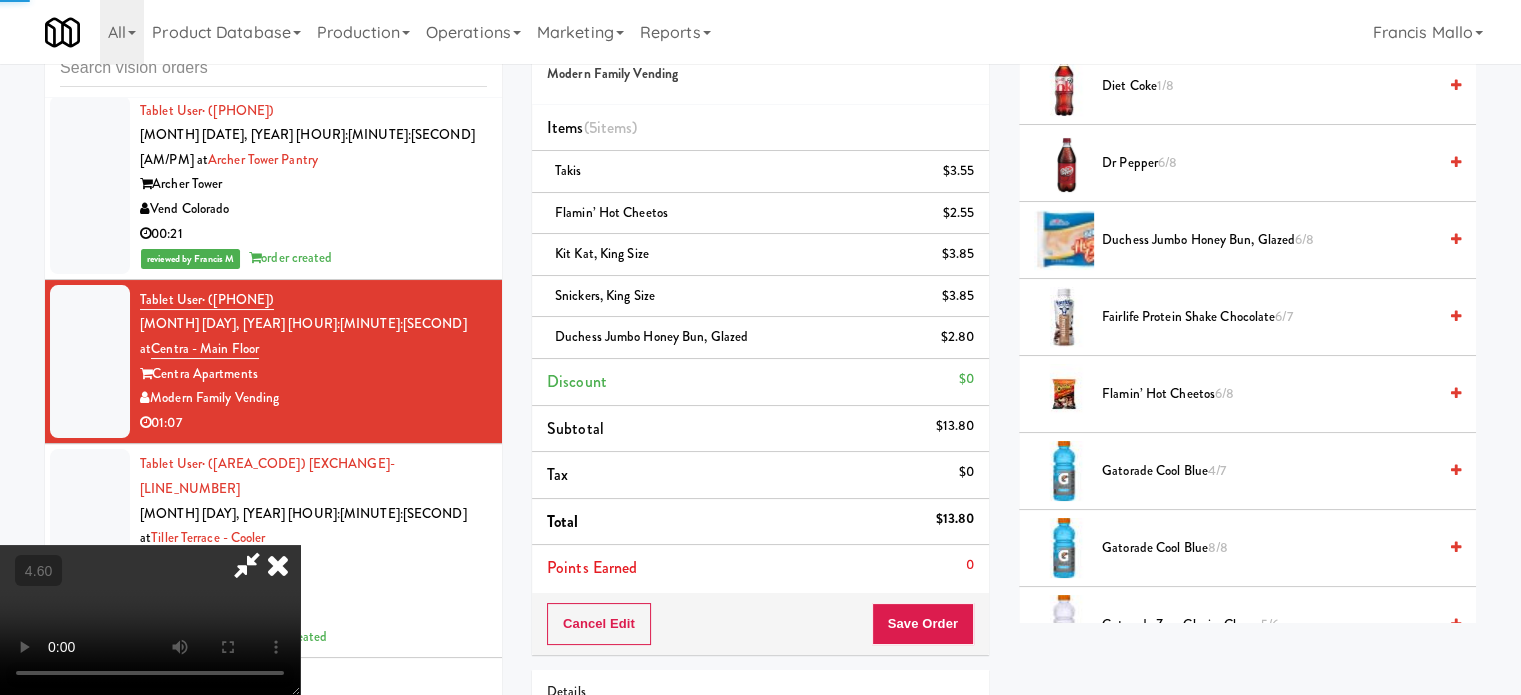 click at bounding box center (150, 620) 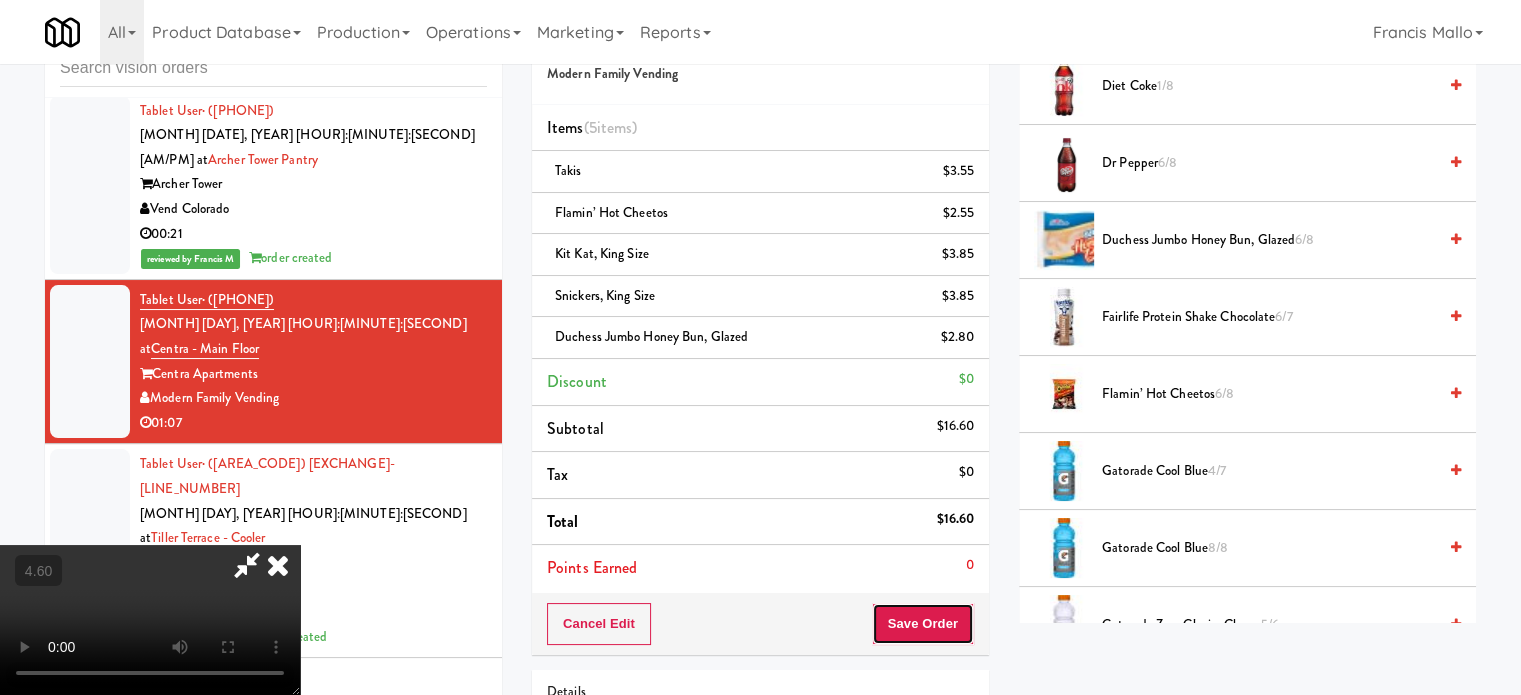 click on "Save Order" at bounding box center (923, 624) 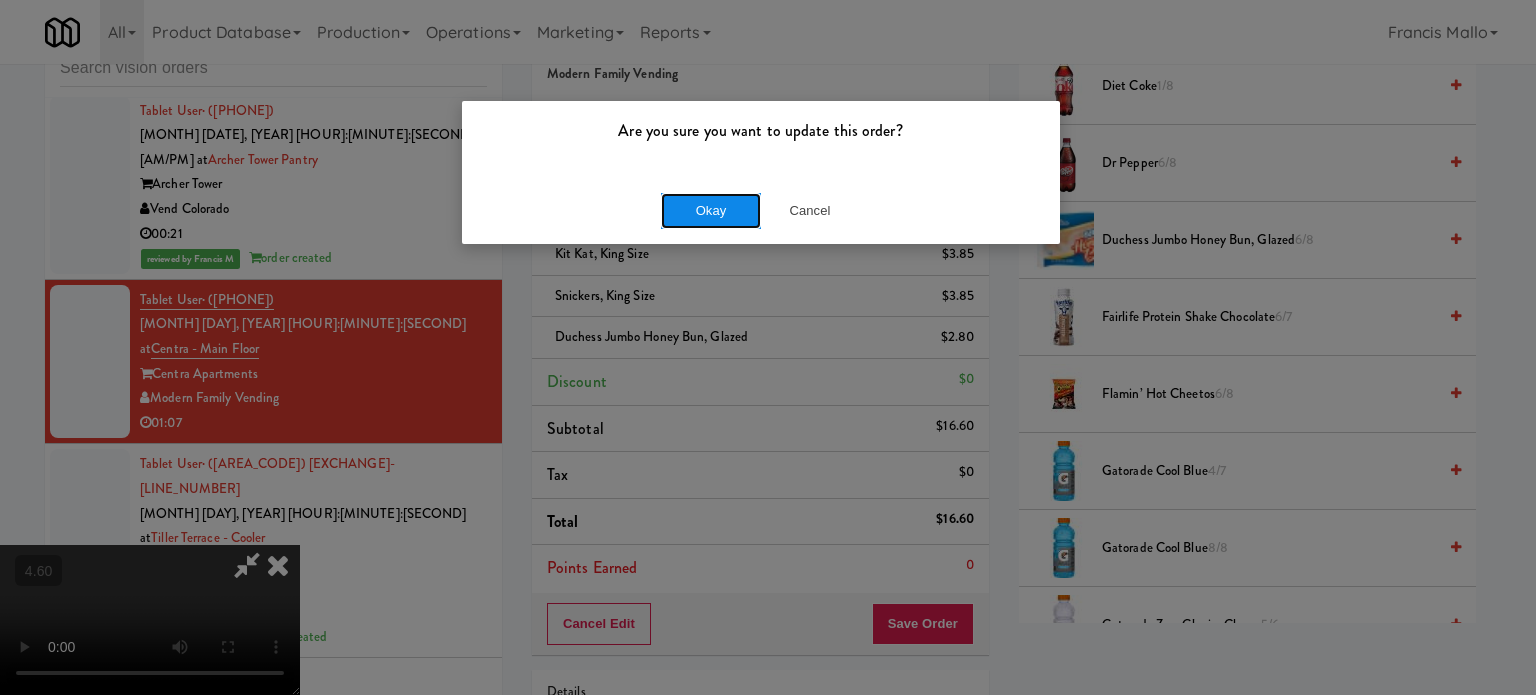 click on "Okay" at bounding box center (711, 211) 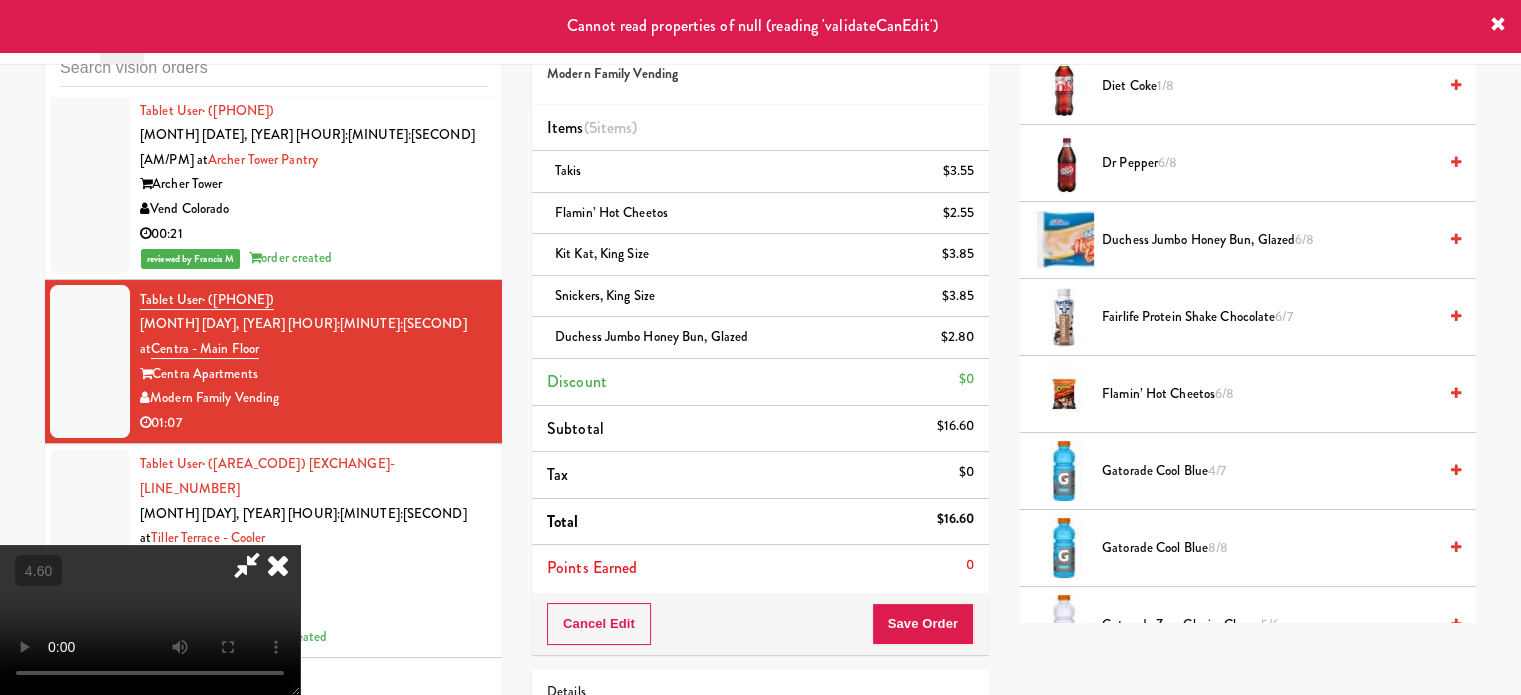 click at bounding box center (278, 565) 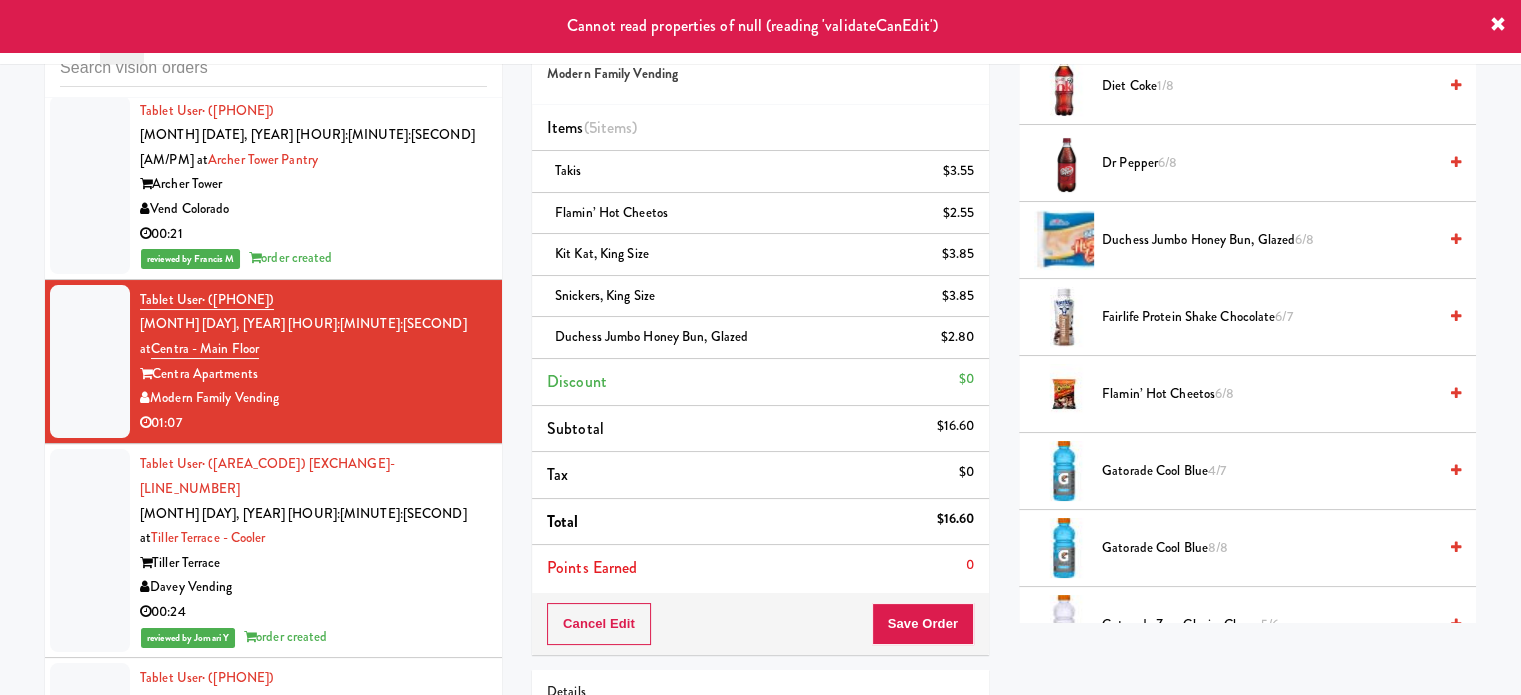 drag, startPoint x: 442, startPoint y: 207, endPoint x: 434, endPoint y: 239, distance: 32.984844 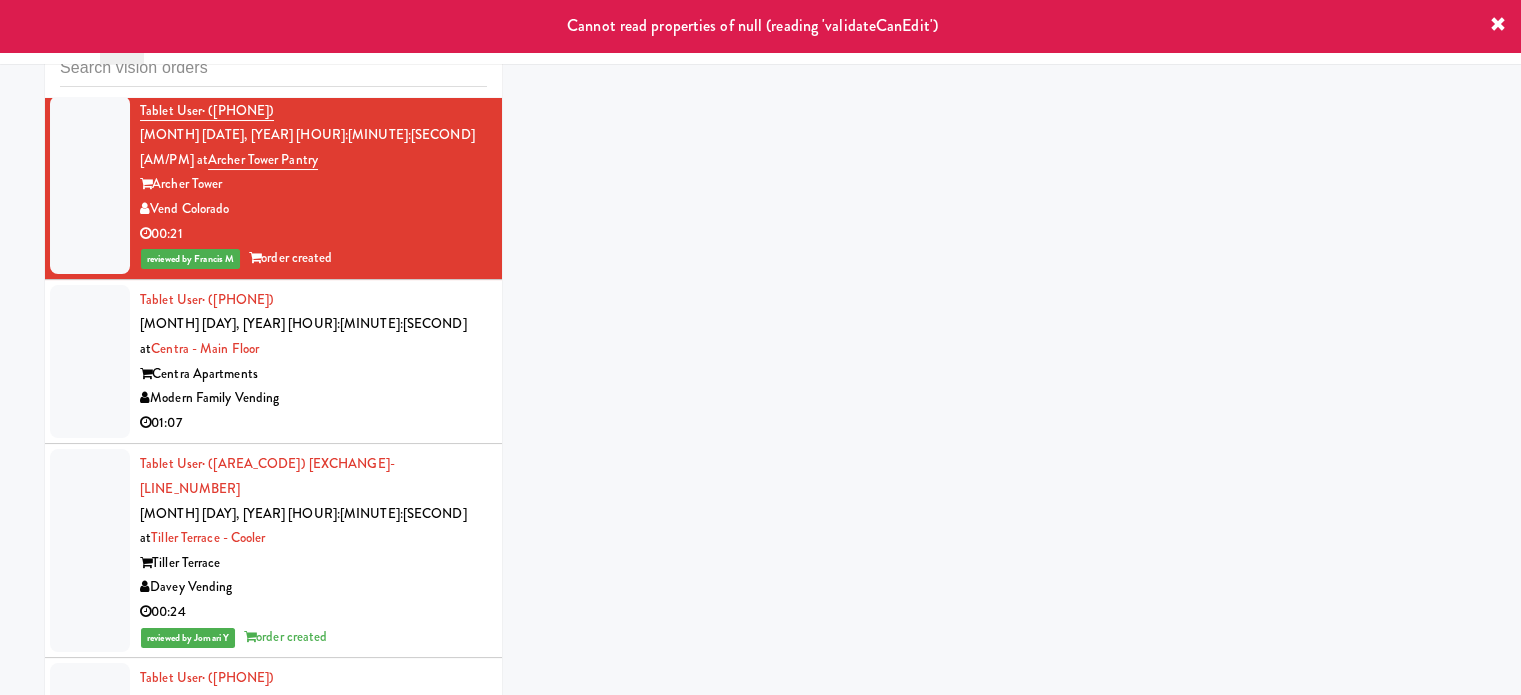 click on "Centra Apartments" at bounding box center [313, 374] 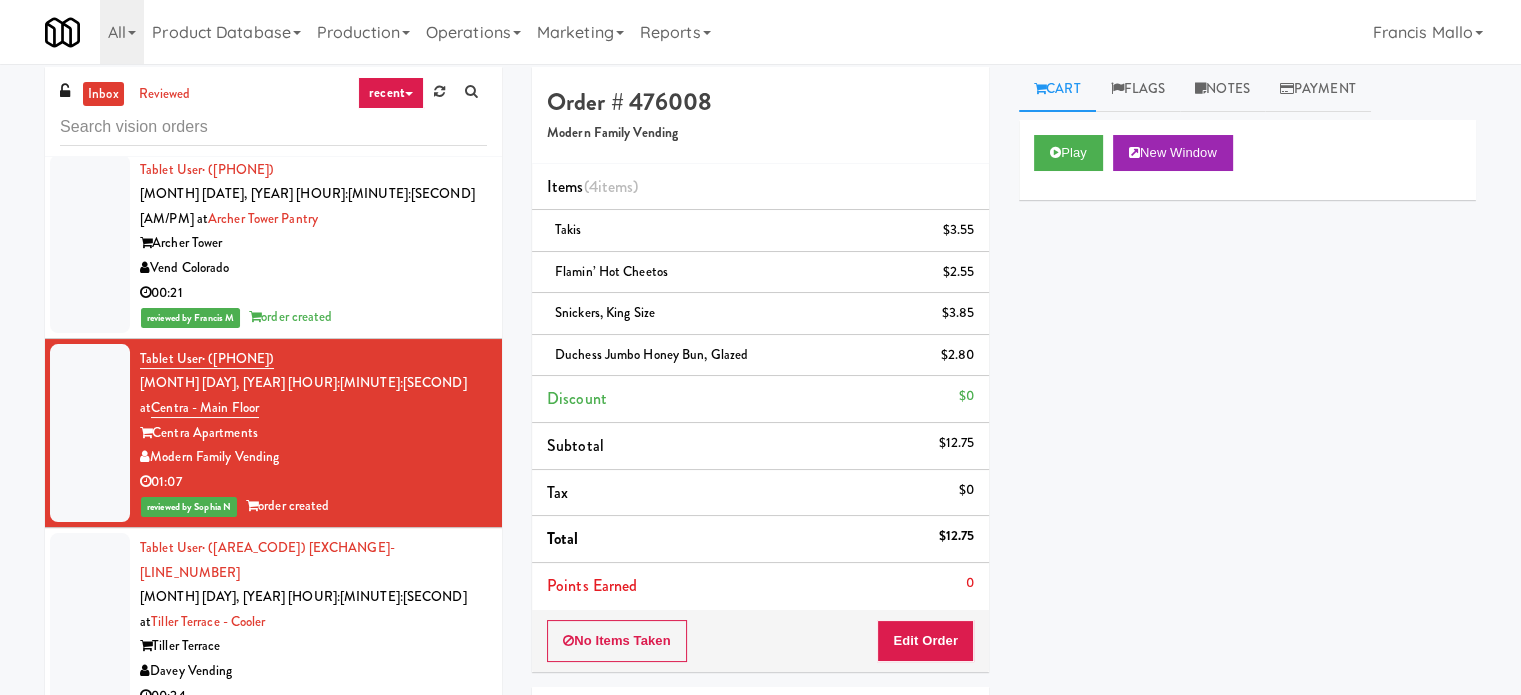 scroll, scrollTop: 0, scrollLeft: 0, axis: both 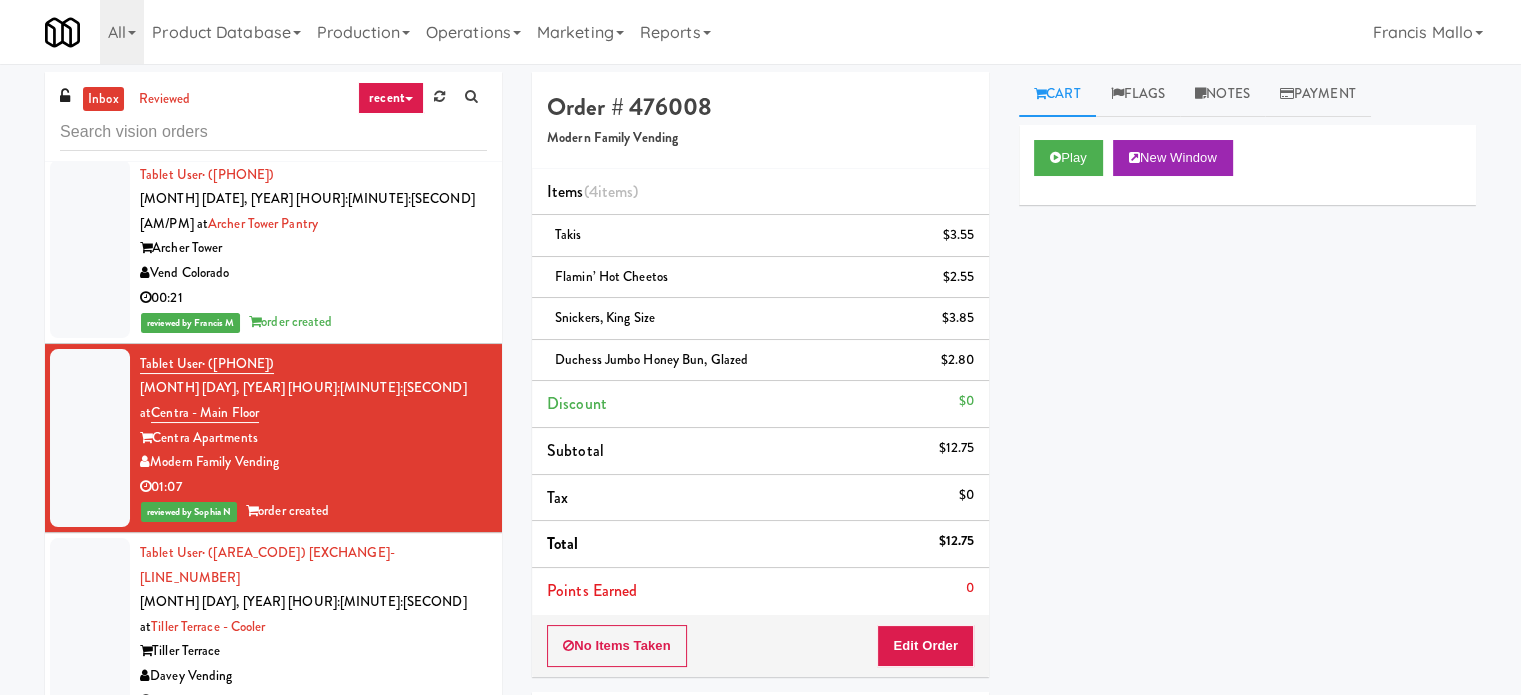 click on "reviewed by Francis M  order created" at bounding box center (313, 322) 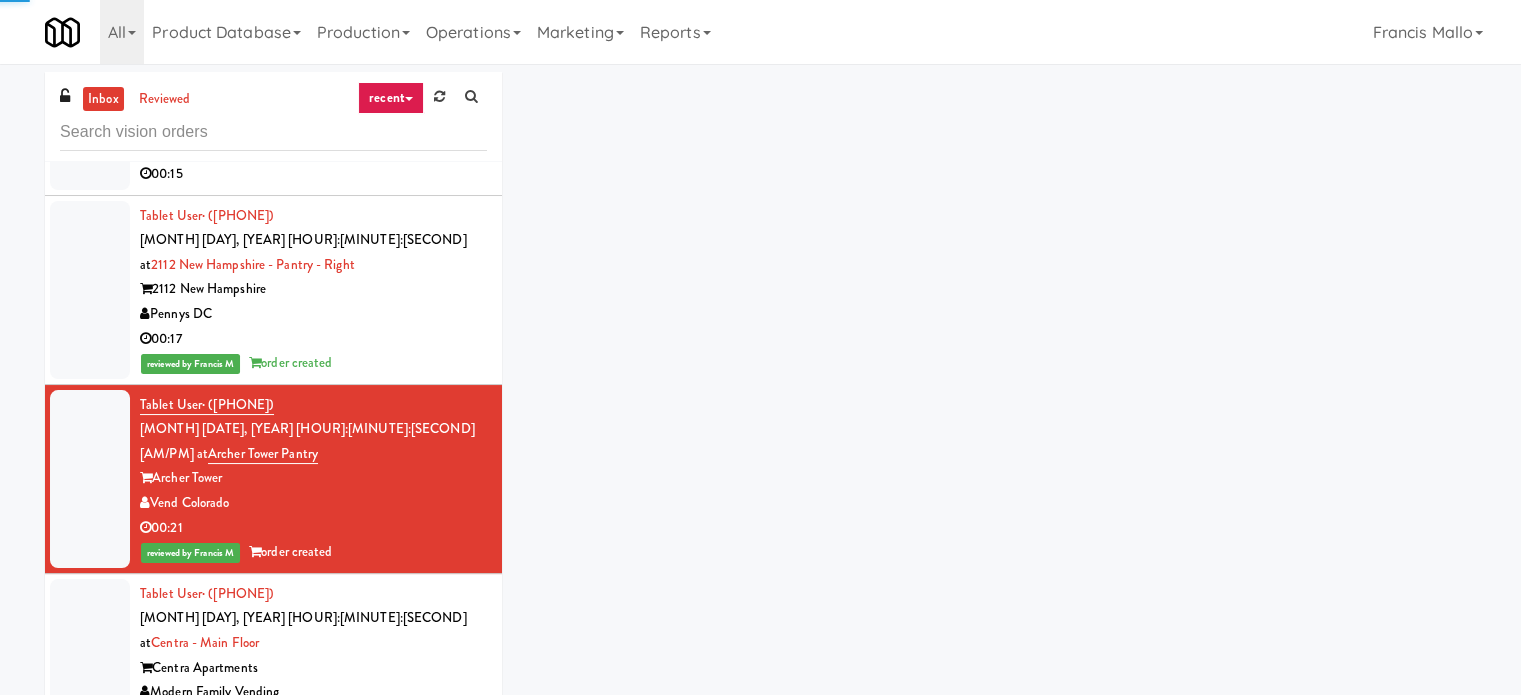 scroll, scrollTop: 61, scrollLeft: 0, axis: vertical 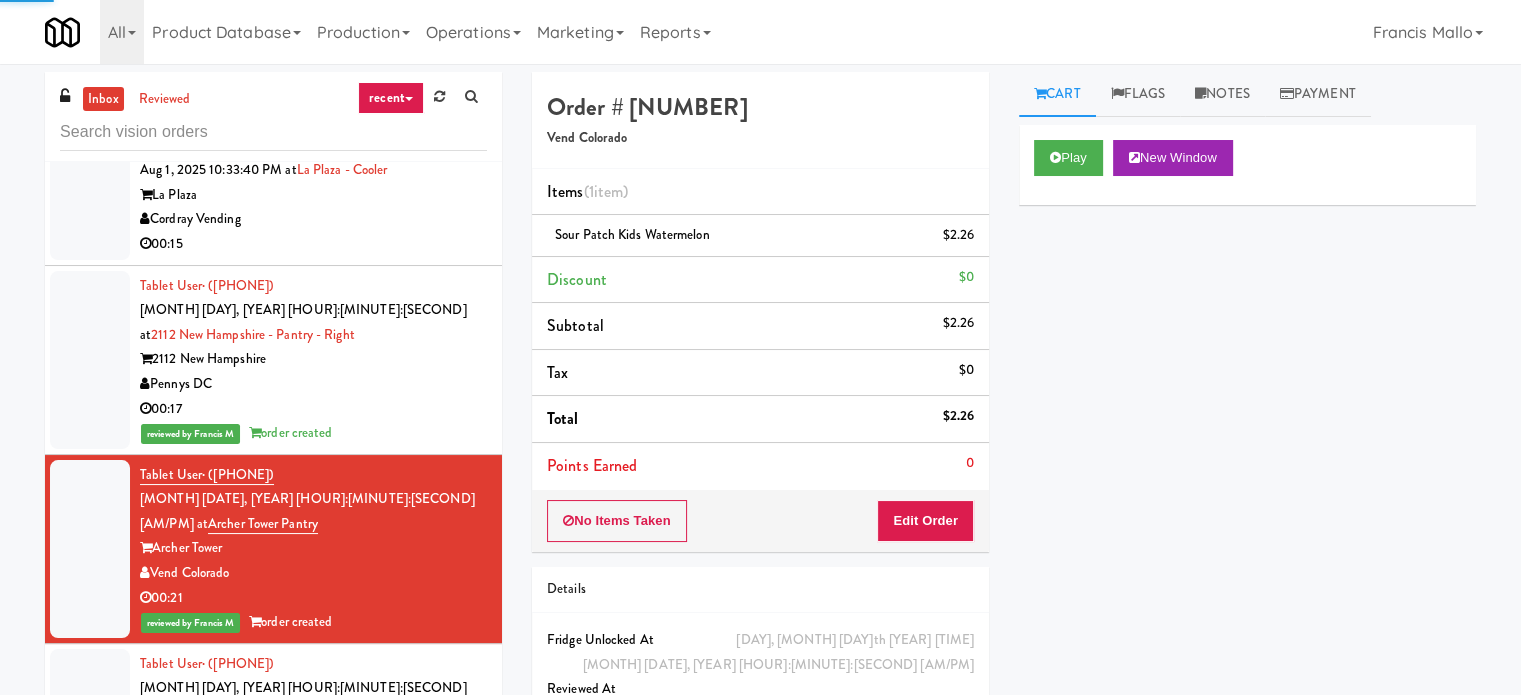 click on "Pennys DC" at bounding box center (313, 384) 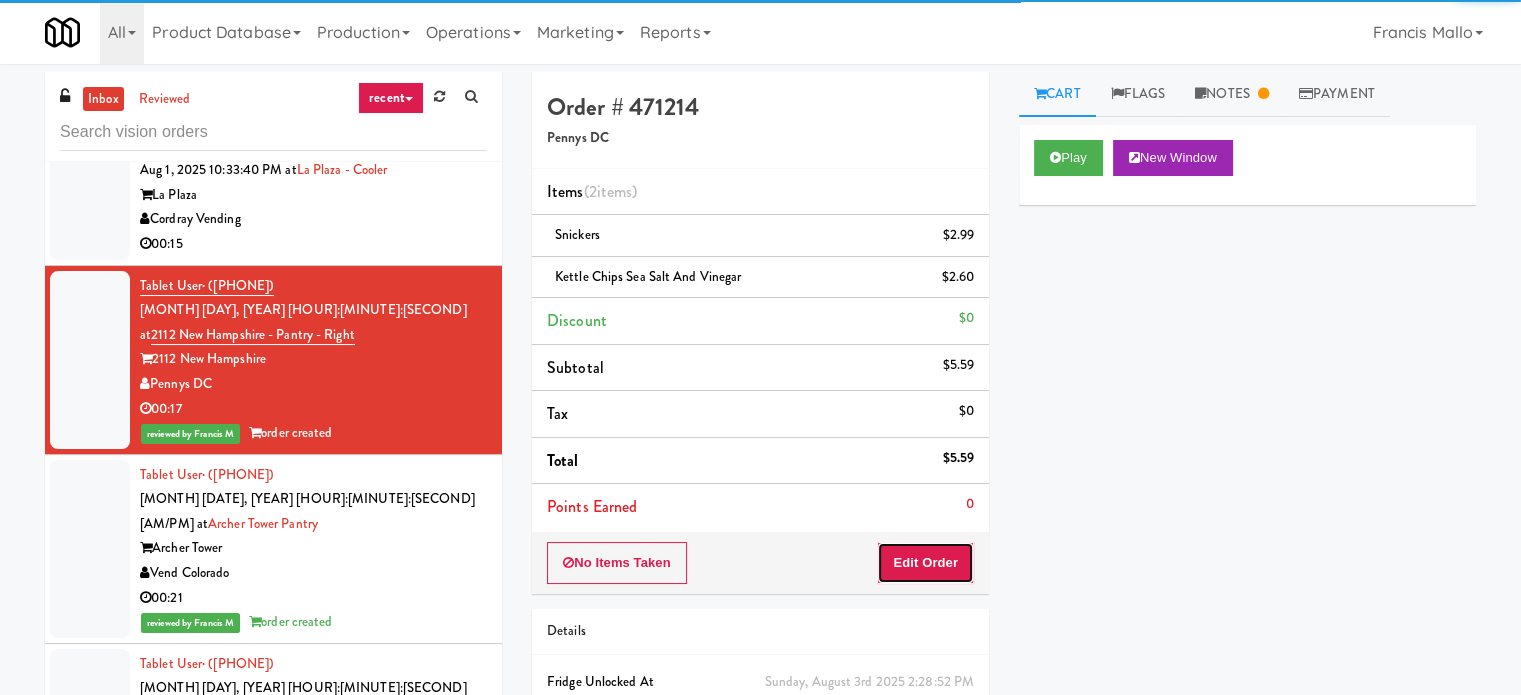 click on "Edit Order" at bounding box center [925, 563] 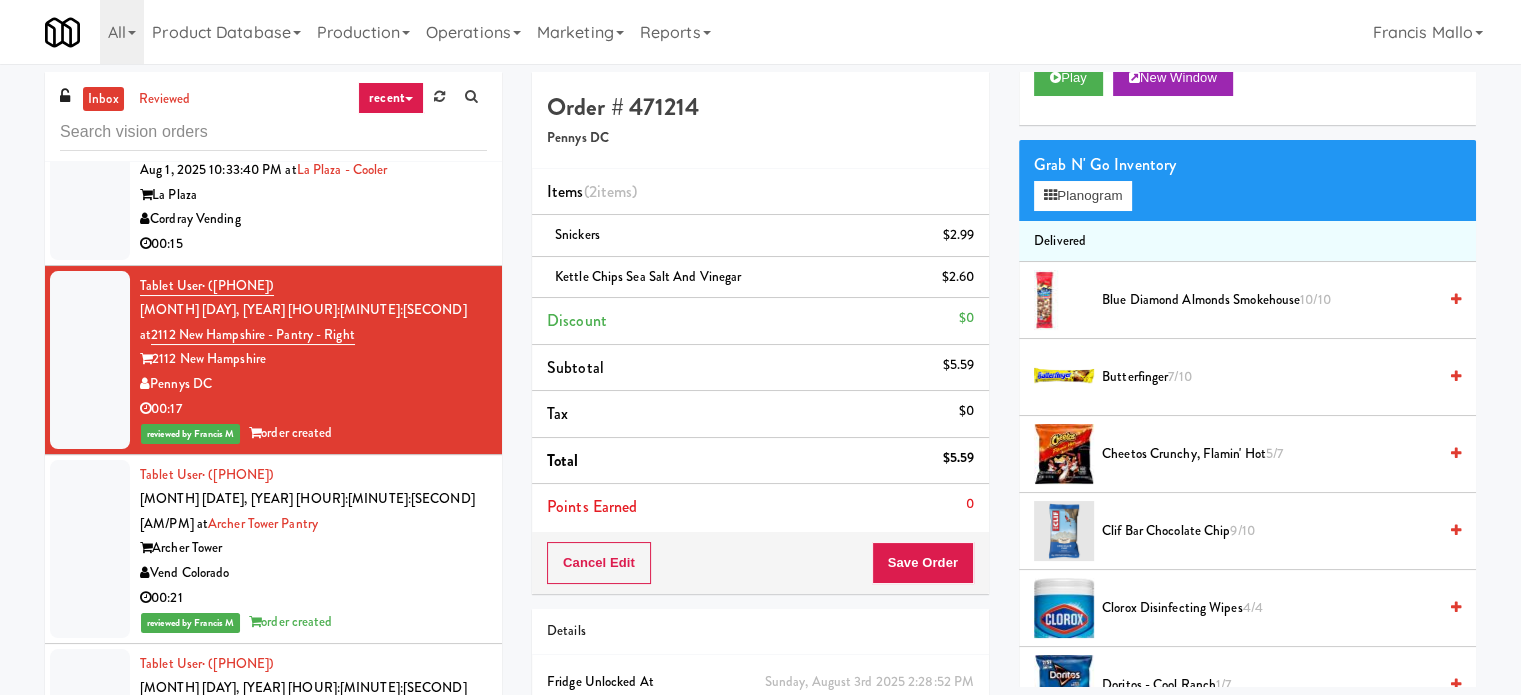 scroll, scrollTop: 500, scrollLeft: 0, axis: vertical 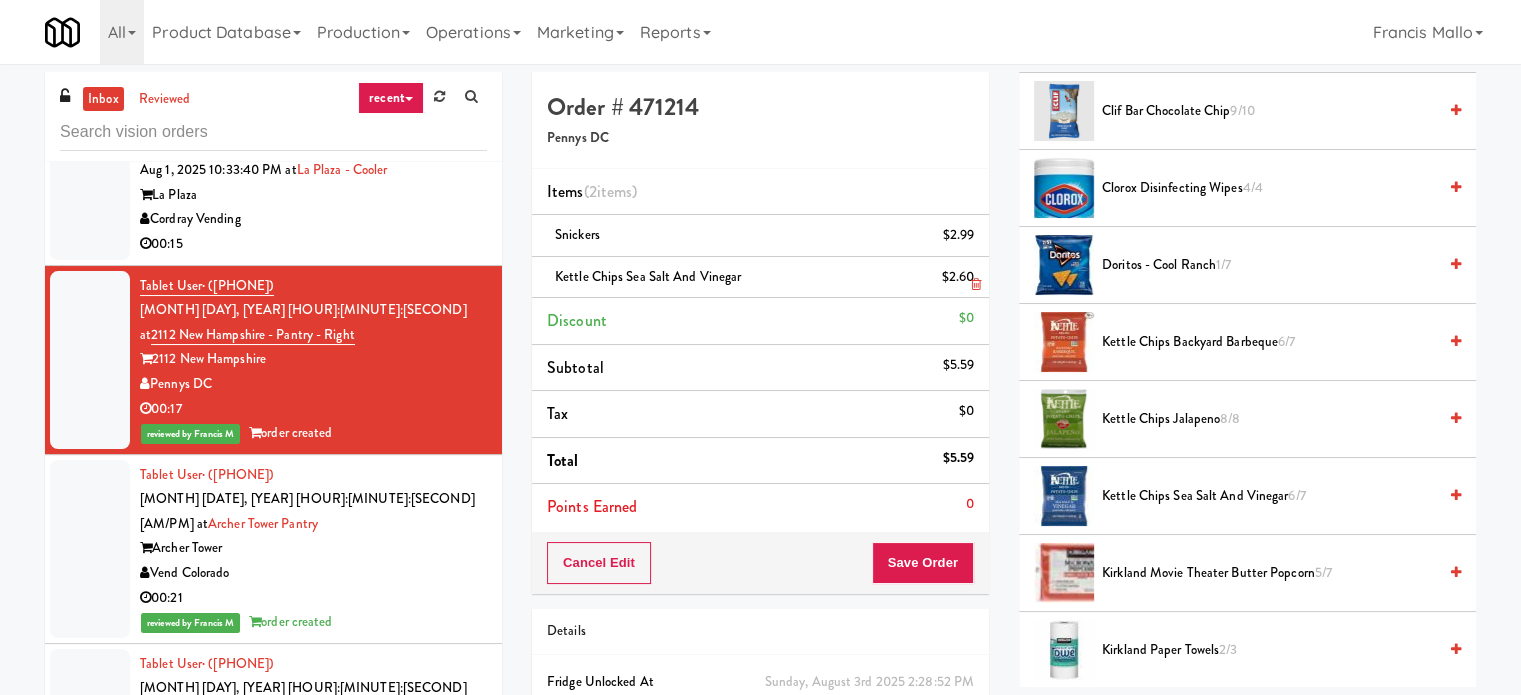click at bounding box center [972, 285] 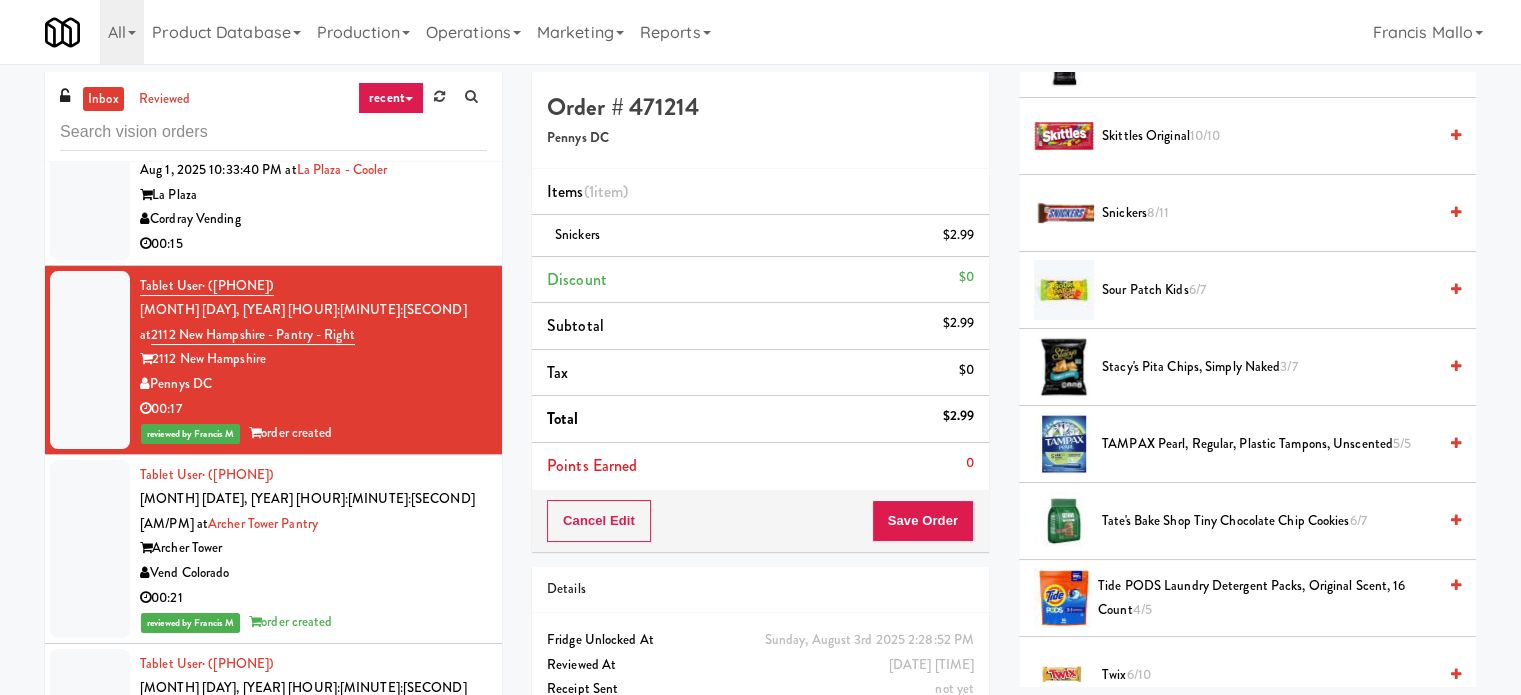 scroll, scrollTop: 2100, scrollLeft: 0, axis: vertical 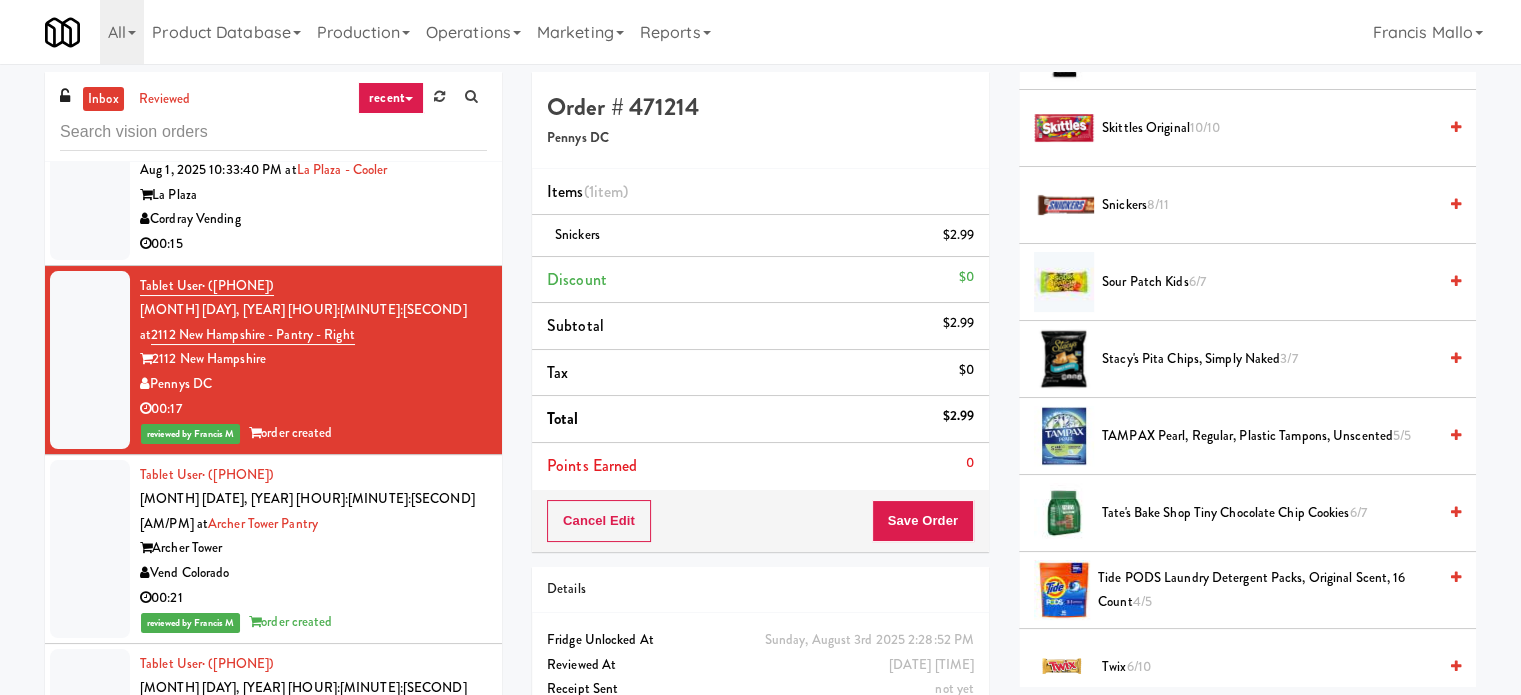 click on "Stacy's Pita Chips, Simply Naked  3/7" at bounding box center [1269, 359] 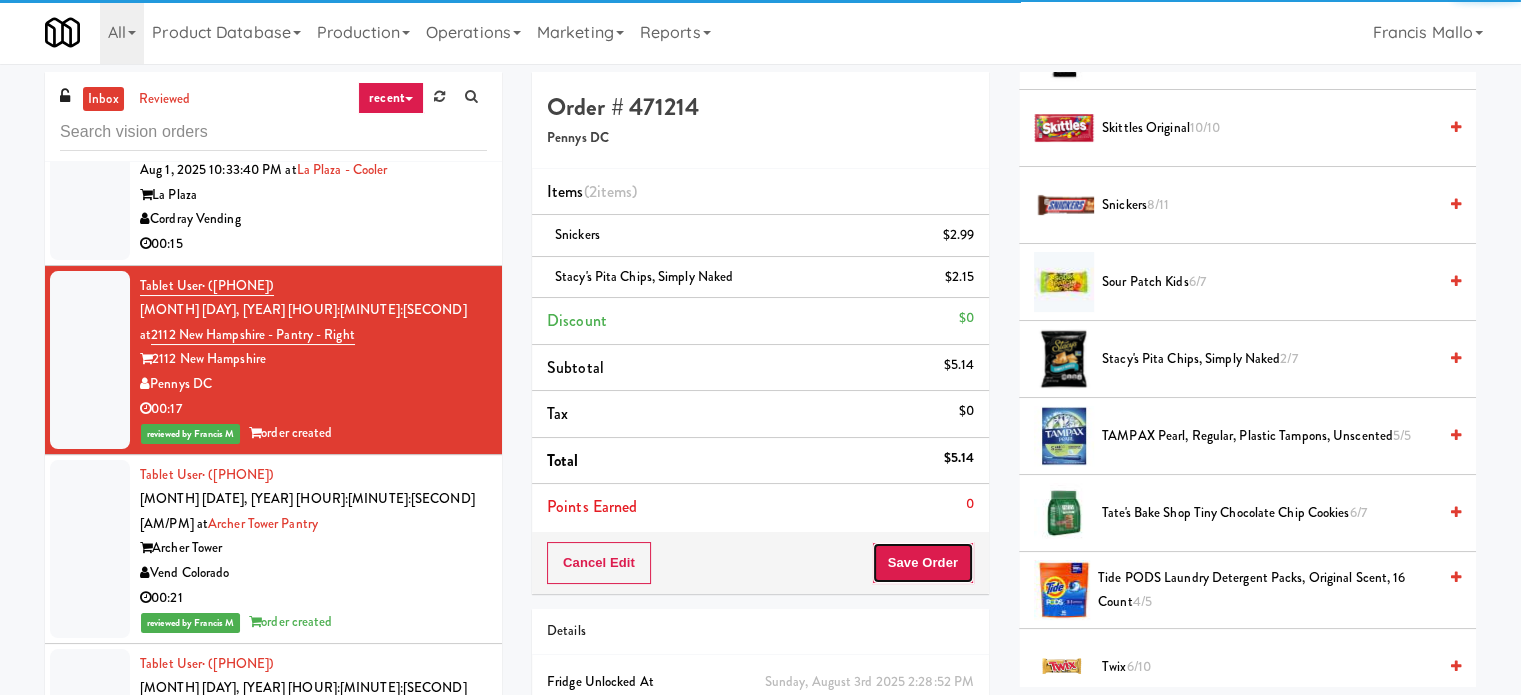 click on "Save Order" at bounding box center [923, 563] 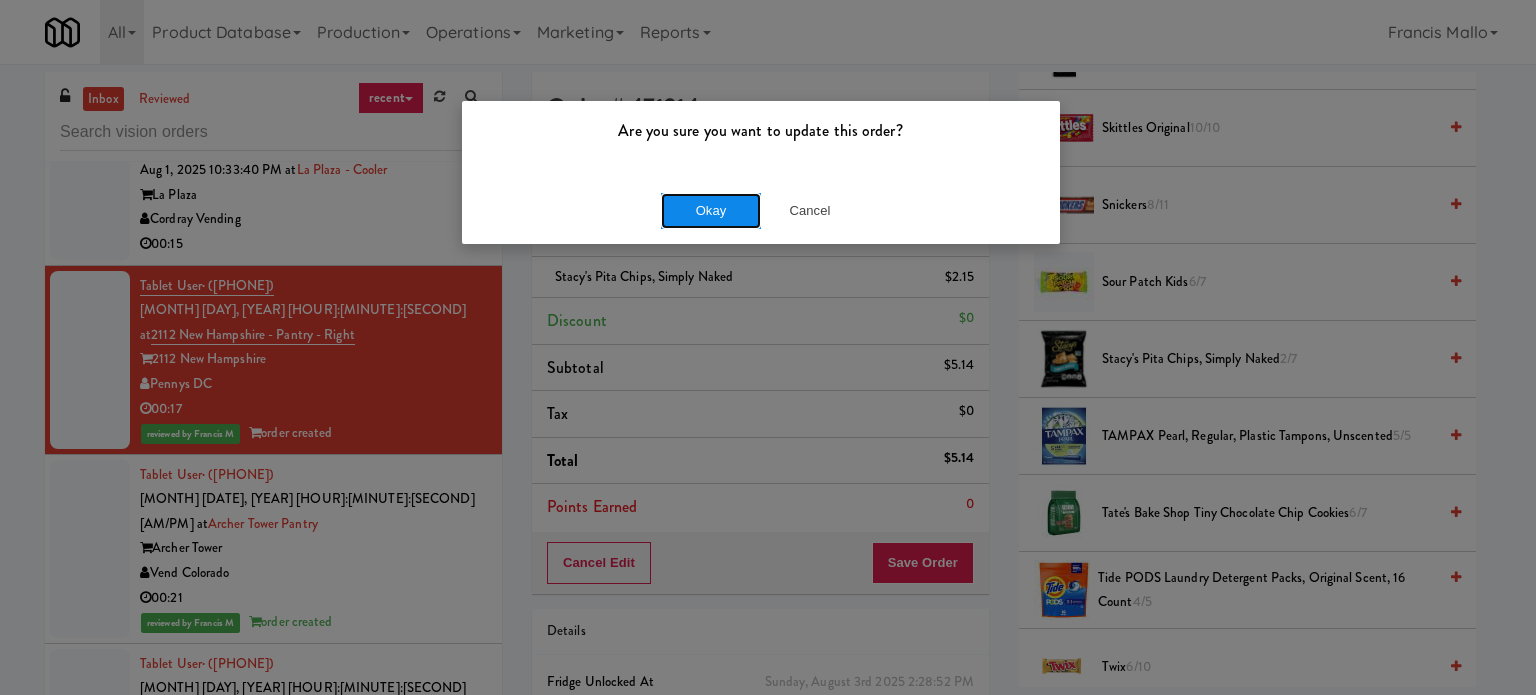 click on "Okay" at bounding box center (711, 211) 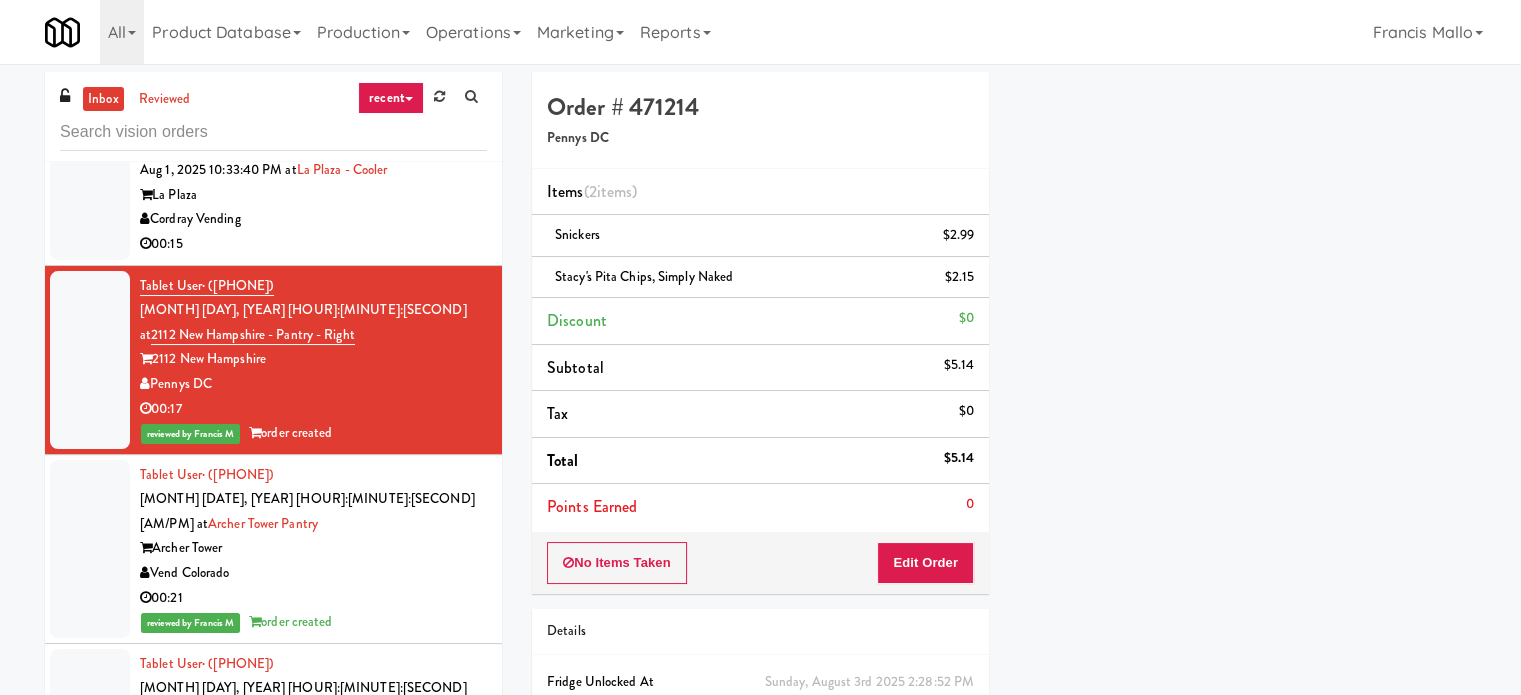 scroll, scrollTop: 187, scrollLeft: 0, axis: vertical 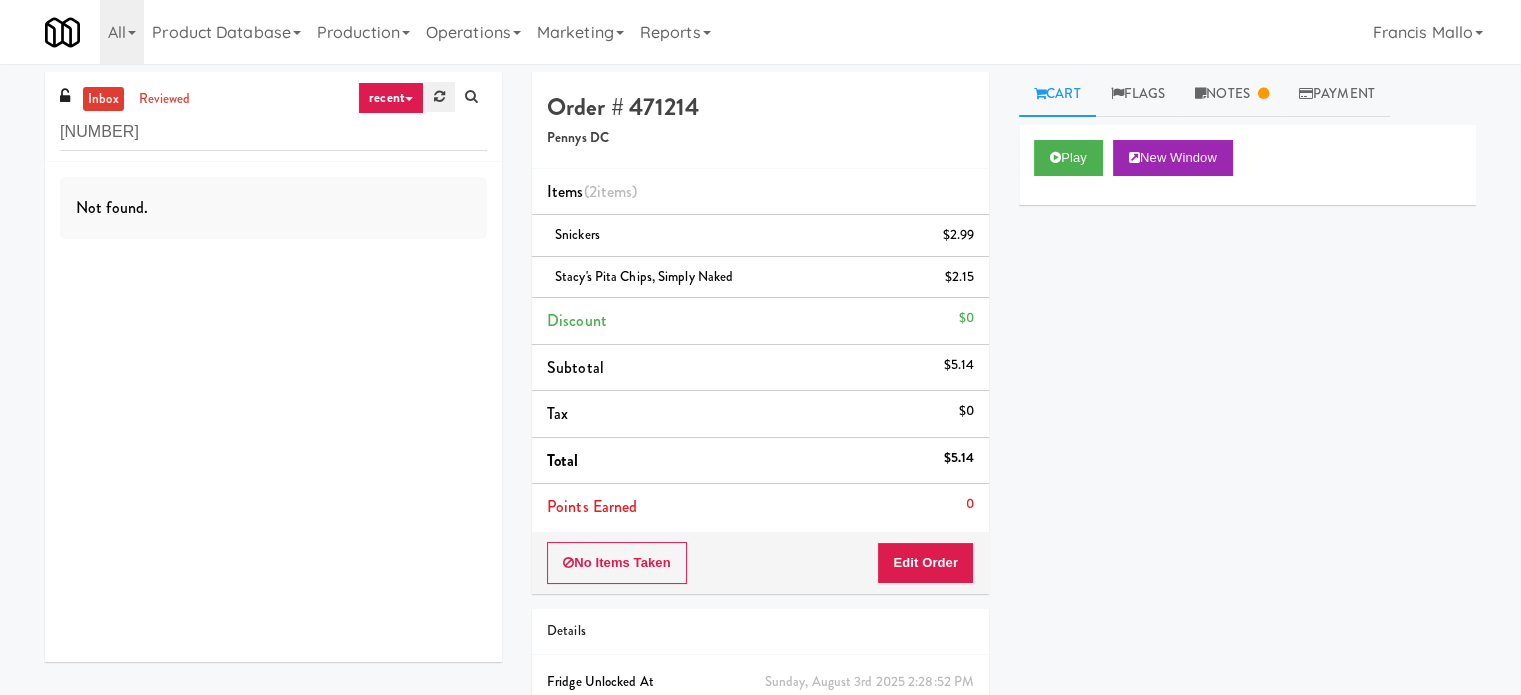 click at bounding box center [439, 96] 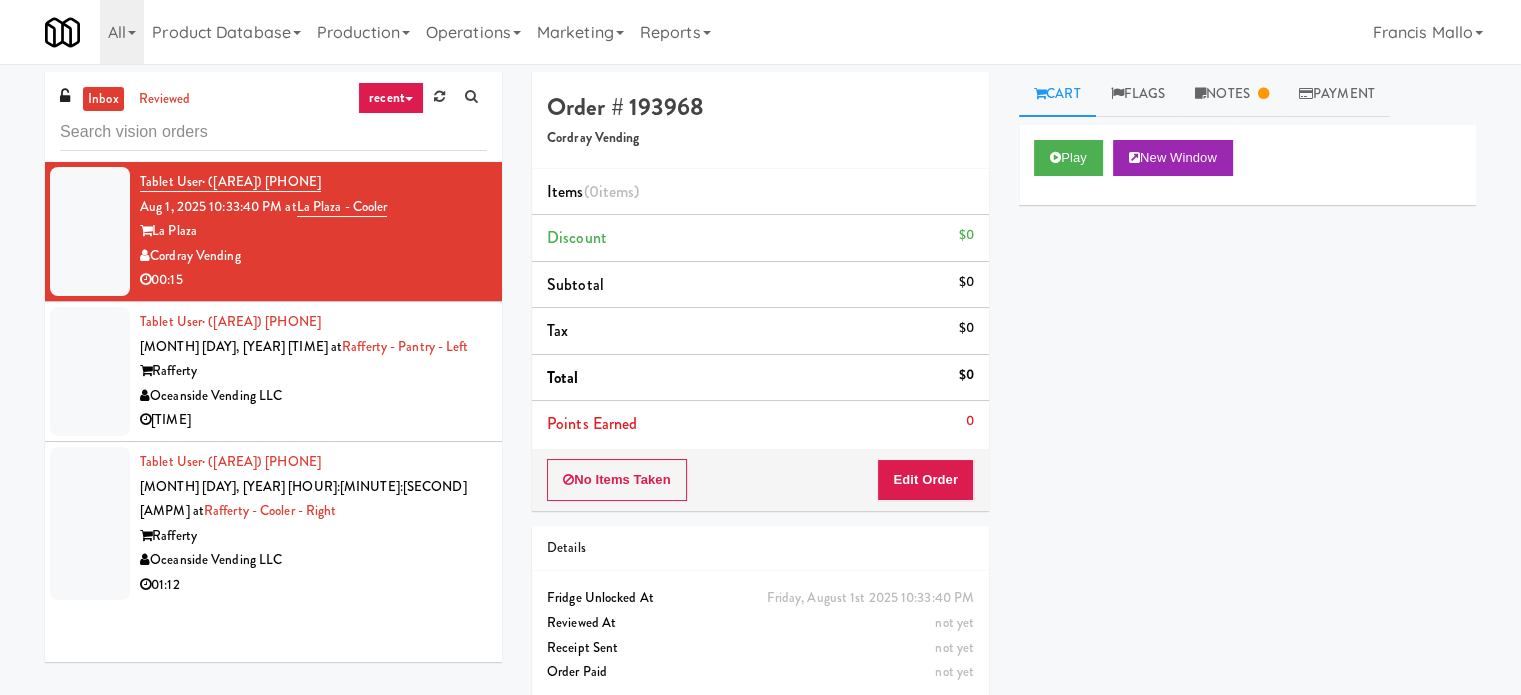 click on "Oceanside Vending LLC" at bounding box center (313, 396) 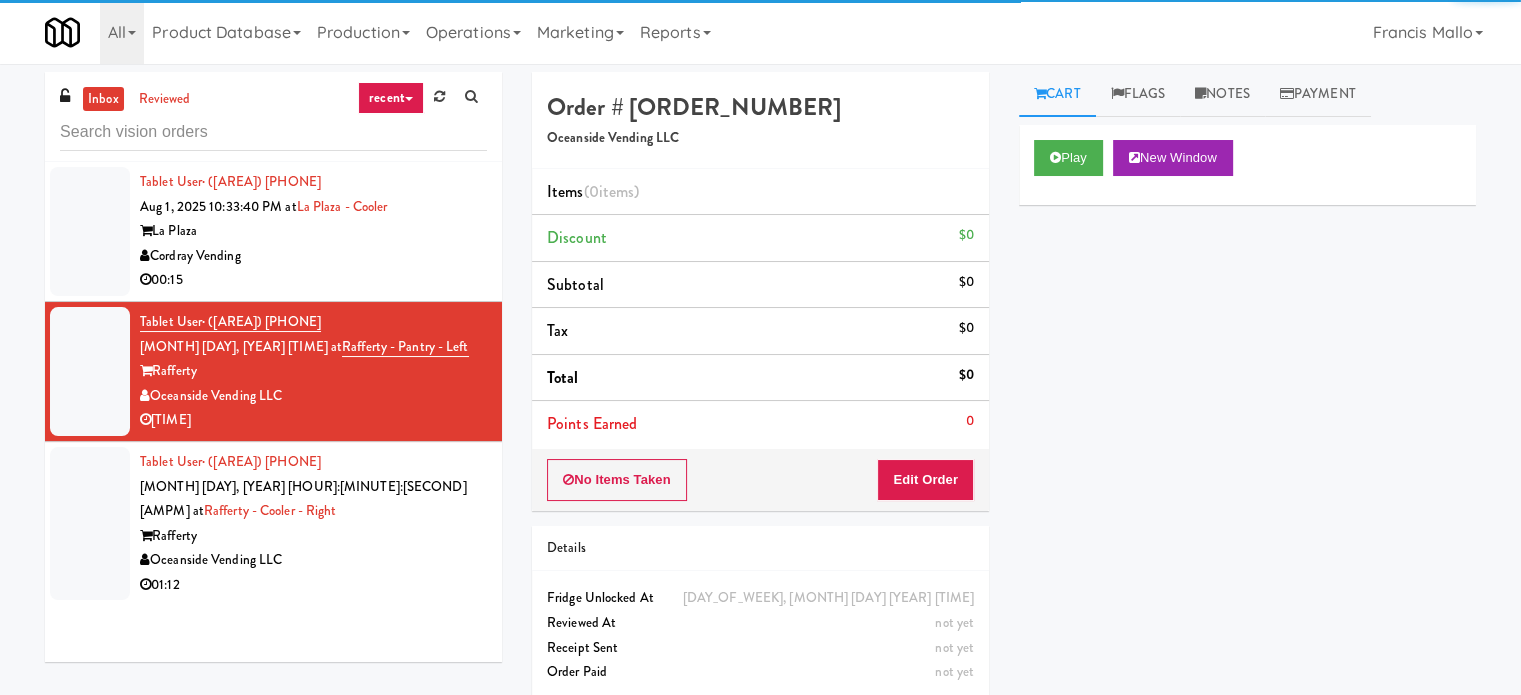 click on "Cordray Vending" at bounding box center (313, 256) 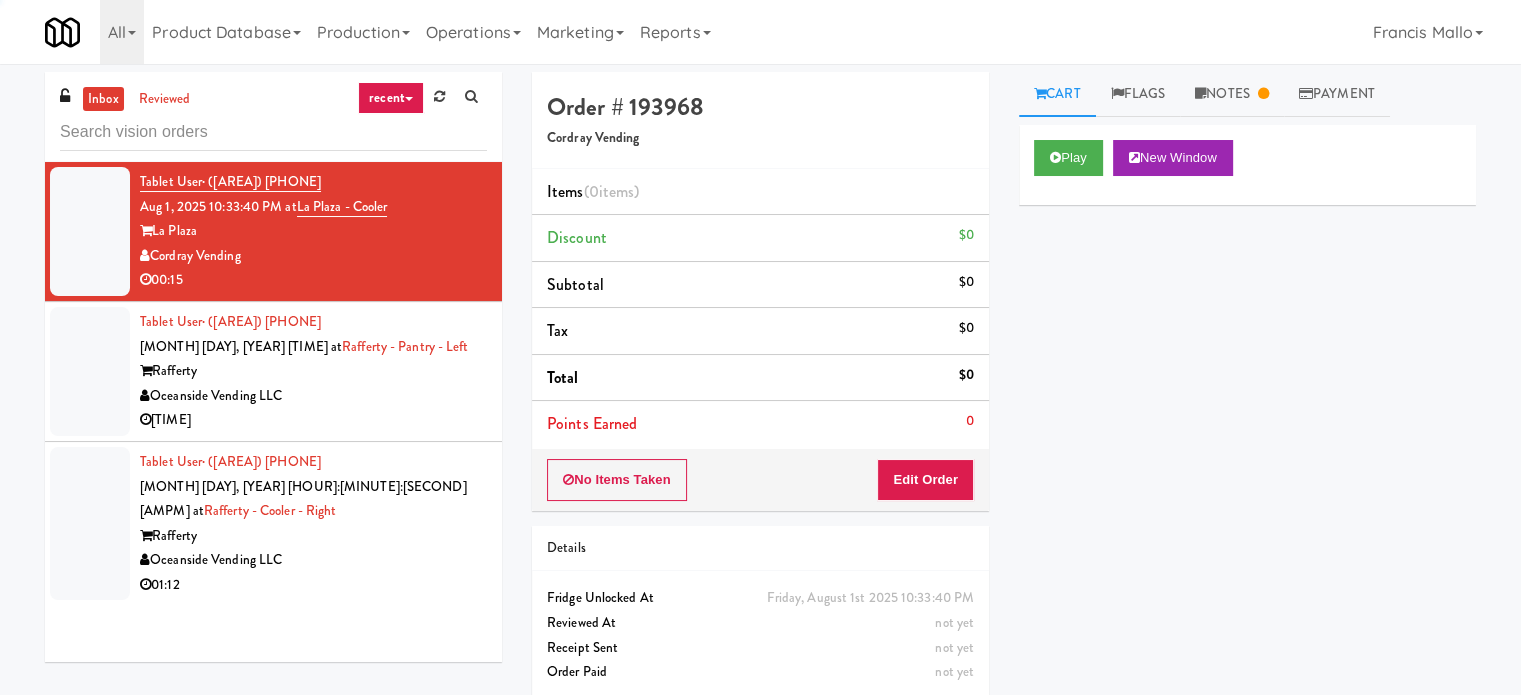 click on "02:08" at bounding box center [313, 420] 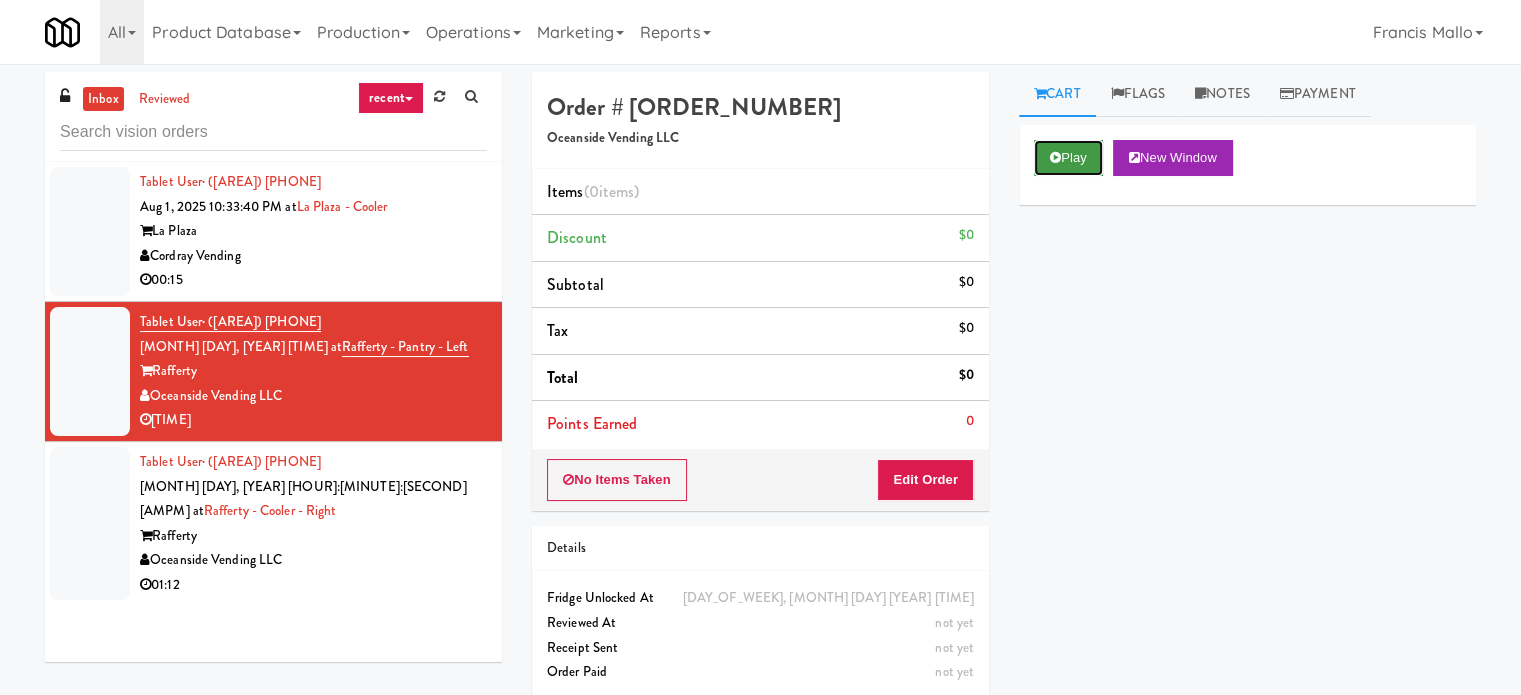 click on "Play" at bounding box center (1068, 158) 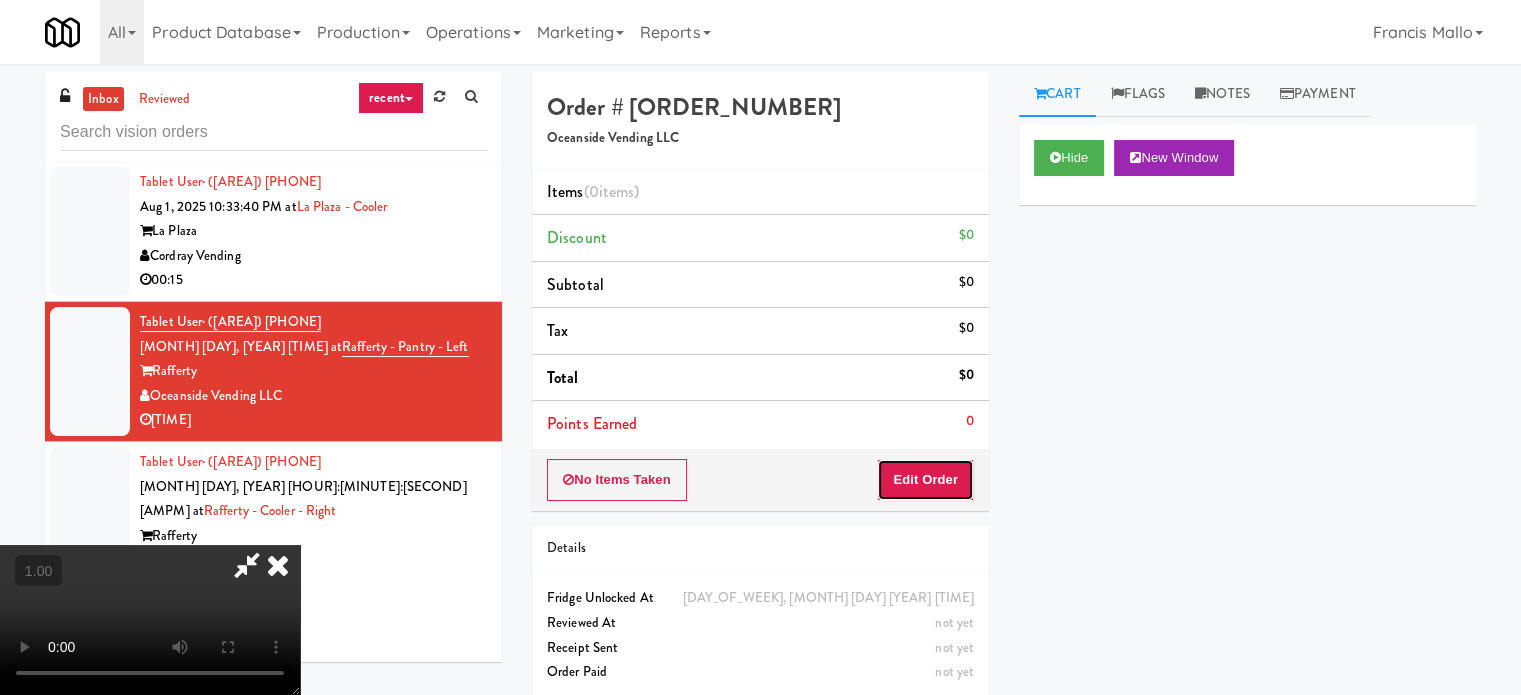 click on "Edit Order" at bounding box center (925, 480) 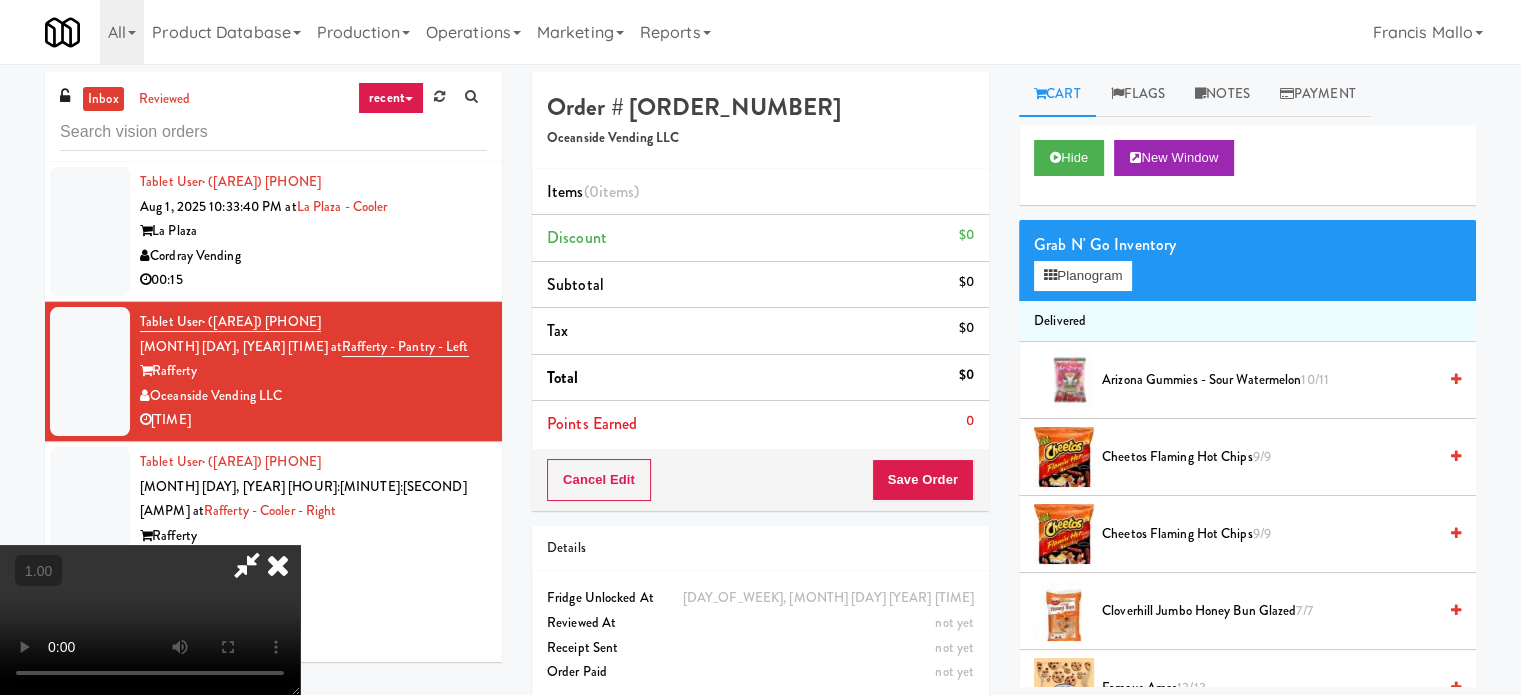 type 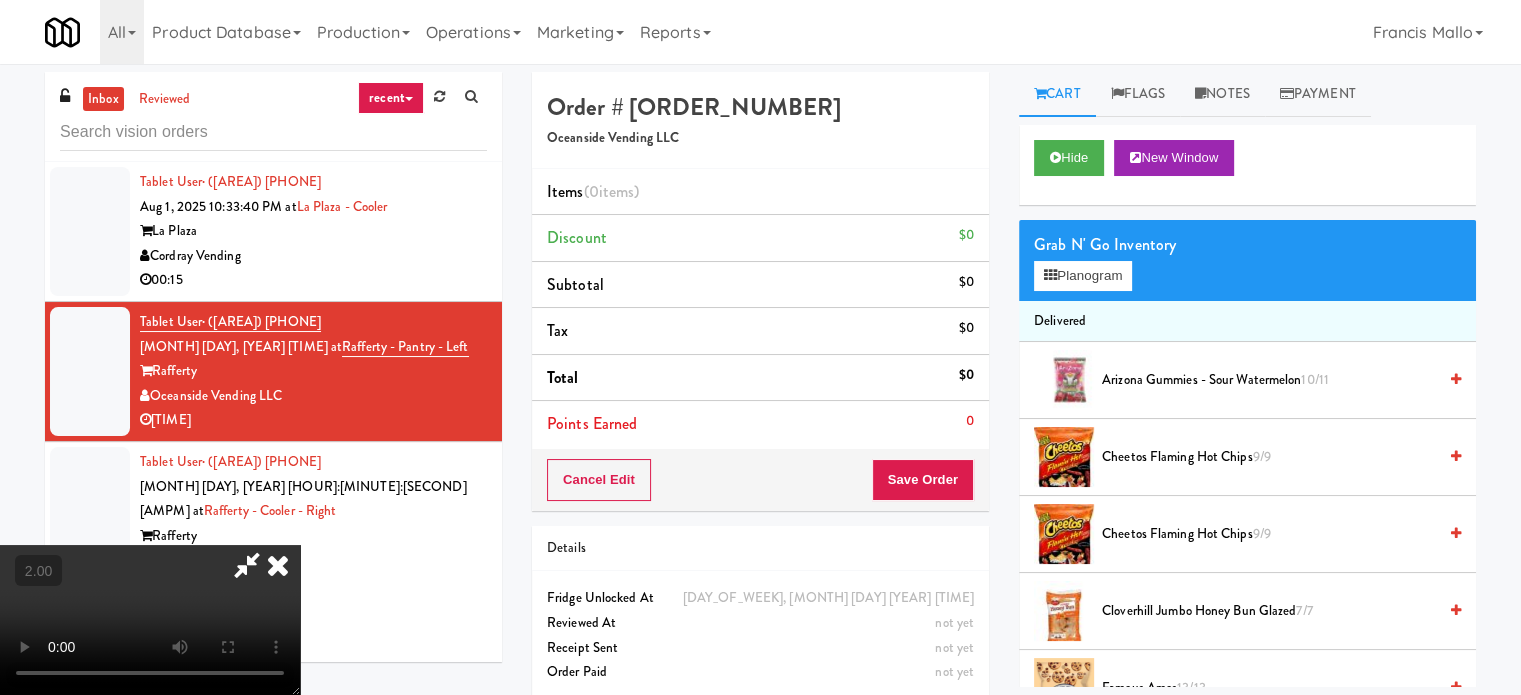 click at bounding box center [278, 565] 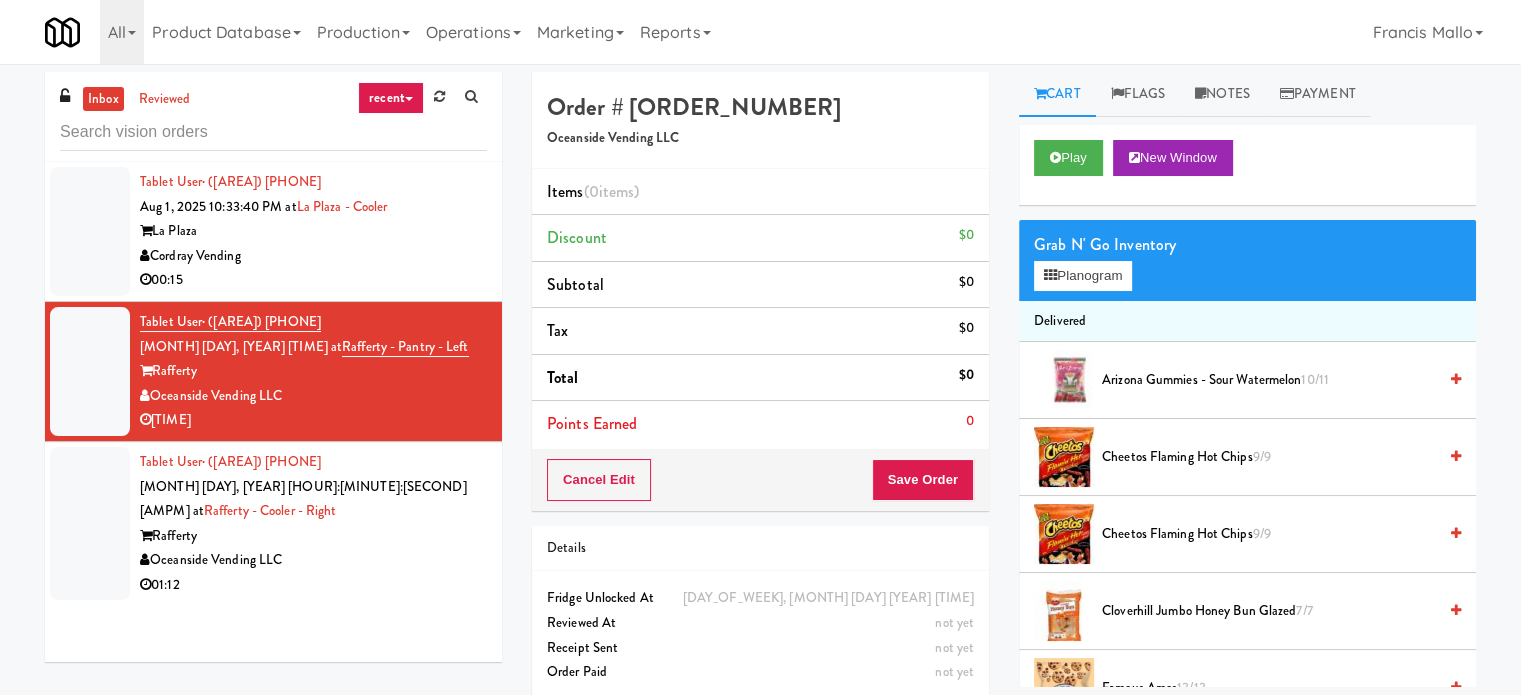 click on "00:15" at bounding box center [313, 280] 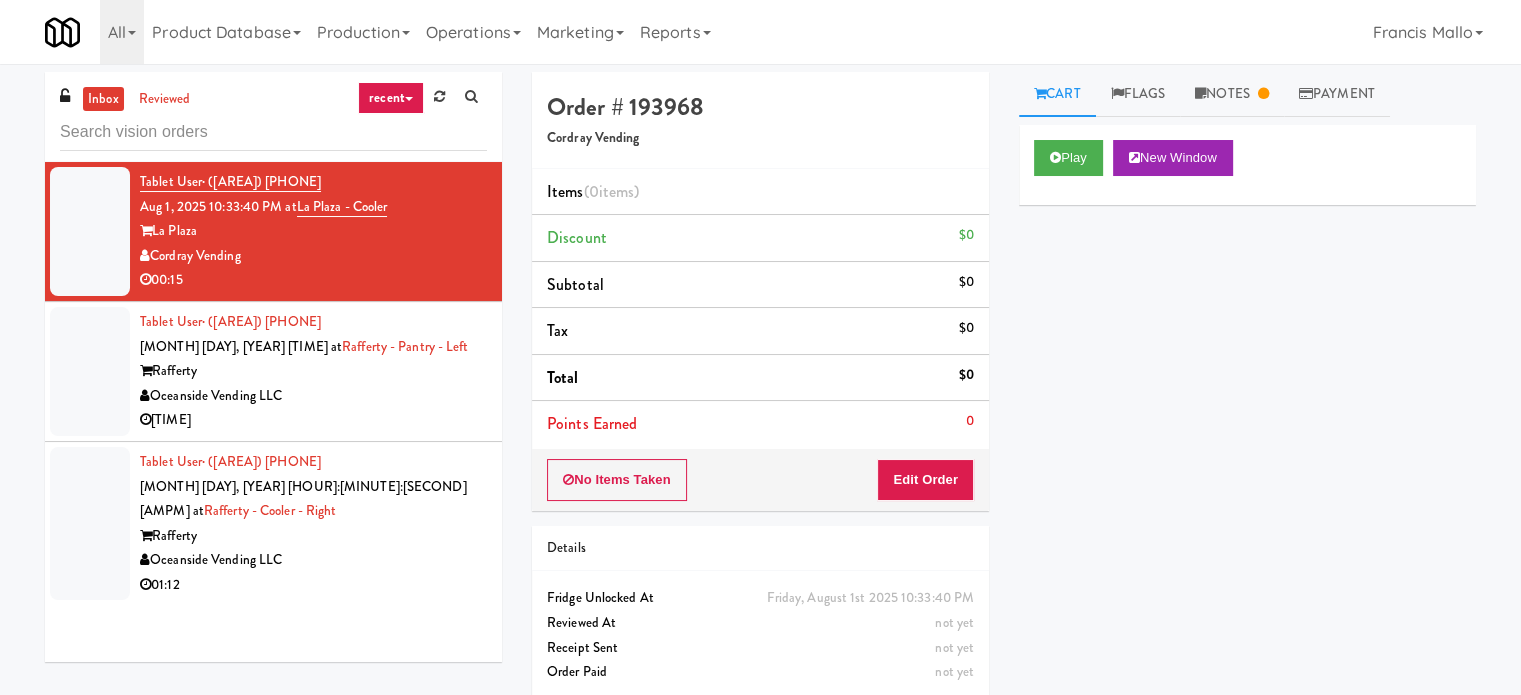click on "Oceanside Vending LLC" at bounding box center (313, 396) 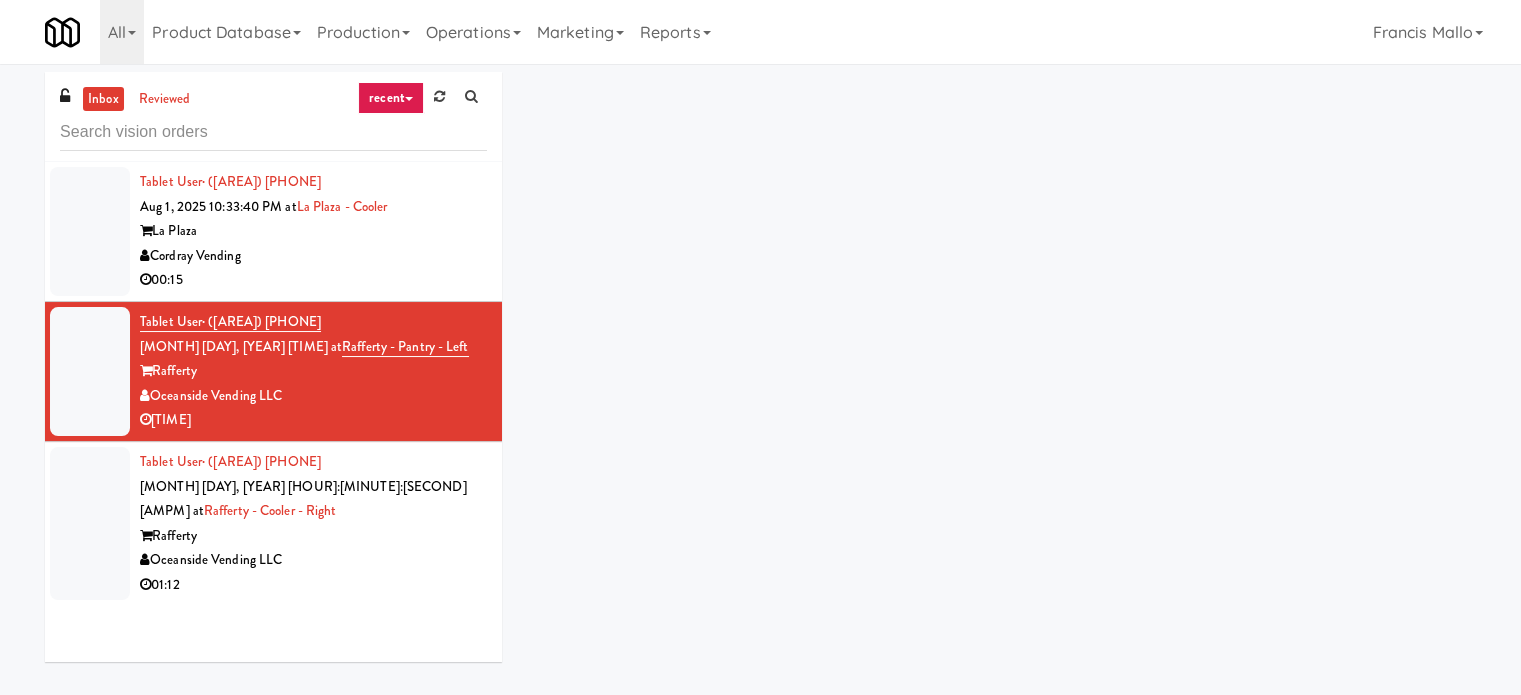 click on "Cordray Vending" at bounding box center (313, 256) 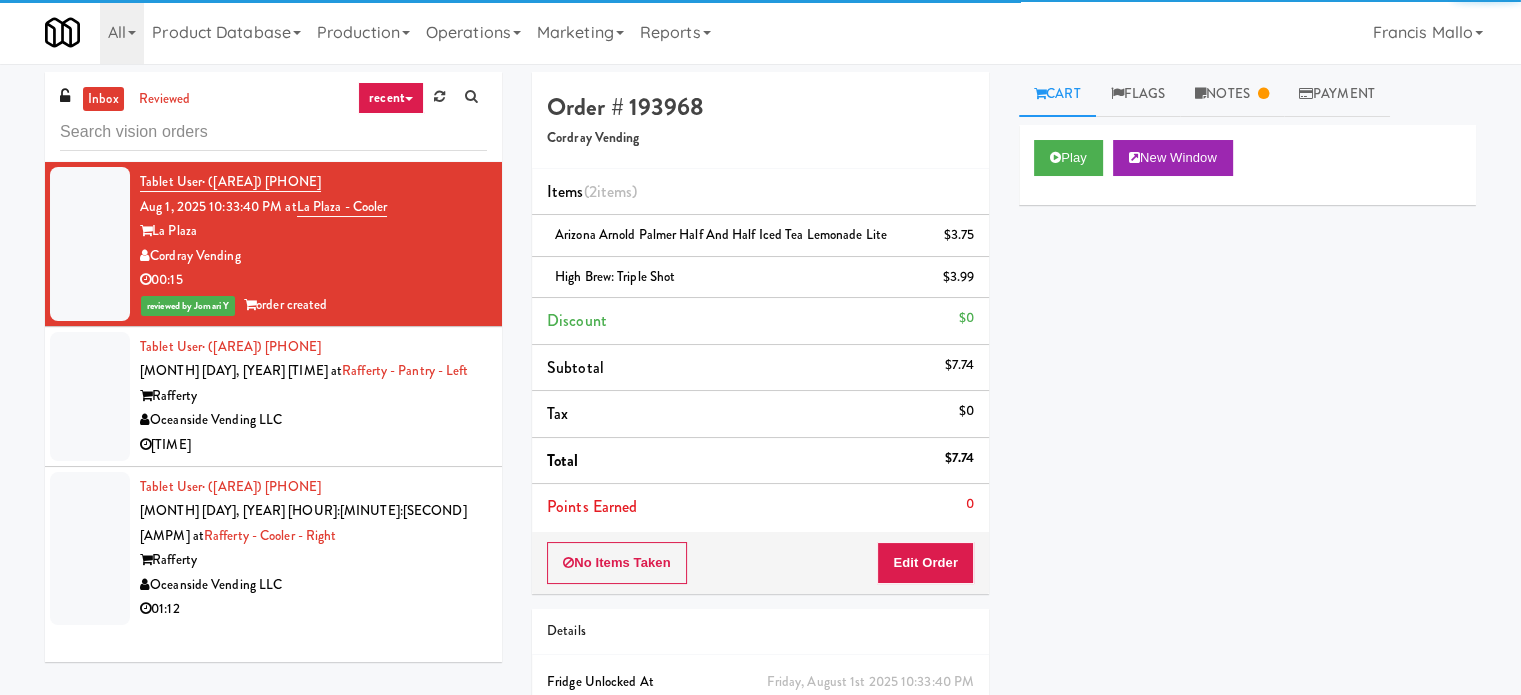 drag, startPoint x: 407, startPoint y: 570, endPoint x: 505, endPoint y: 540, distance: 102.48902 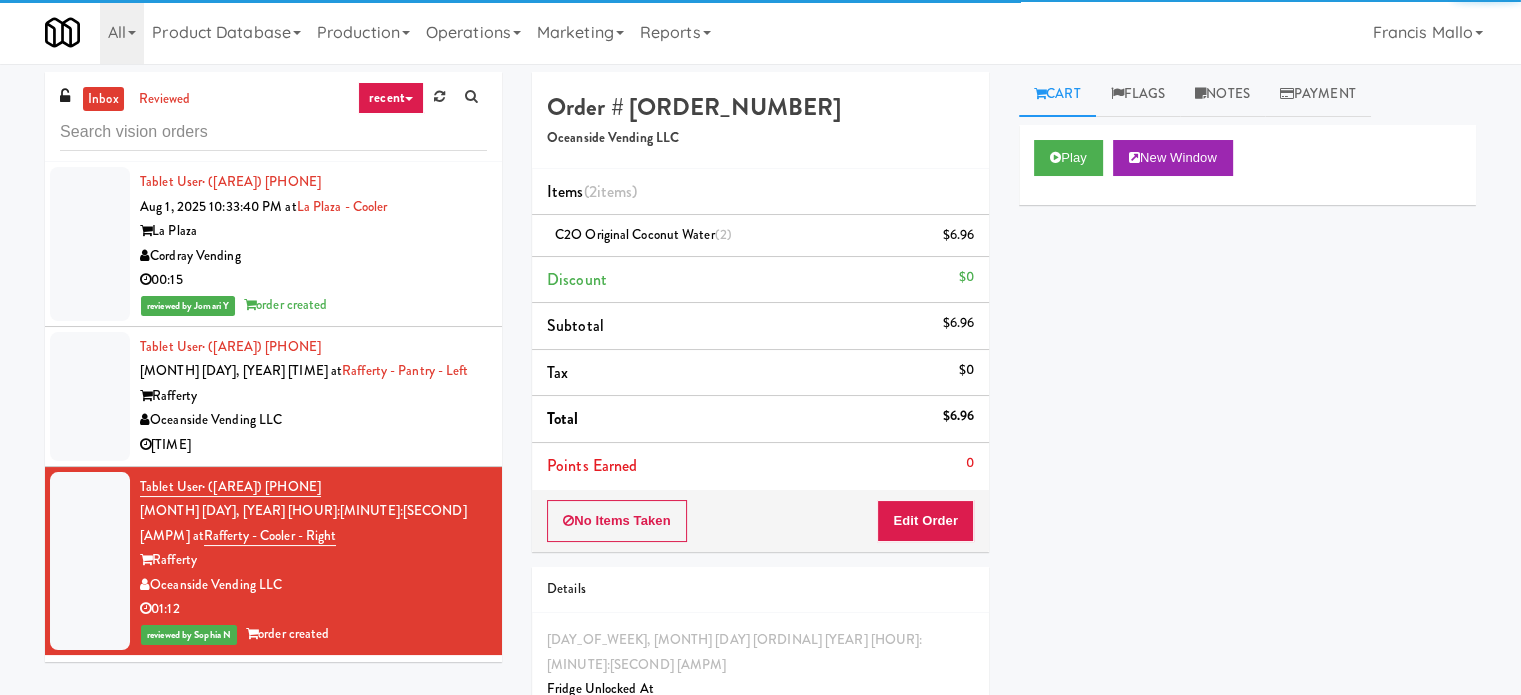 click on "02:08" at bounding box center [313, 445] 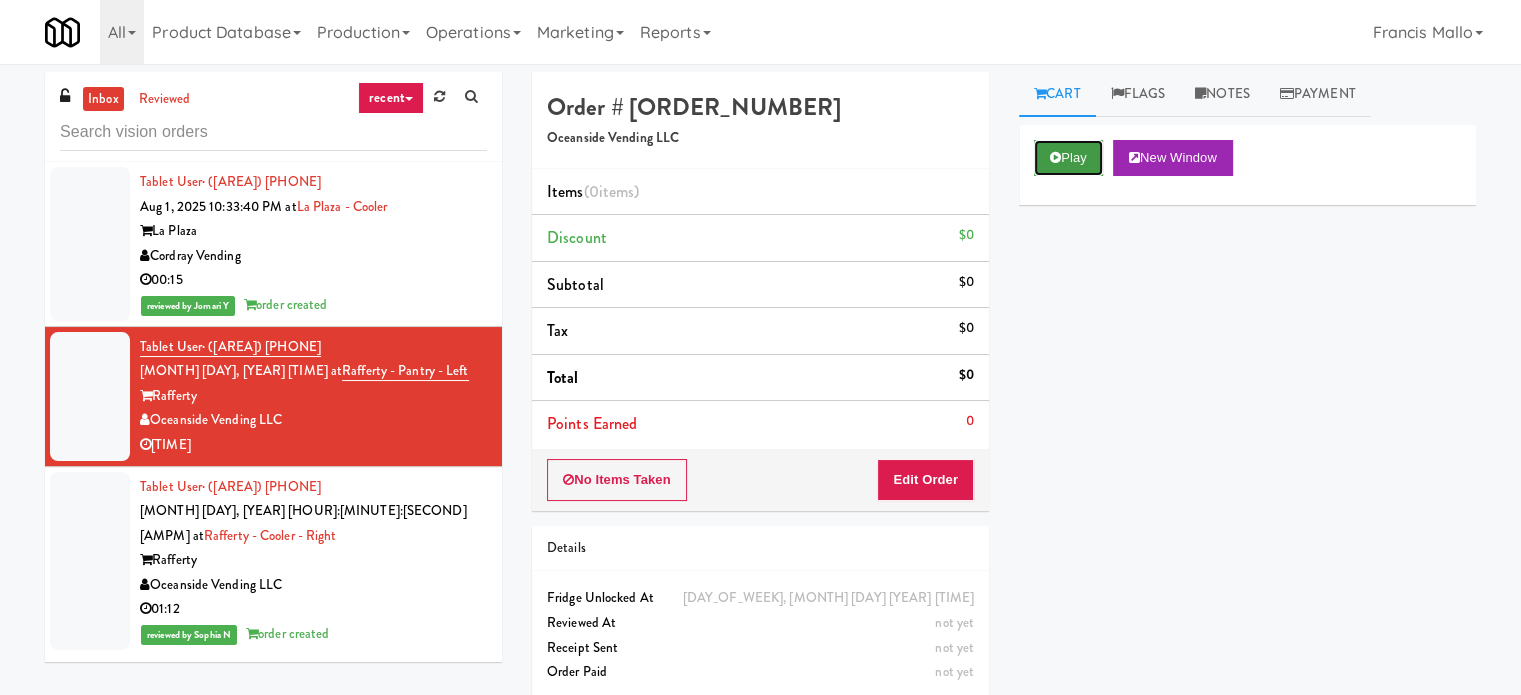 click on "Play" at bounding box center [1068, 158] 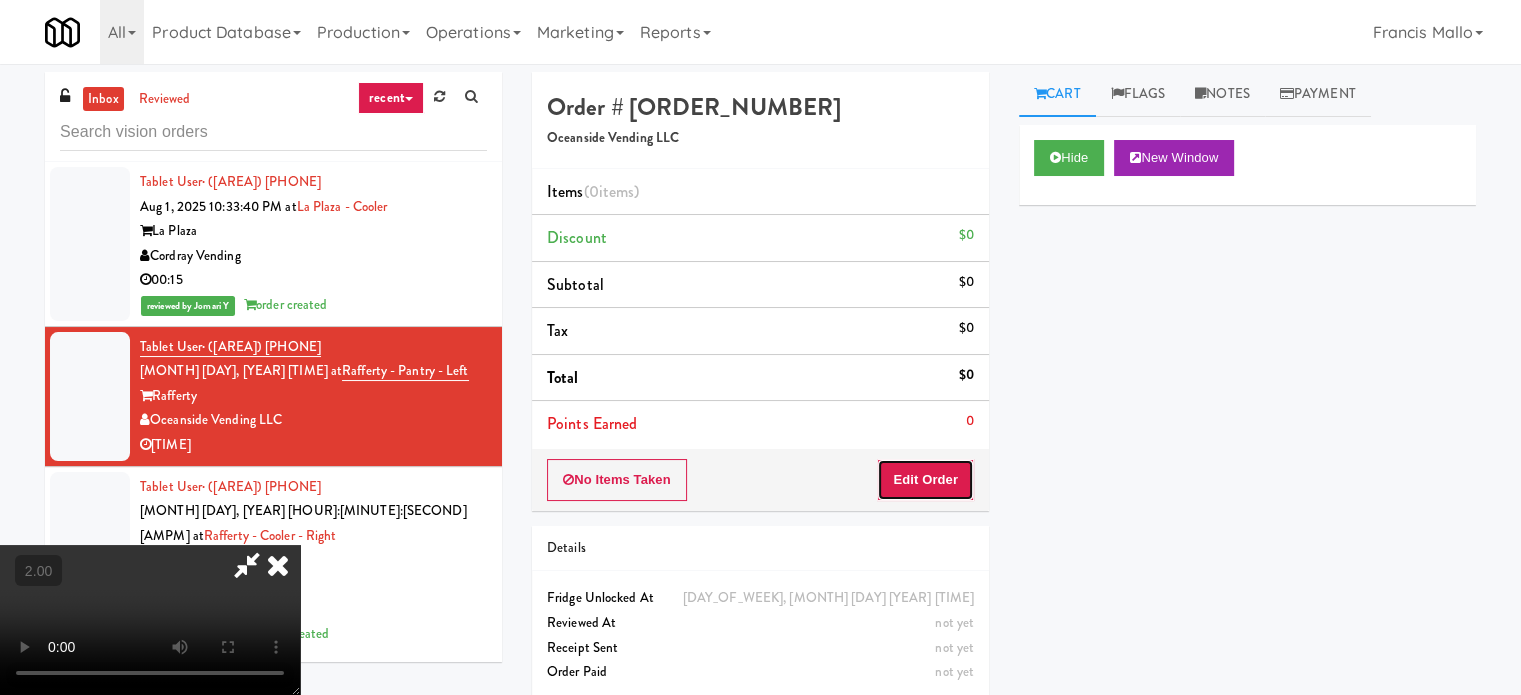 click on "Edit Order" at bounding box center (925, 480) 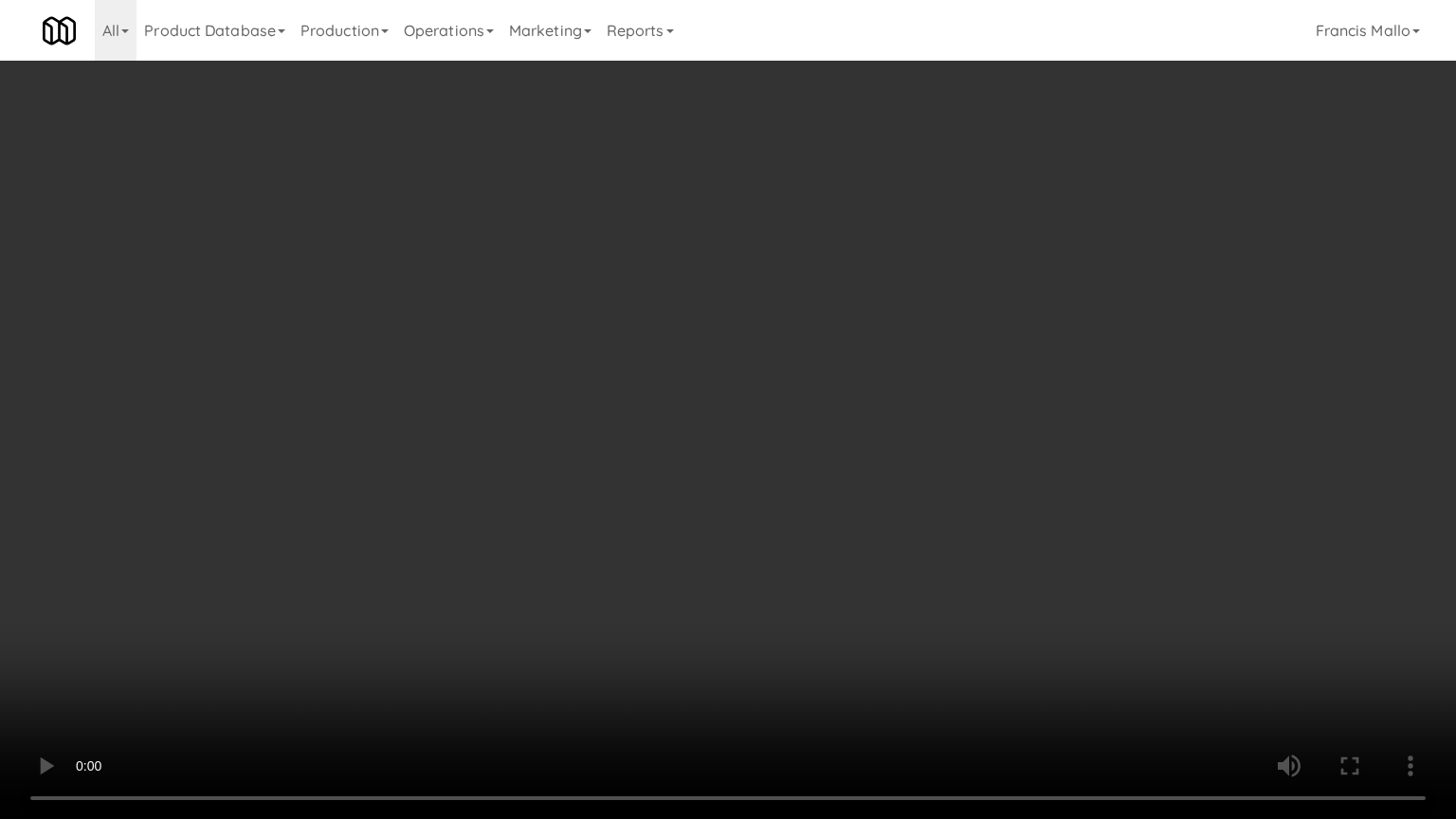click at bounding box center [728, 410] 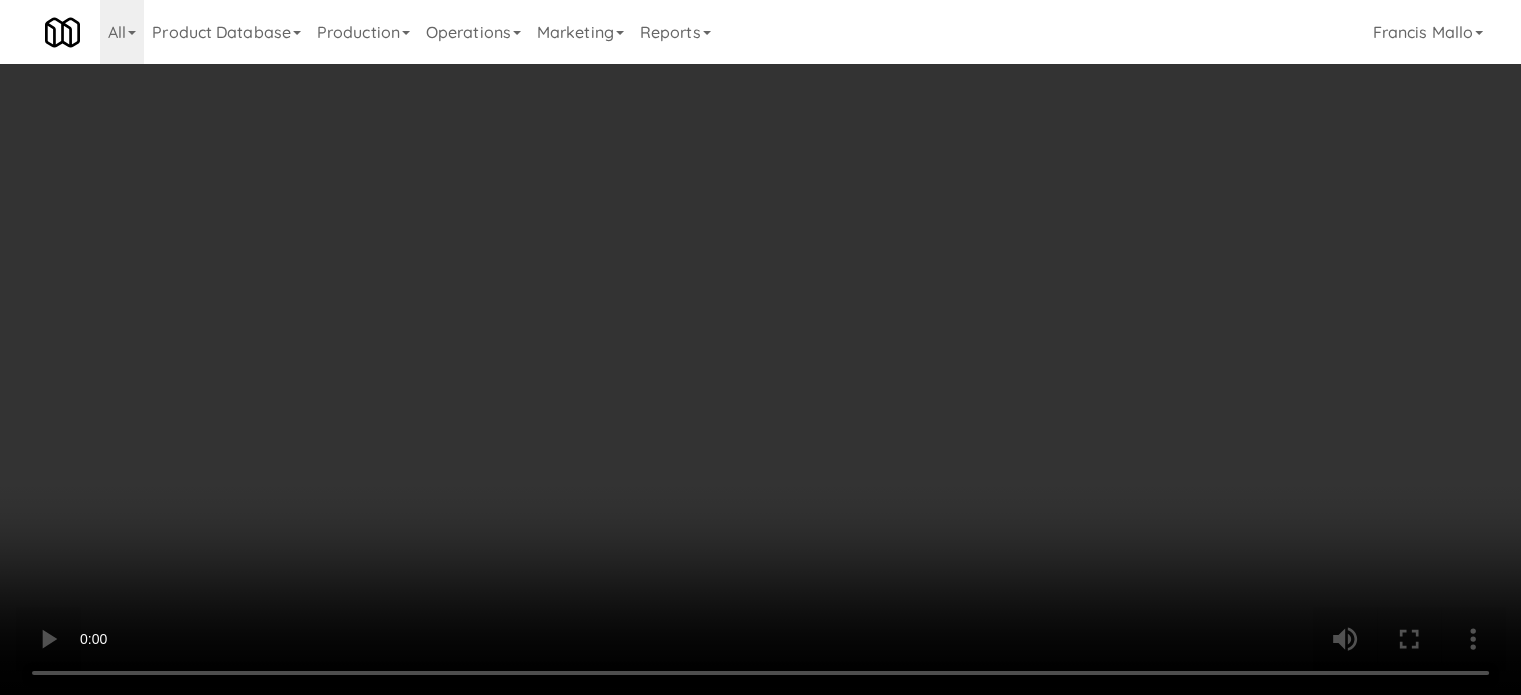 scroll, scrollTop: 100, scrollLeft: 0, axis: vertical 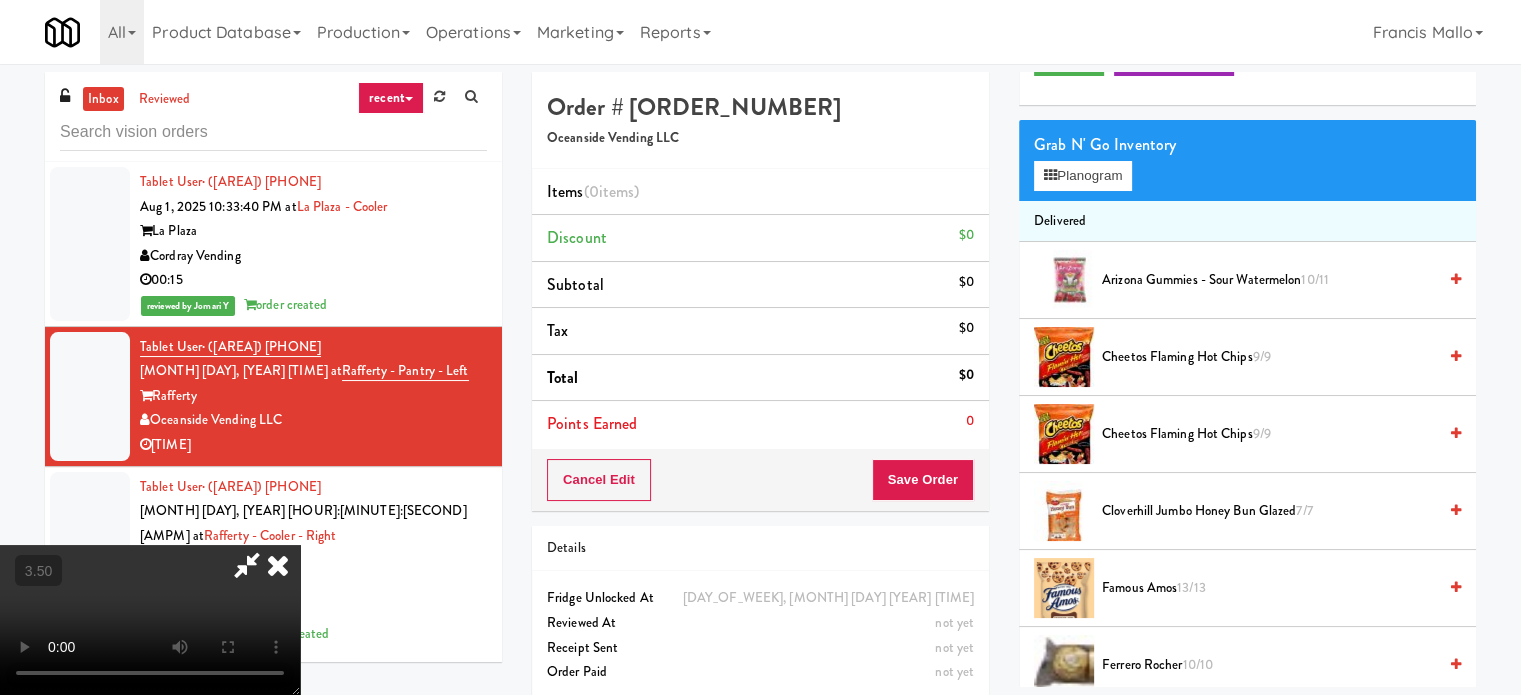 click on "Cheetos Flaming Hot Chips  9/9" at bounding box center (1269, 357) 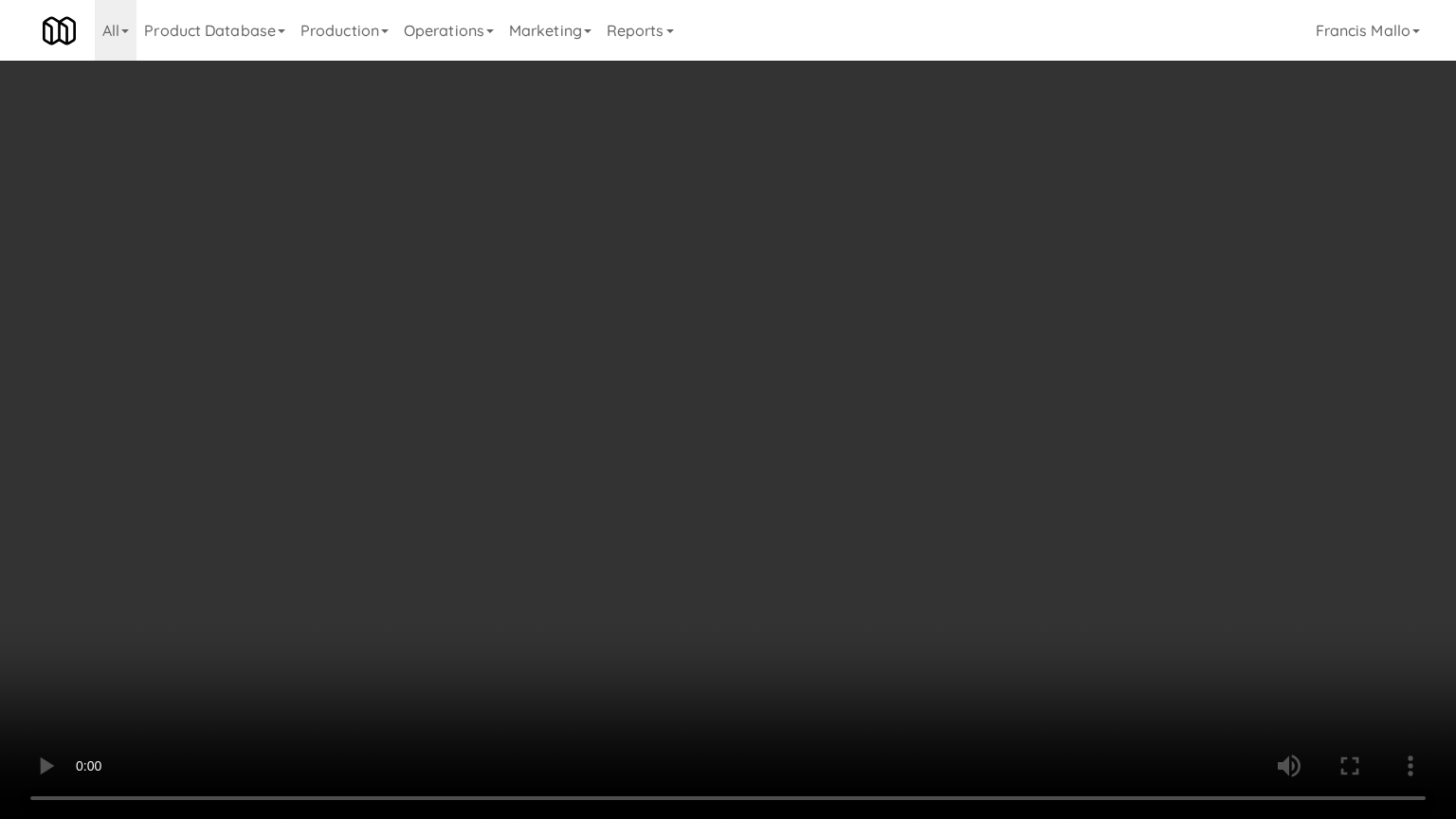 click at bounding box center [728, 410] 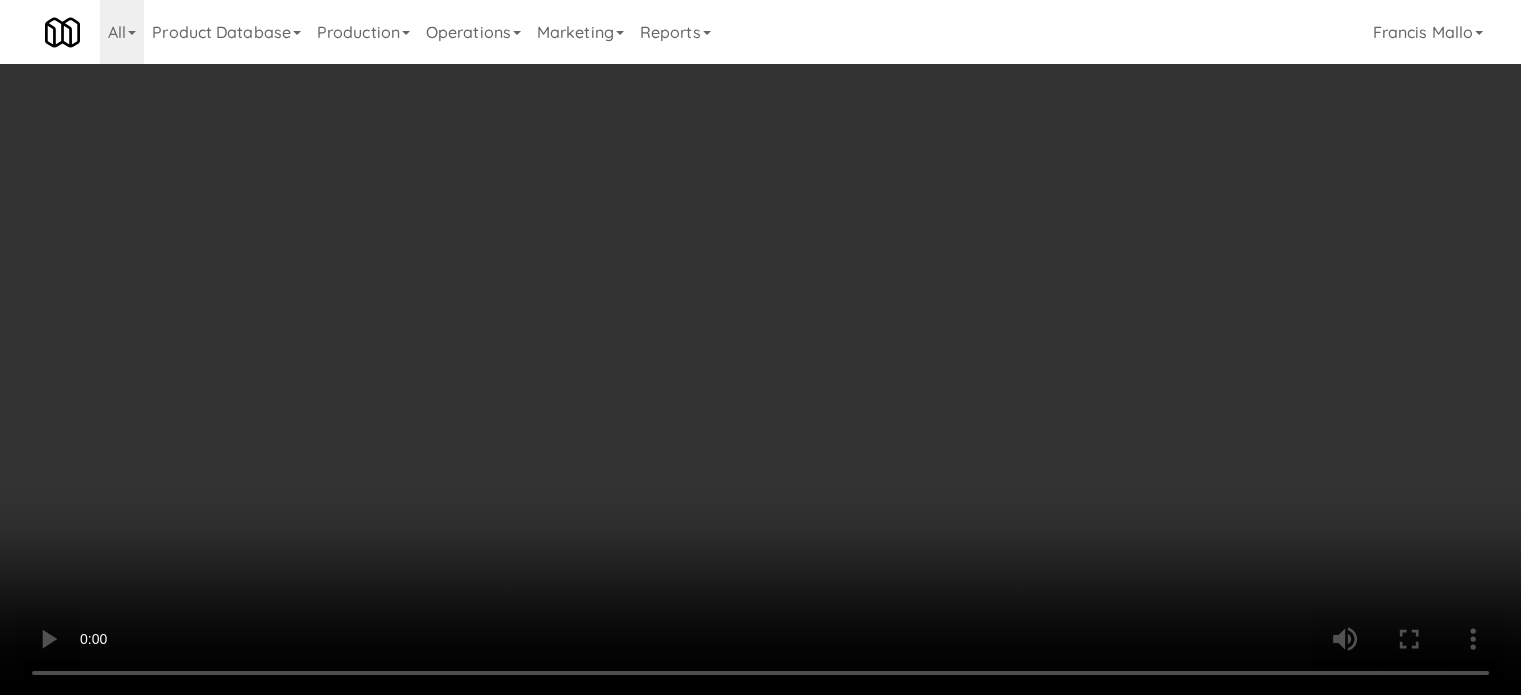 scroll, scrollTop: 600, scrollLeft: 0, axis: vertical 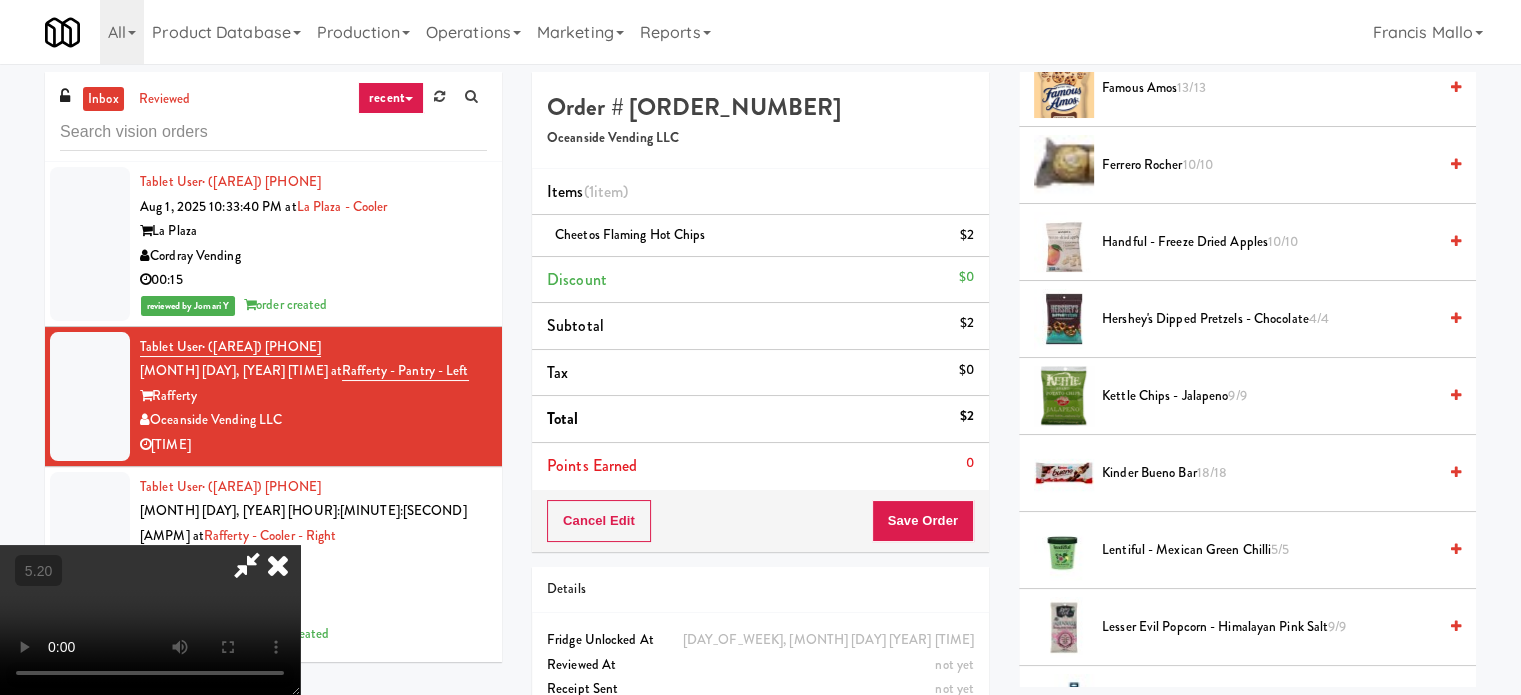 click on "Hershey's Dipped Pretzels - Chocolate  4/4" at bounding box center [1269, 319] 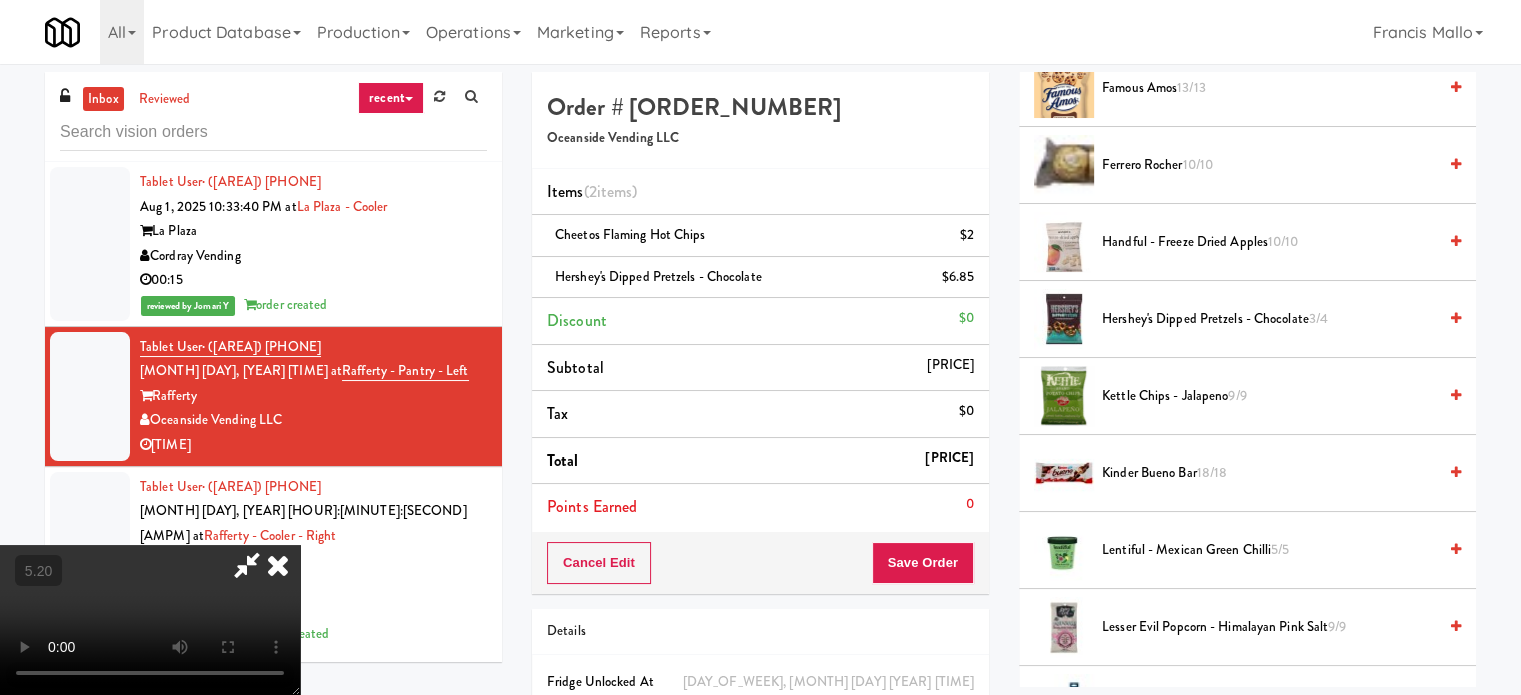 drag, startPoint x: 908, startPoint y: 461, endPoint x: 892, endPoint y: 461, distance: 16 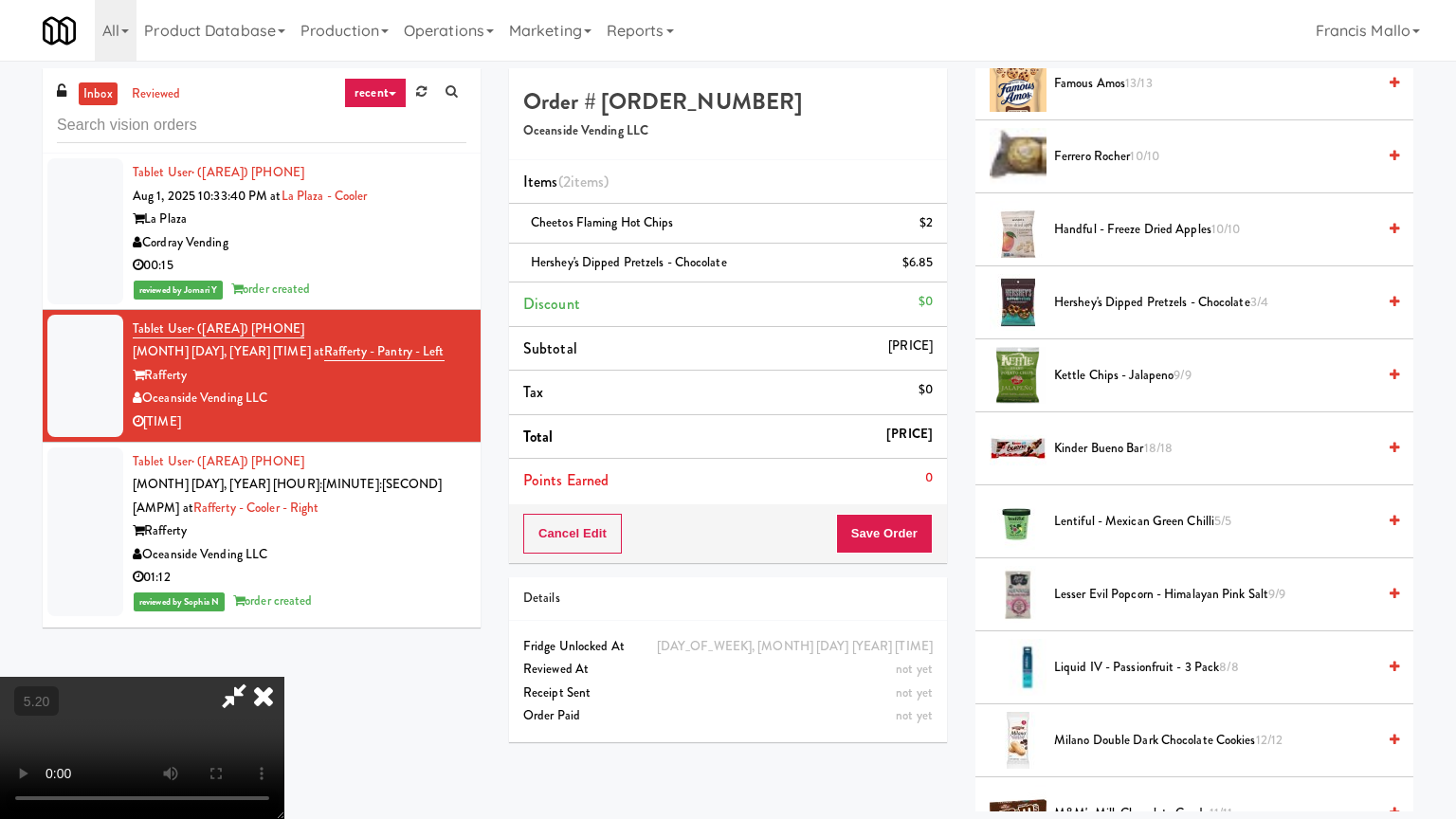 click at bounding box center (142, 748) 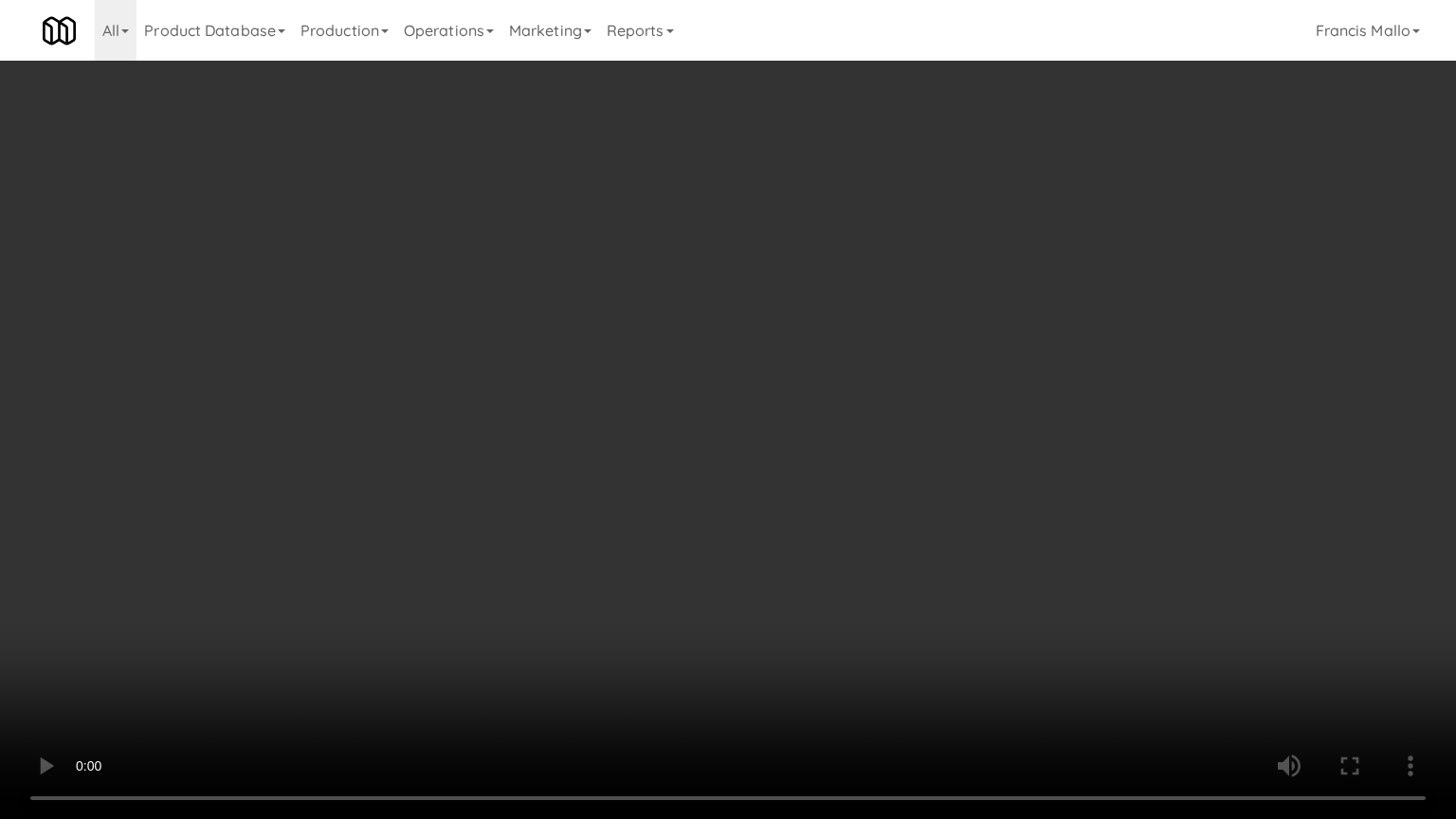 click at bounding box center (728, 410) 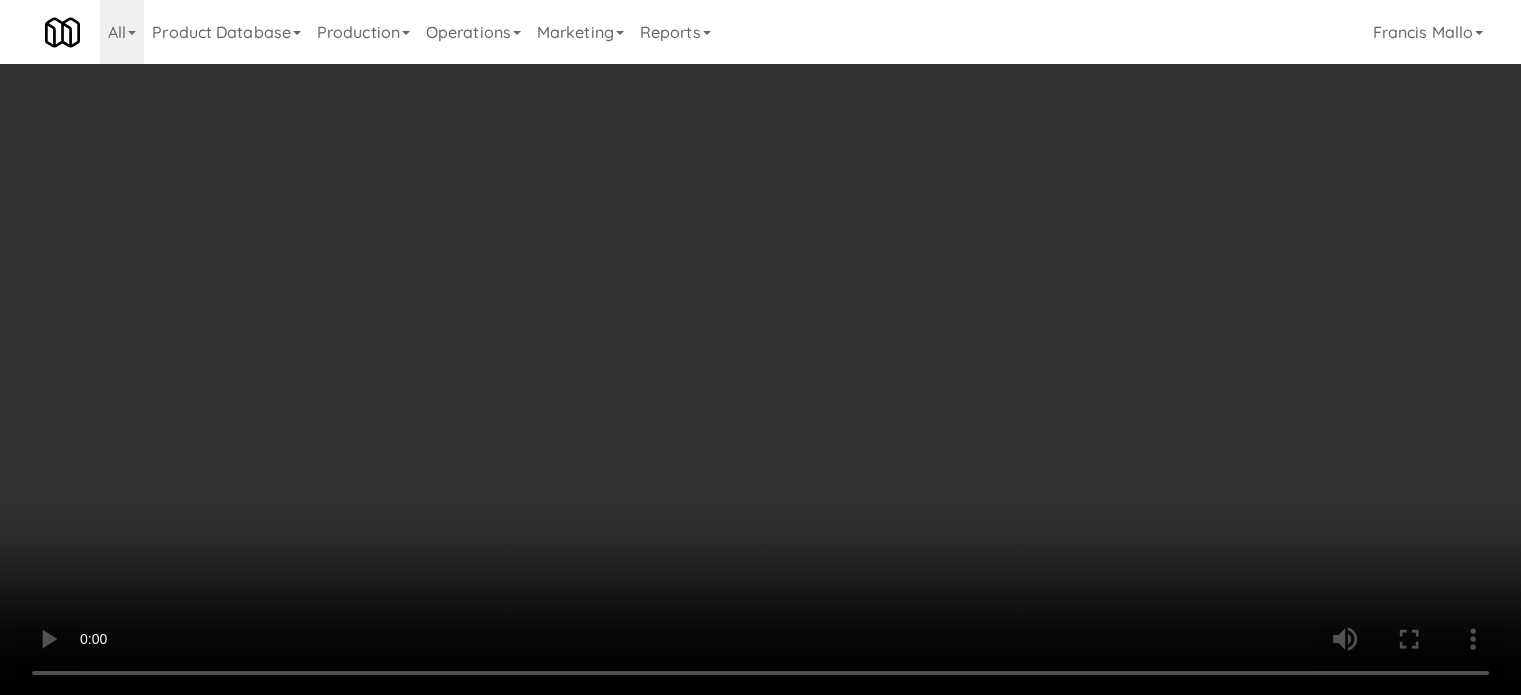 click at bounding box center [760, 347] 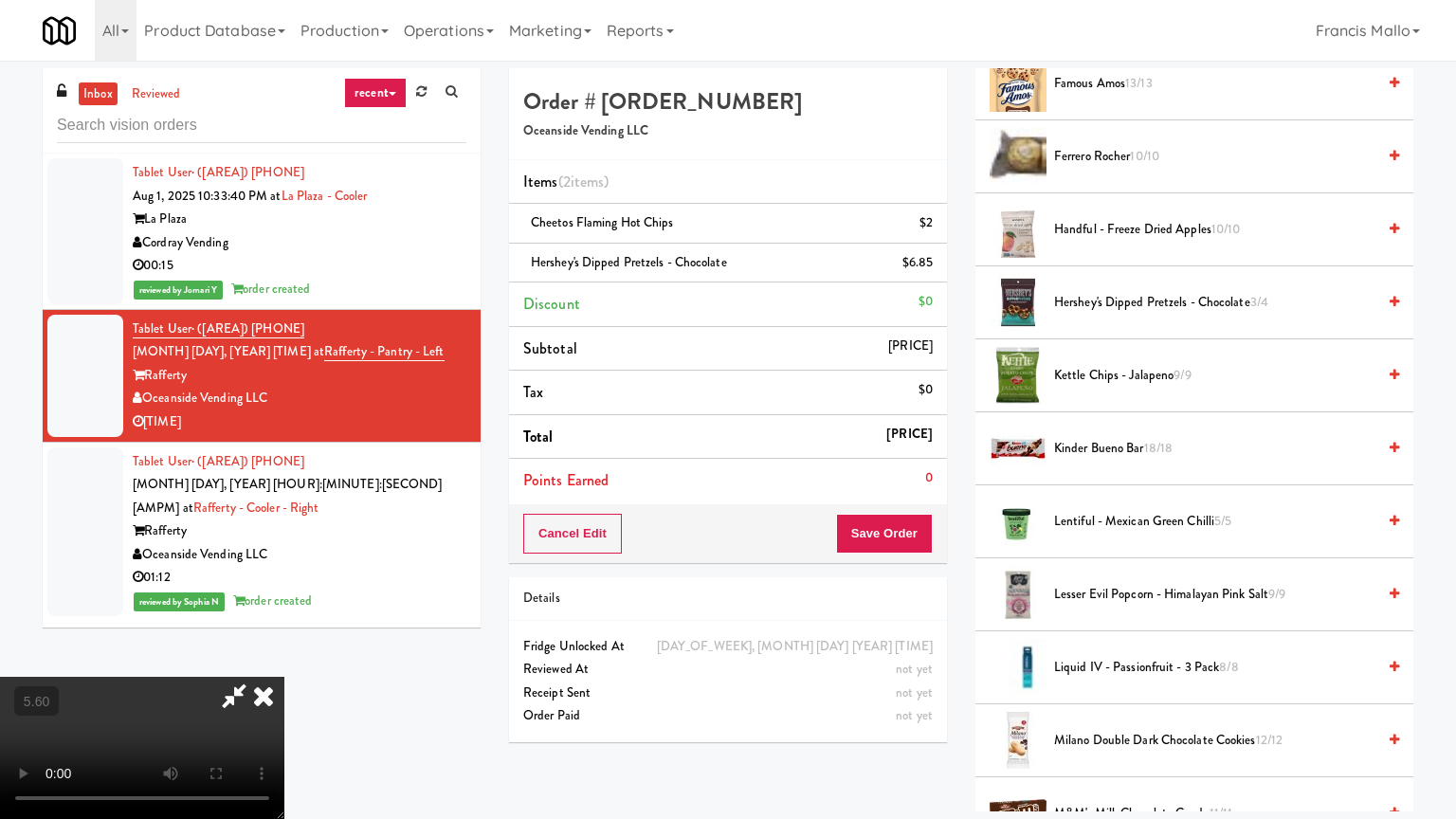 click at bounding box center [142, 748] 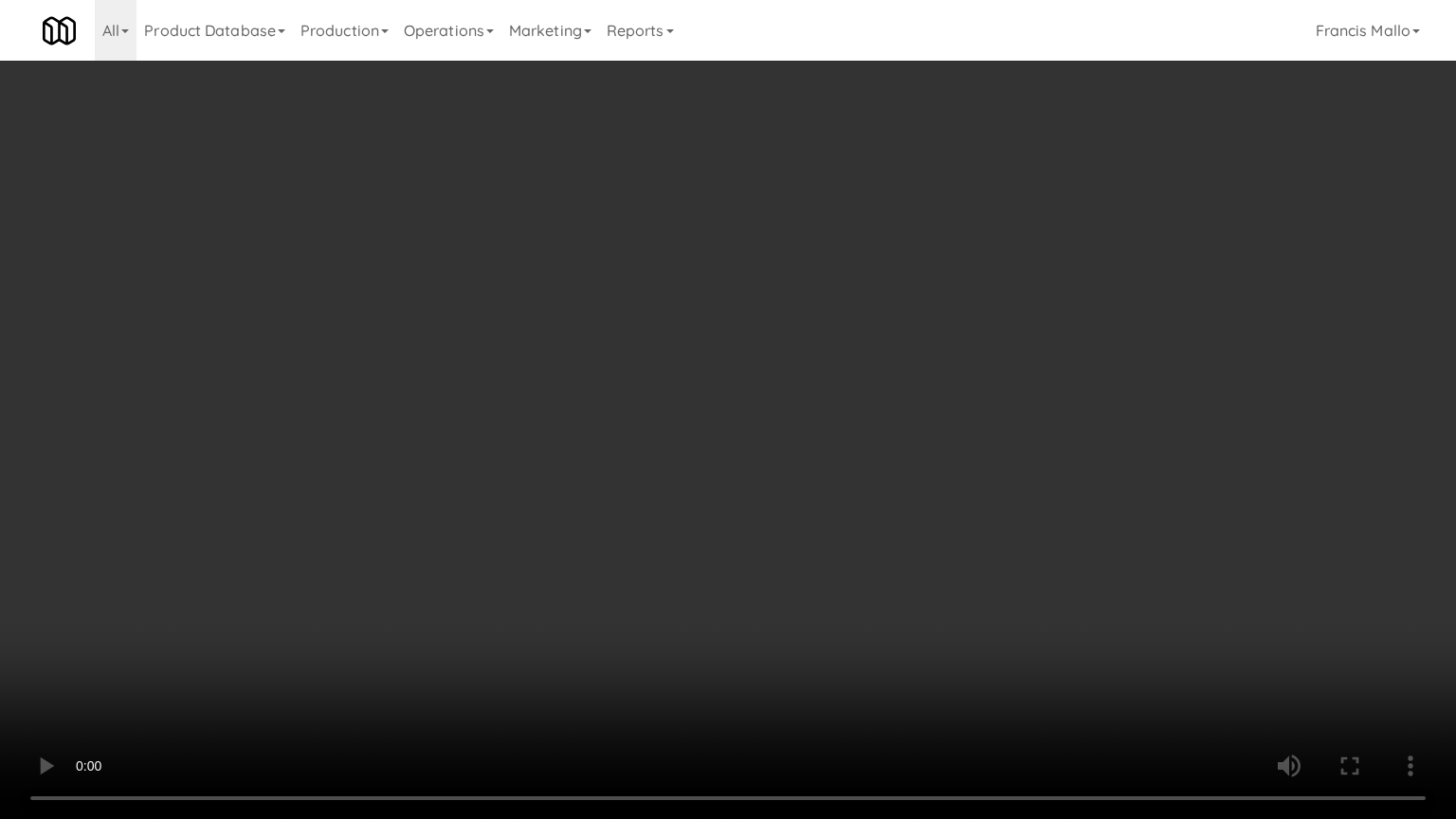 click at bounding box center [728, 410] 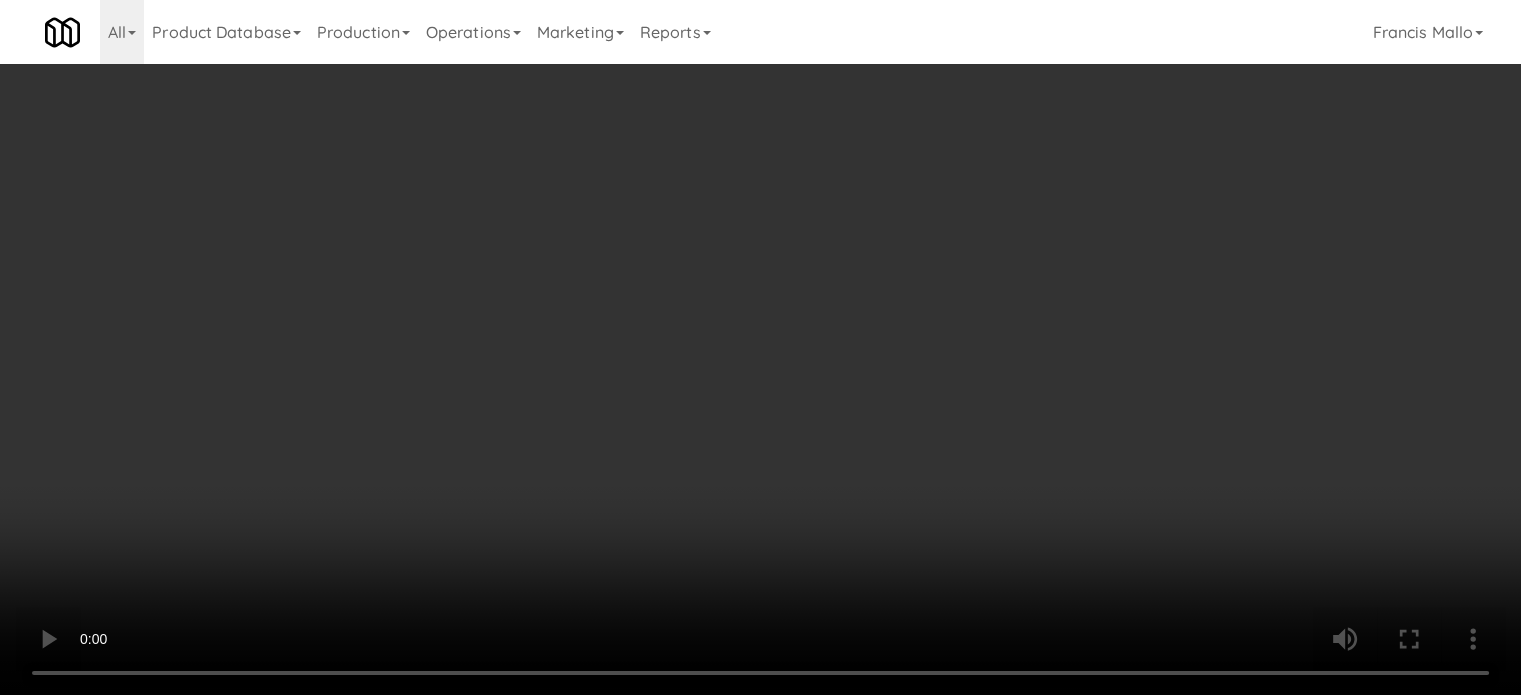 scroll, scrollTop: 200, scrollLeft: 0, axis: vertical 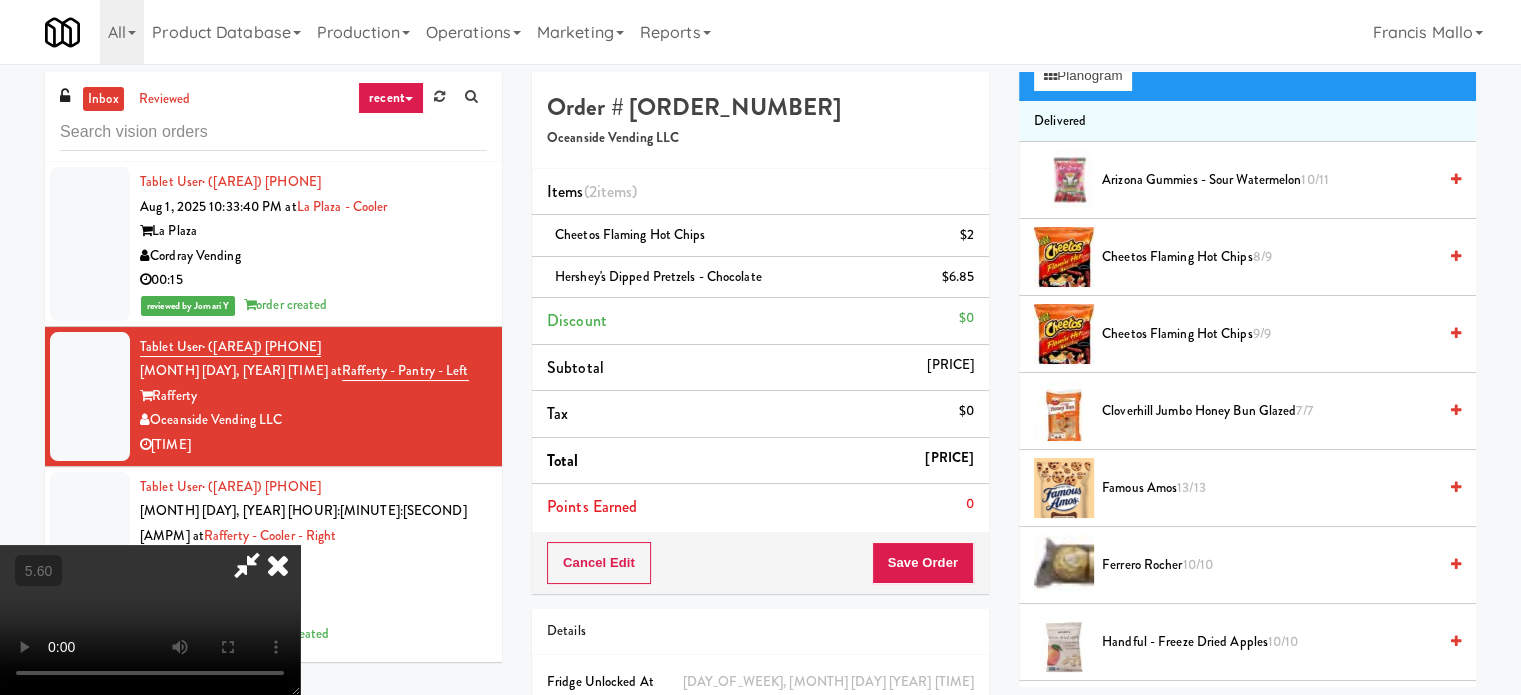 click on "Cheetos Flaming Hot Chips  9/9" at bounding box center (1247, 334) 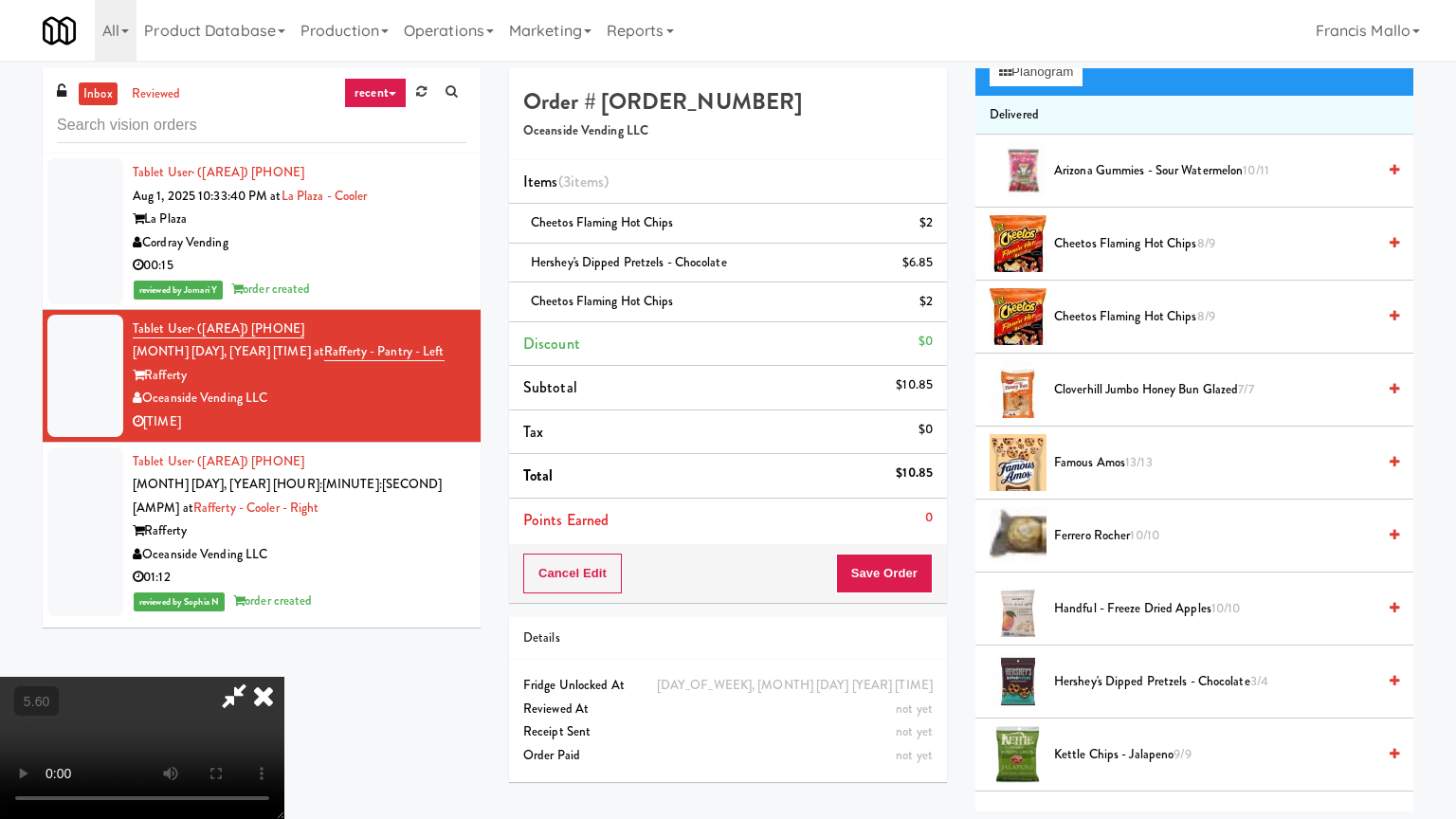 click at bounding box center (142, 748) 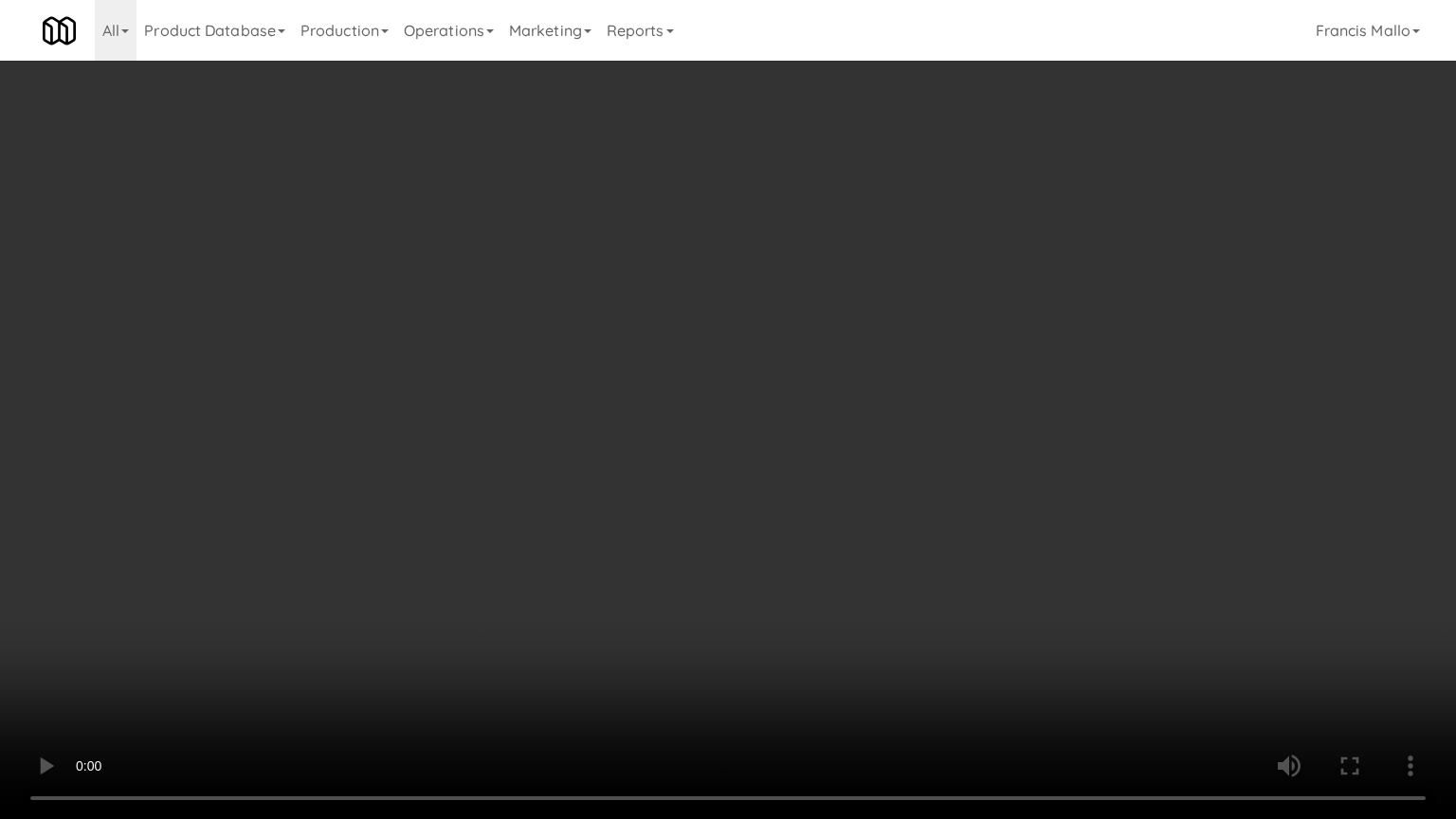 click at bounding box center (728, 410) 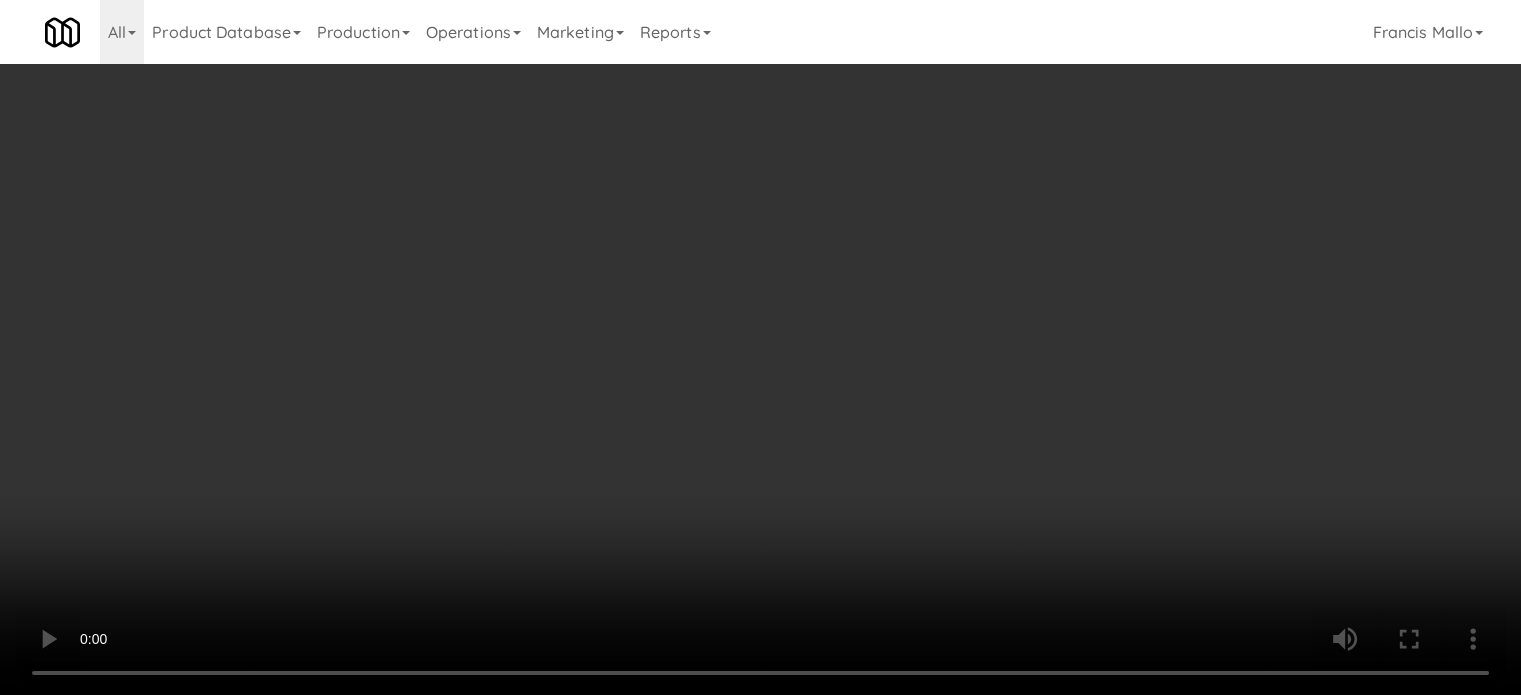 scroll, scrollTop: 700, scrollLeft: 0, axis: vertical 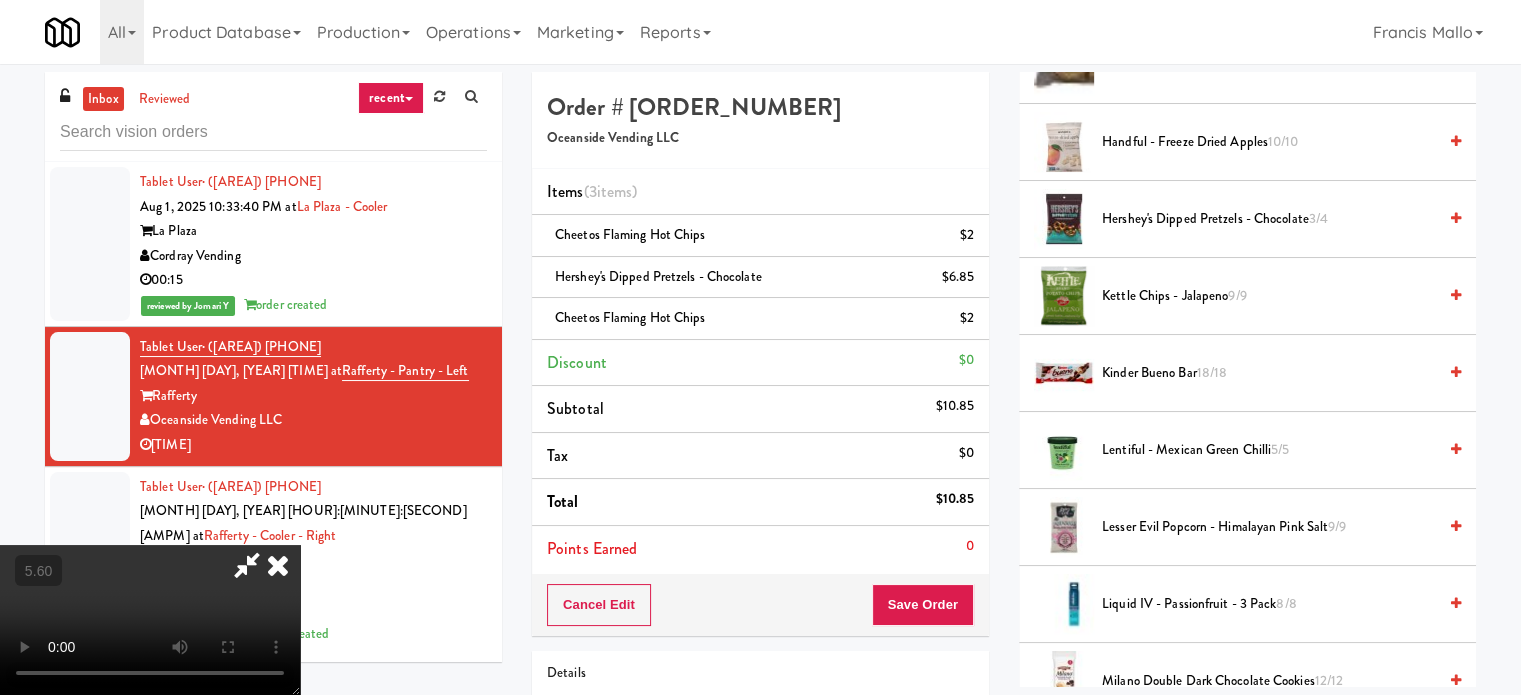click on "Kinder Bueno Bar  18/18" at bounding box center (1269, 373) 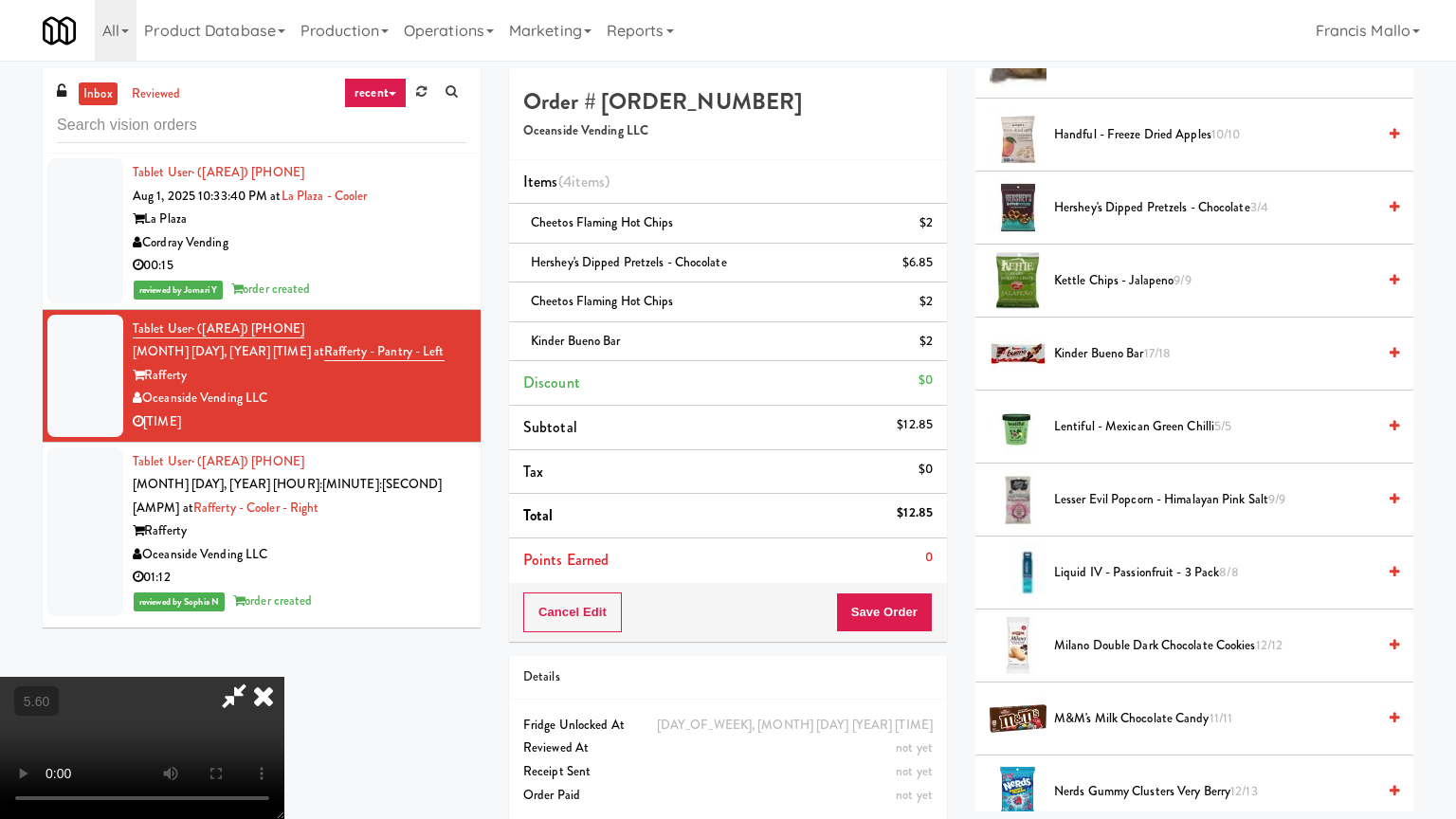 click at bounding box center (142, 748) 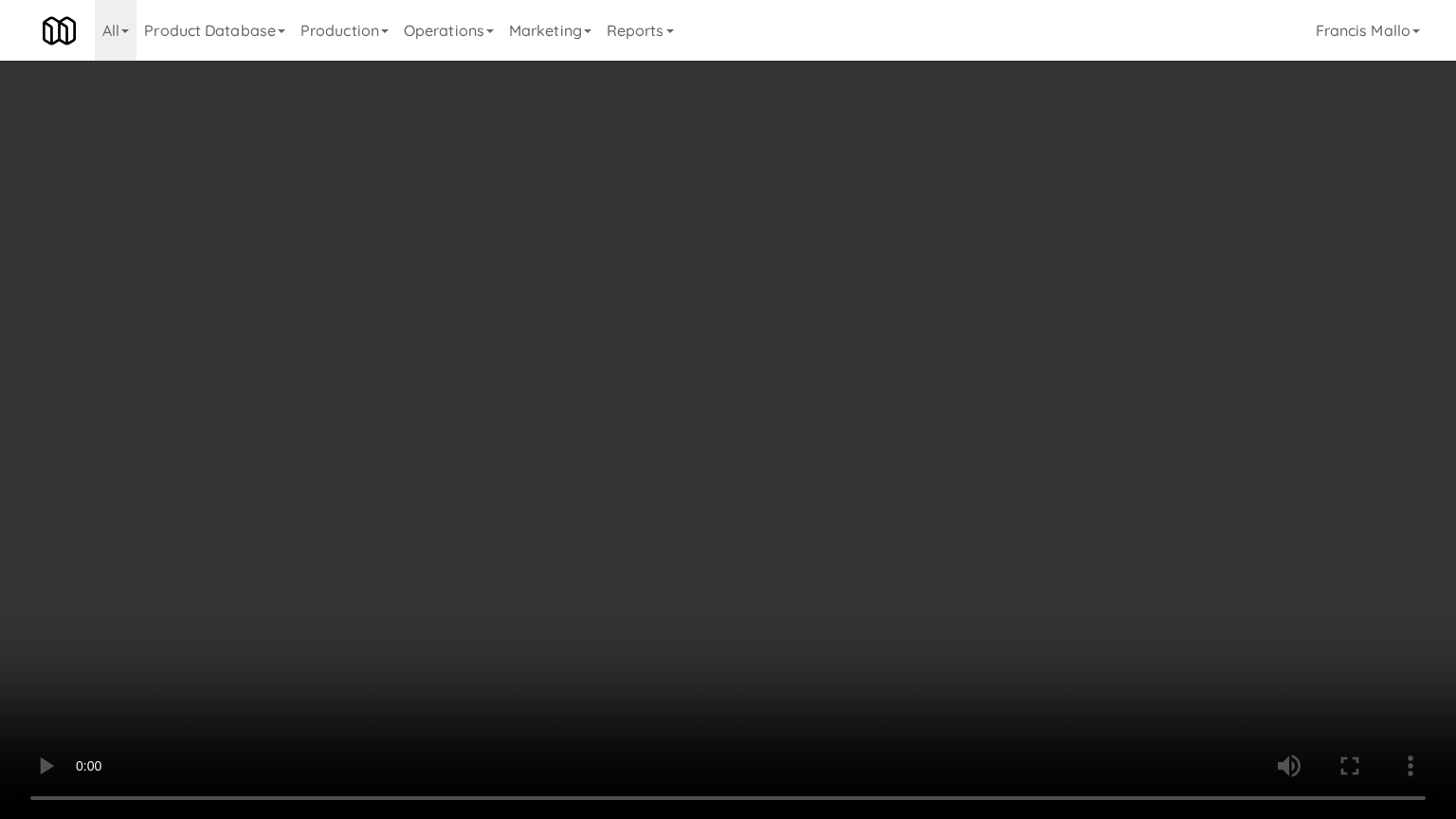 click at bounding box center [728, 410] 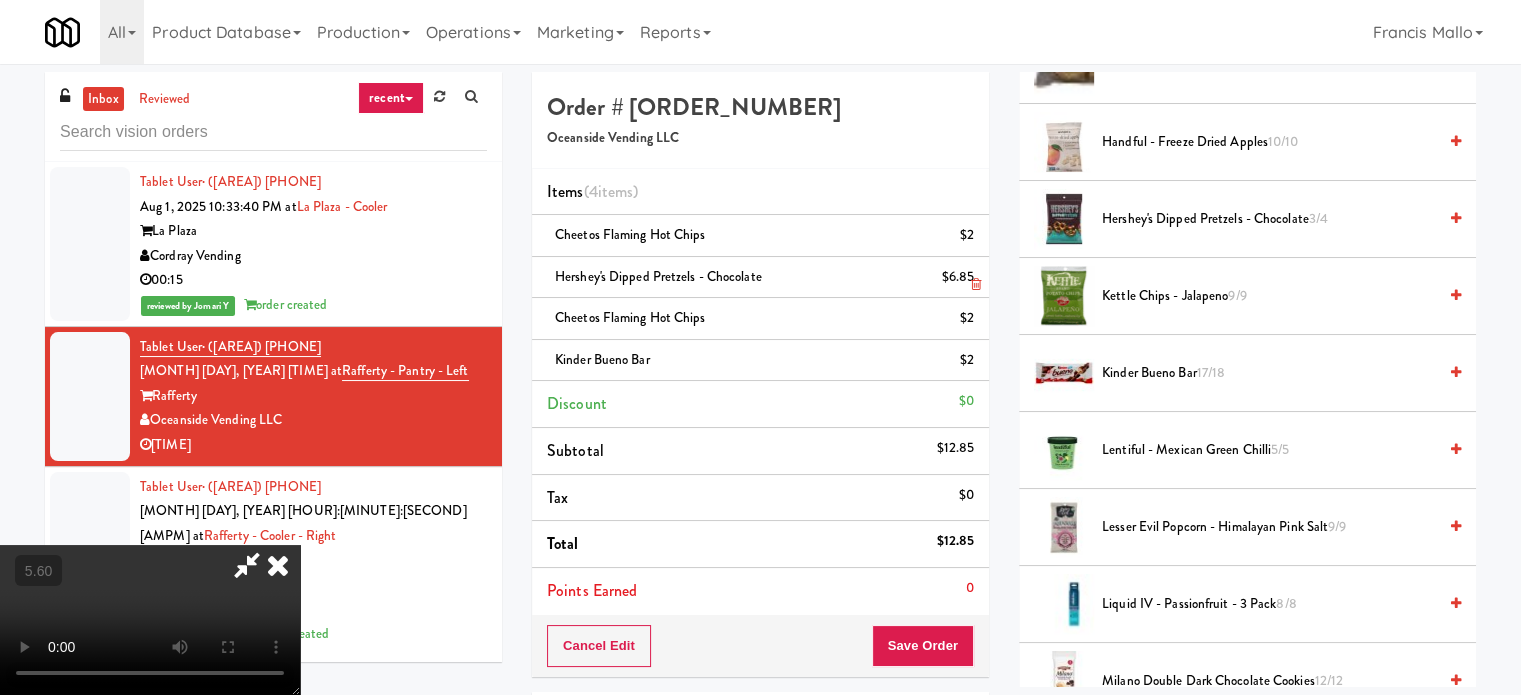 drag, startPoint x: 856, startPoint y: 194, endPoint x: 917, endPoint y: 283, distance: 107.8981 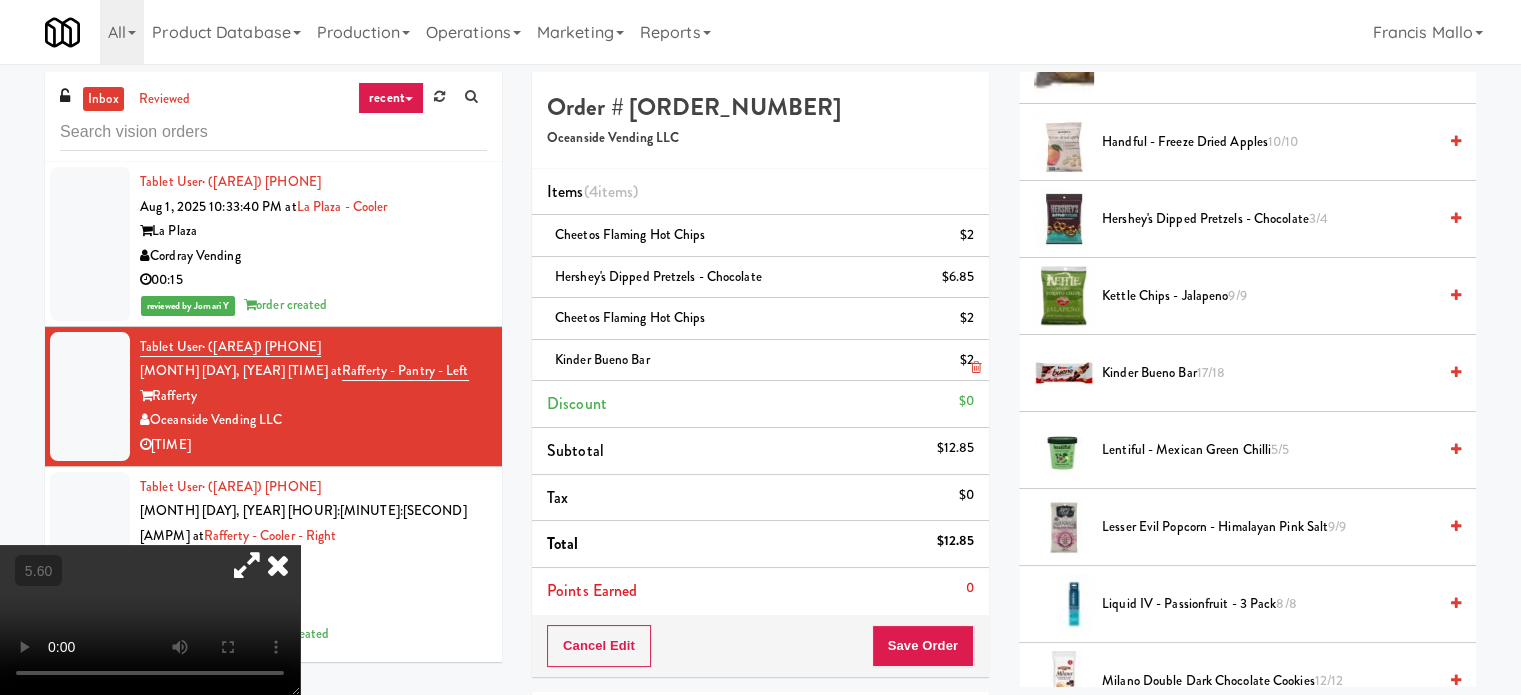 click at bounding box center [972, 368] 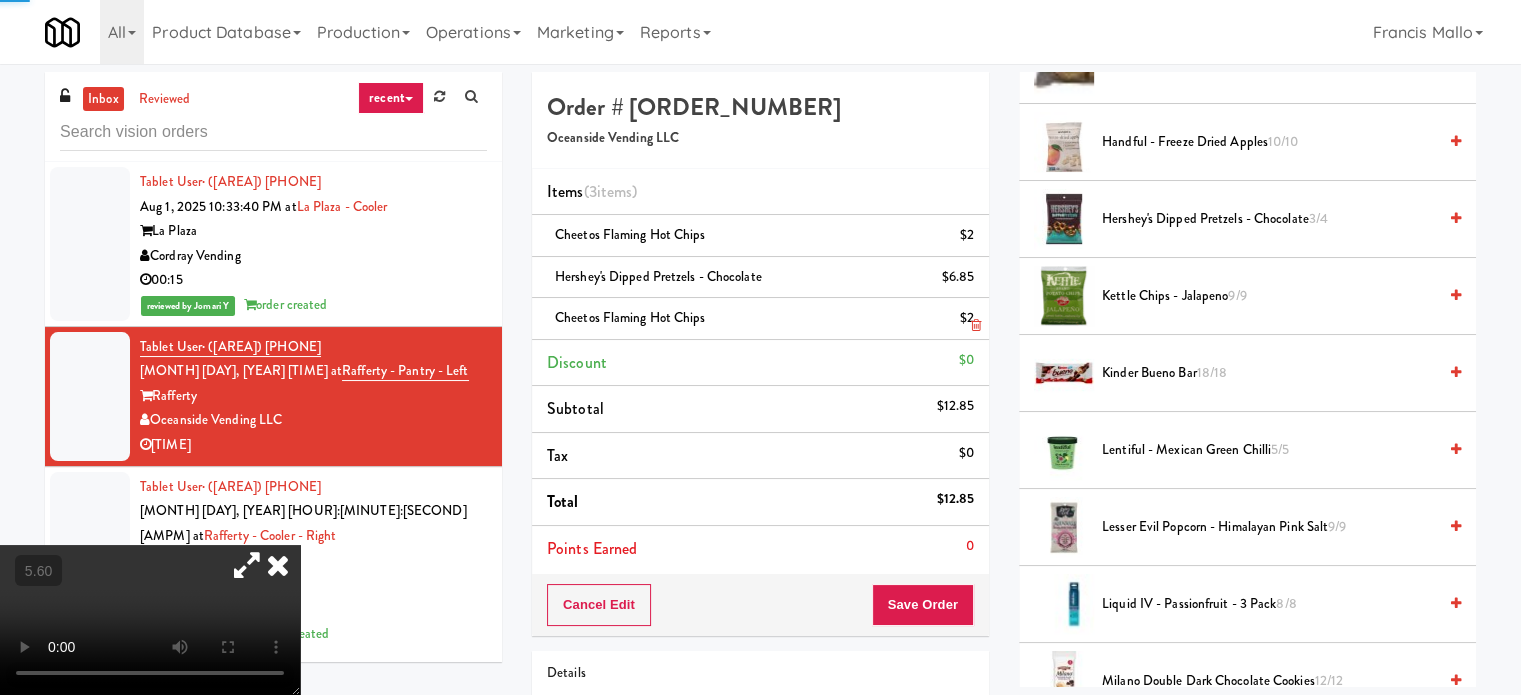 click at bounding box center [976, 325] 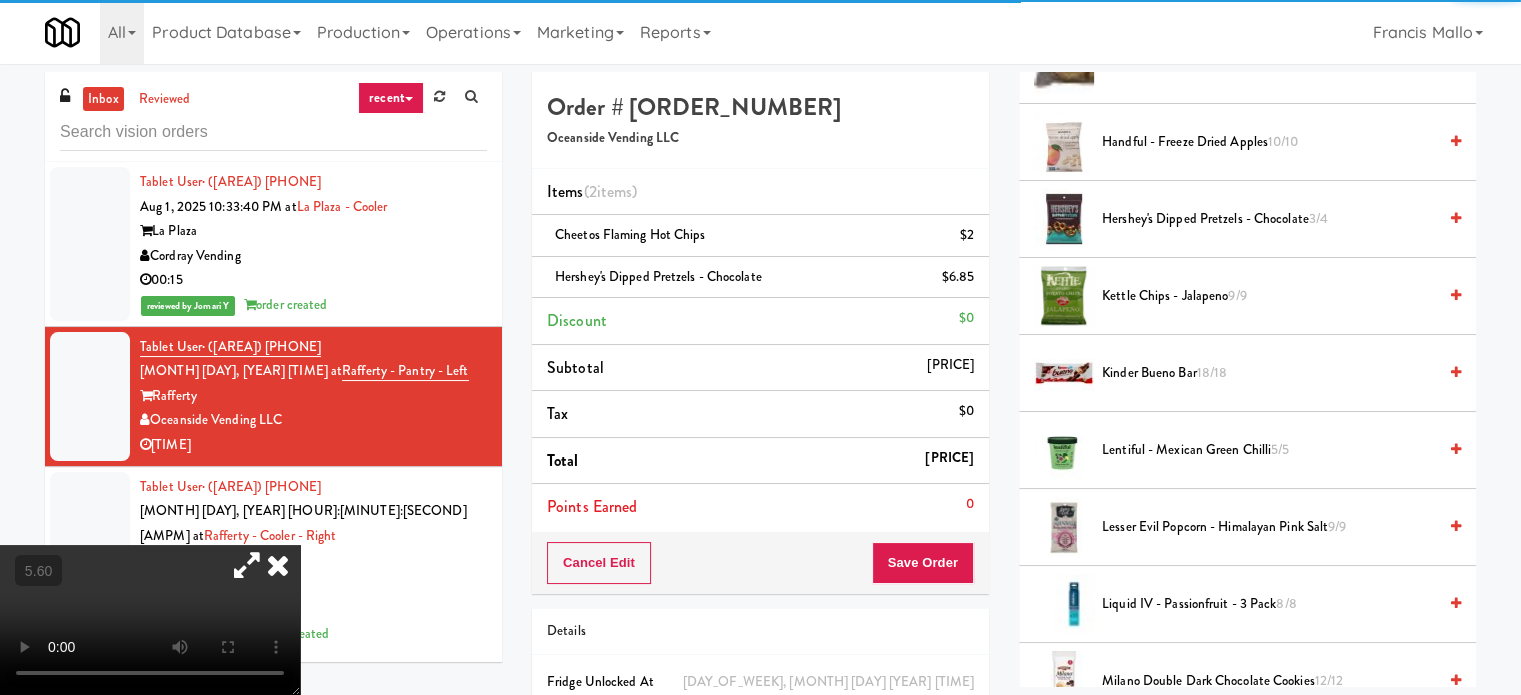 click at bounding box center [247, 565] 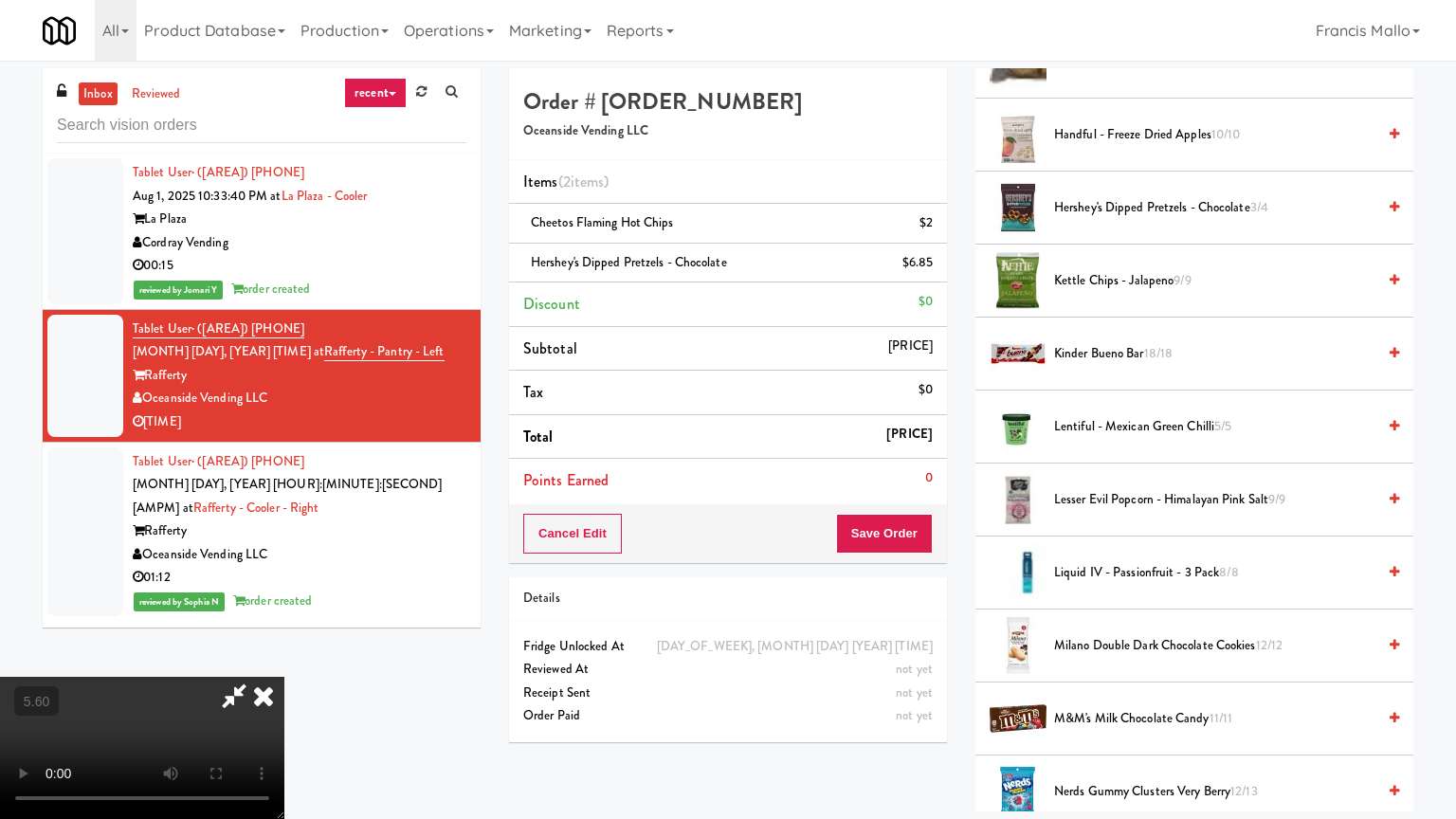 click at bounding box center [142, 748] 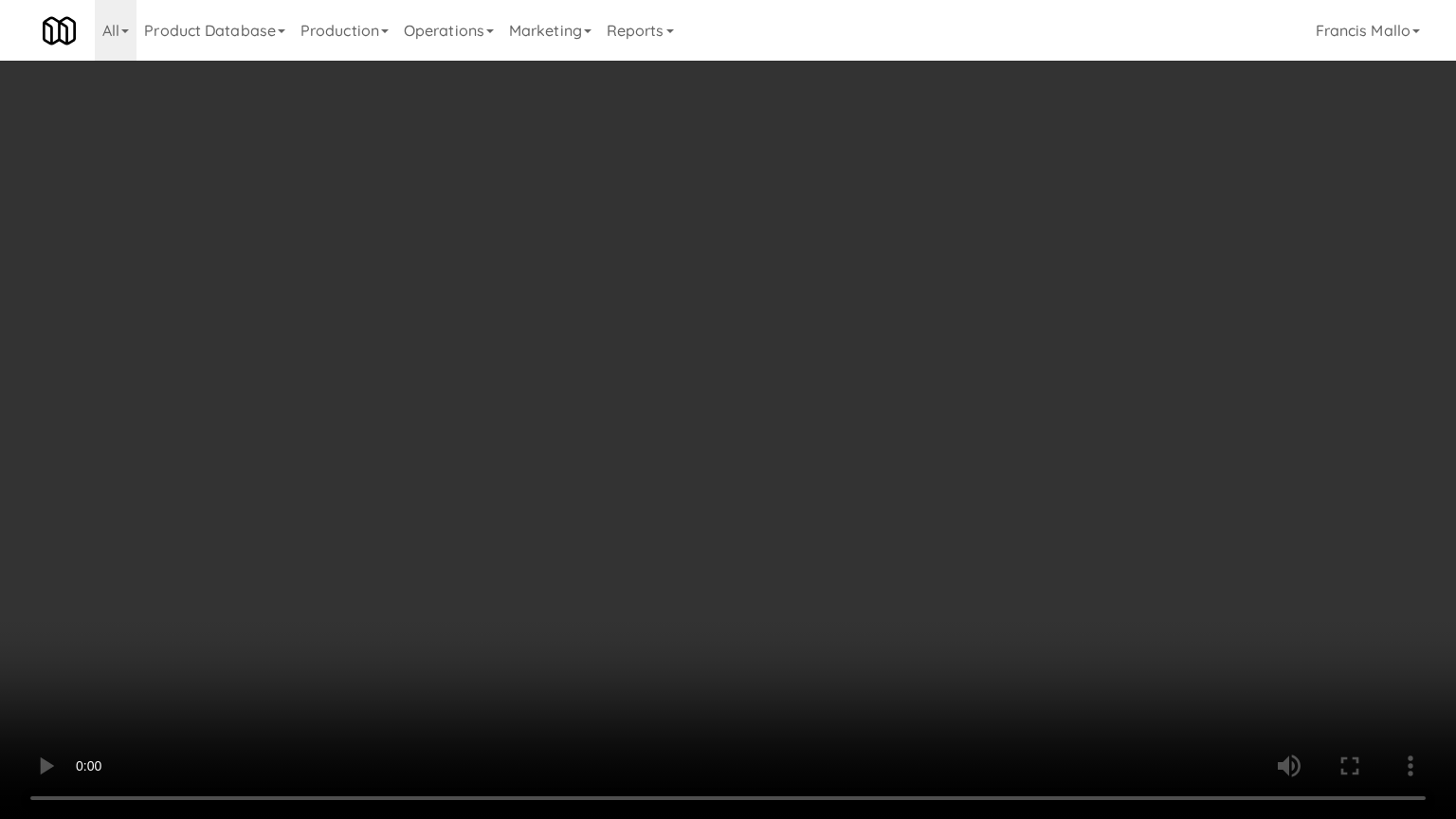 click at bounding box center [728, 410] 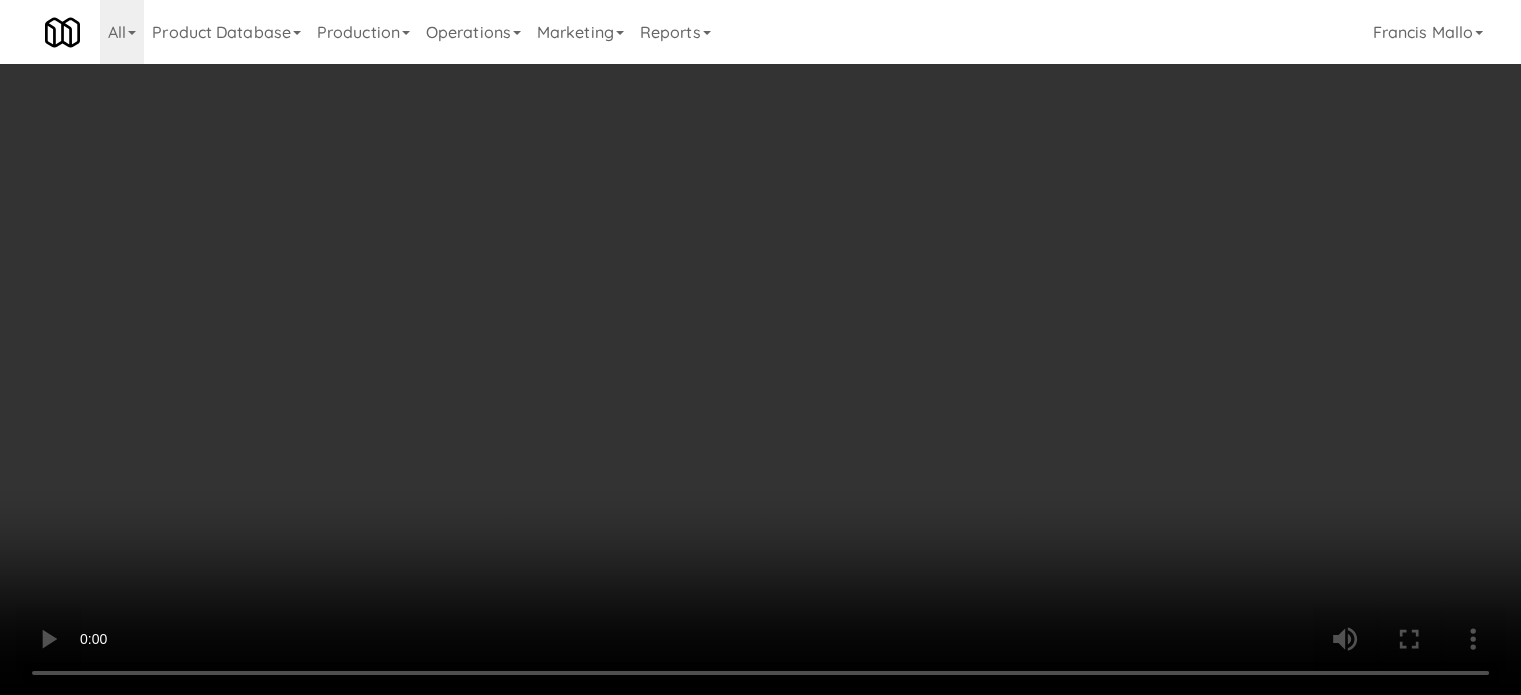 scroll, scrollTop: 1700, scrollLeft: 0, axis: vertical 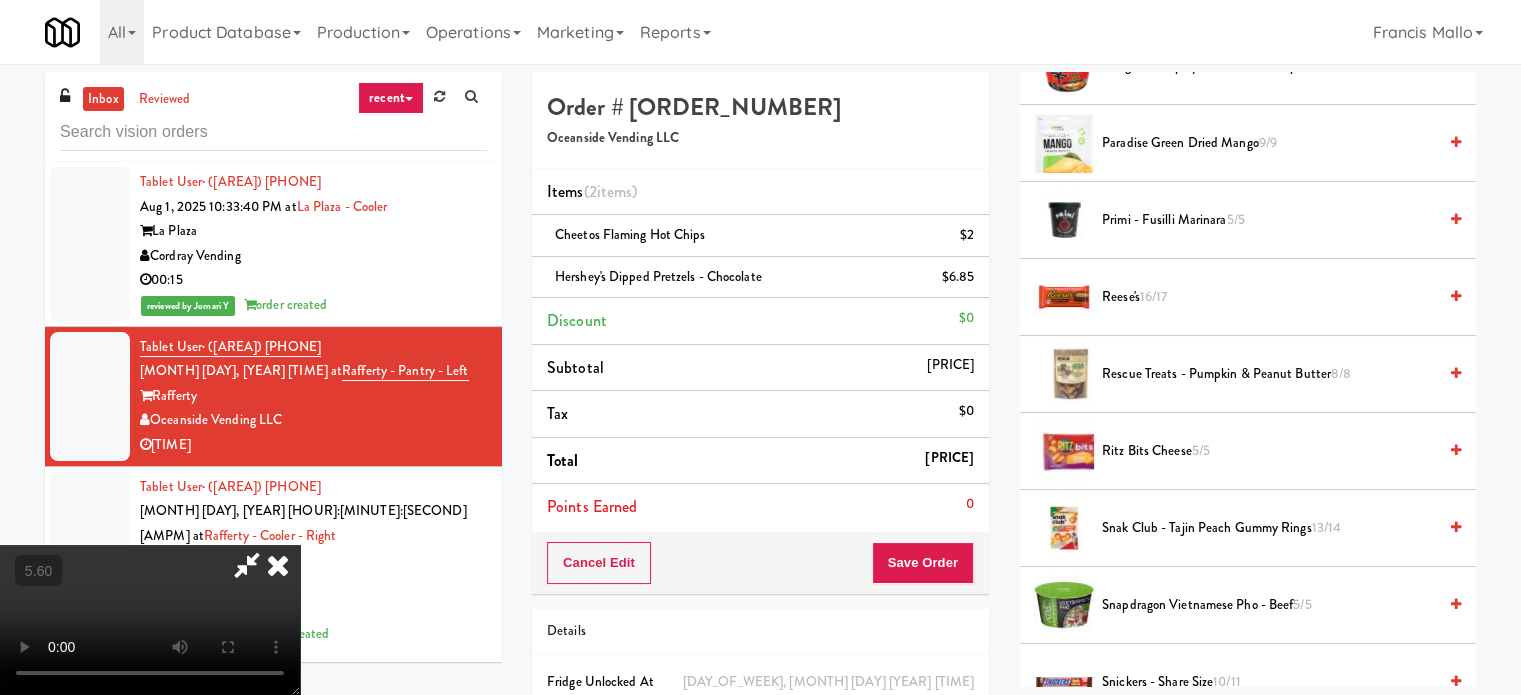 click on "Paradise Green Dried Mango  9/9" at bounding box center [1269, 143] 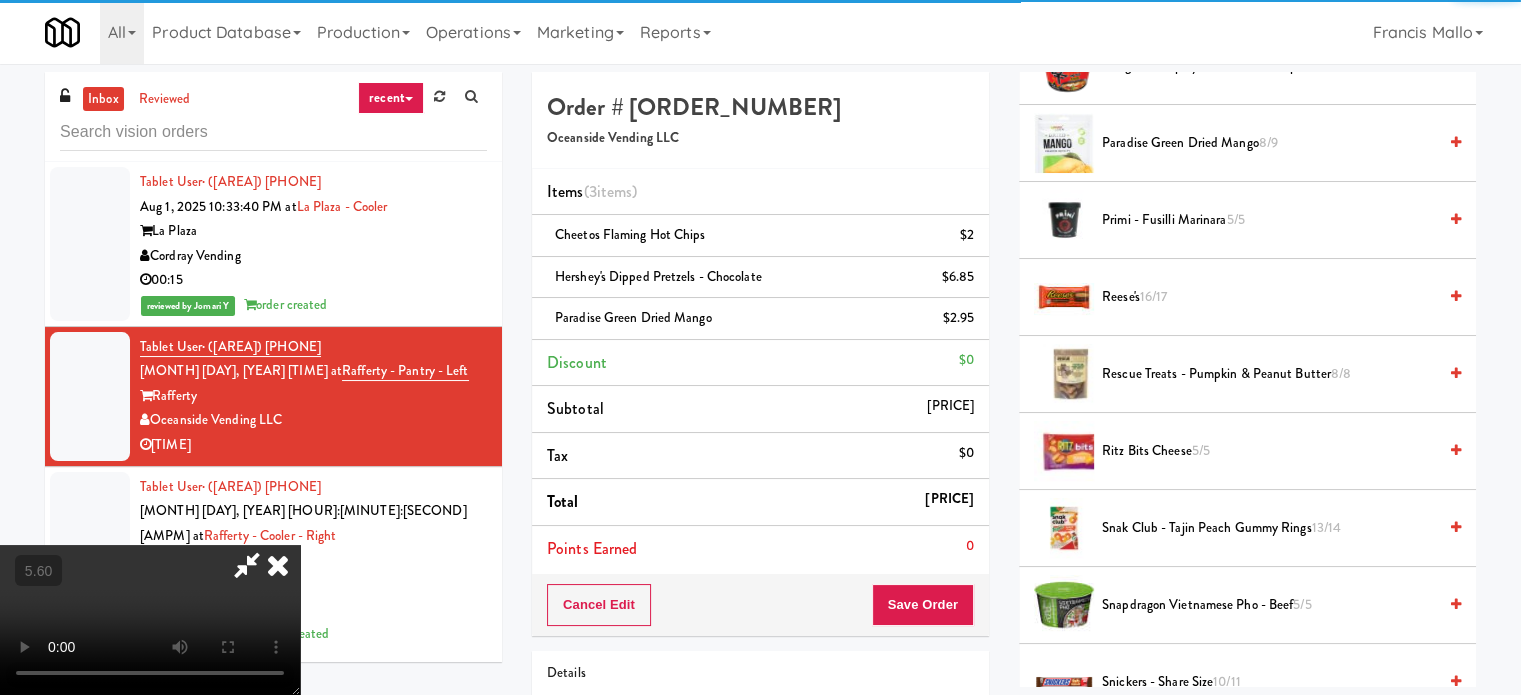 click at bounding box center [150, 620] 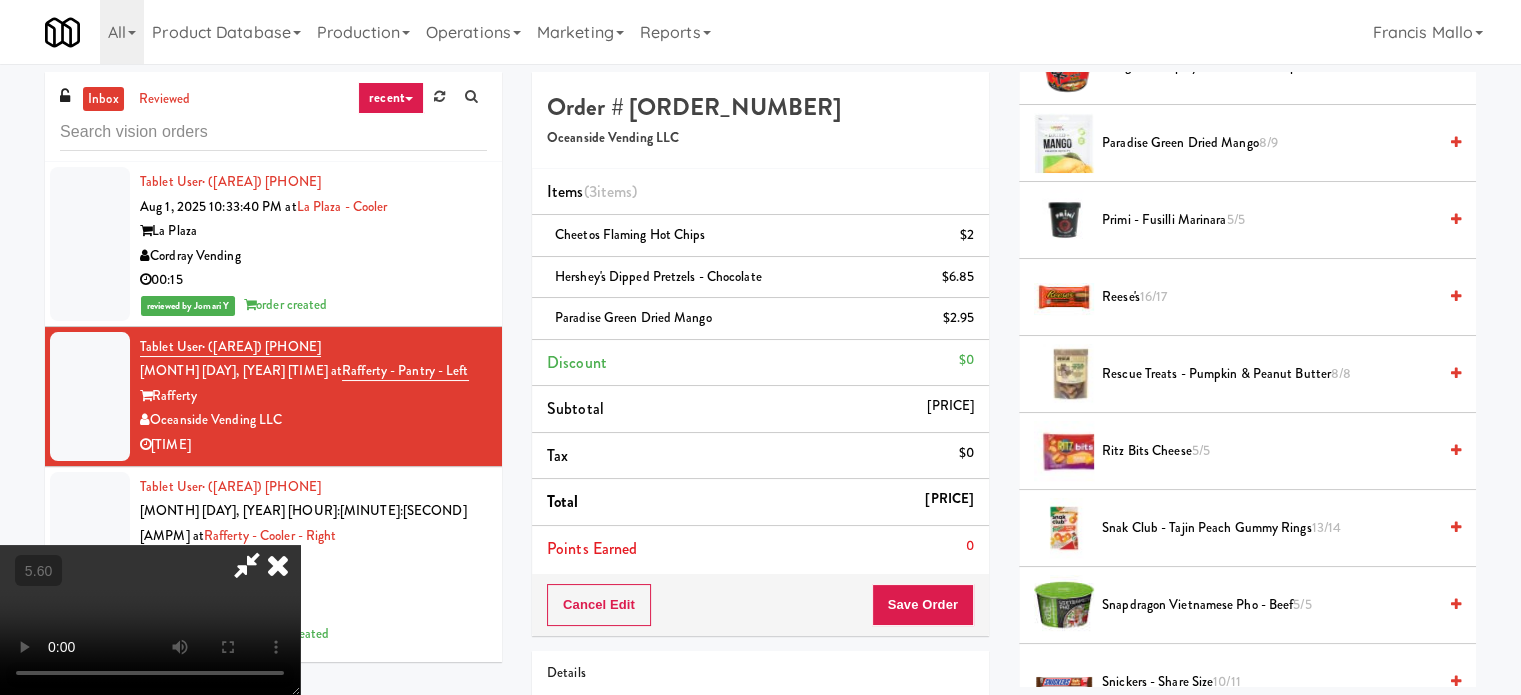 drag, startPoint x: 676, startPoint y: 461, endPoint x: 846, endPoint y: 587, distance: 211.60341 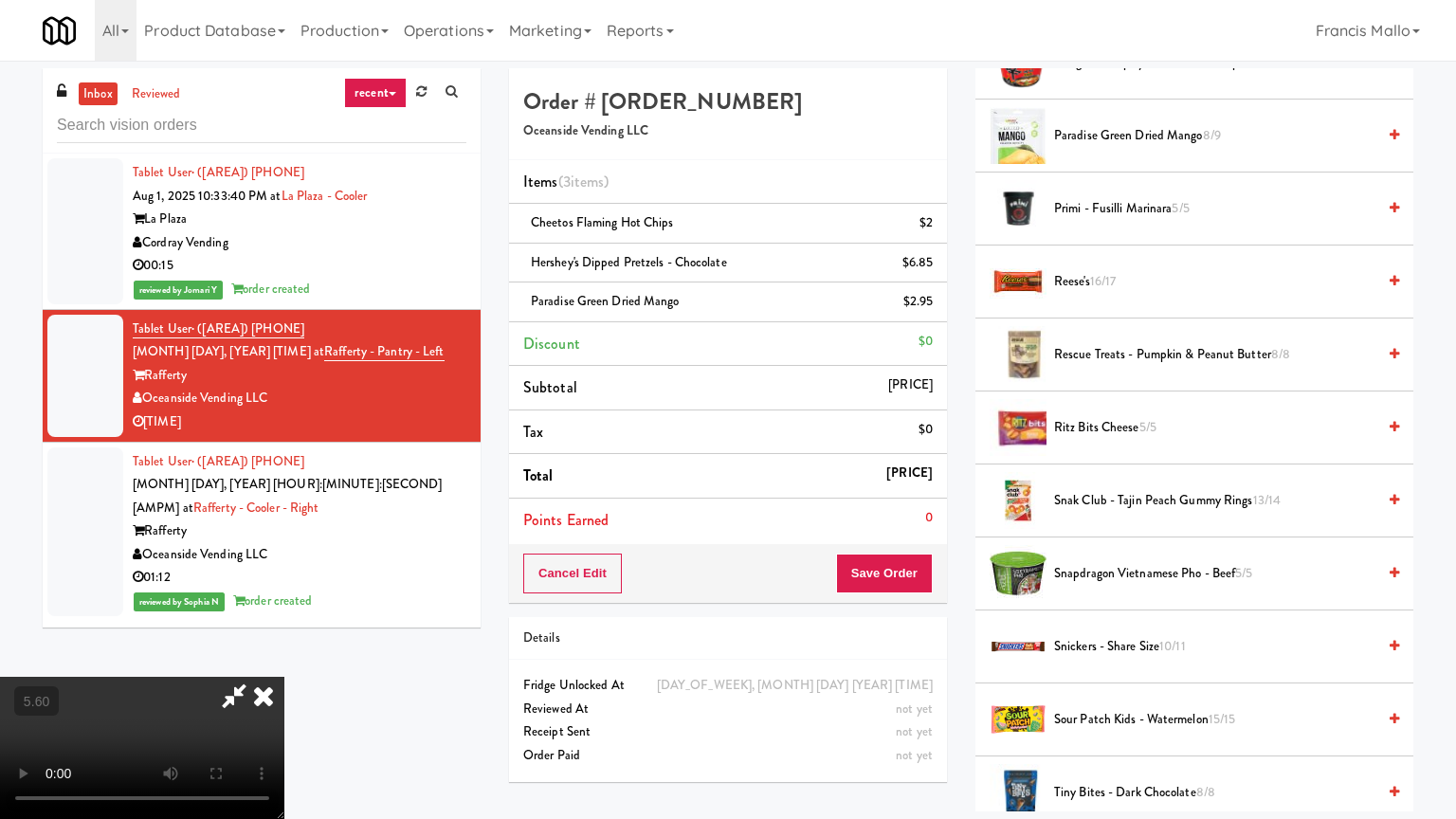 click at bounding box center [142, 748] 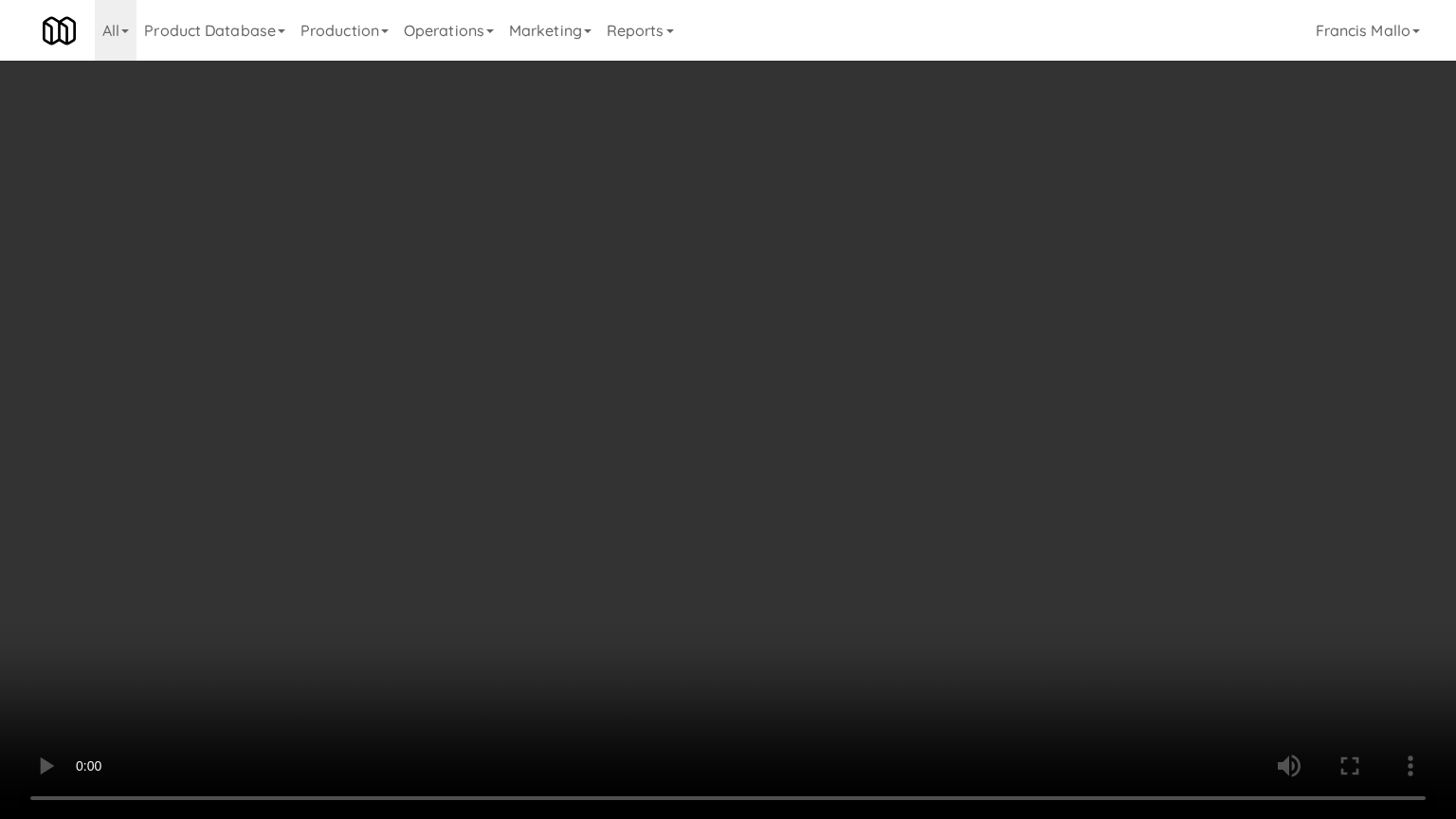 click at bounding box center [728, 410] 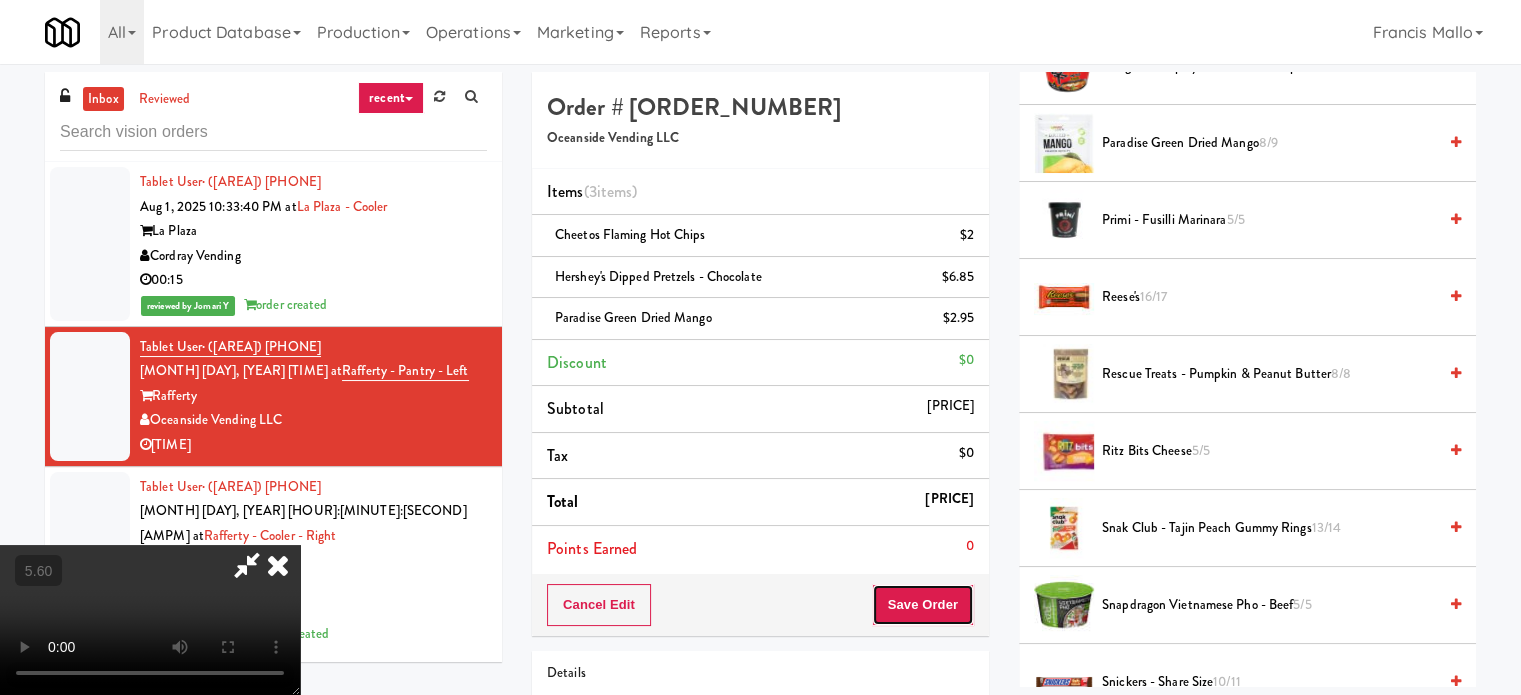 click on "Save Order" at bounding box center (923, 605) 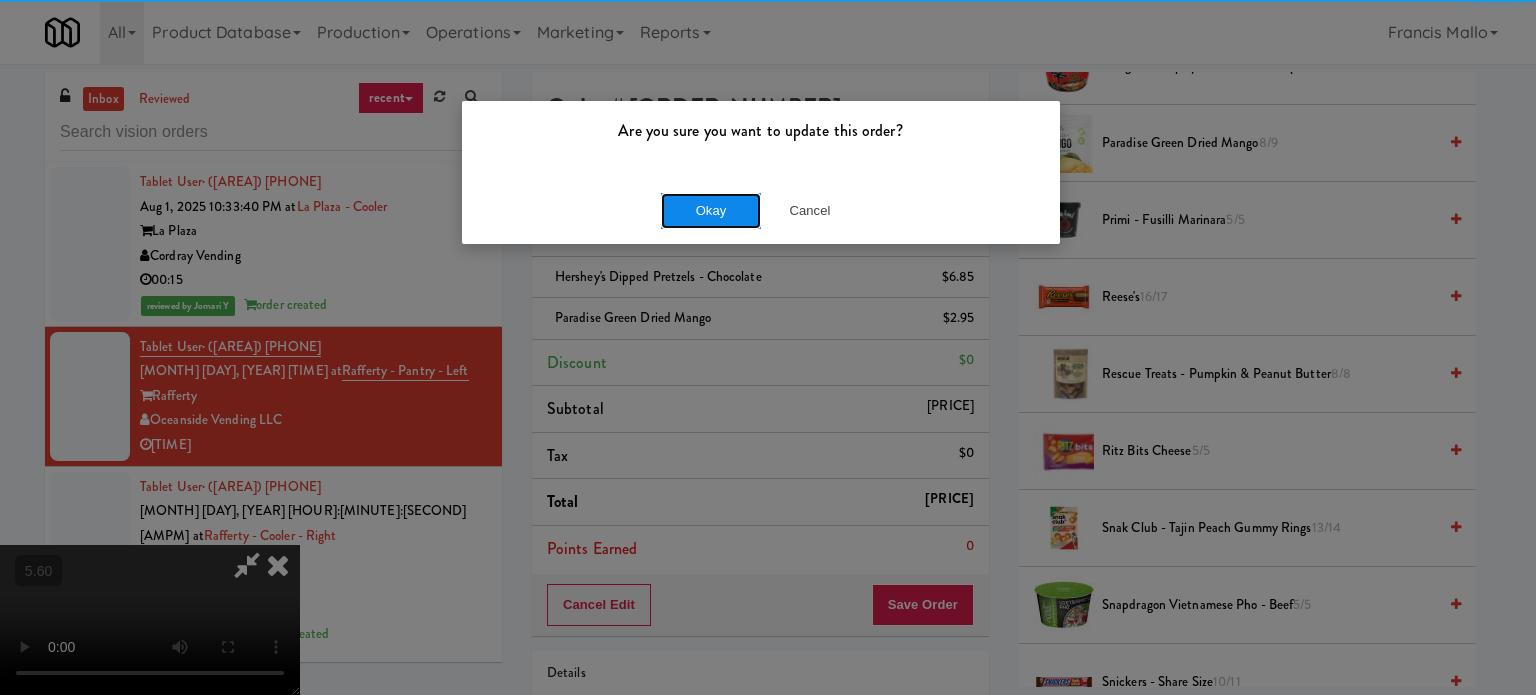 click on "Okay" at bounding box center (711, 211) 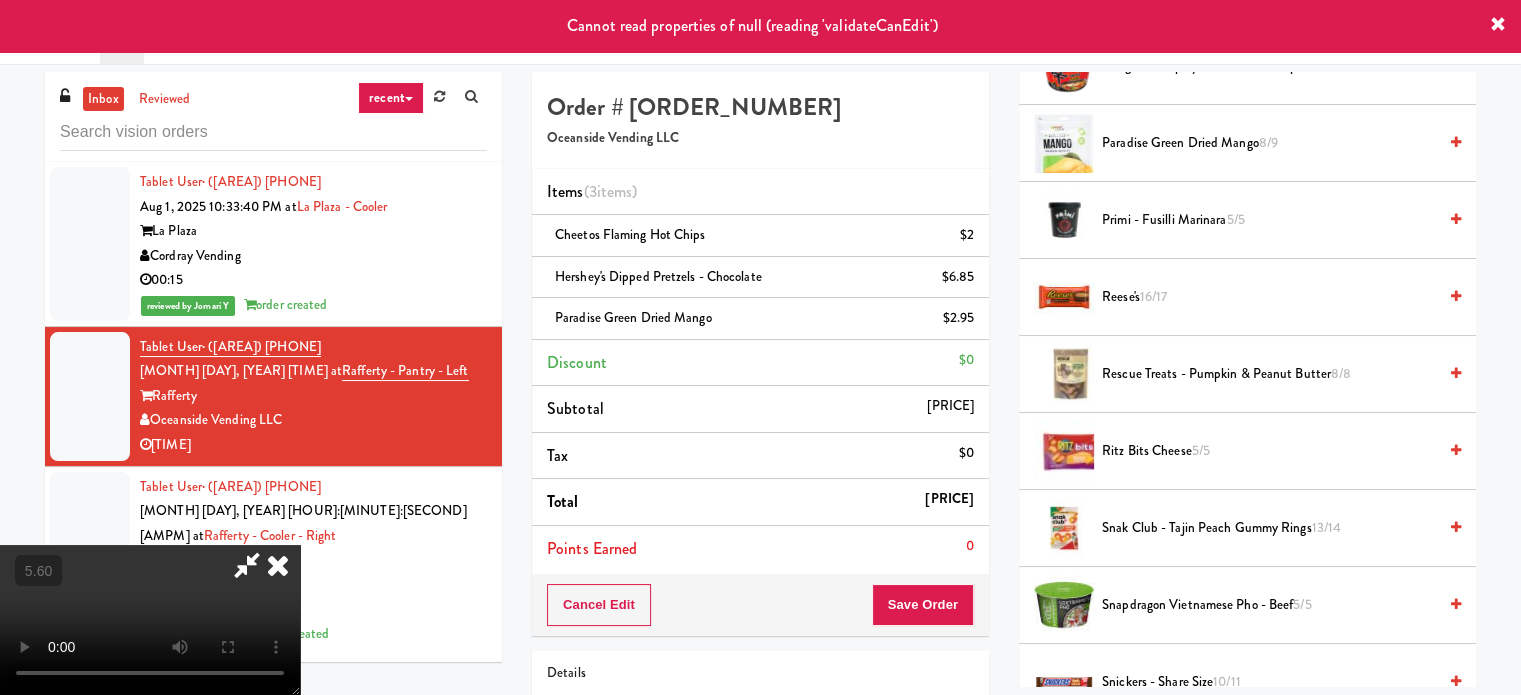 click at bounding box center (278, 565) 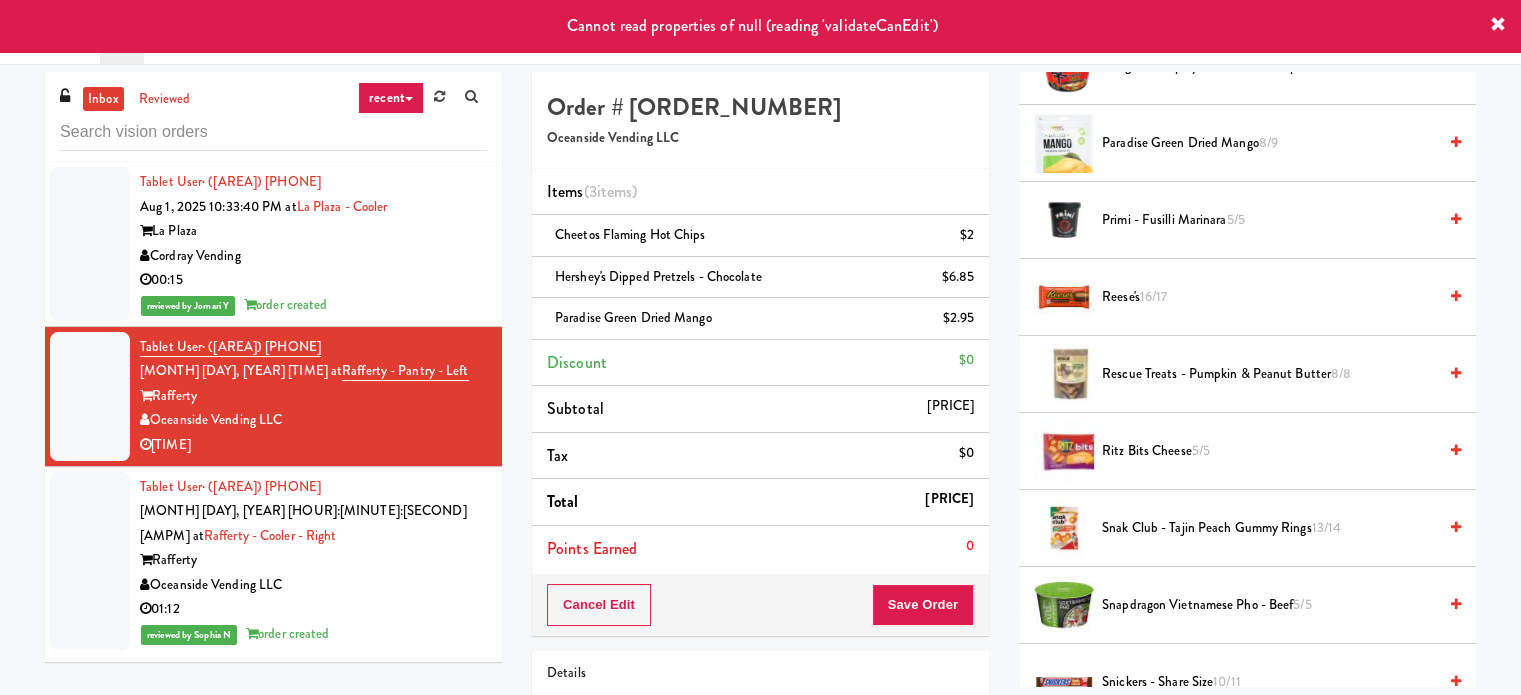 click on "00:15" at bounding box center (313, 280) 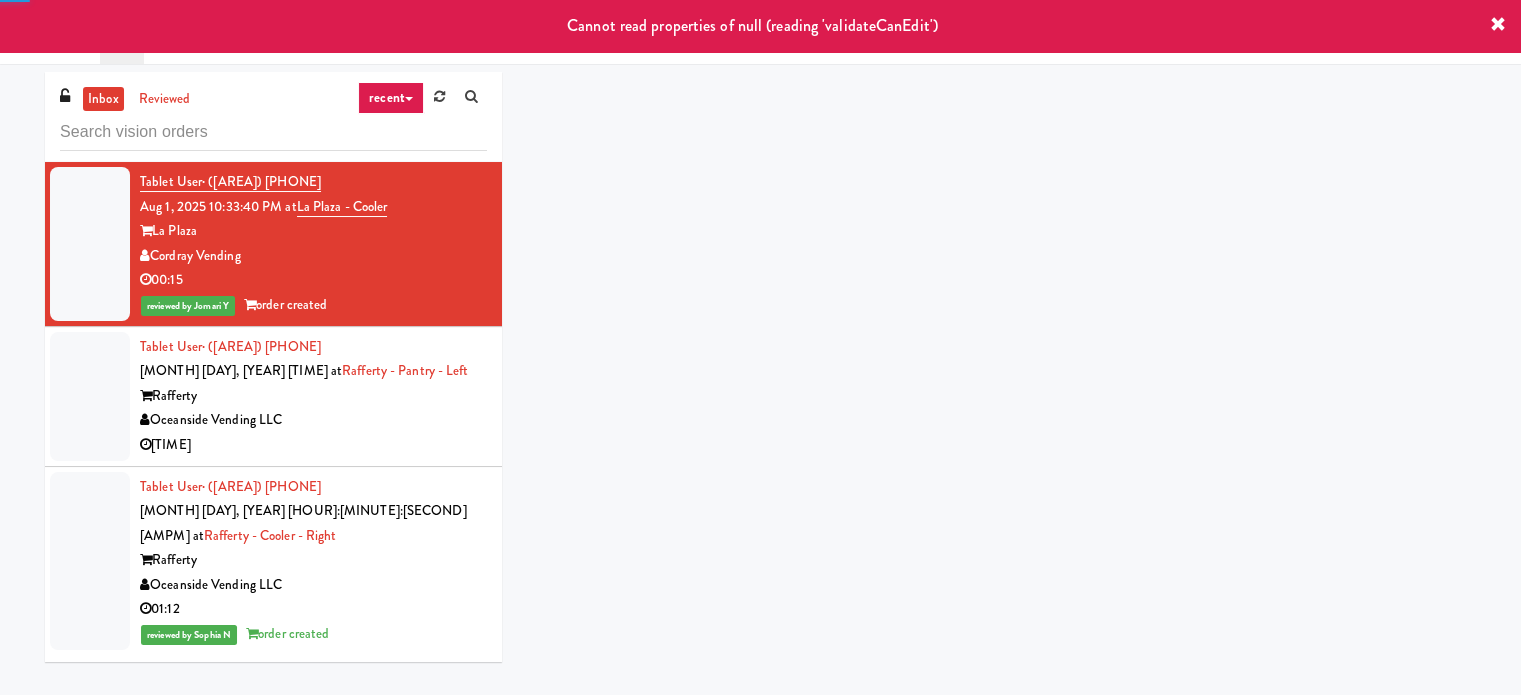 click on "Oceanside Vending LLC" at bounding box center [313, 420] 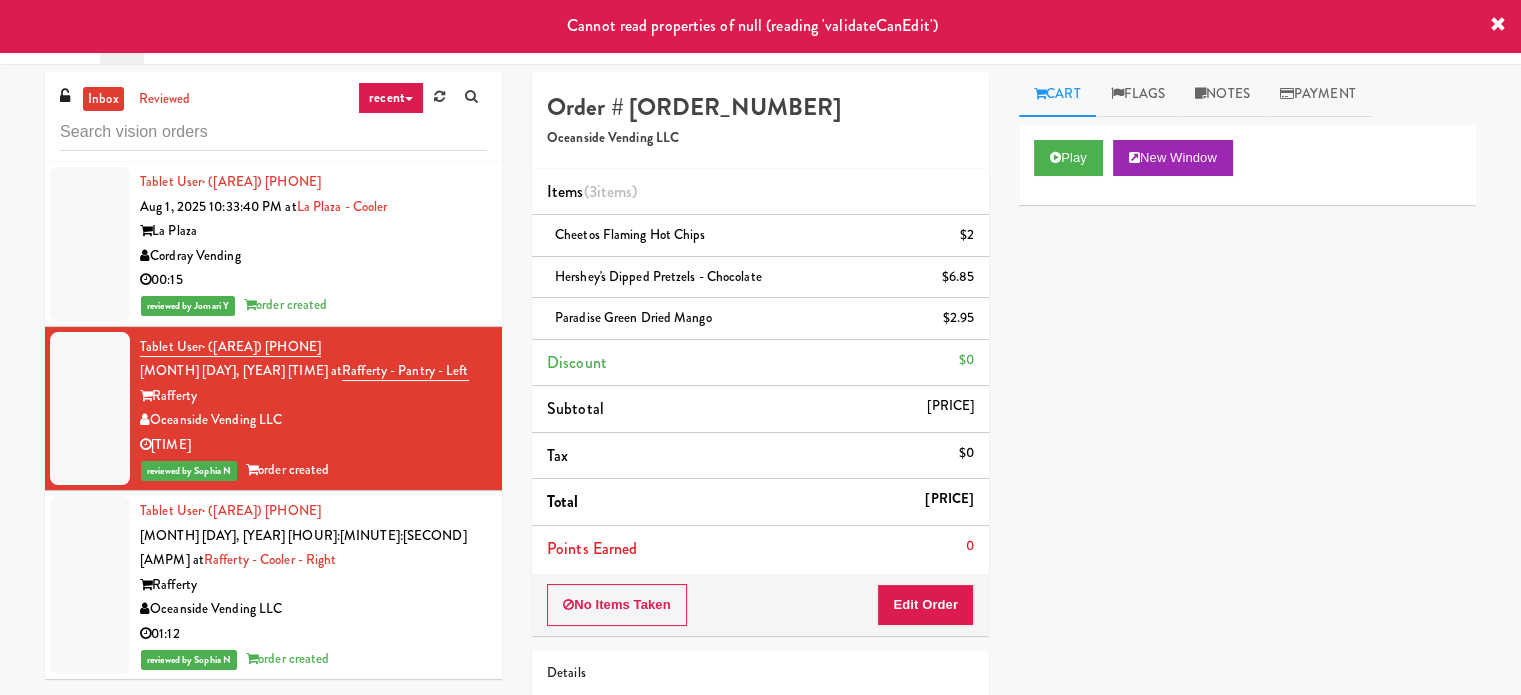 type 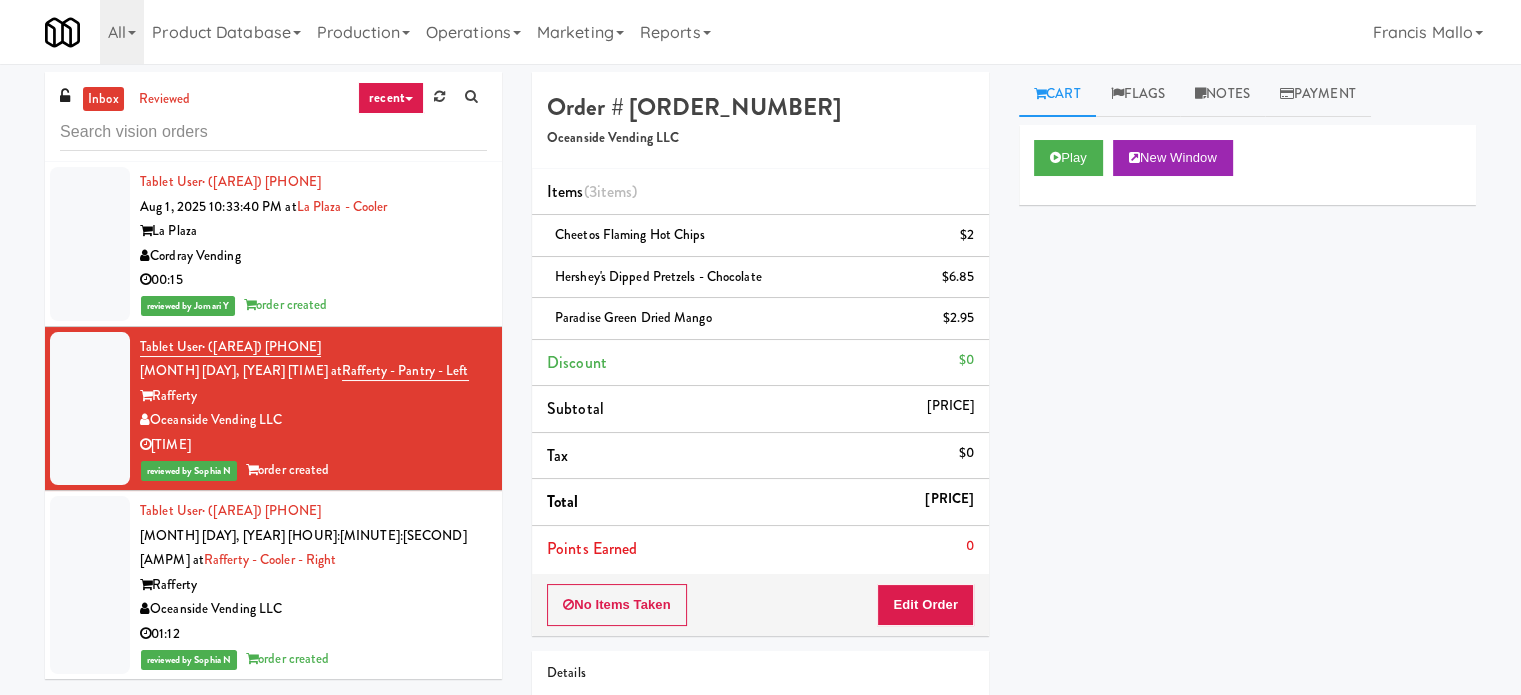 click on "Oceanside Vending LLC" at bounding box center (313, 420) 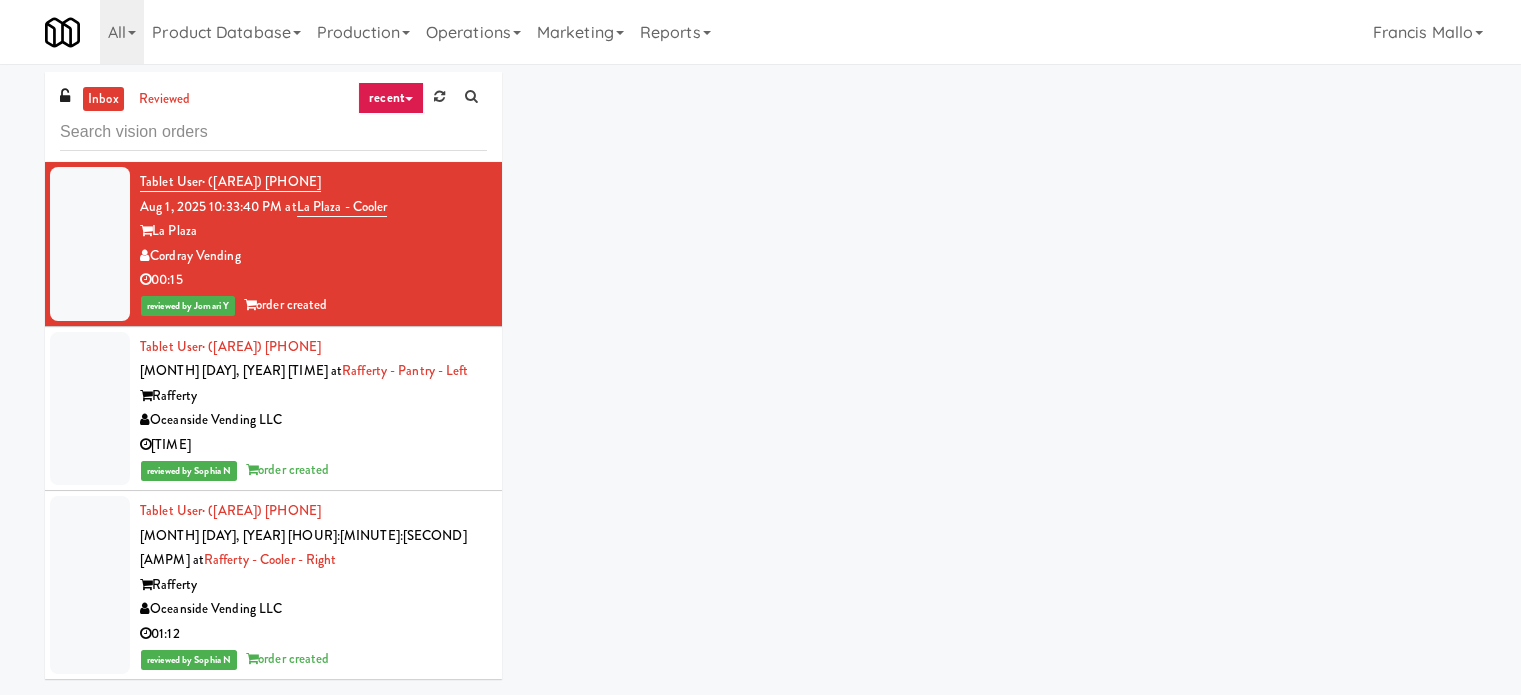 click on "Oceanside Vending LLC" at bounding box center [313, 420] 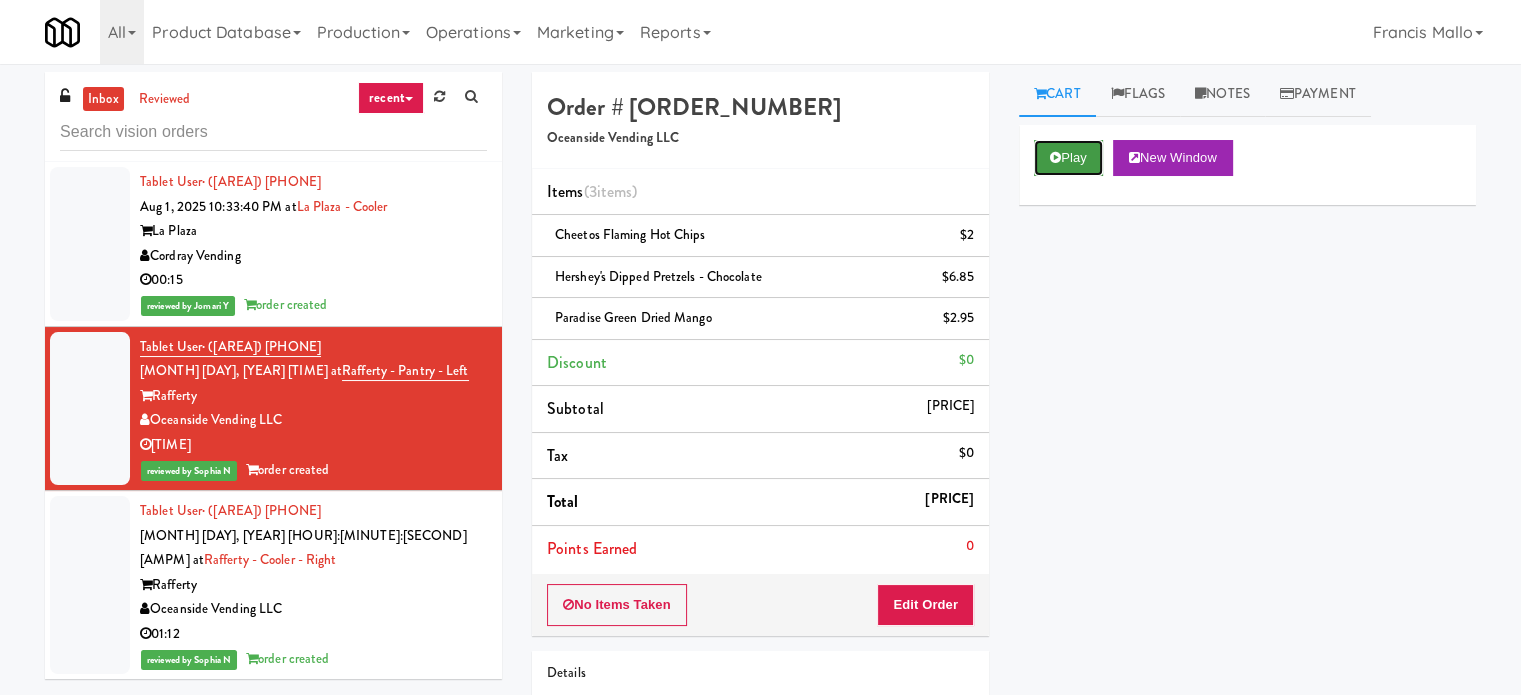 click on "Play" at bounding box center (1068, 158) 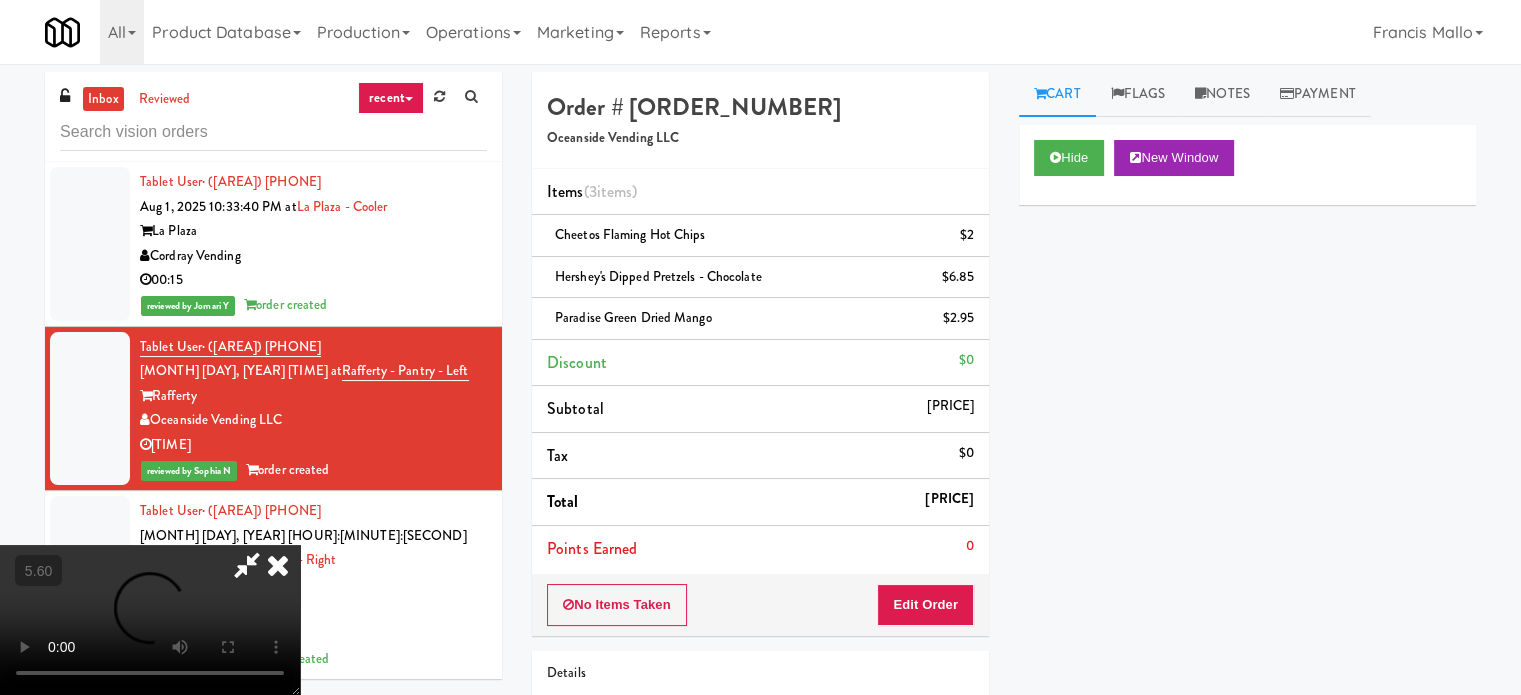 drag, startPoint x: 287, startPoint y: 560, endPoint x: 631, endPoint y: 481, distance: 352.95468 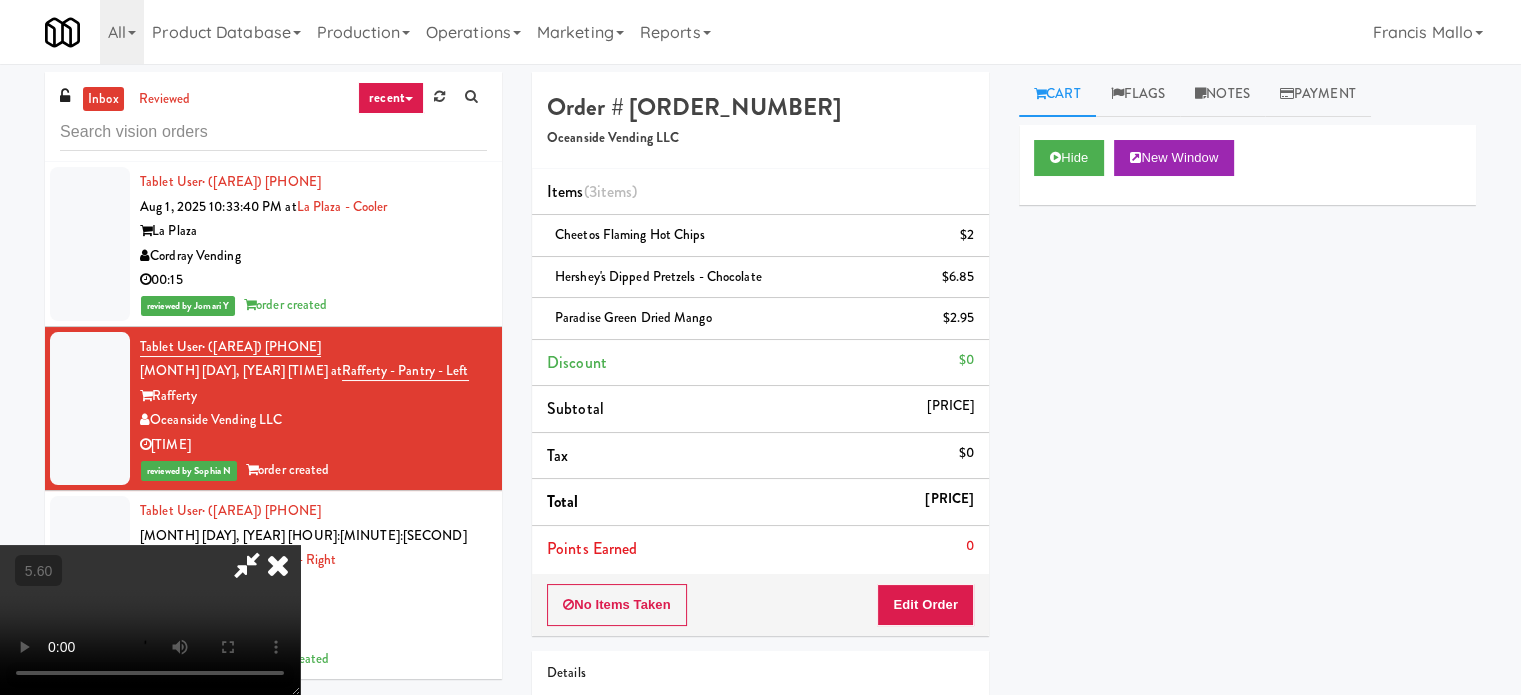click at bounding box center [150, 620] 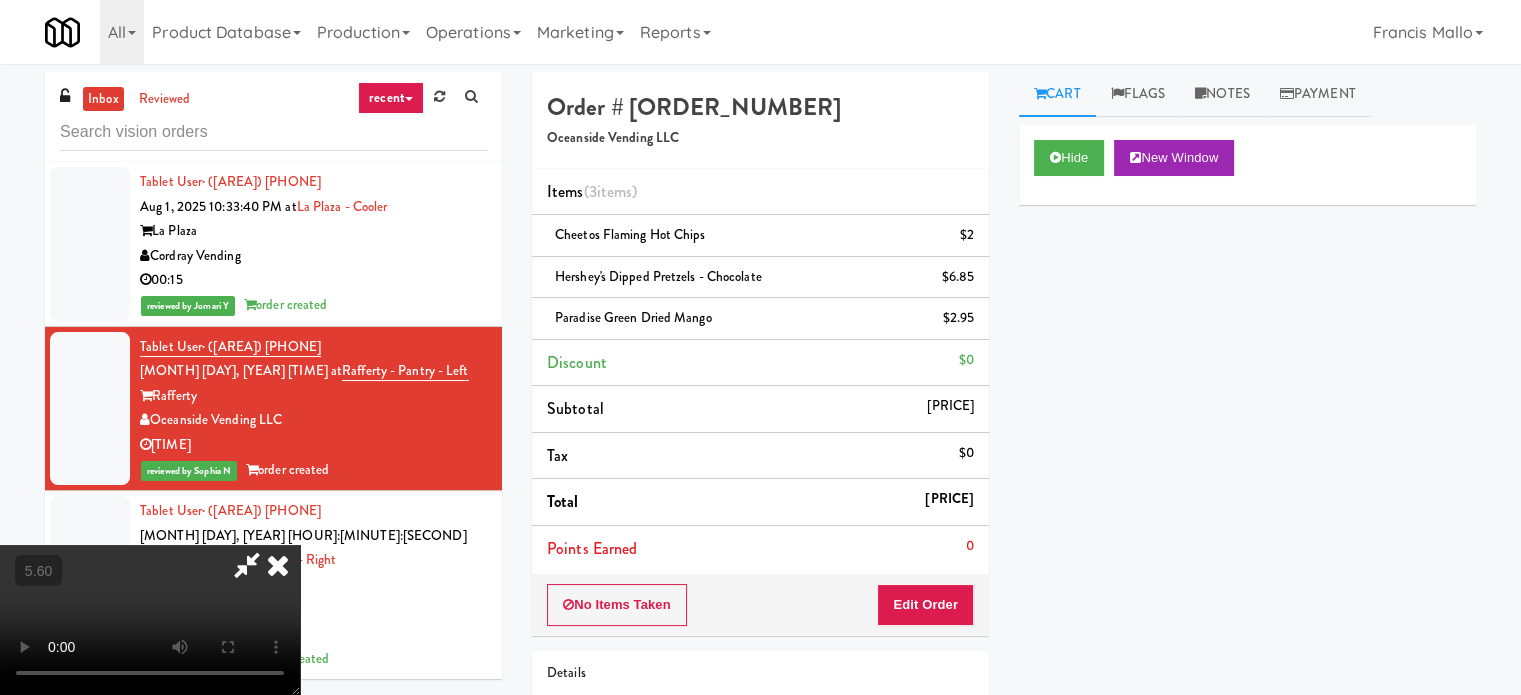 click at bounding box center (278, 565) 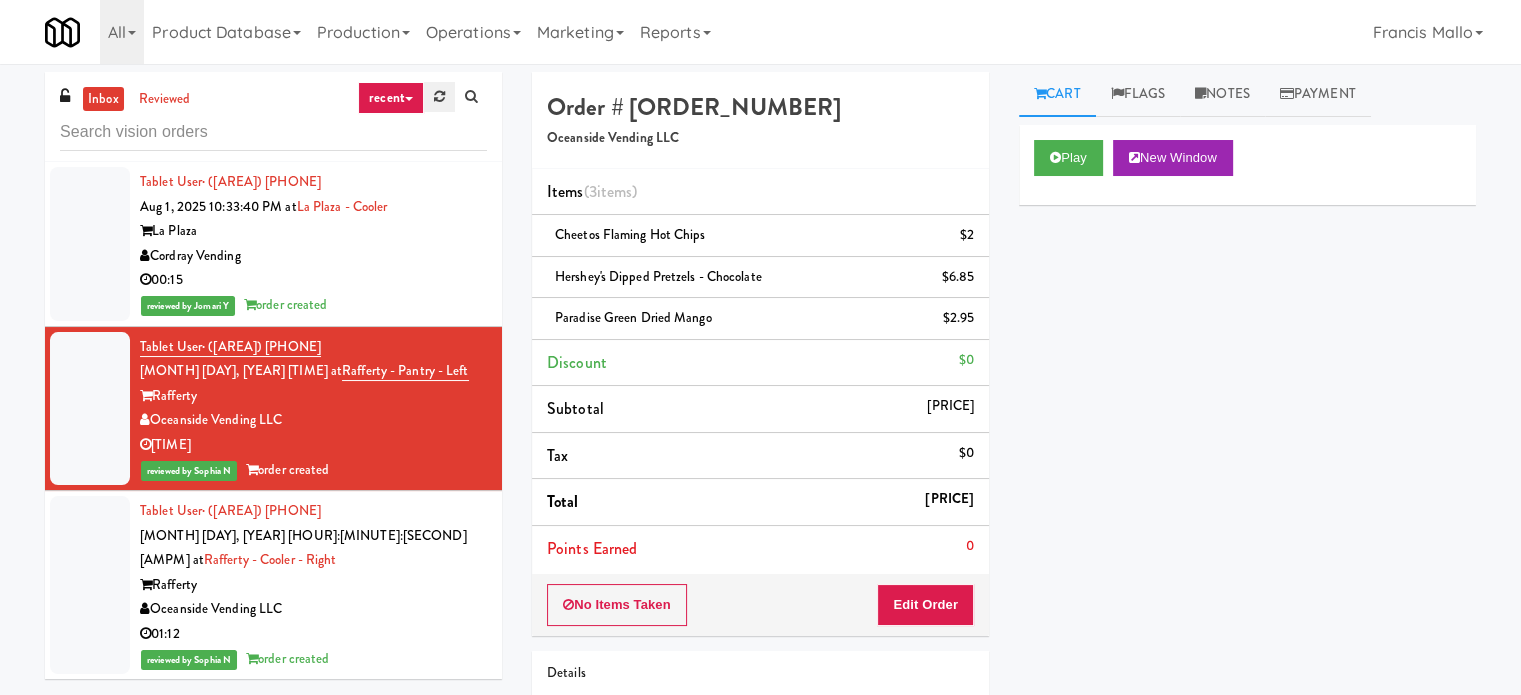 click at bounding box center (439, 96) 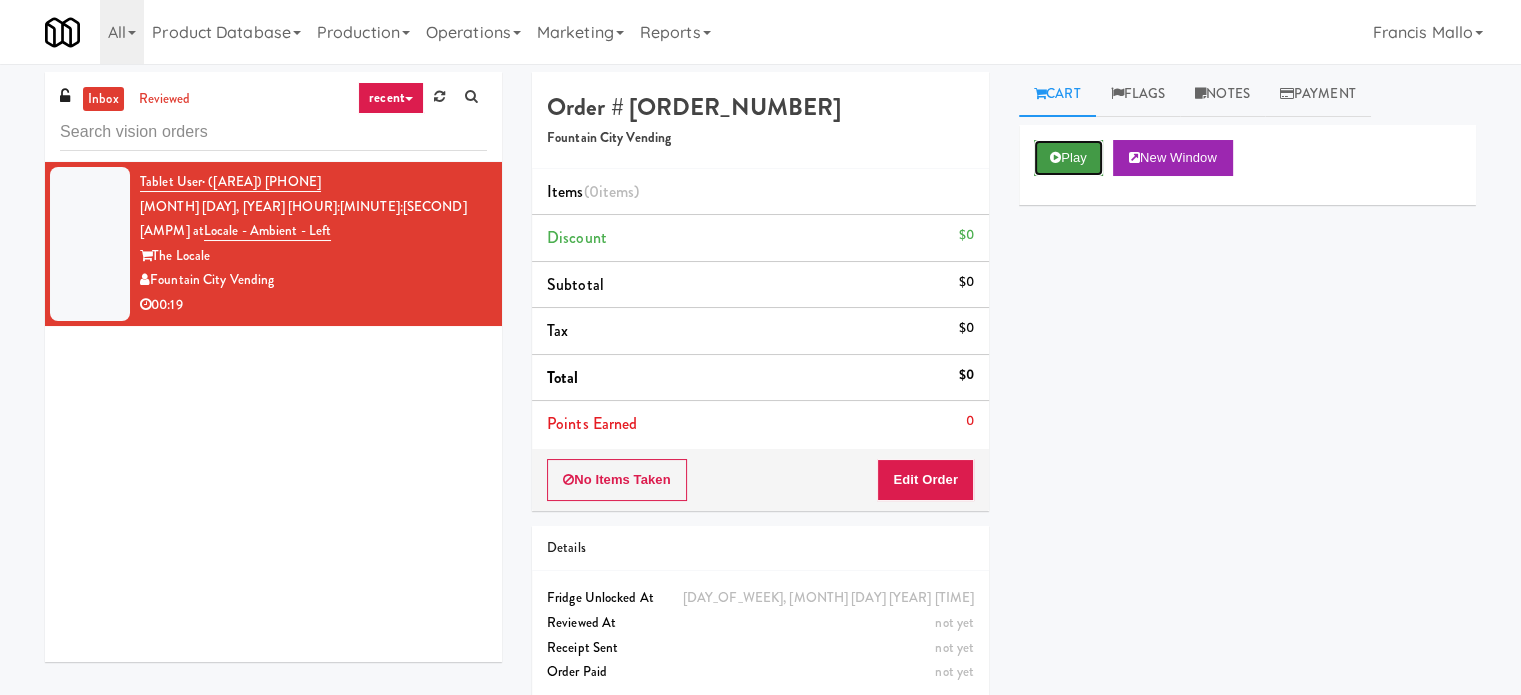 click on "Play" at bounding box center [1068, 158] 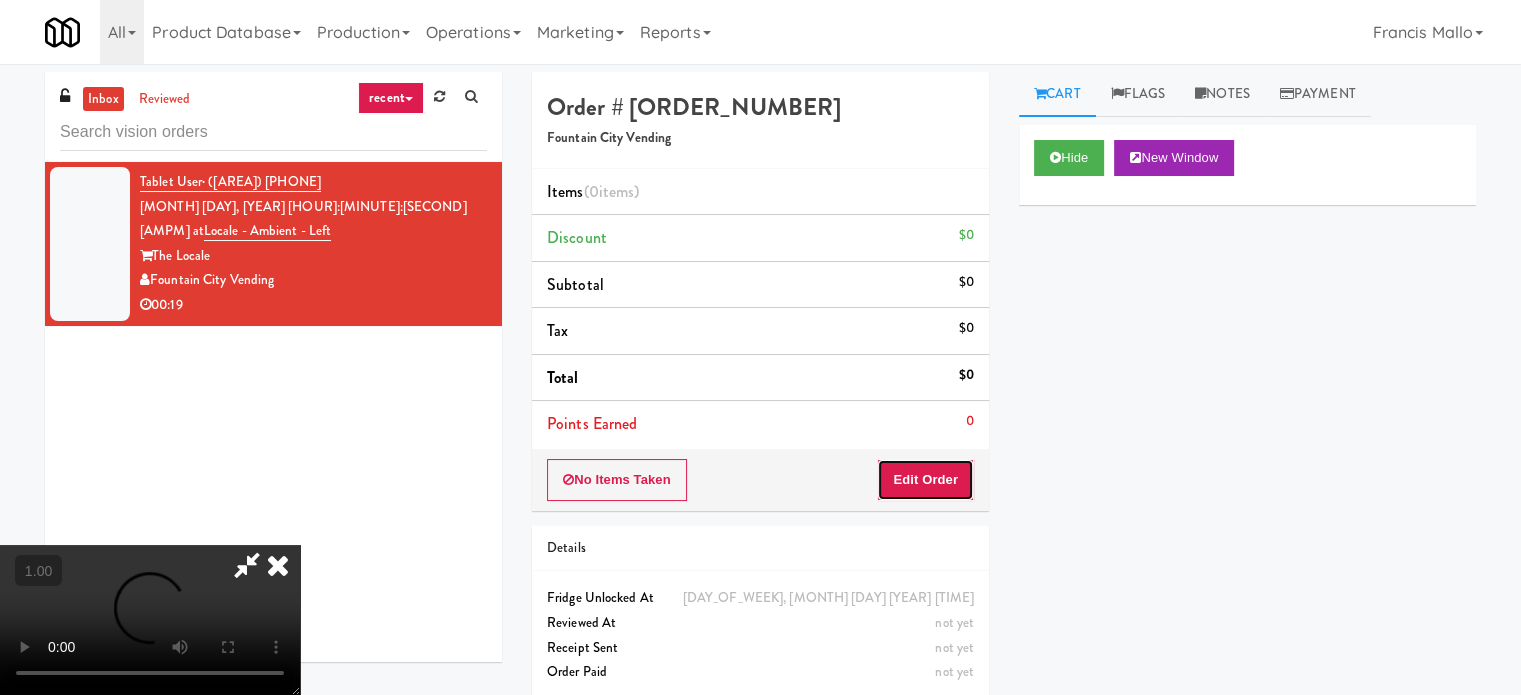 click on "Edit Order" at bounding box center (925, 480) 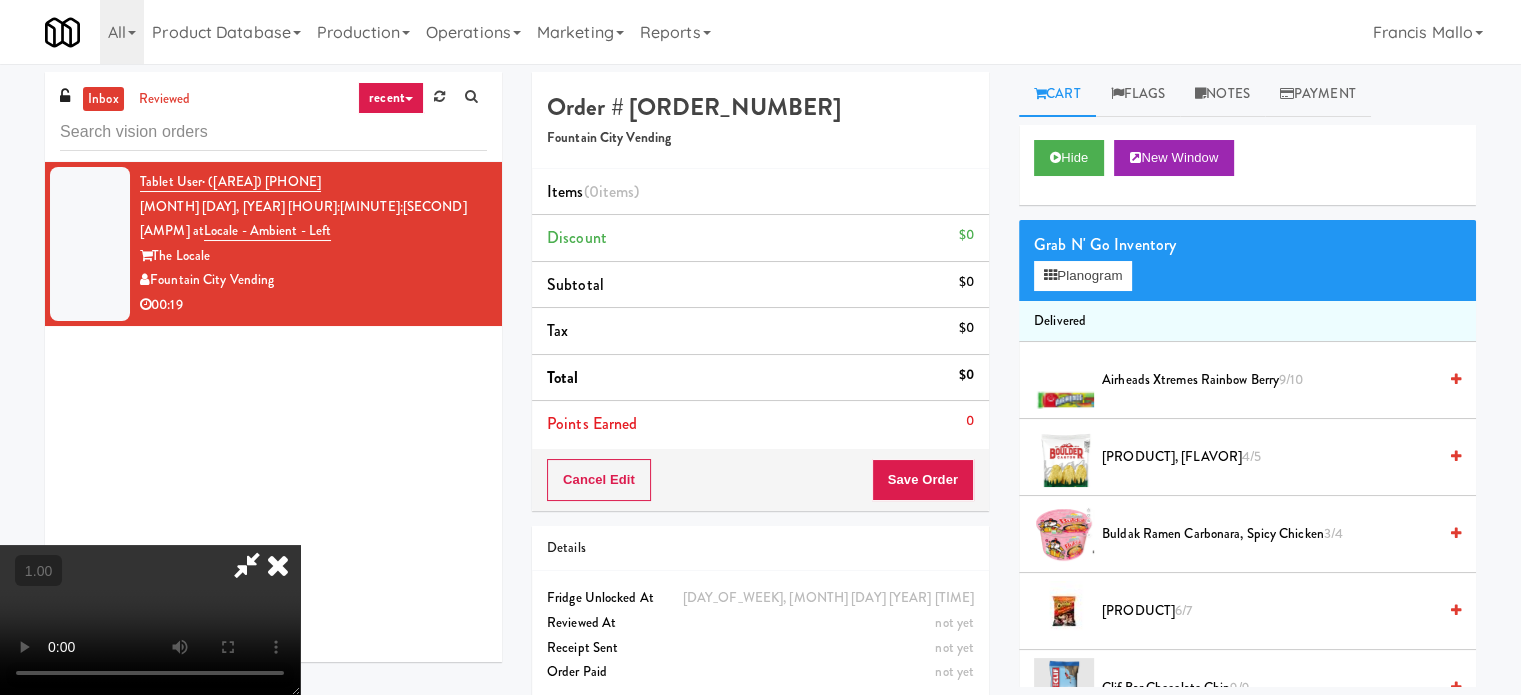 drag, startPoint x: 281, startPoint y: 567, endPoint x: 948, endPoint y: 403, distance: 686.8661 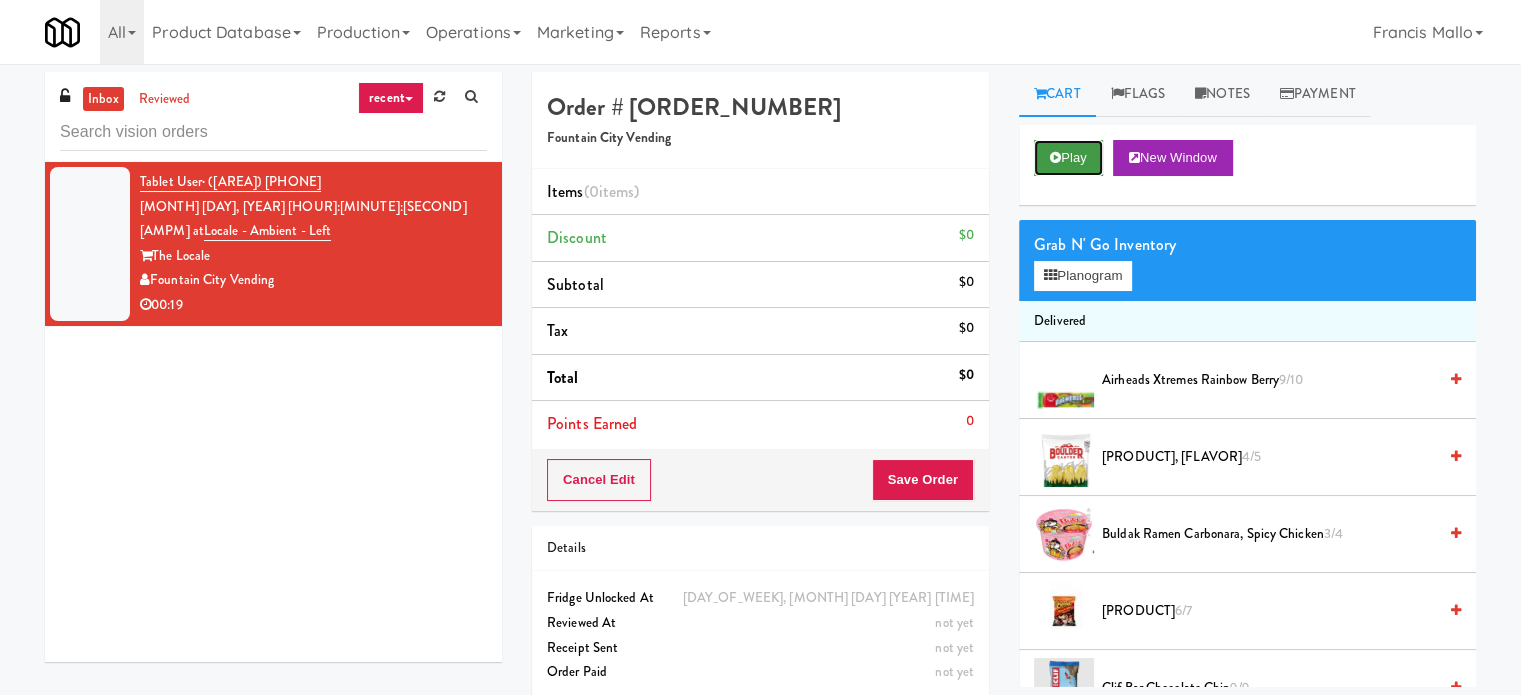 click on "Play" at bounding box center [1068, 158] 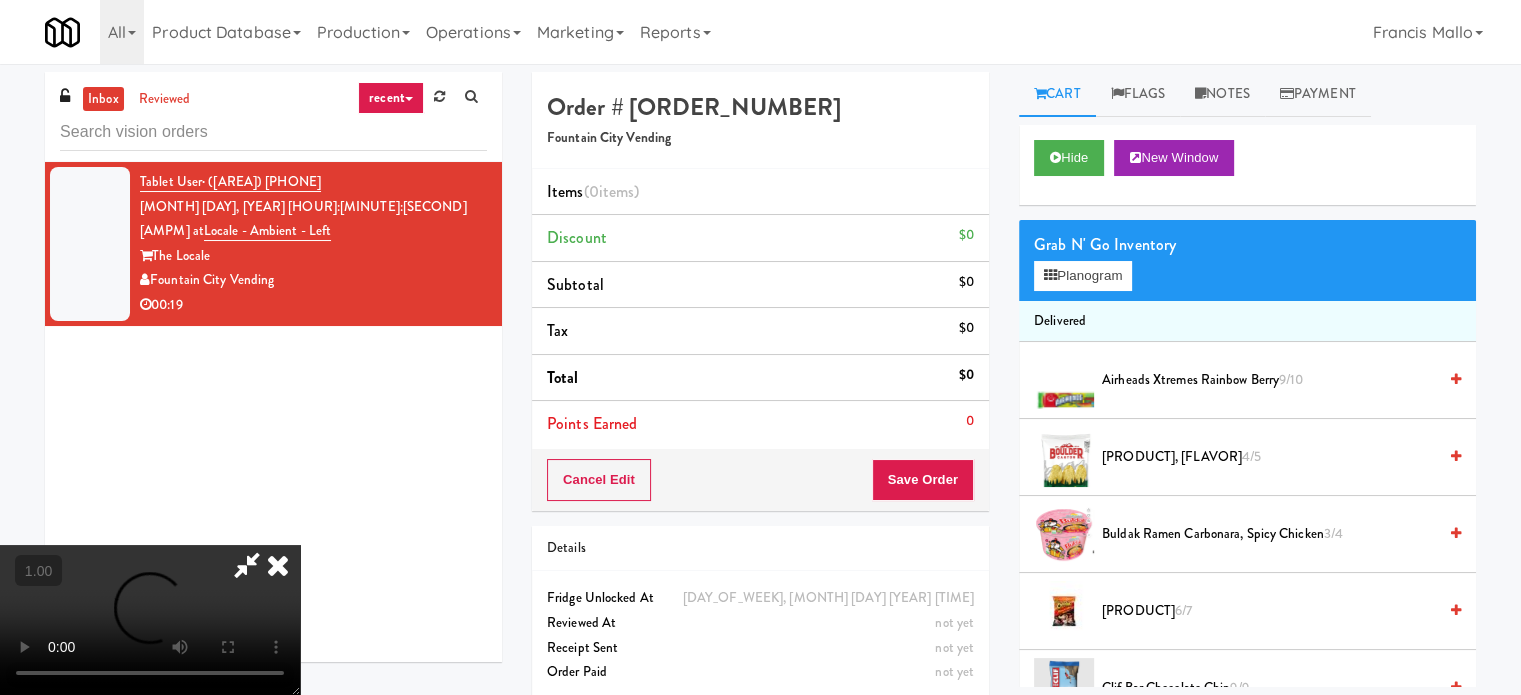 click at bounding box center (278, 565) 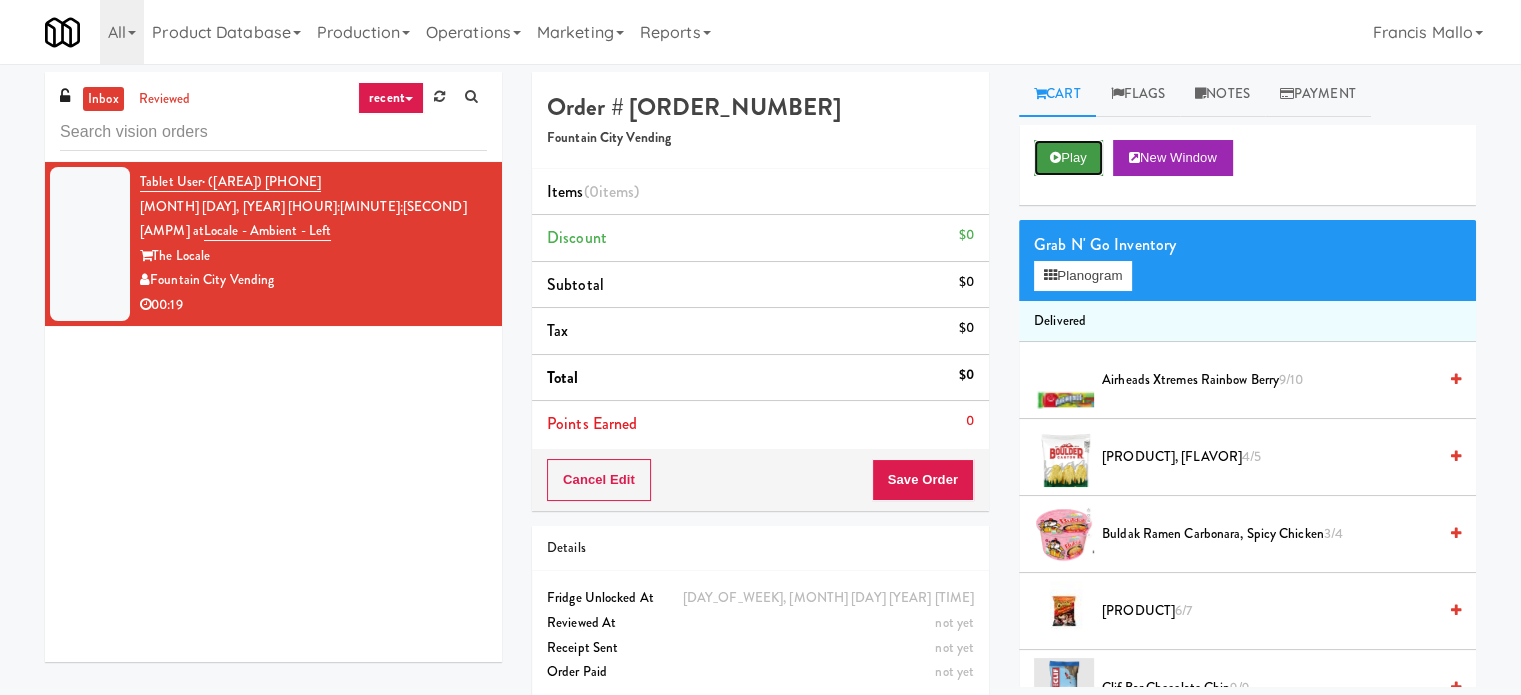 click on "Play" at bounding box center (1068, 158) 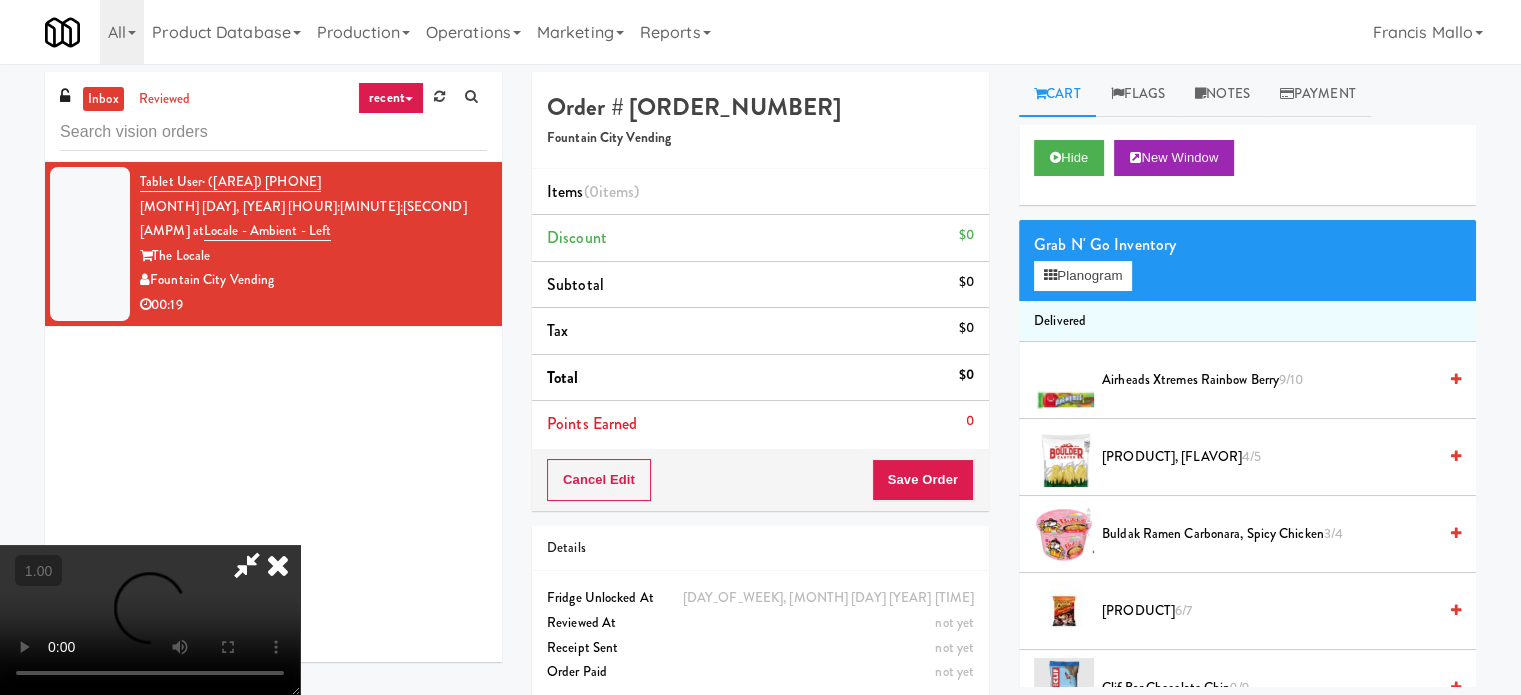click at bounding box center (278, 565) 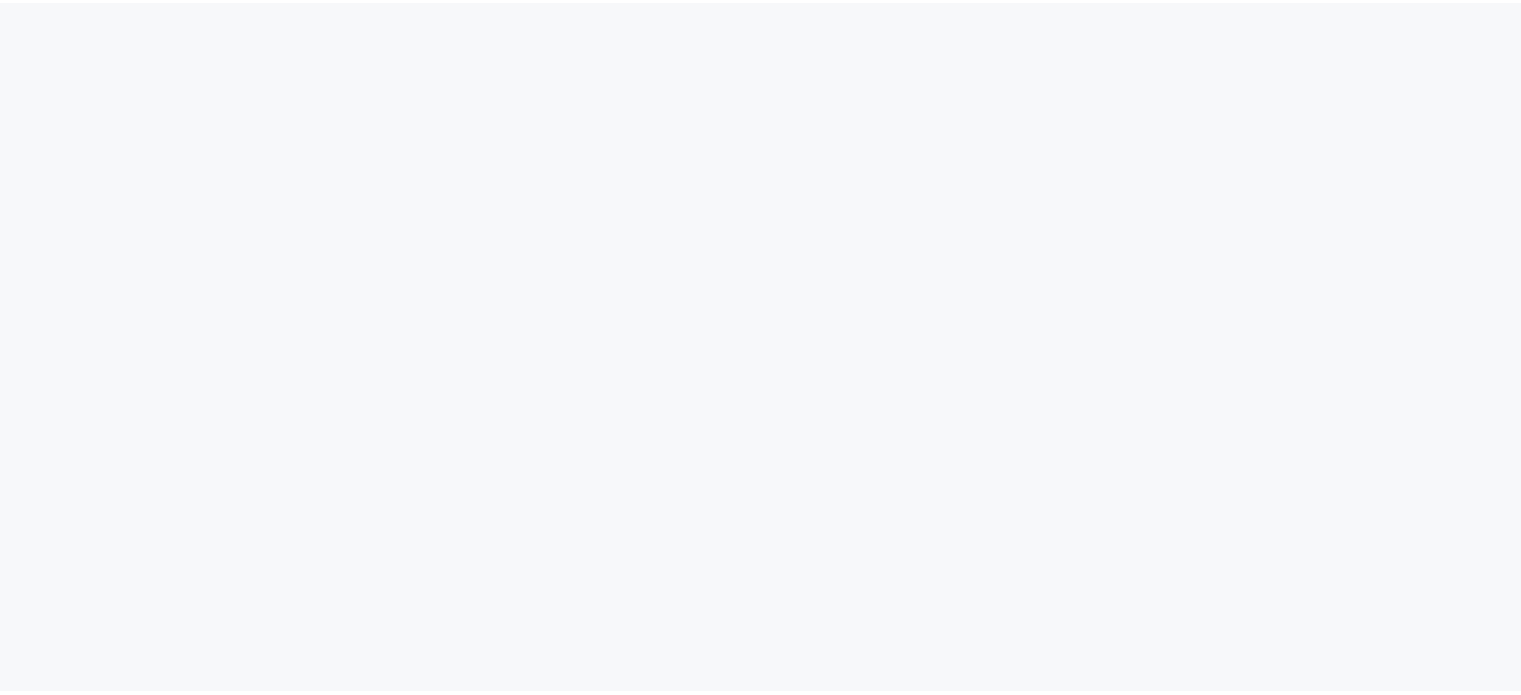 scroll, scrollTop: 0, scrollLeft: 0, axis: both 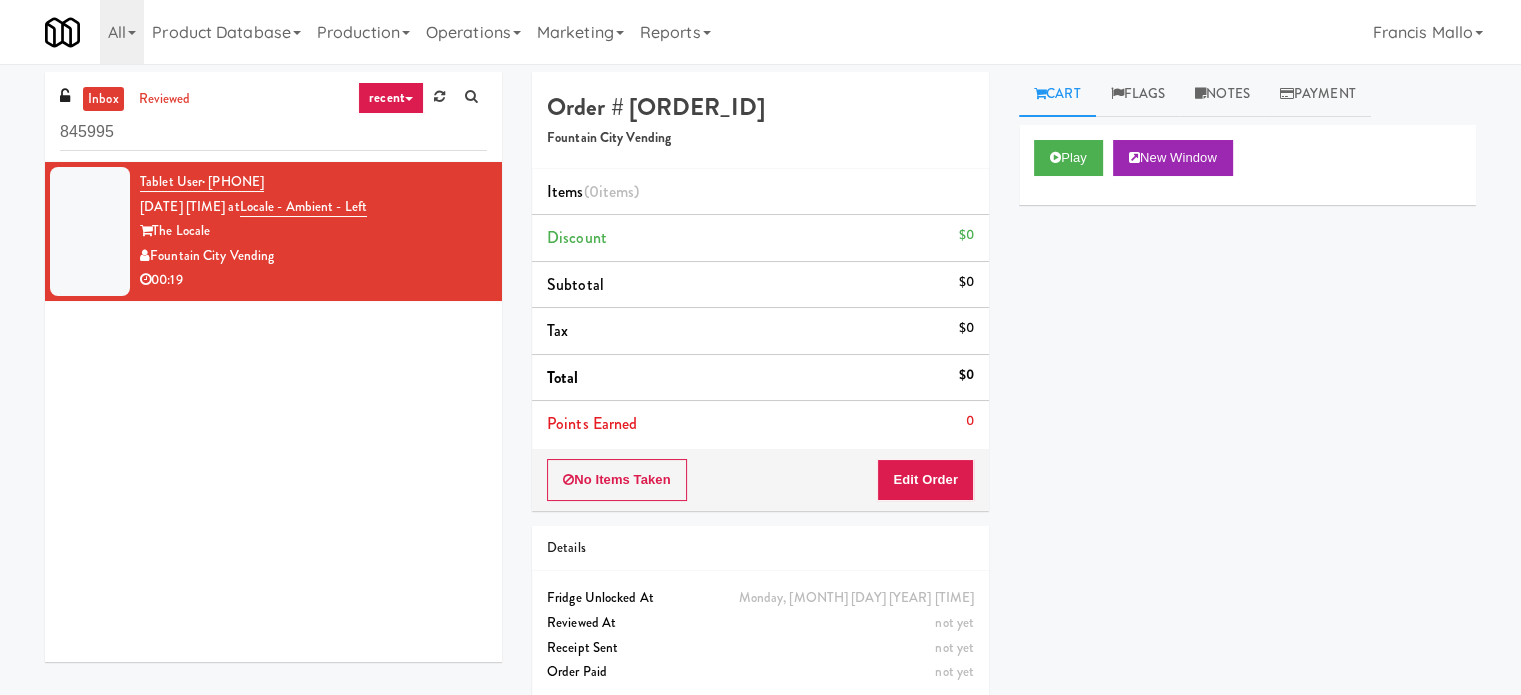 click on "Tablet User  · ([PHONE]) [DATE] [TIME] at Locale - Ambient - Left  The Locale  Fountain City Vending  00:19" at bounding box center [273, 412] 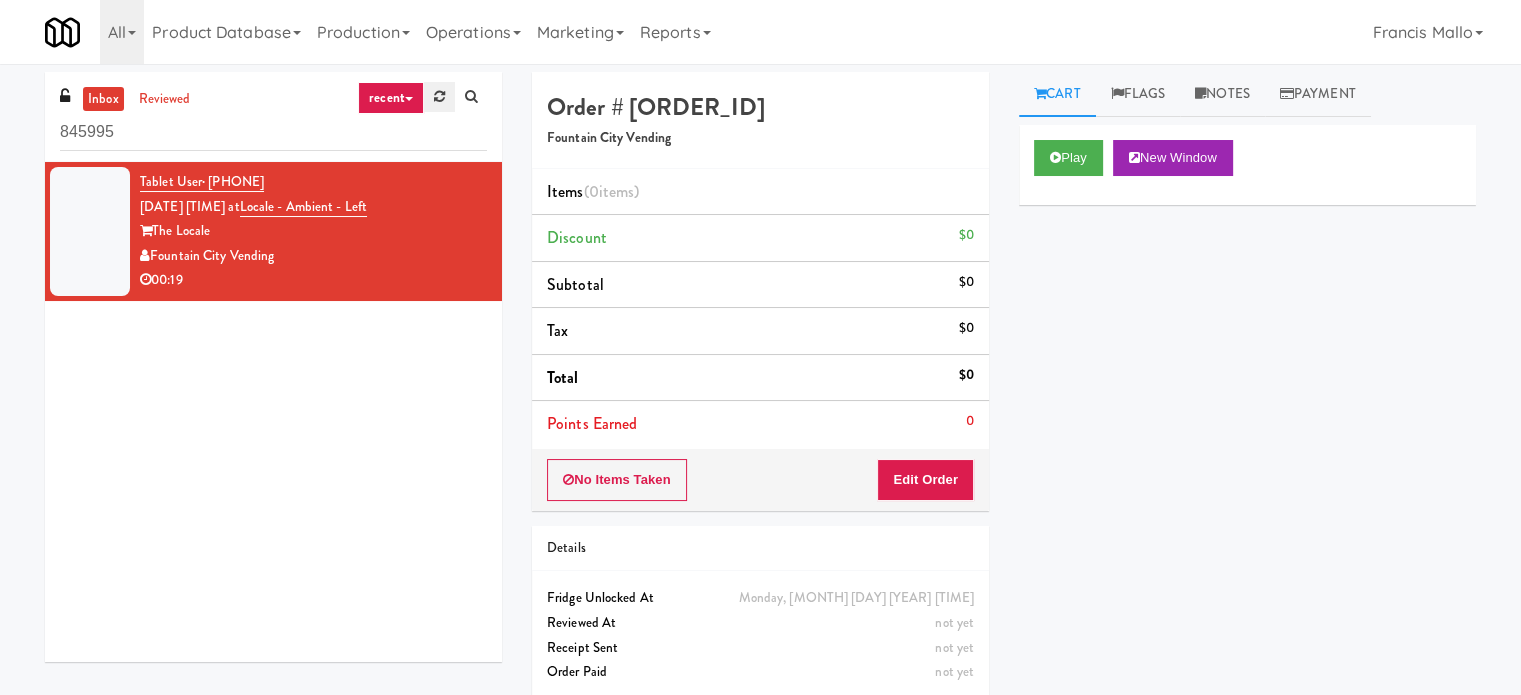 click at bounding box center [439, 96] 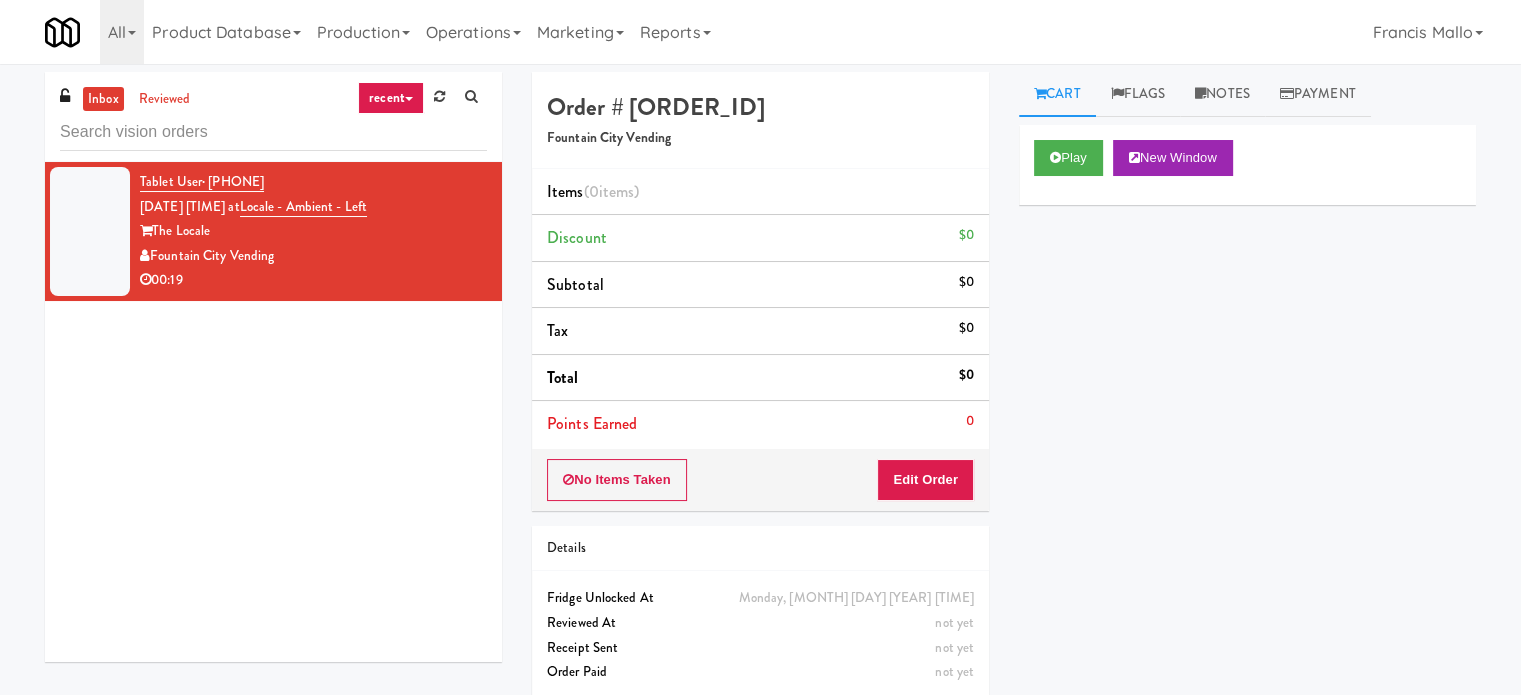 drag, startPoint x: 1496, startPoint y: 546, endPoint x: 1475, endPoint y: 554, distance: 22.472204 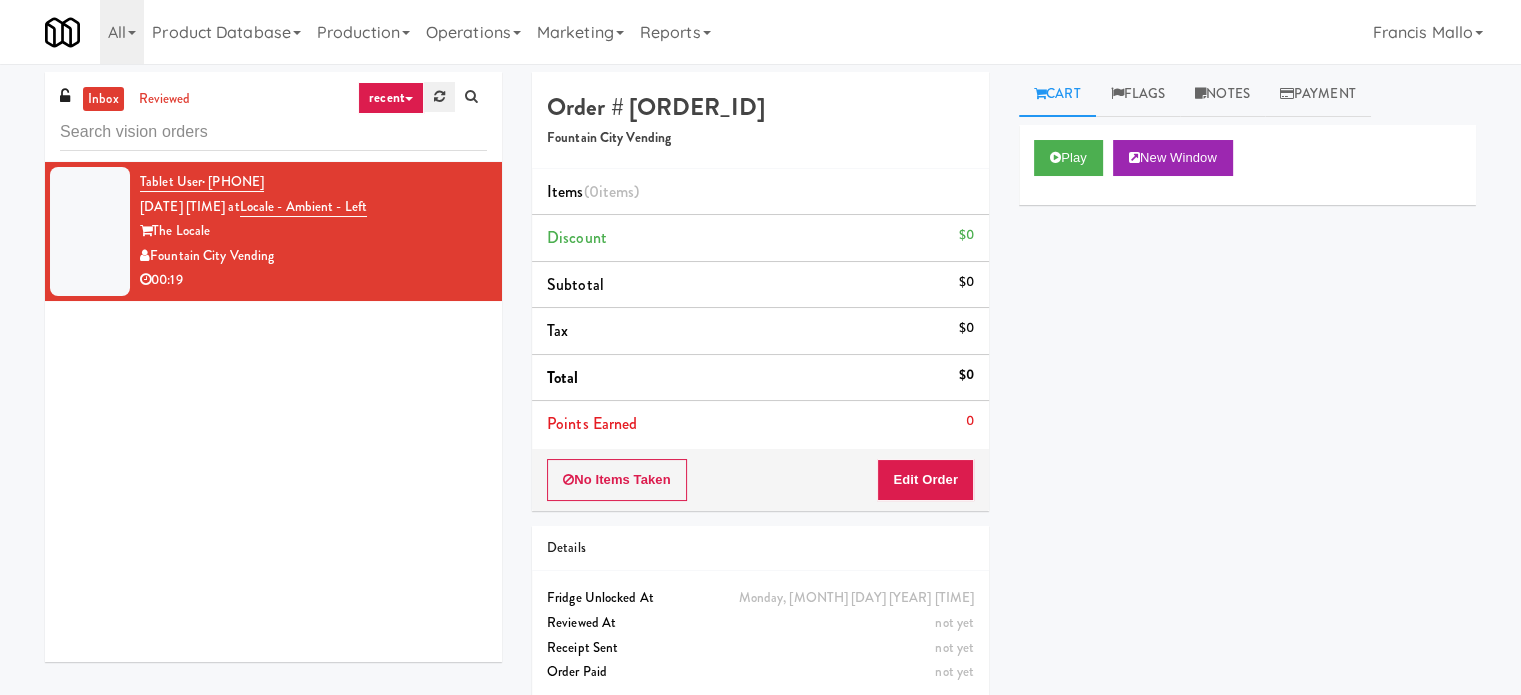 click at bounding box center [439, 97] 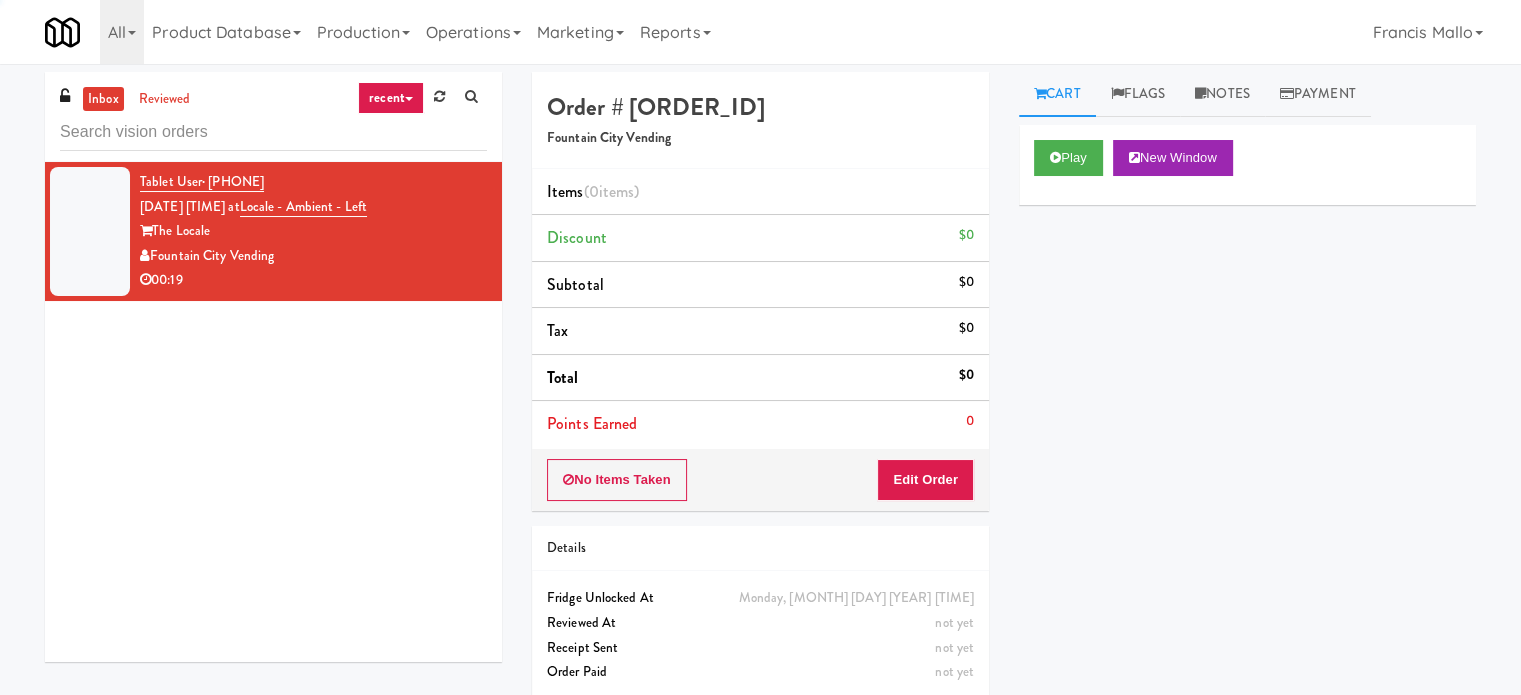 click on "Tablet User  · (816) 616-7524 Aug 4, 2025 4:18:19 AM at  Locale - Ambient - Left  The Locale  Fountain City Vending  00:19" at bounding box center (273, 231) 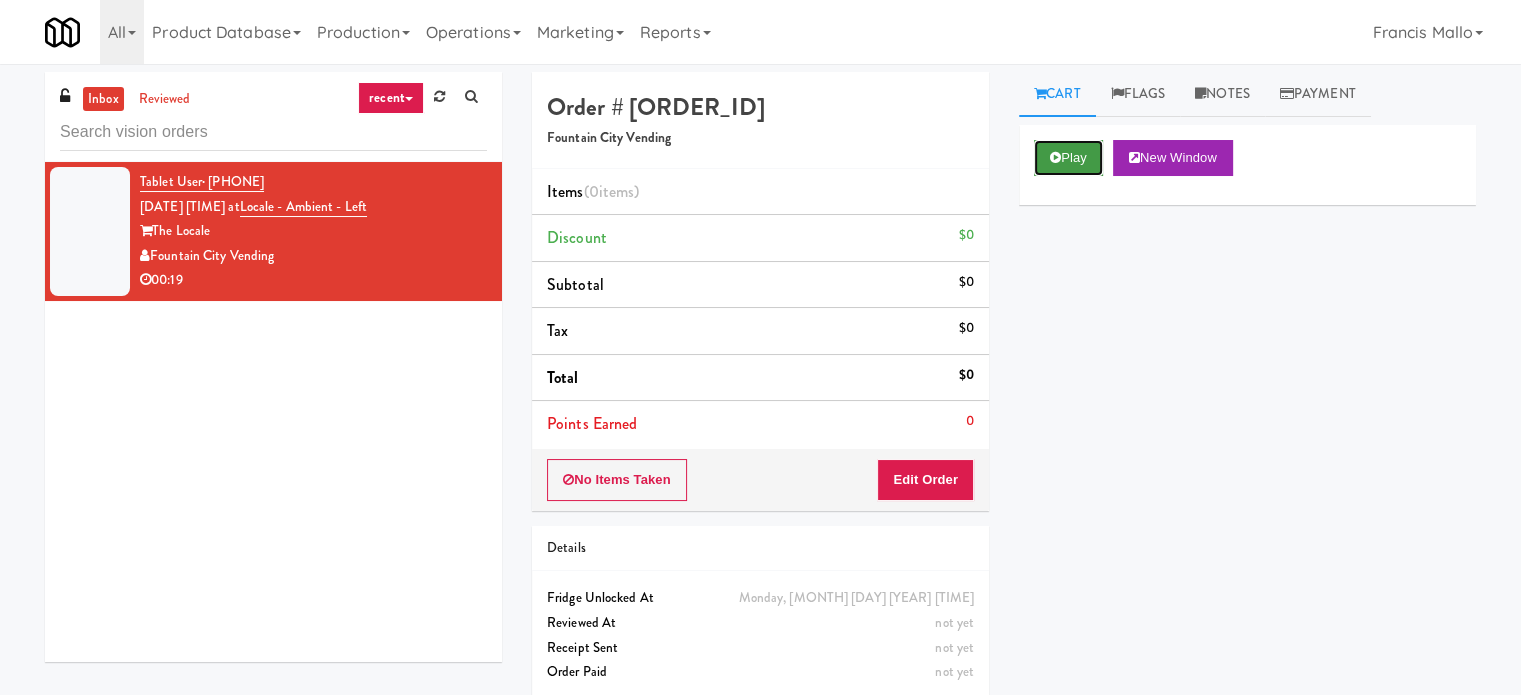 click on "Play" at bounding box center [1068, 158] 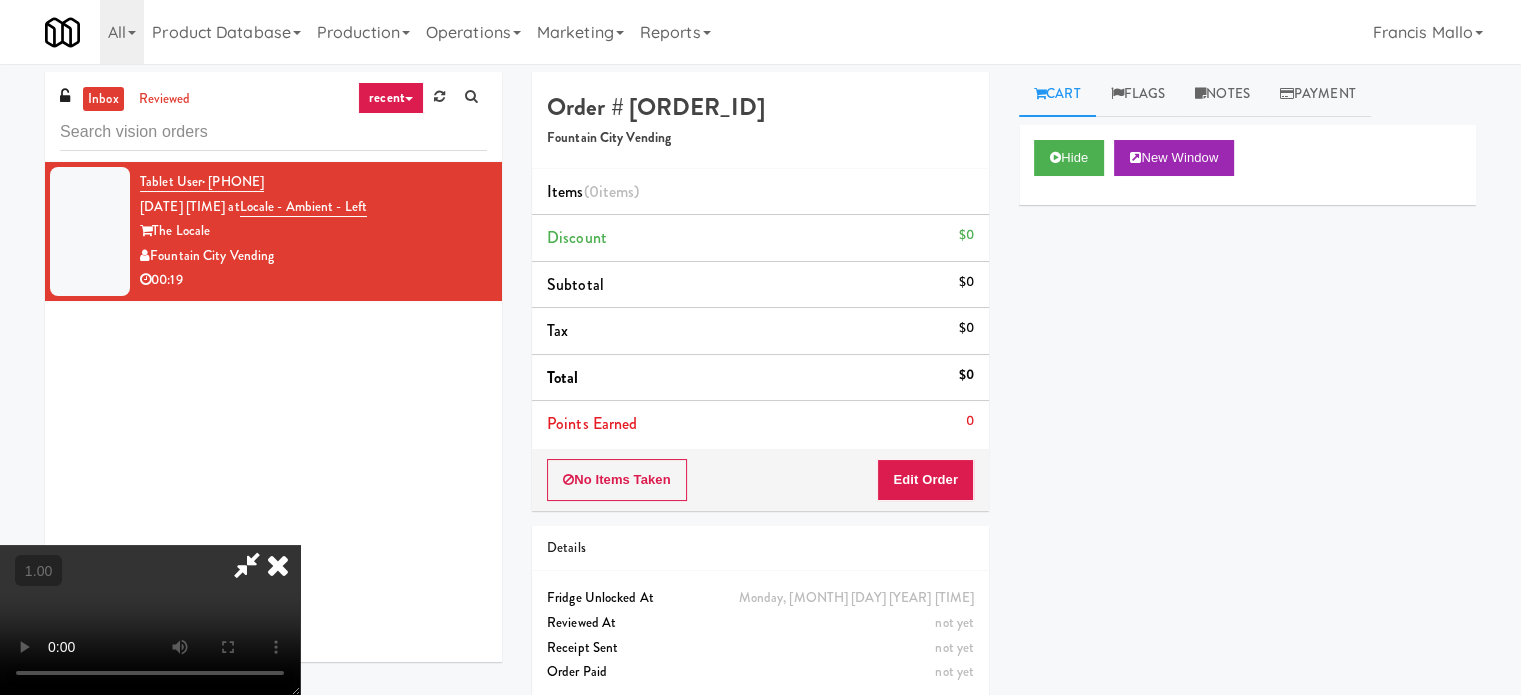 click at bounding box center (278, 565) 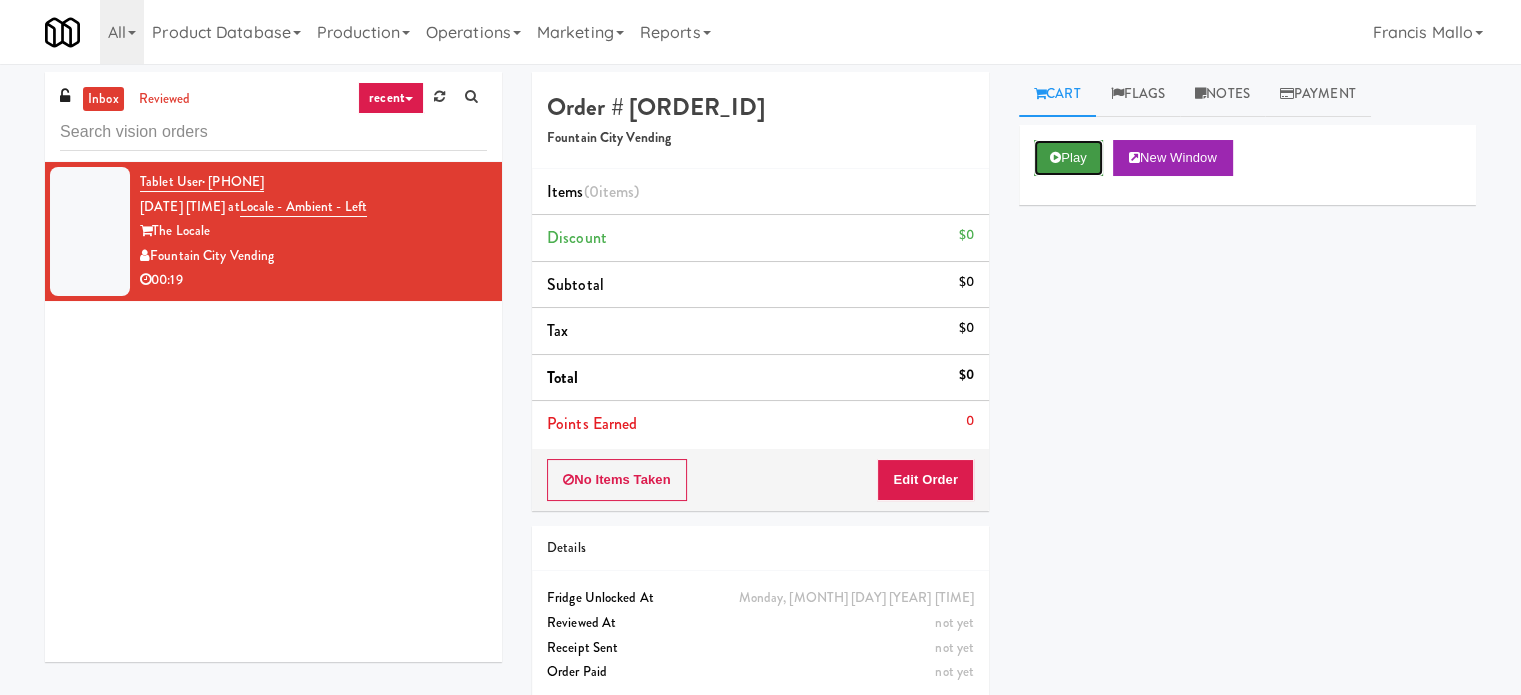 click on "Play" at bounding box center [1068, 158] 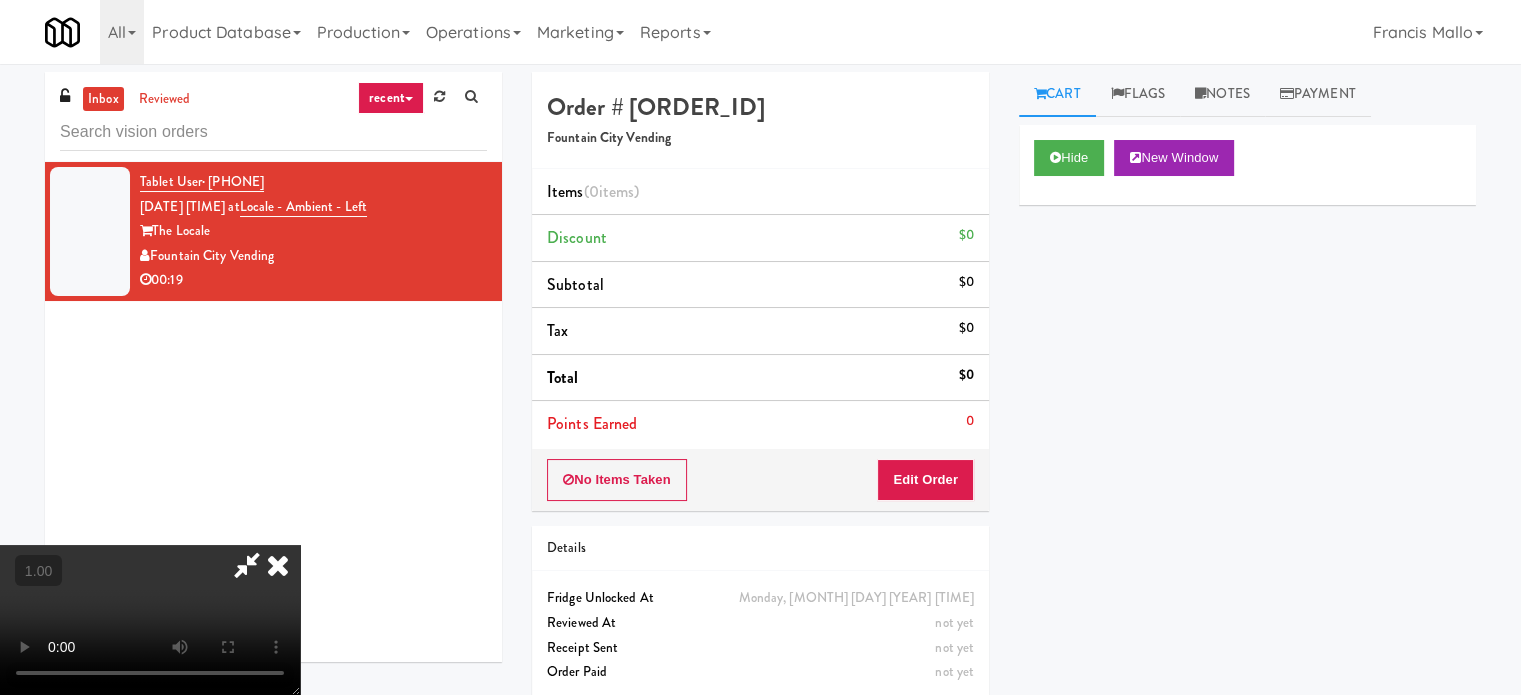click at bounding box center (278, 565) 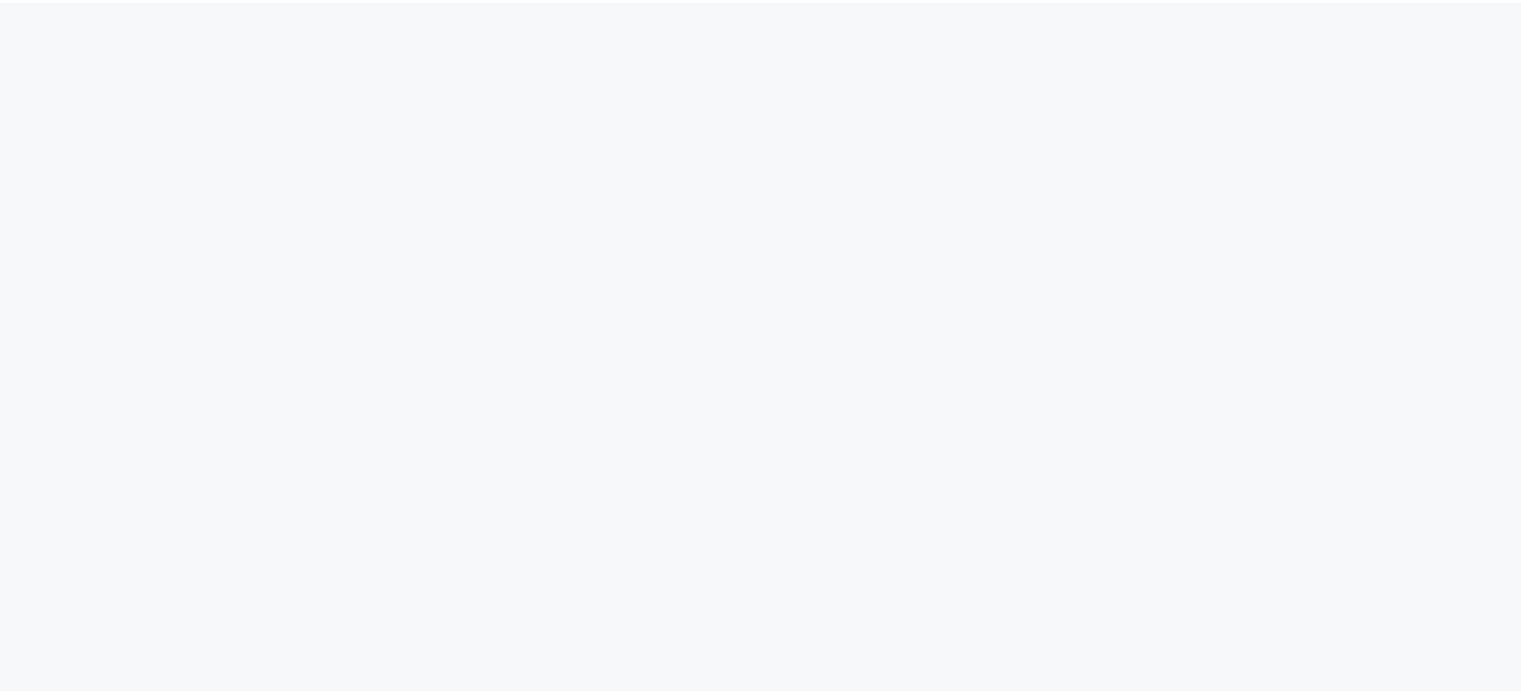 scroll, scrollTop: 0, scrollLeft: 0, axis: both 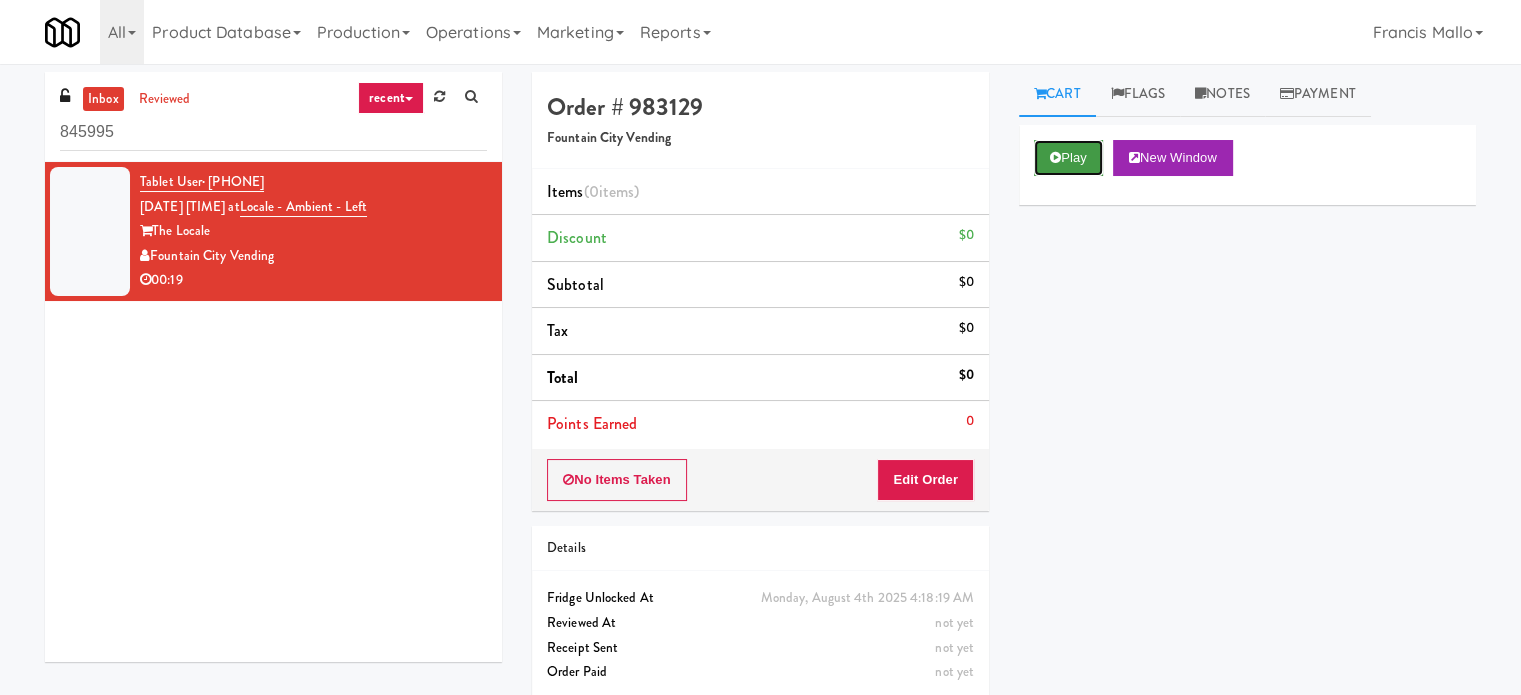 click on "Play" at bounding box center (1068, 158) 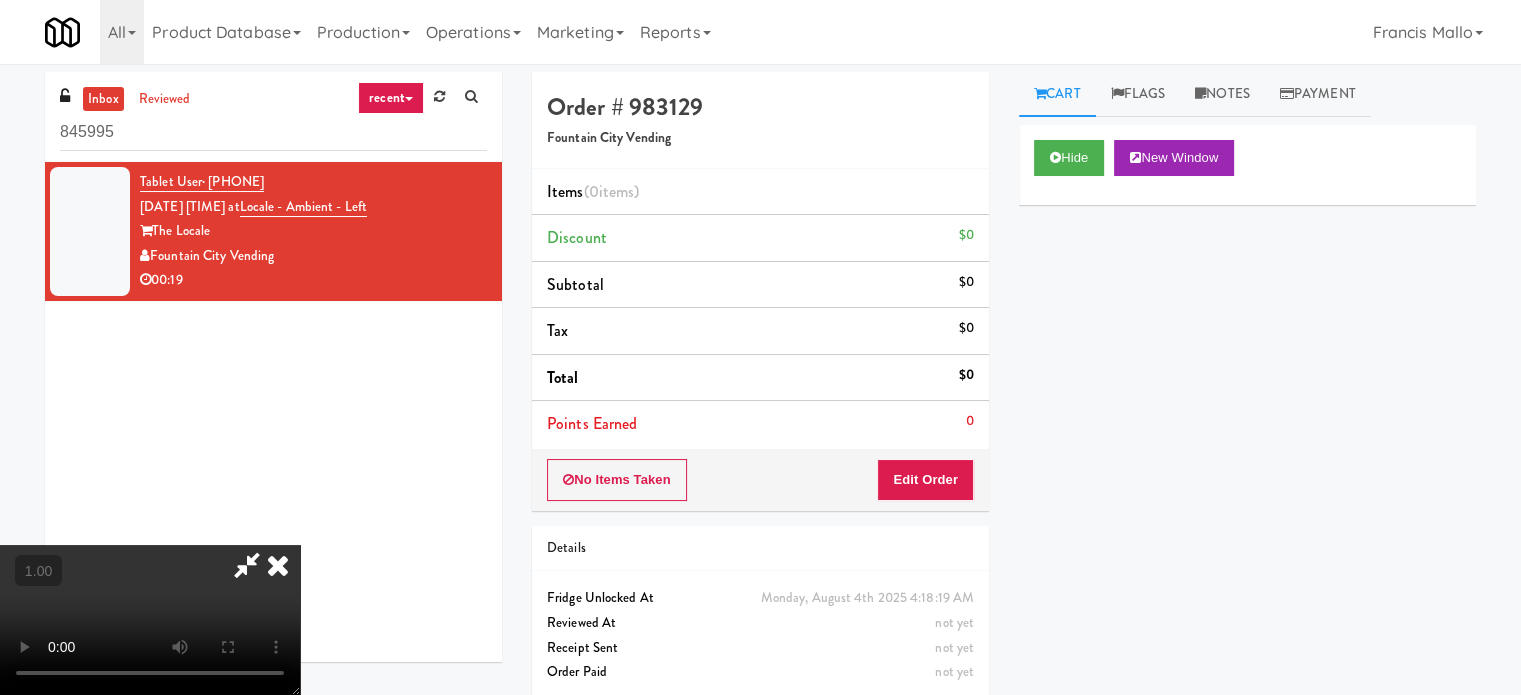 click at bounding box center [278, 565] 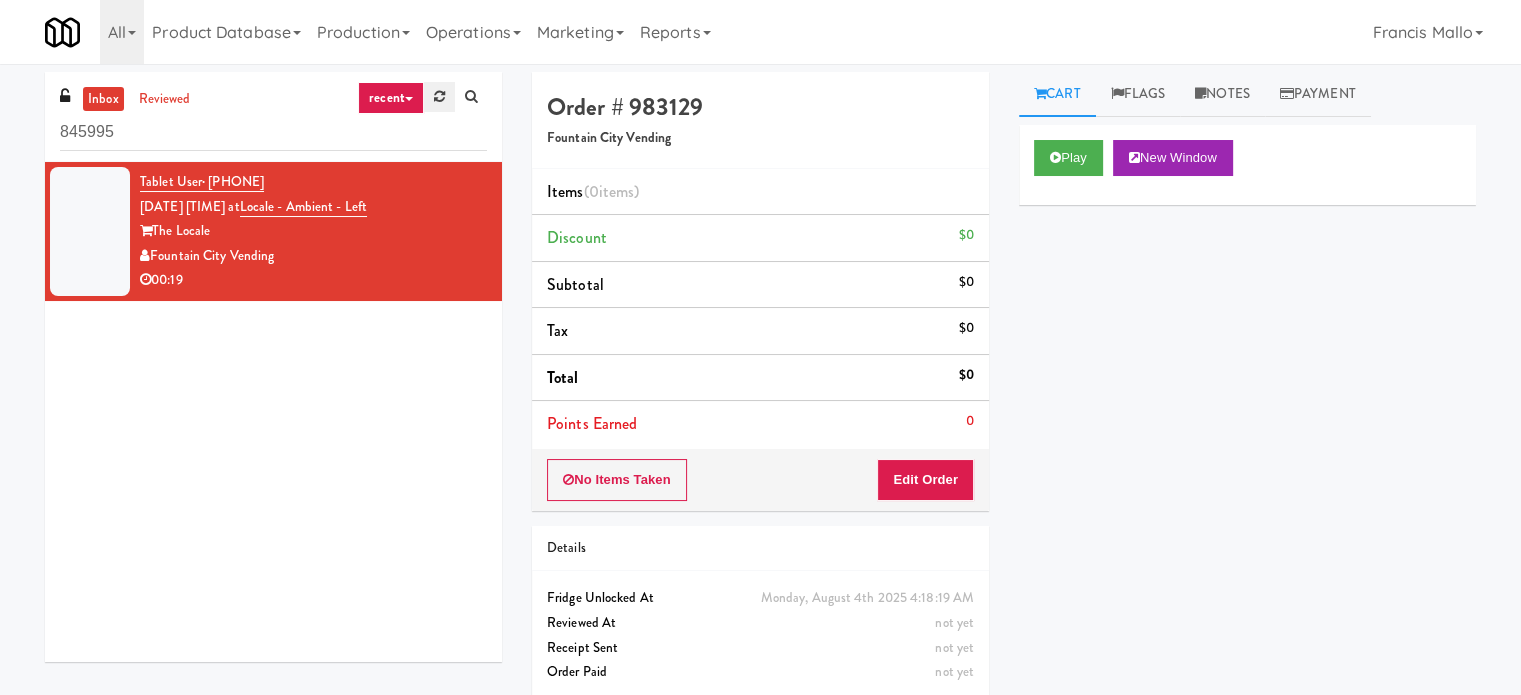 click at bounding box center (439, 97) 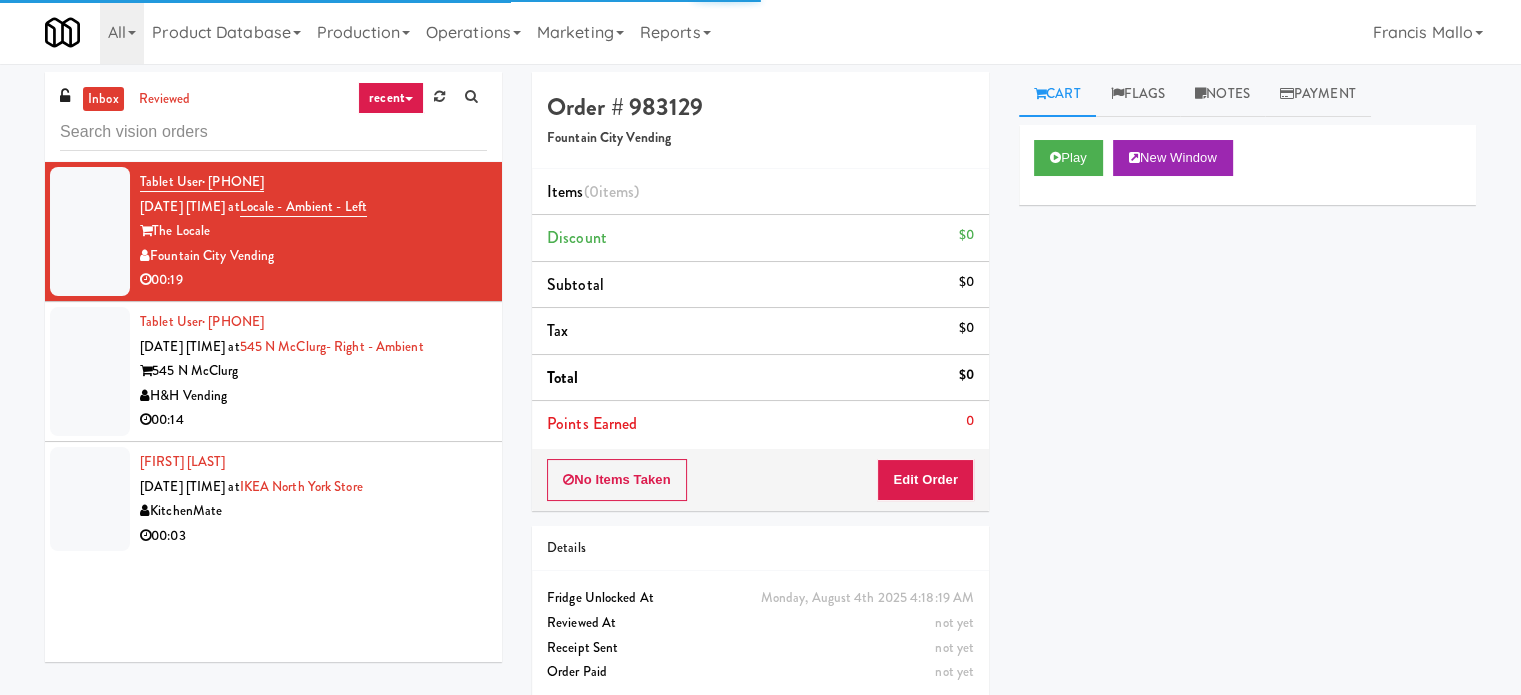 click on "00:14" at bounding box center (313, 420) 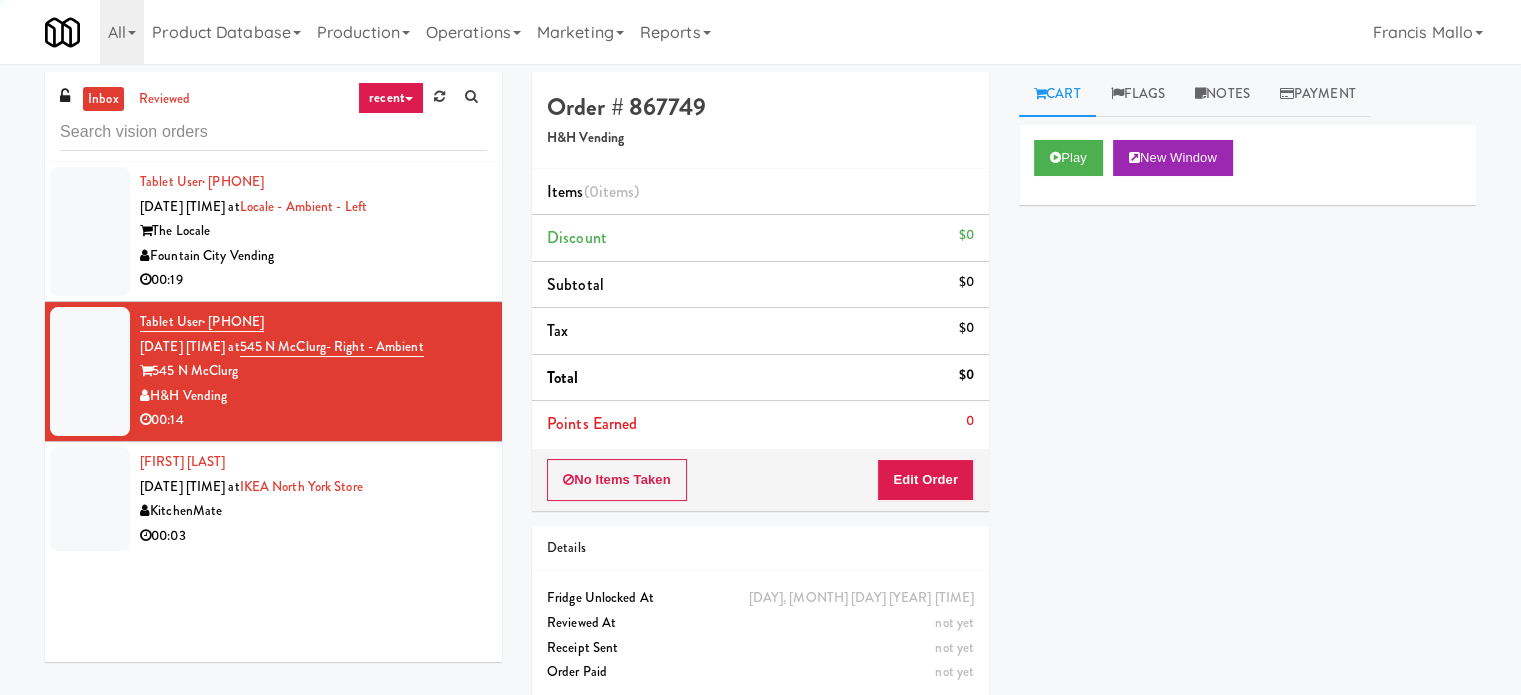 click on "Fountain City Vending" at bounding box center [313, 256] 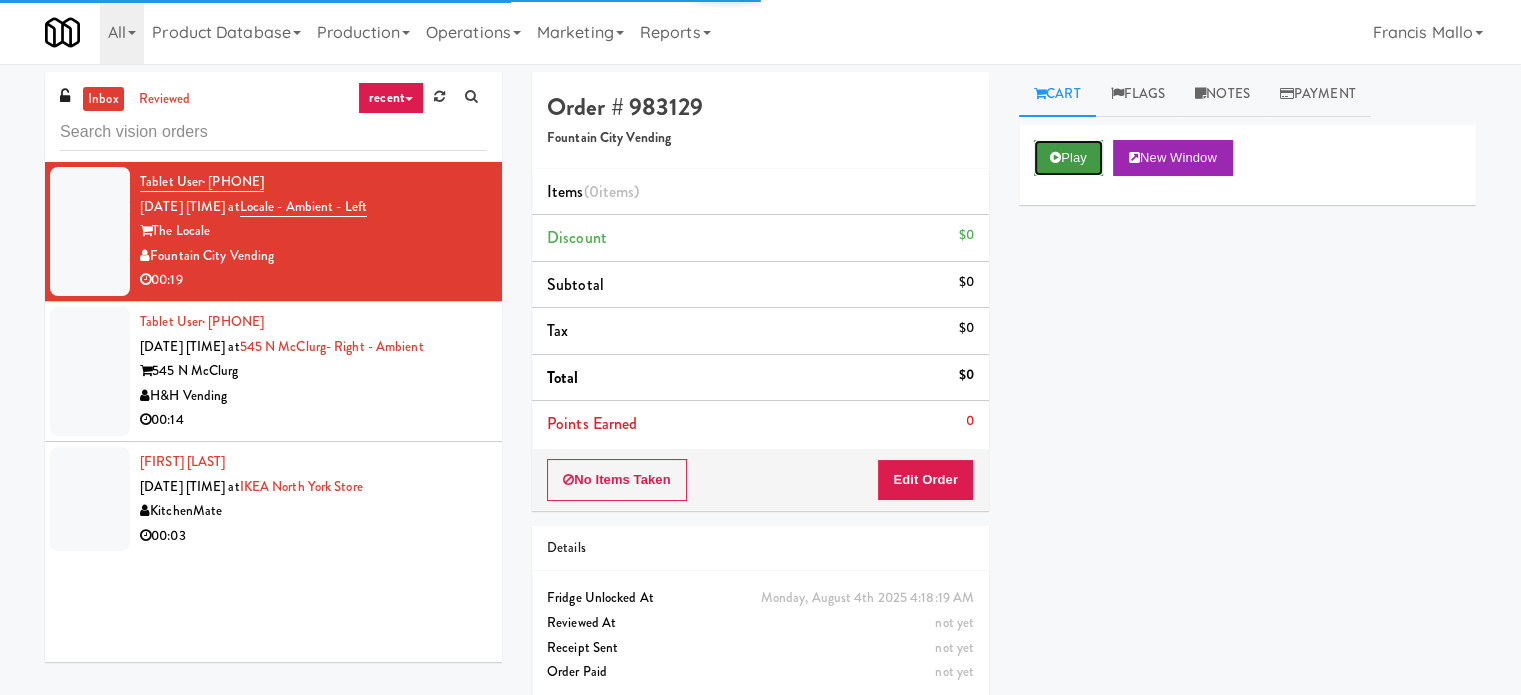 click at bounding box center (1055, 157) 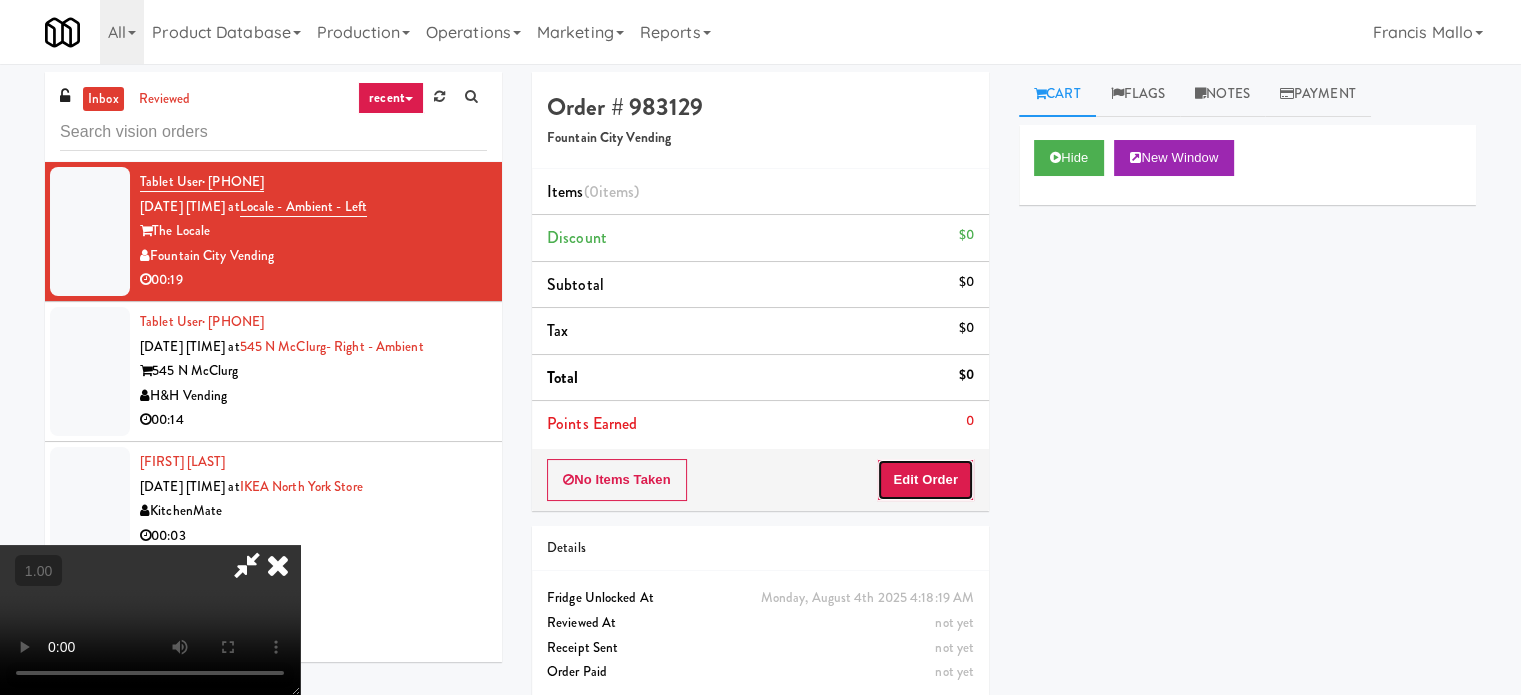 click on "Edit Order" at bounding box center (925, 480) 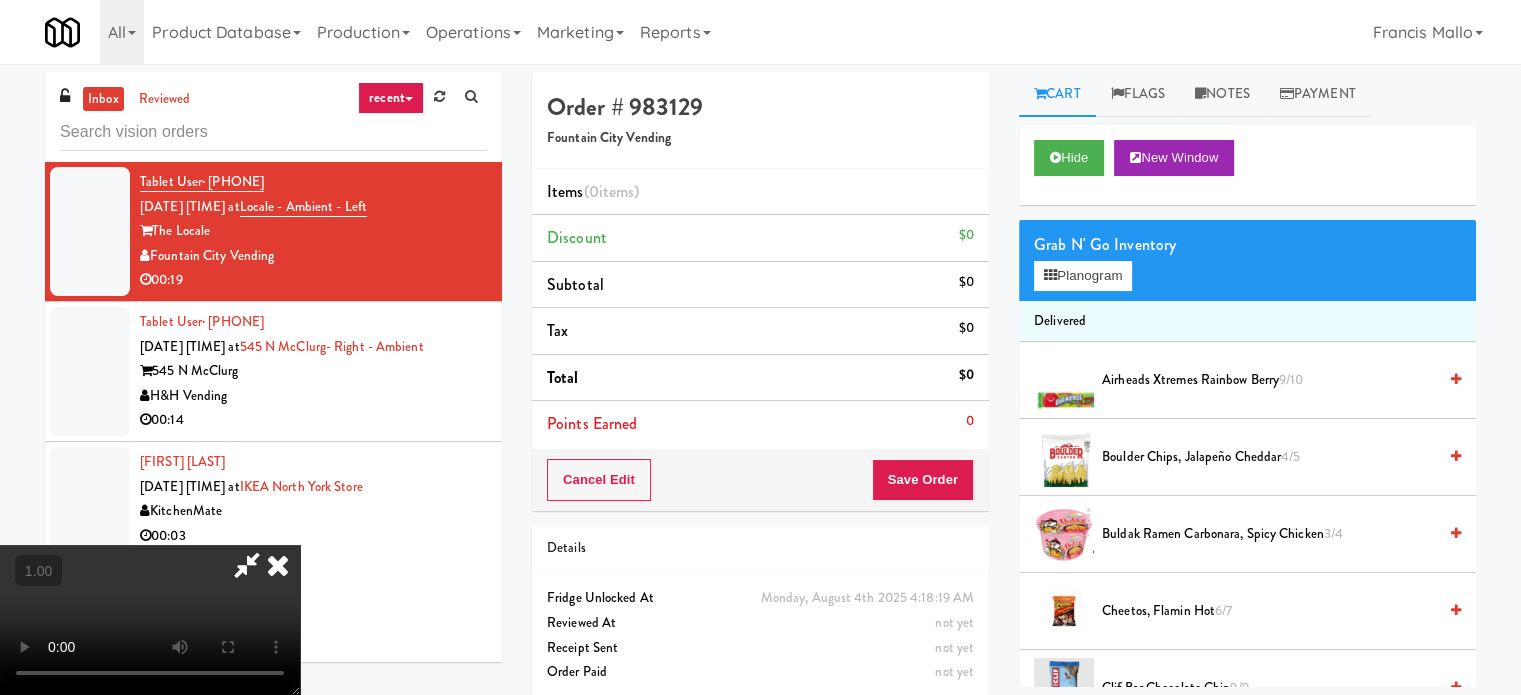 click at bounding box center [278, 565] 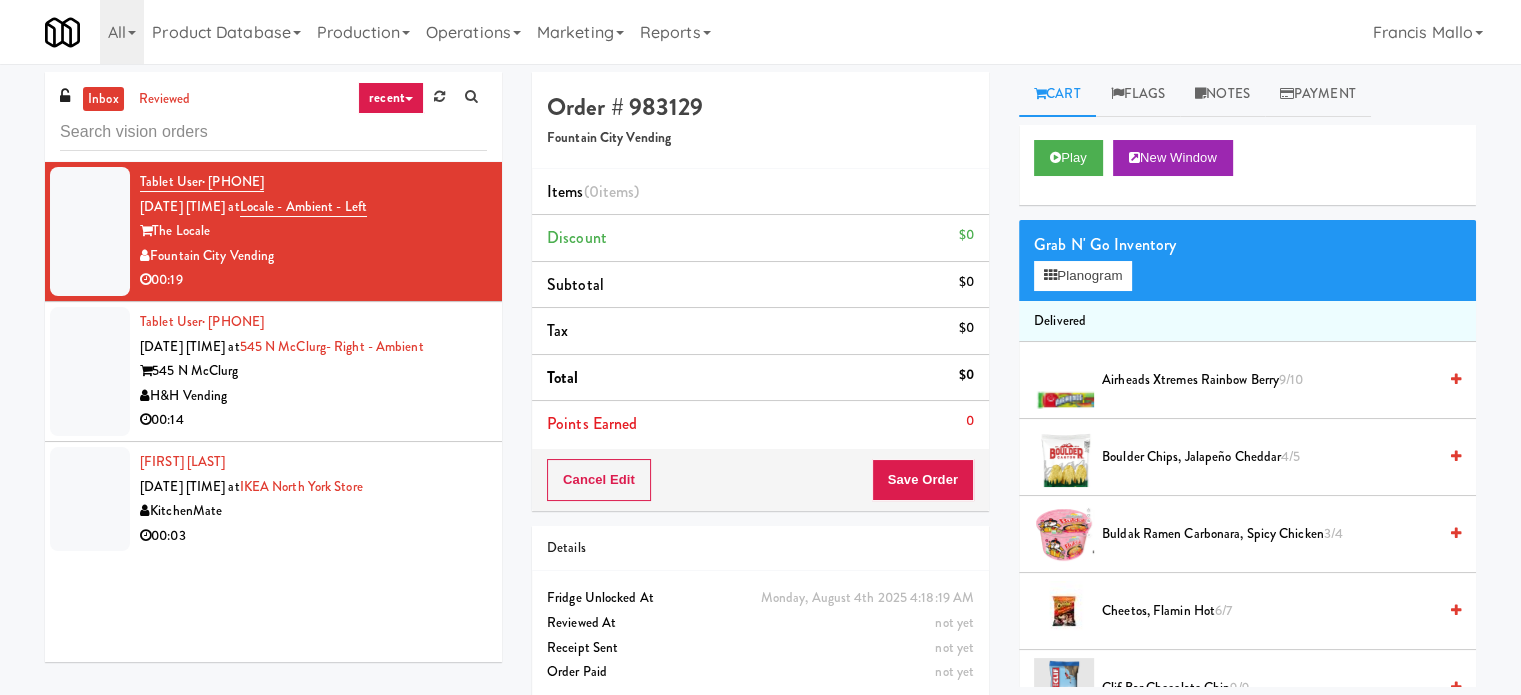 click on "00:14" at bounding box center (313, 420) 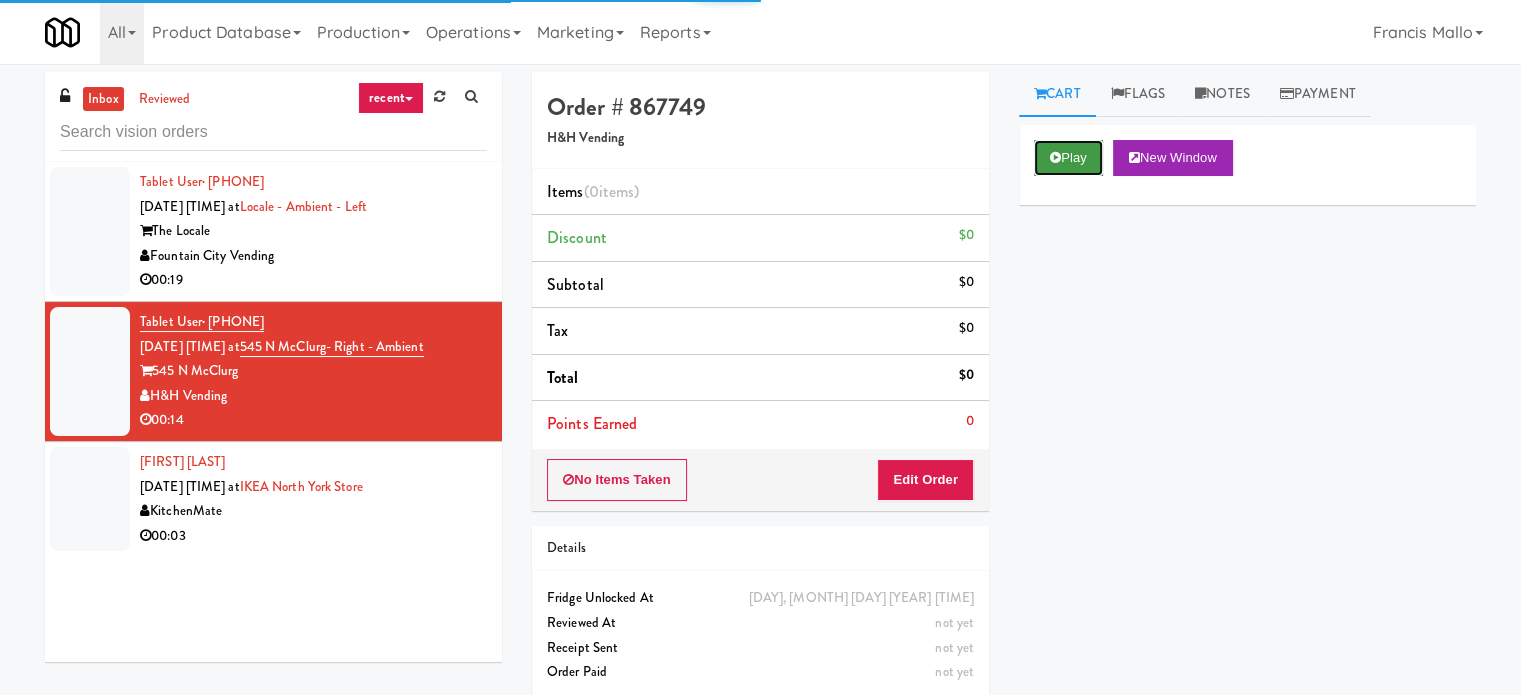 click on "Play" at bounding box center (1068, 158) 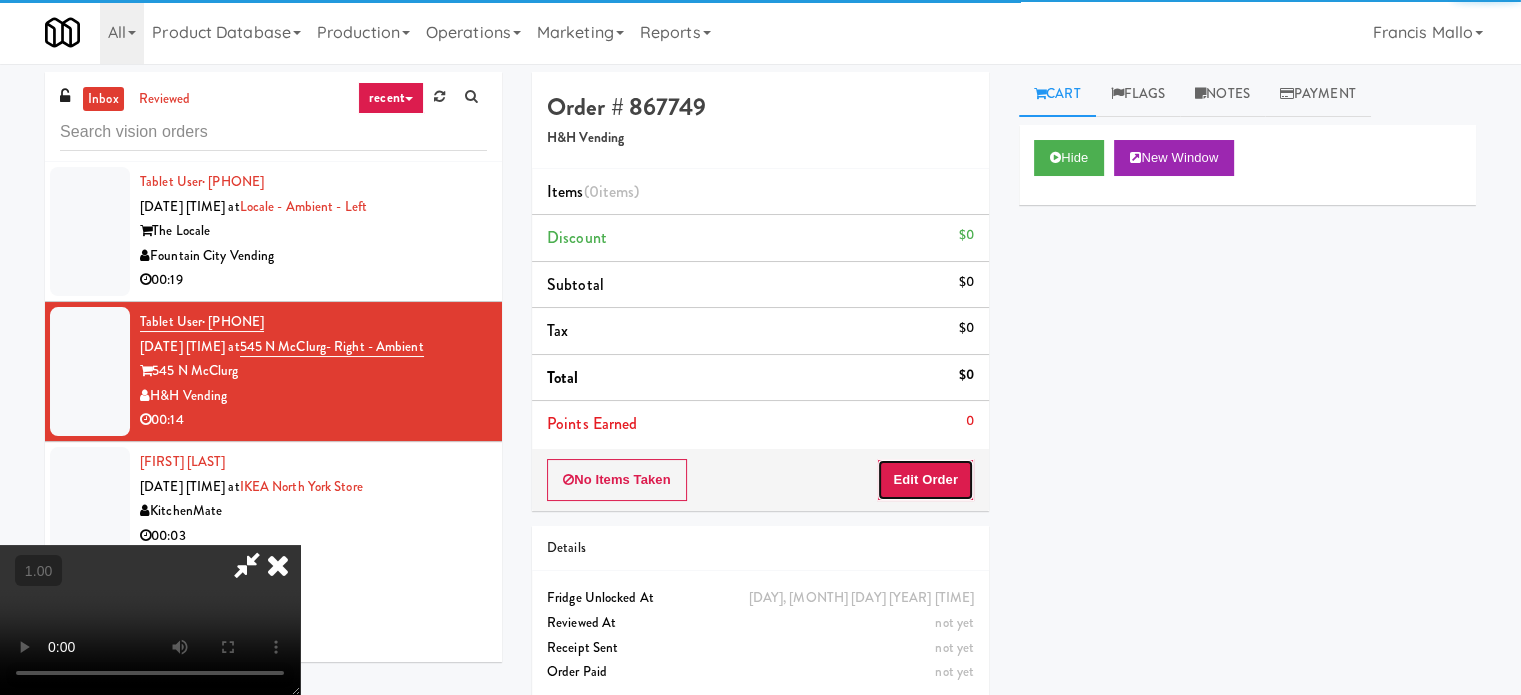 click on "Edit Order" at bounding box center (925, 480) 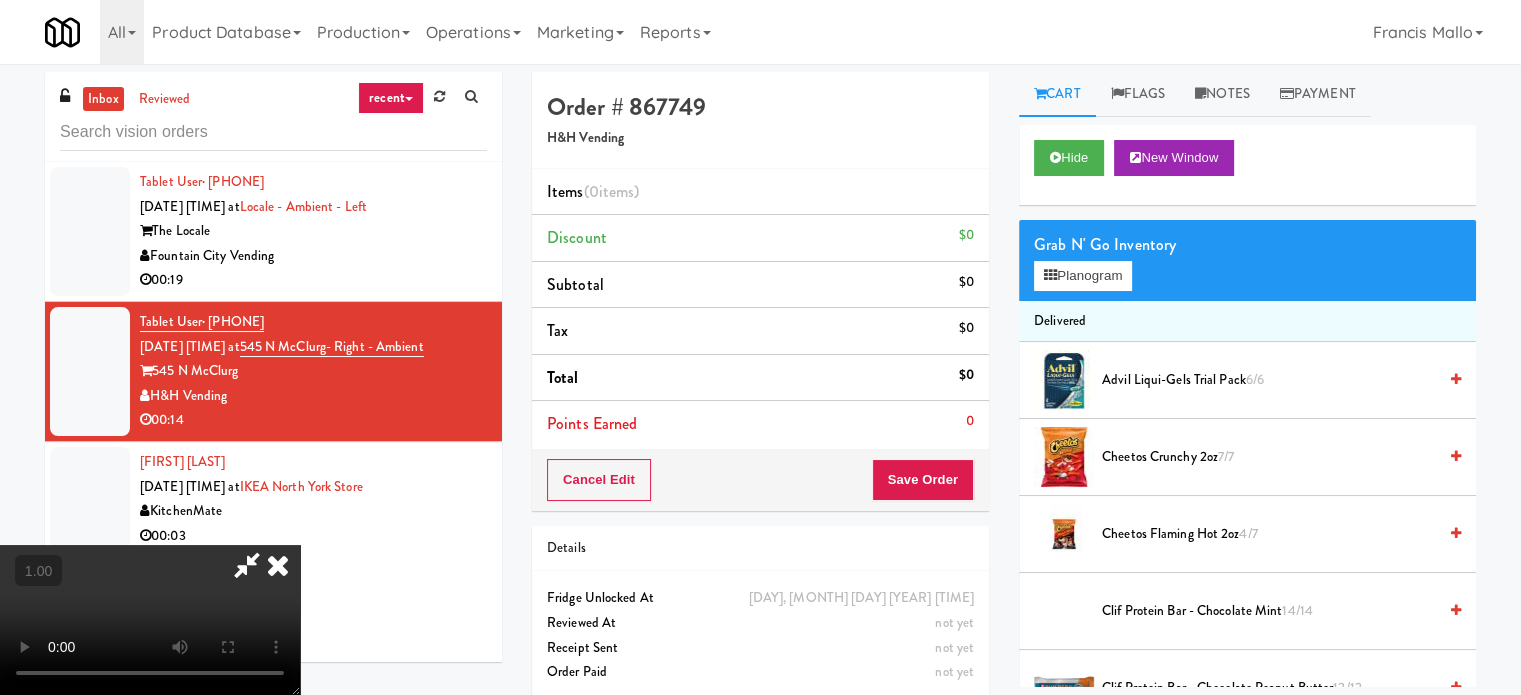 scroll, scrollTop: 316, scrollLeft: 0, axis: vertical 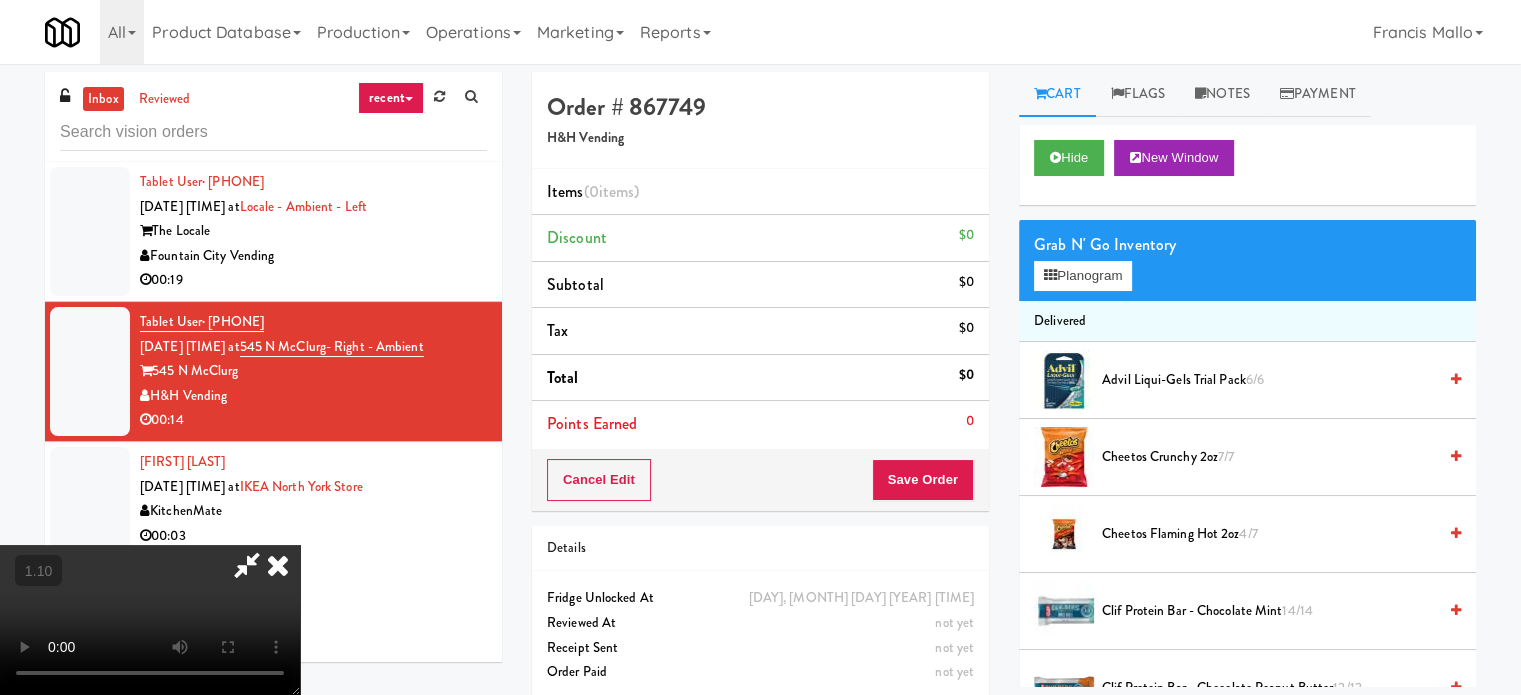 click at bounding box center (150, 620) 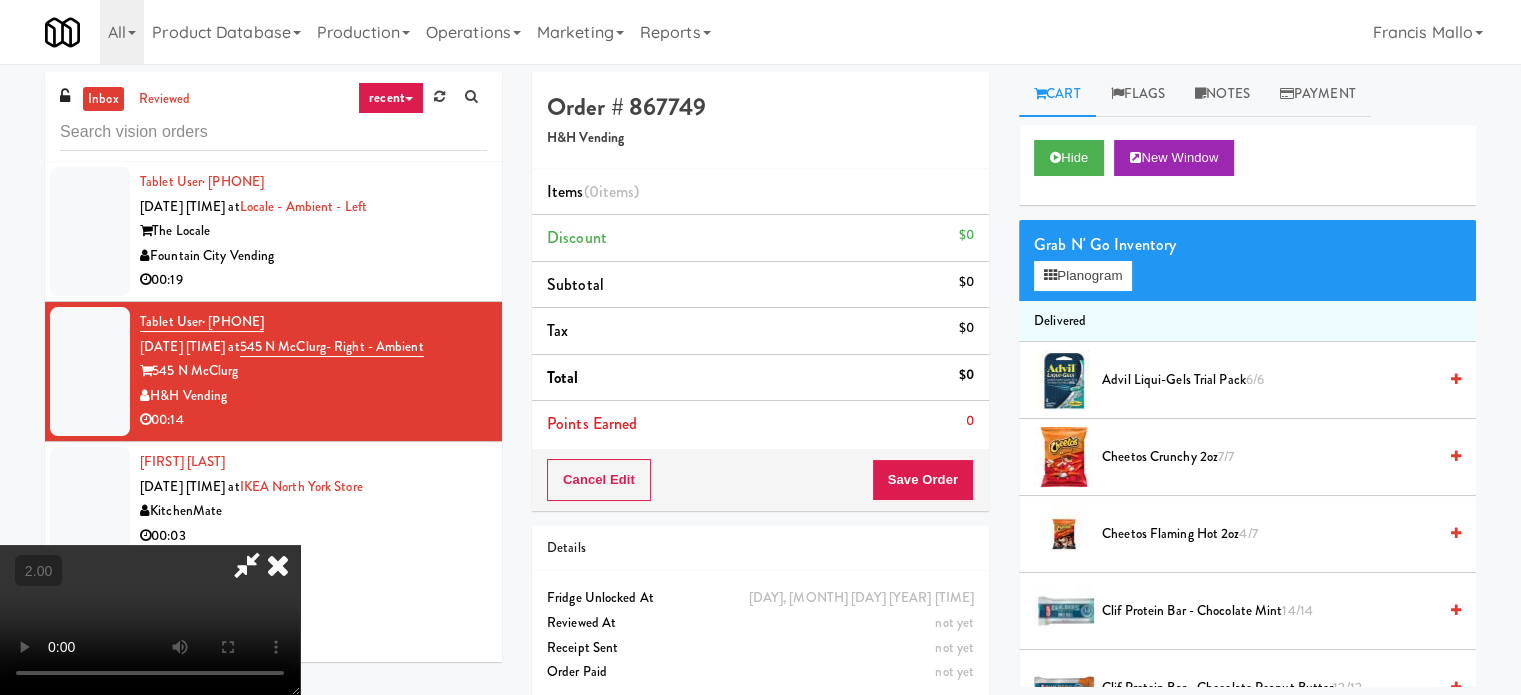 click at bounding box center [150, 620] 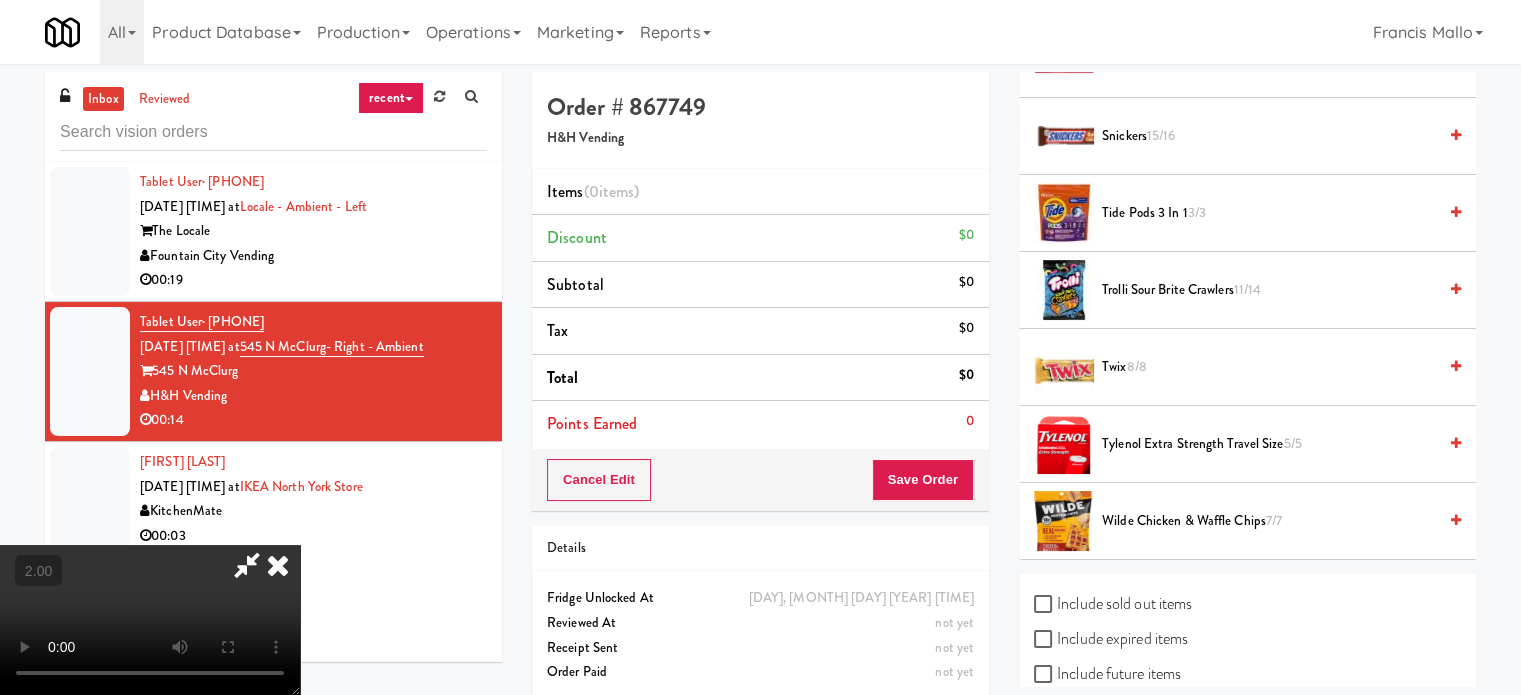 scroll, scrollTop: 2100, scrollLeft: 0, axis: vertical 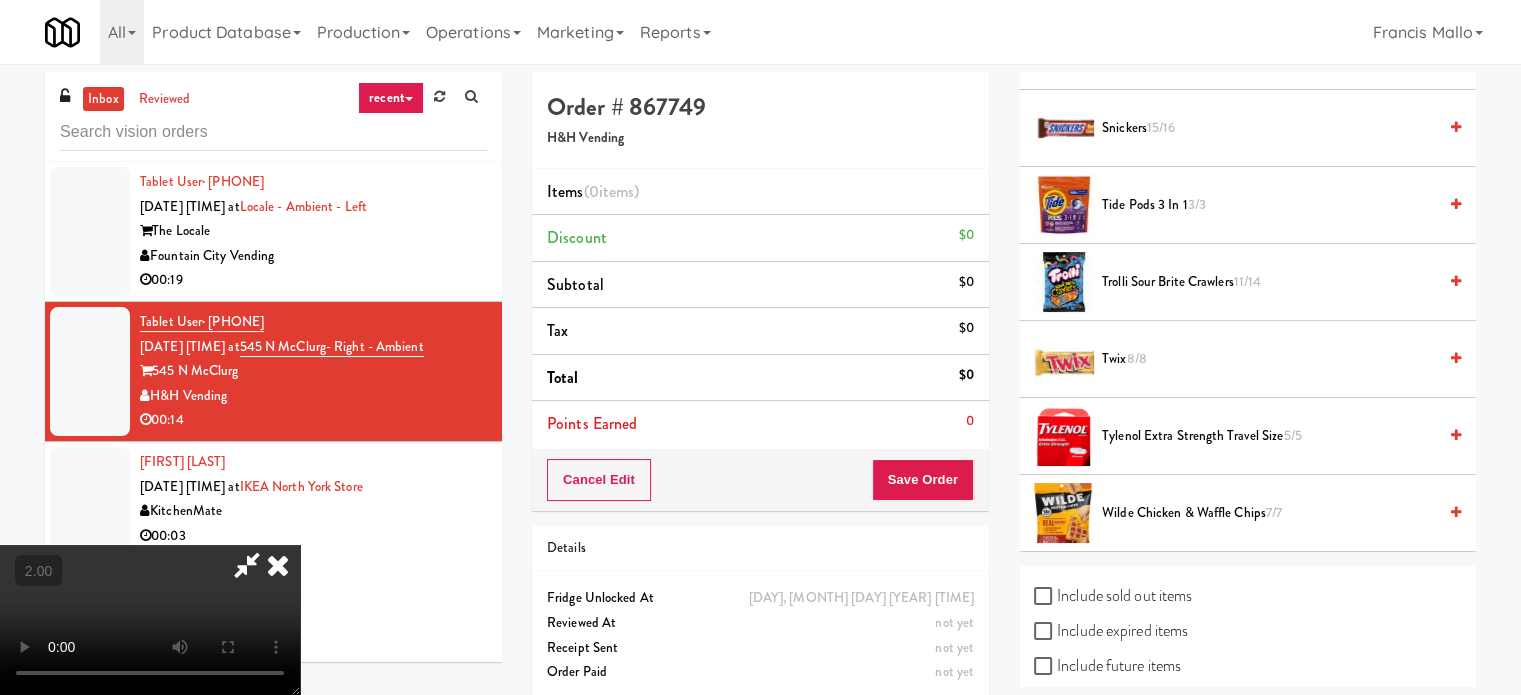 click on "Trolli Sour Brite Crawlers  11/14" at bounding box center (1269, 282) 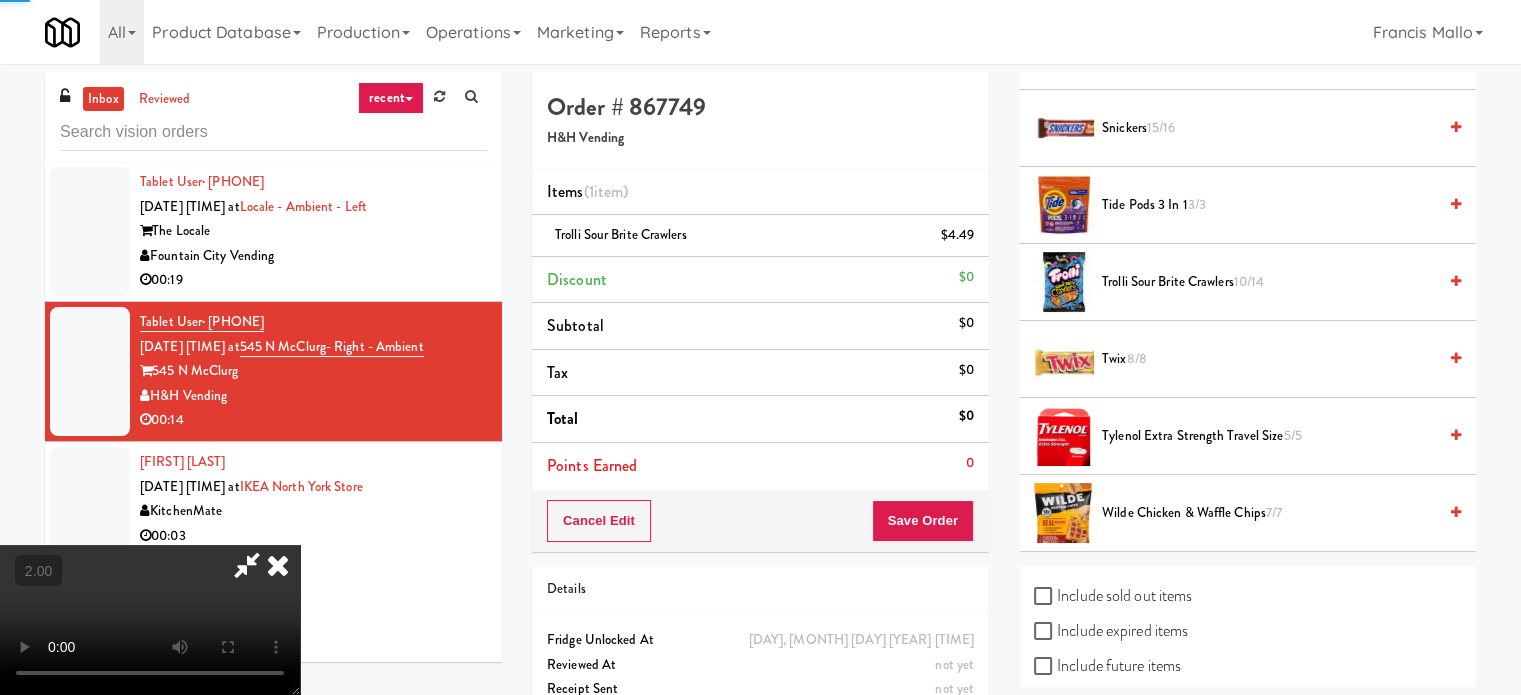 click at bounding box center (150, 620) 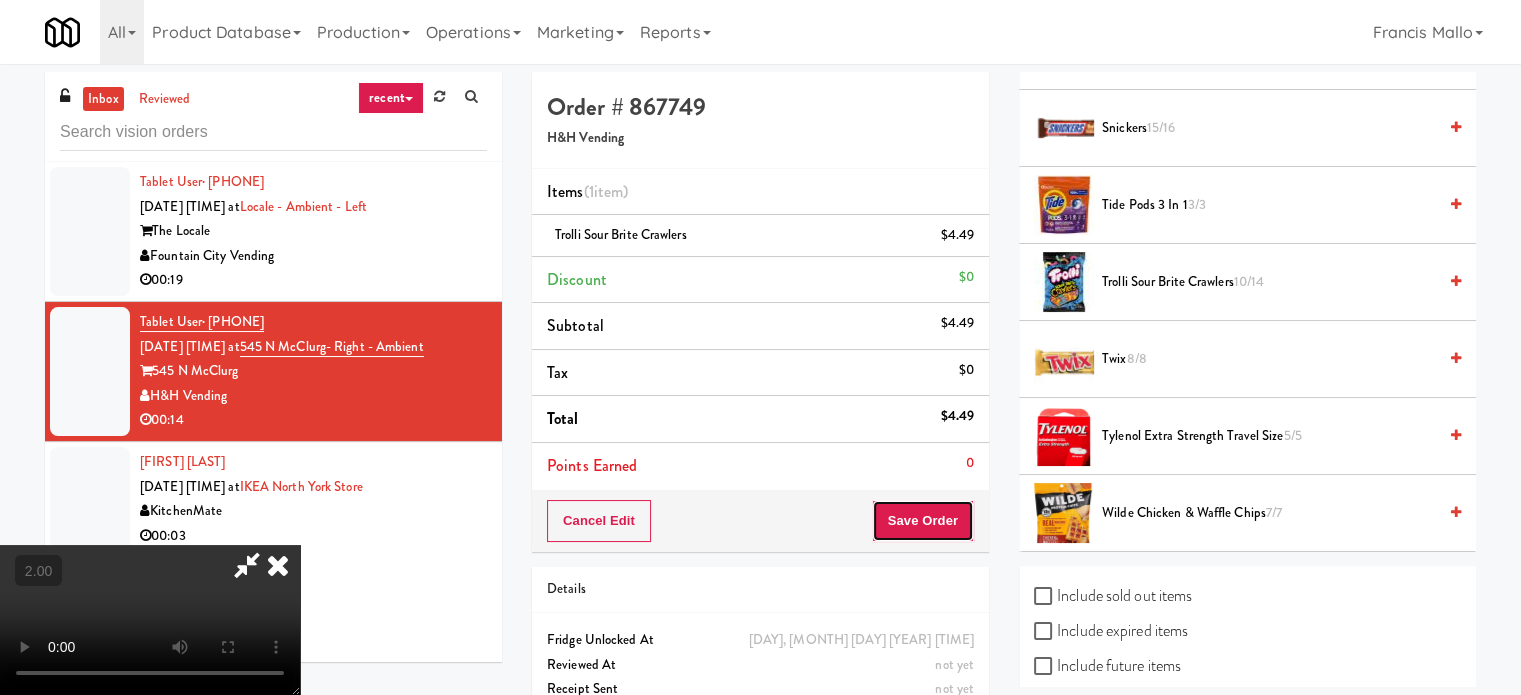 click on "Save Order" at bounding box center [923, 521] 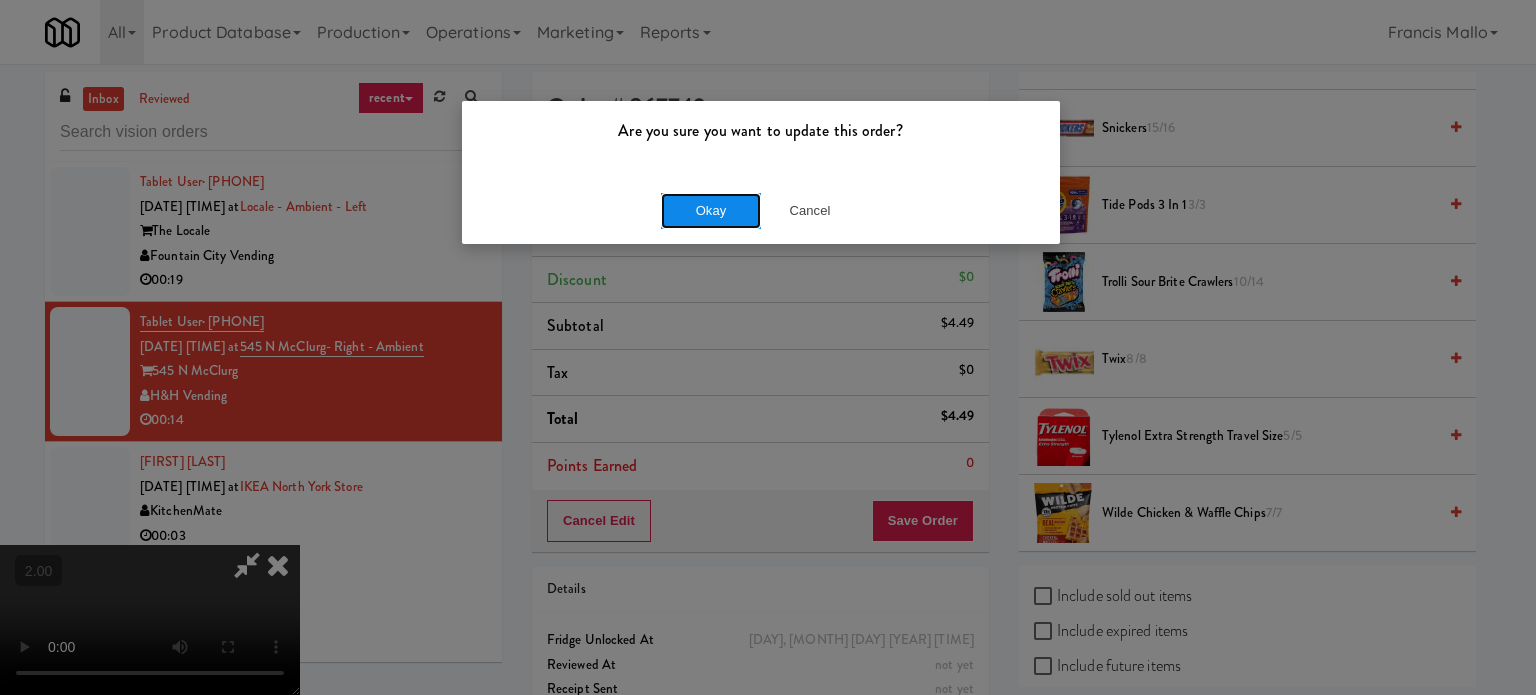 click on "Okay" at bounding box center (711, 211) 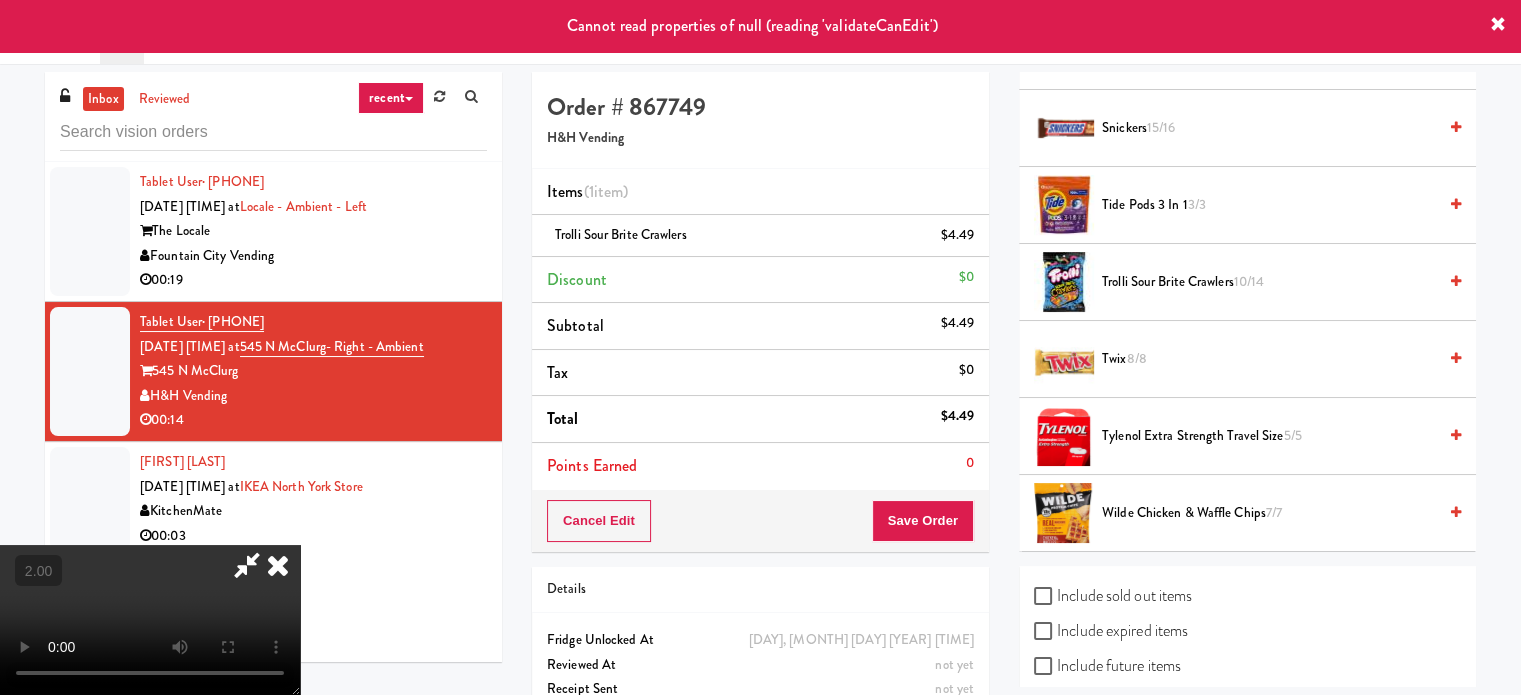 scroll, scrollTop: 0, scrollLeft: 0, axis: both 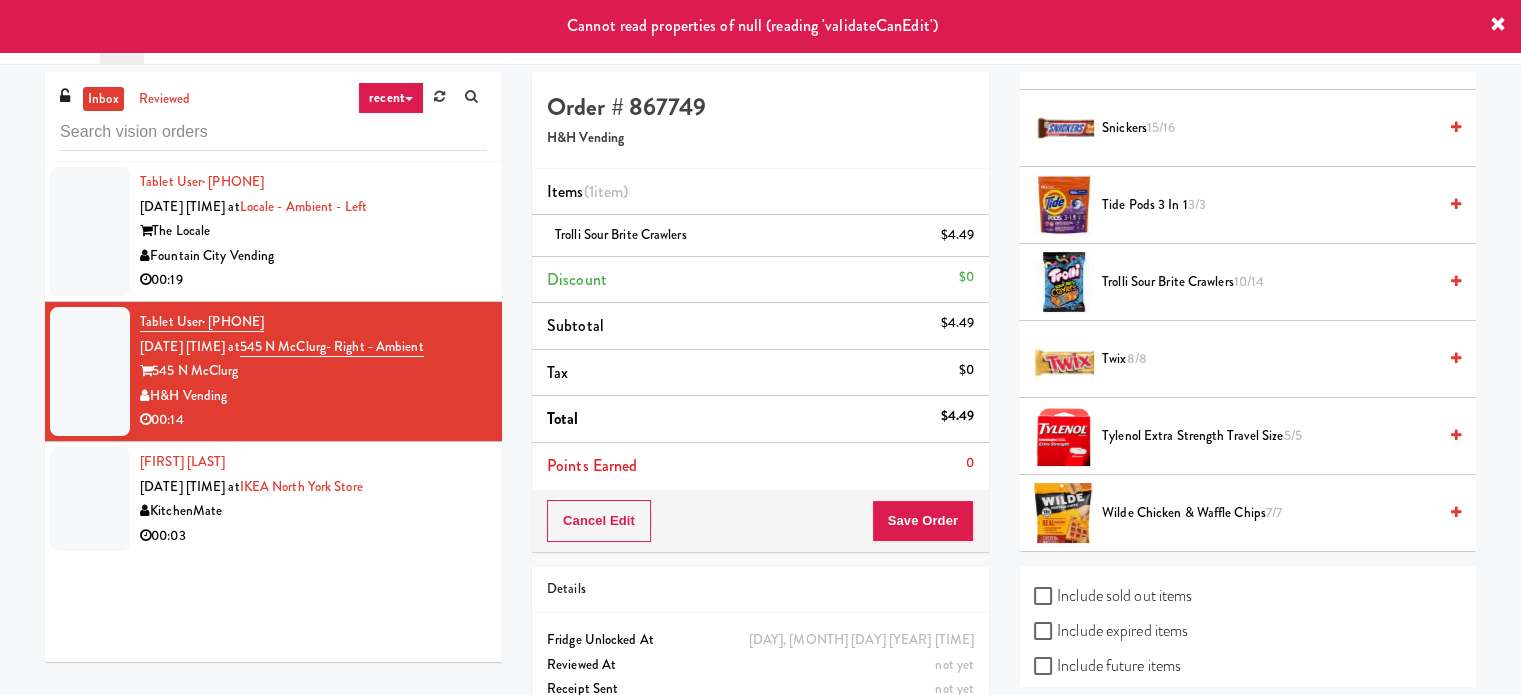 click on "Fountain City Vending" at bounding box center (313, 256) 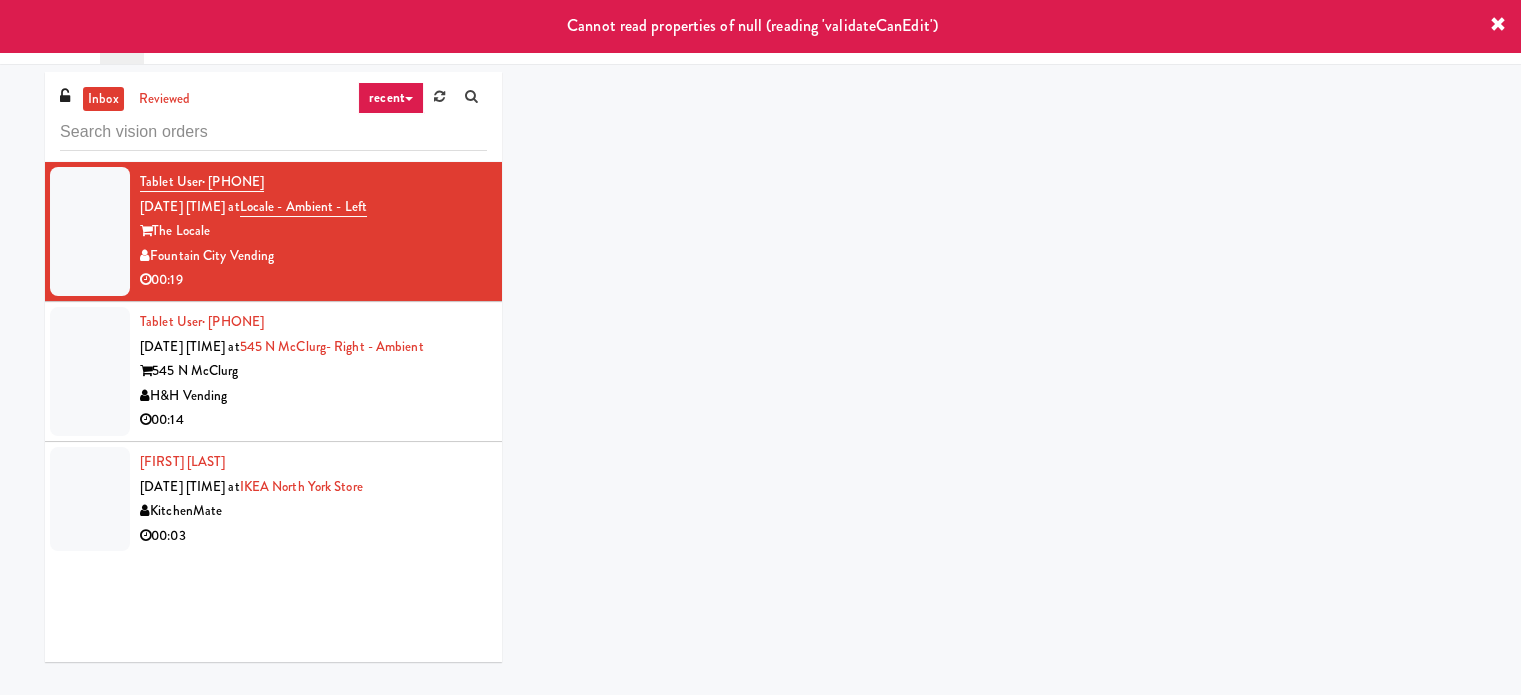click on "00:14" at bounding box center [313, 420] 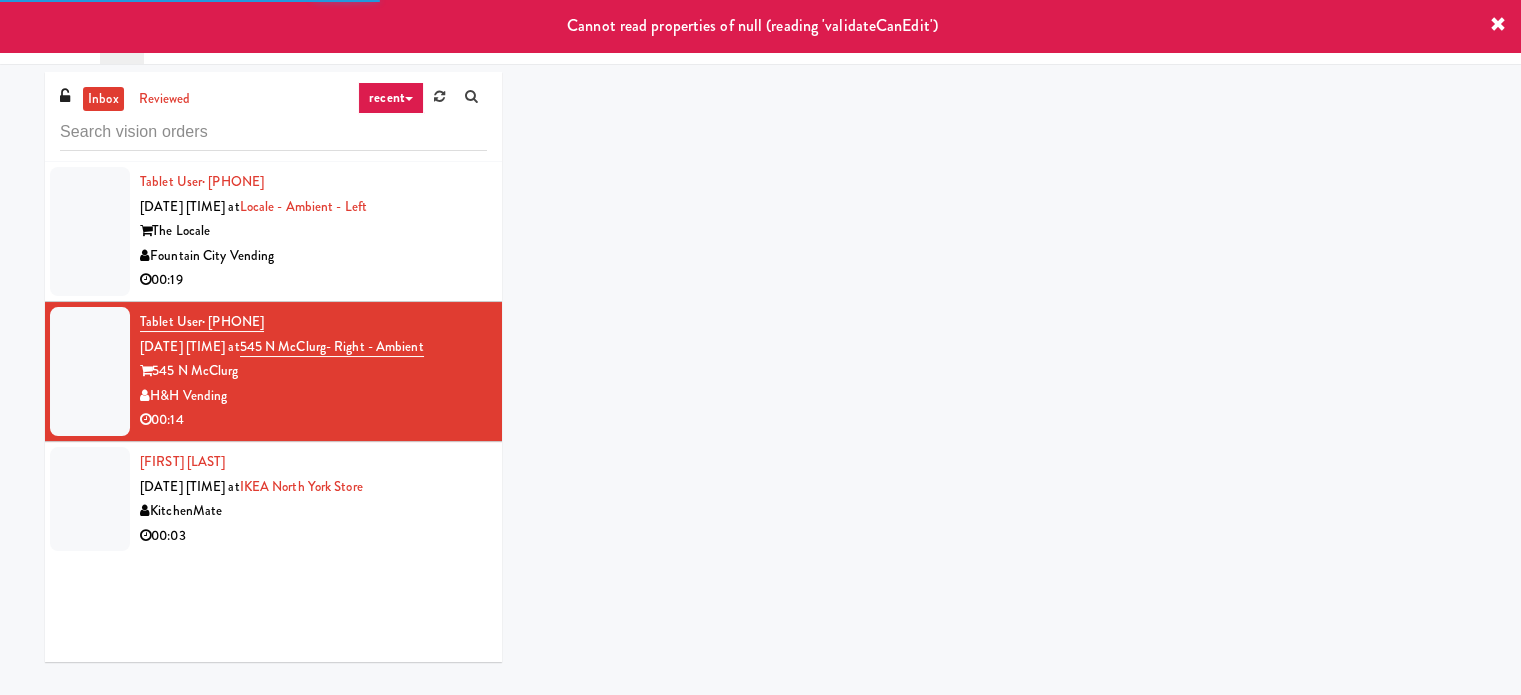 click on "KitchenMate" at bounding box center (313, 511) 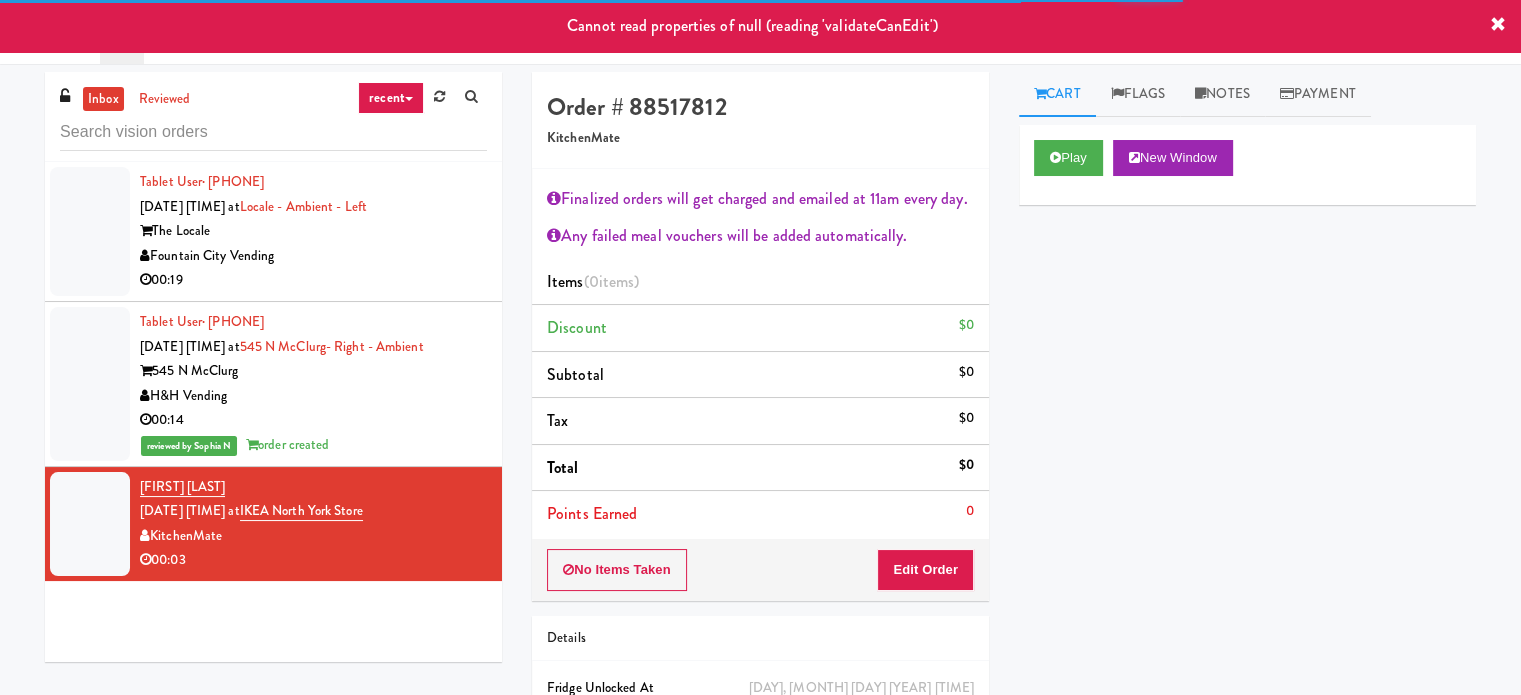 click on "The Locale" at bounding box center [313, 231] 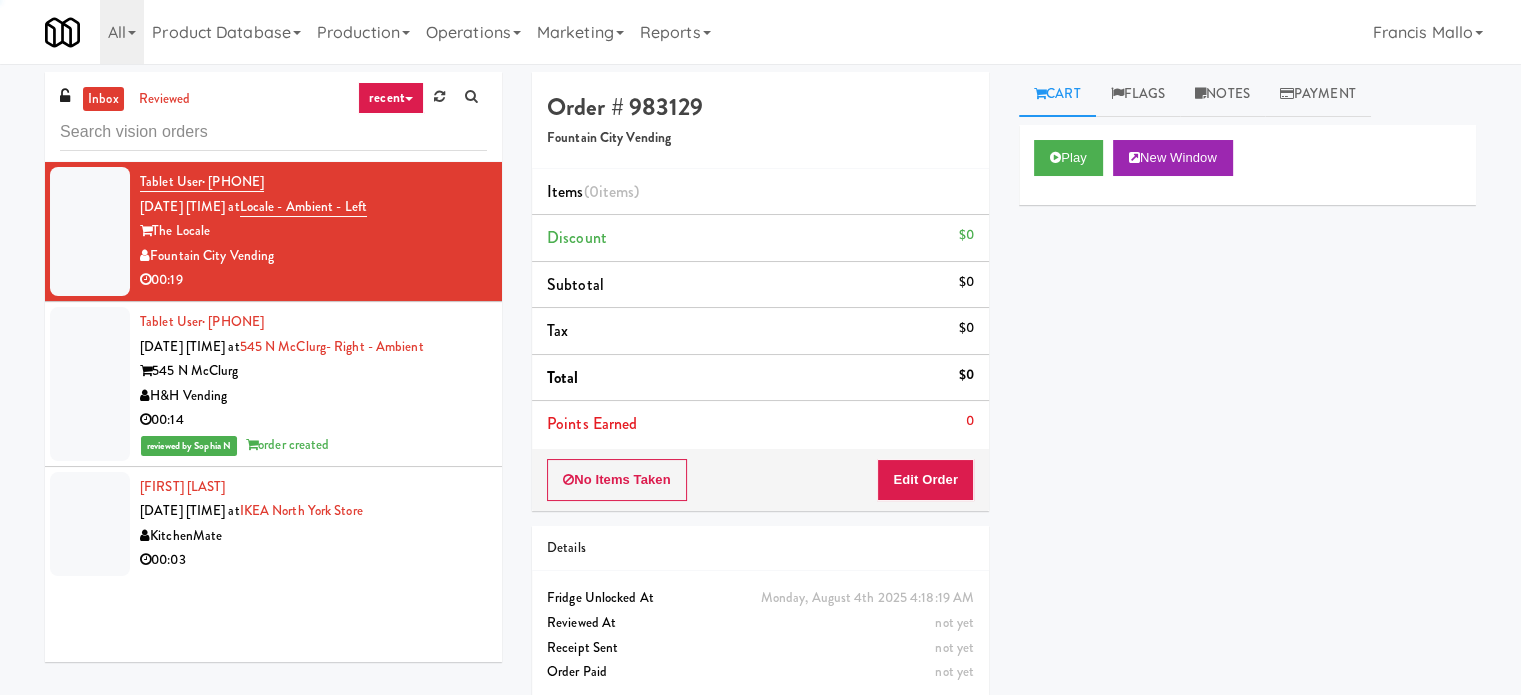 drag, startPoint x: 420, startPoint y: 436, endPoint x: 956, endPoint y: 173, distance: 597.0469 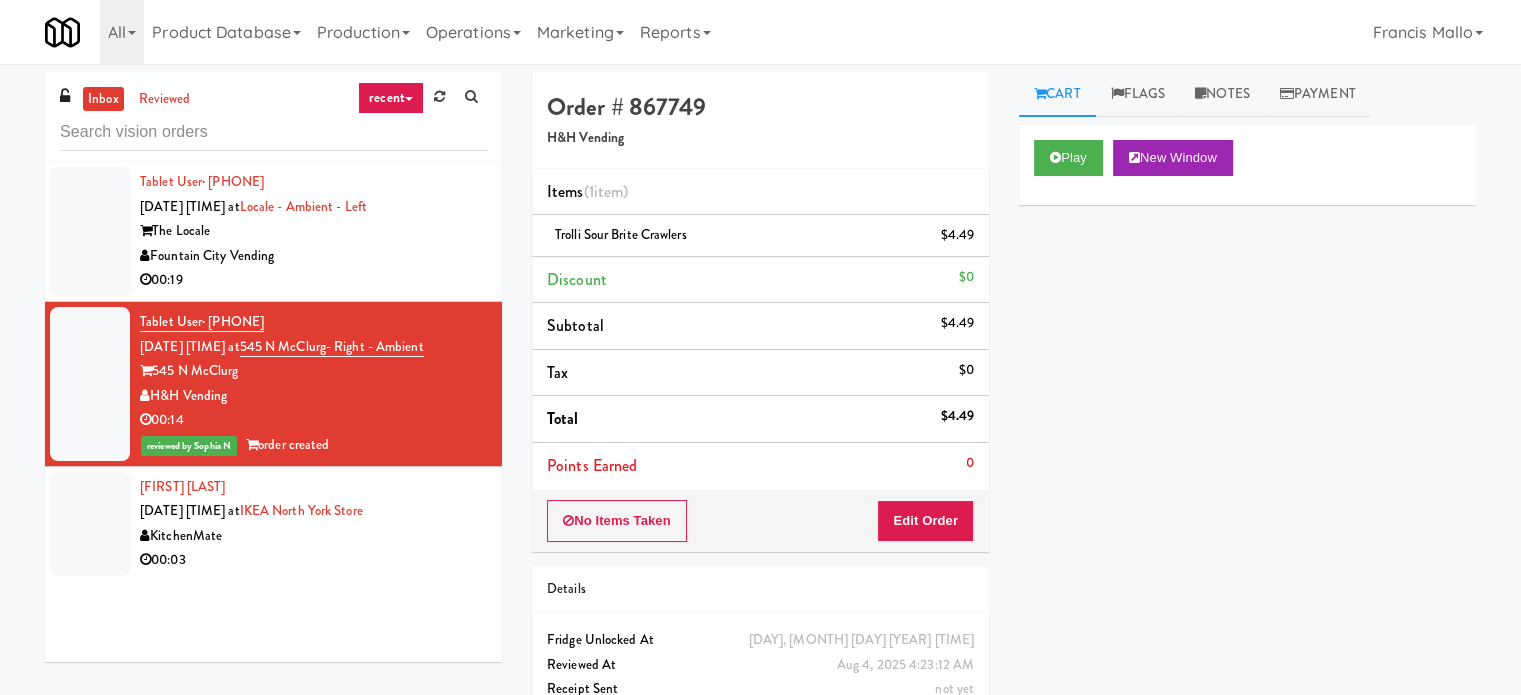 click on "Fountain City Vending" at bounding box center [313, 256] 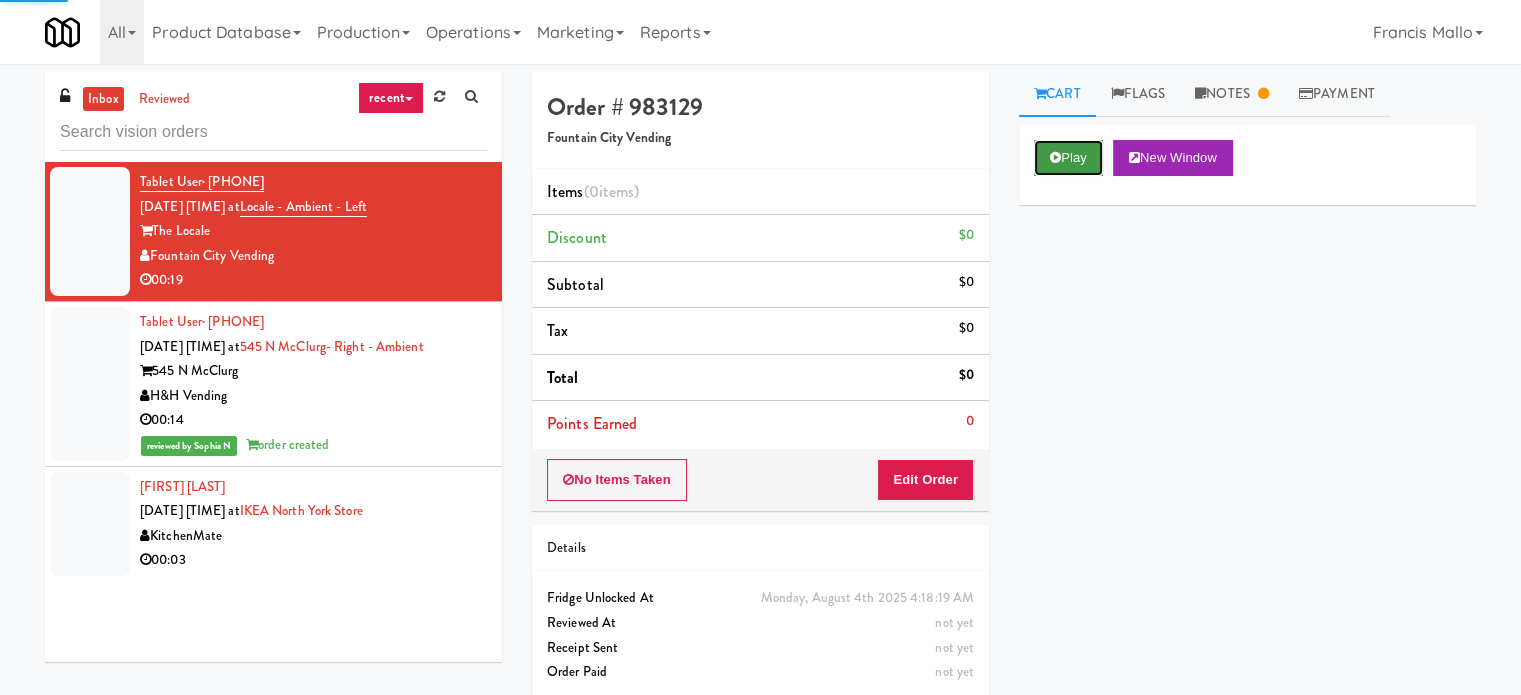 click on "Play" at bounding box center (1068, 158) 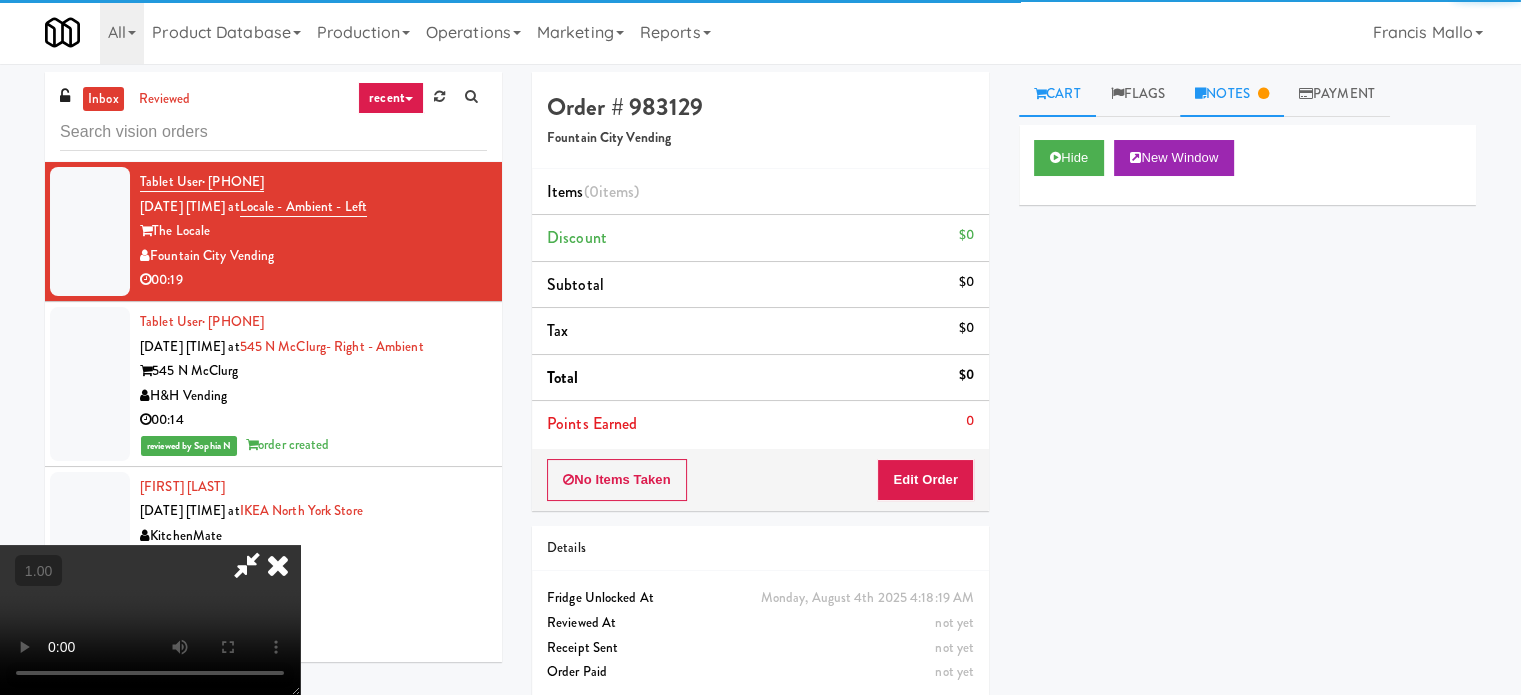 click on "Notes" at bounding box center (1232, 94) 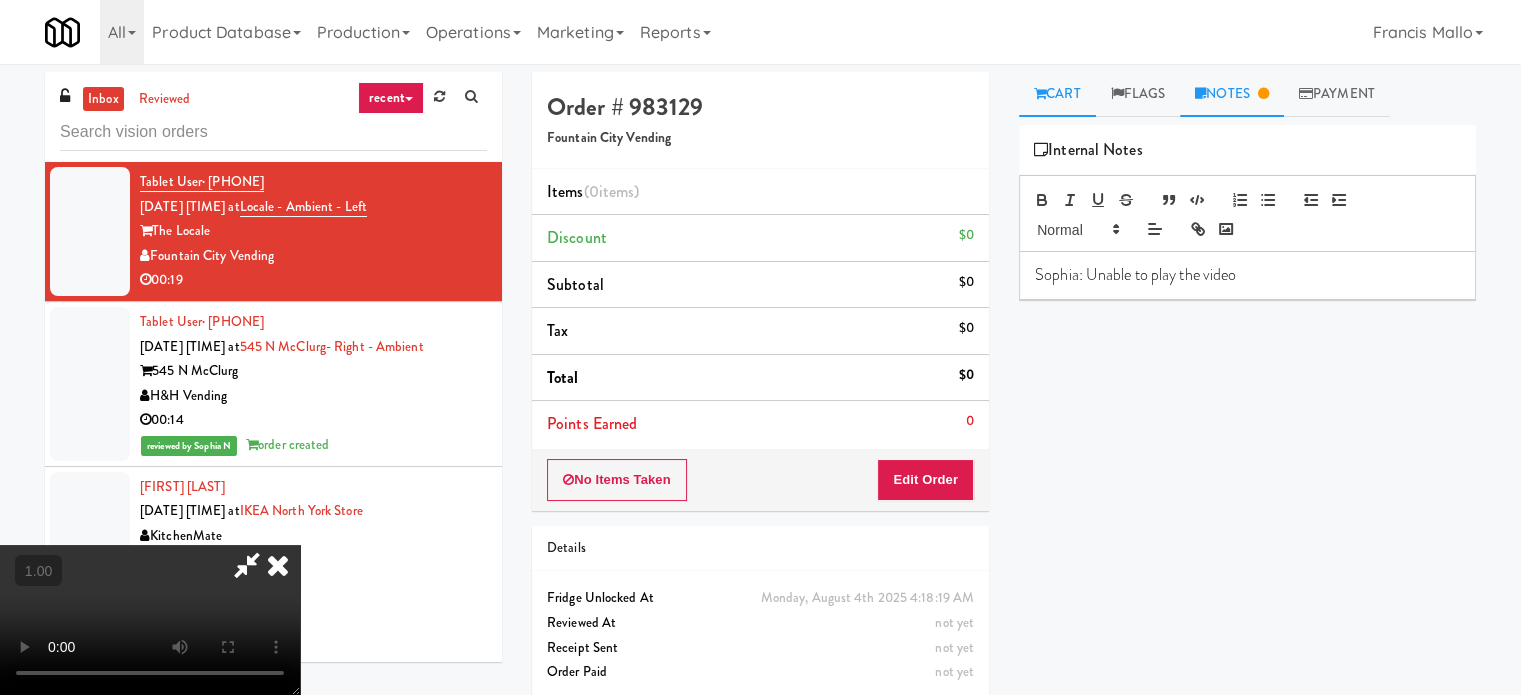click on "Cart" at bounding box center [1057, 94] 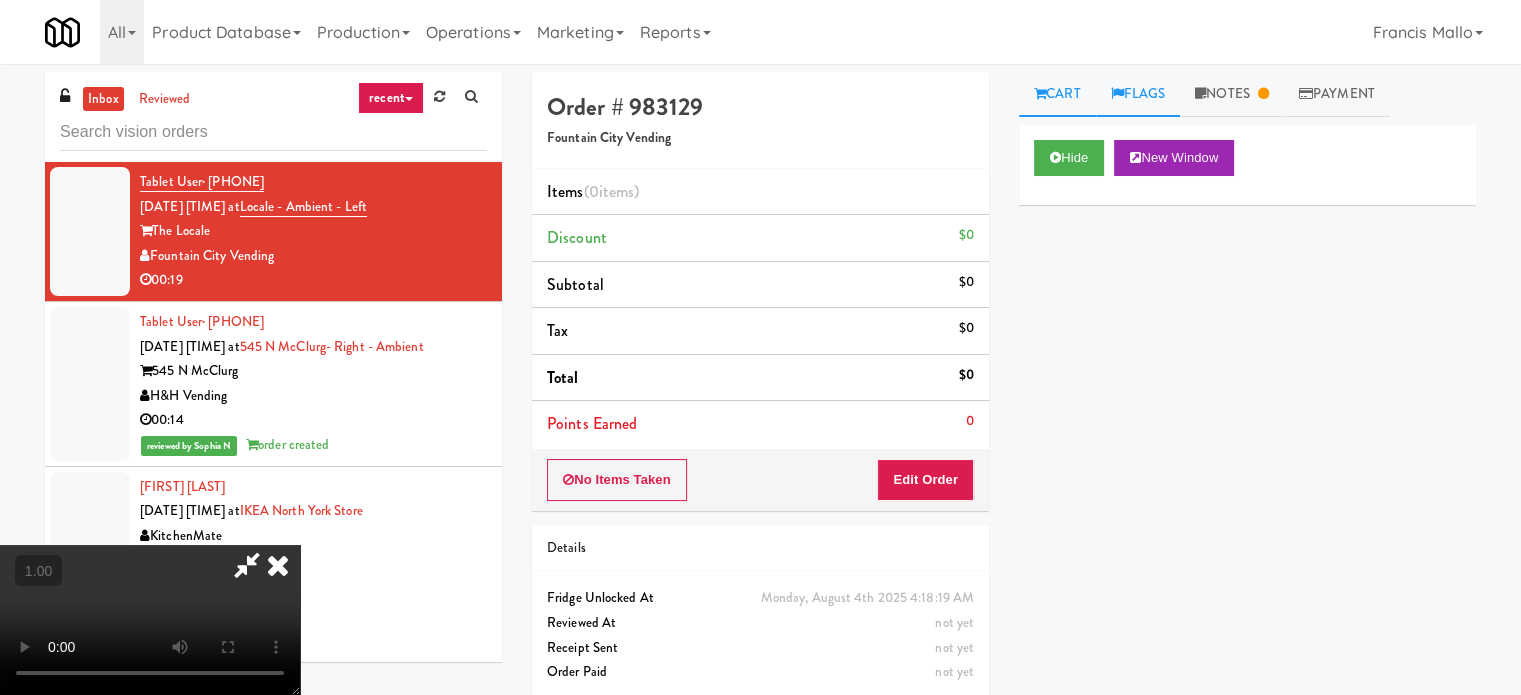 click on "Flags" at bounding box center (1138, 94) 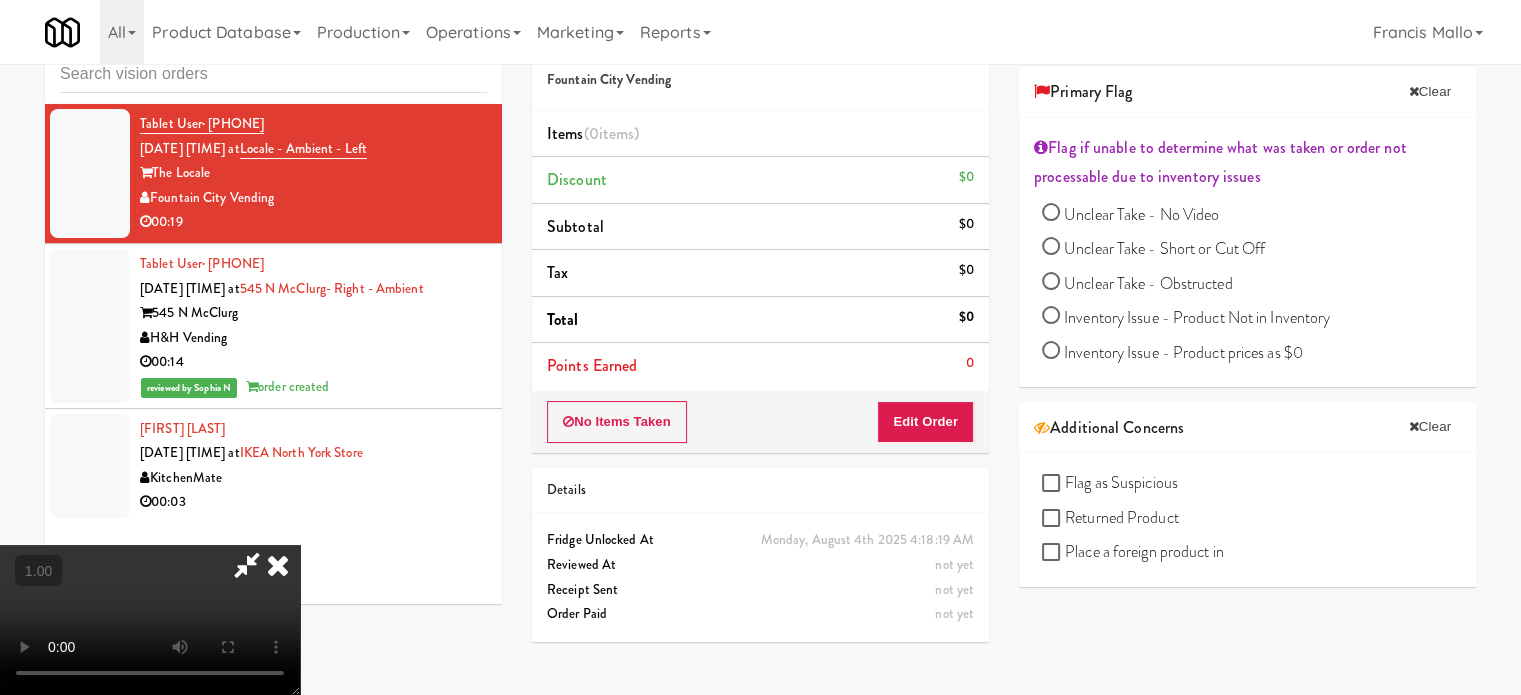 scroll, scrollTop: 64, scrollLeft: 0, axis: vertical 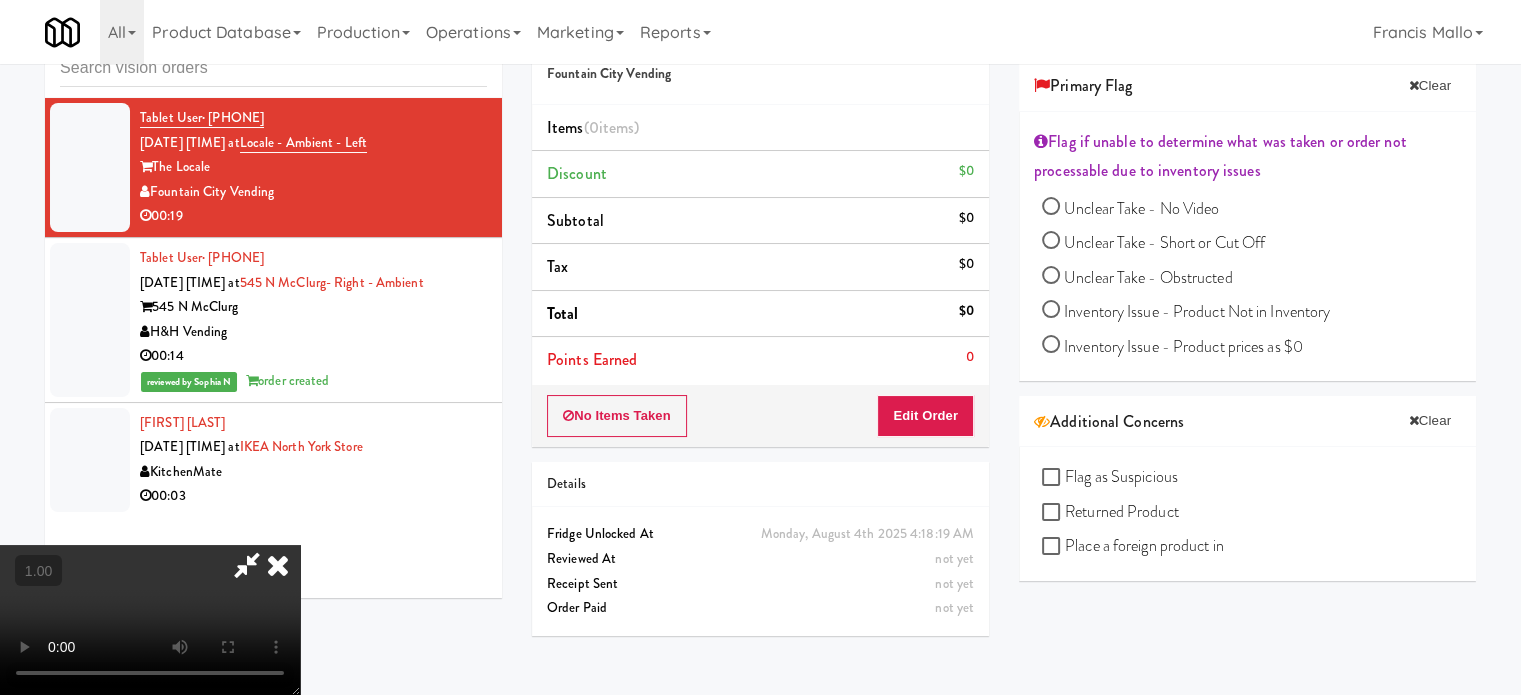 click on "00:03" at bounding box center (313, 496) 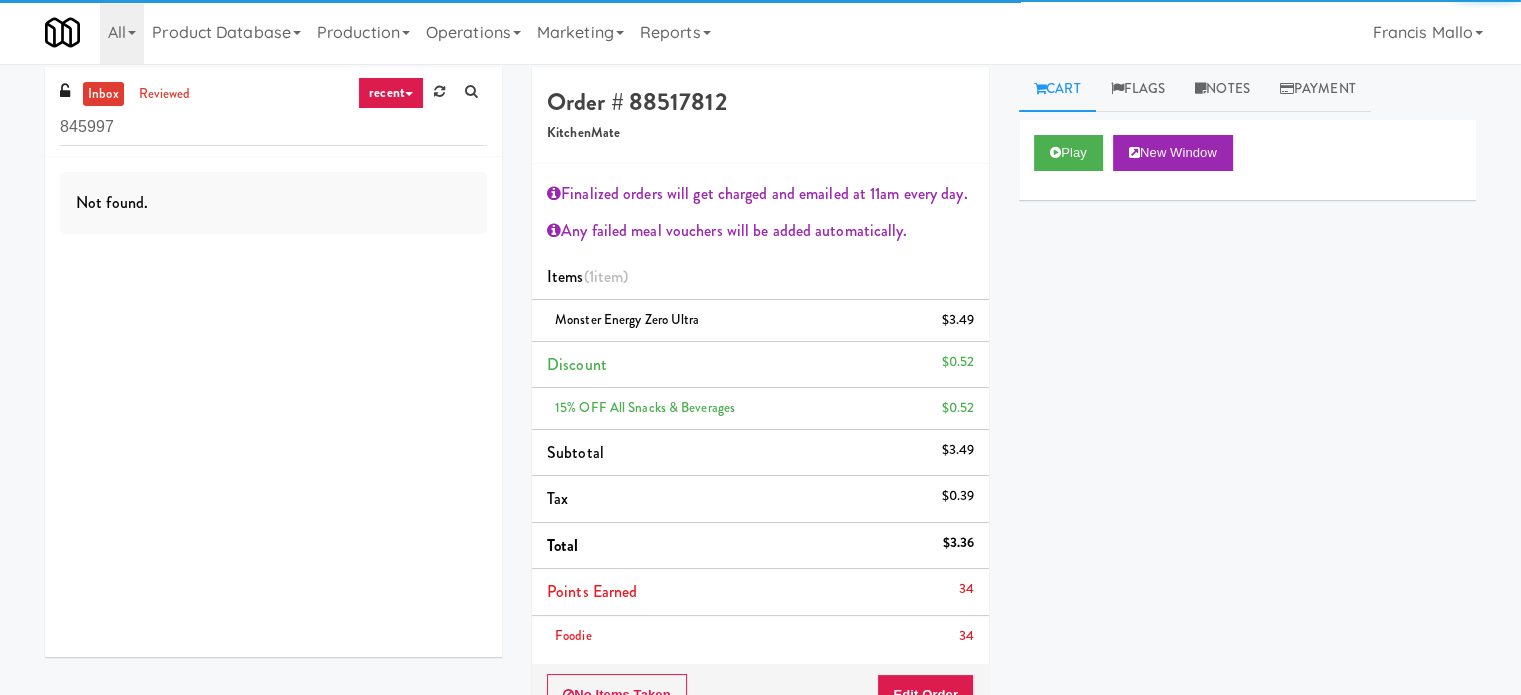 scroll, scrollTop: 0, scrollLeft: 0, axis: both 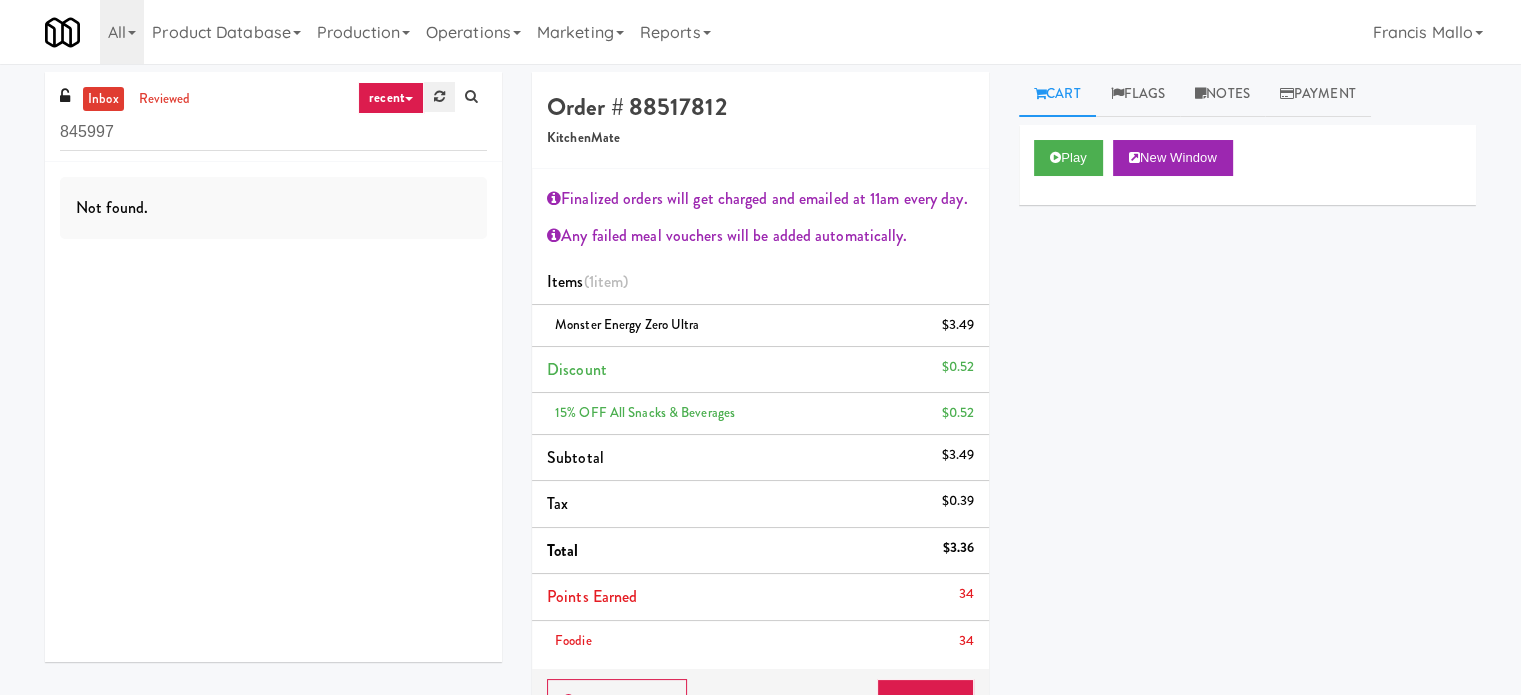 click at bounding box center (439, 96) 